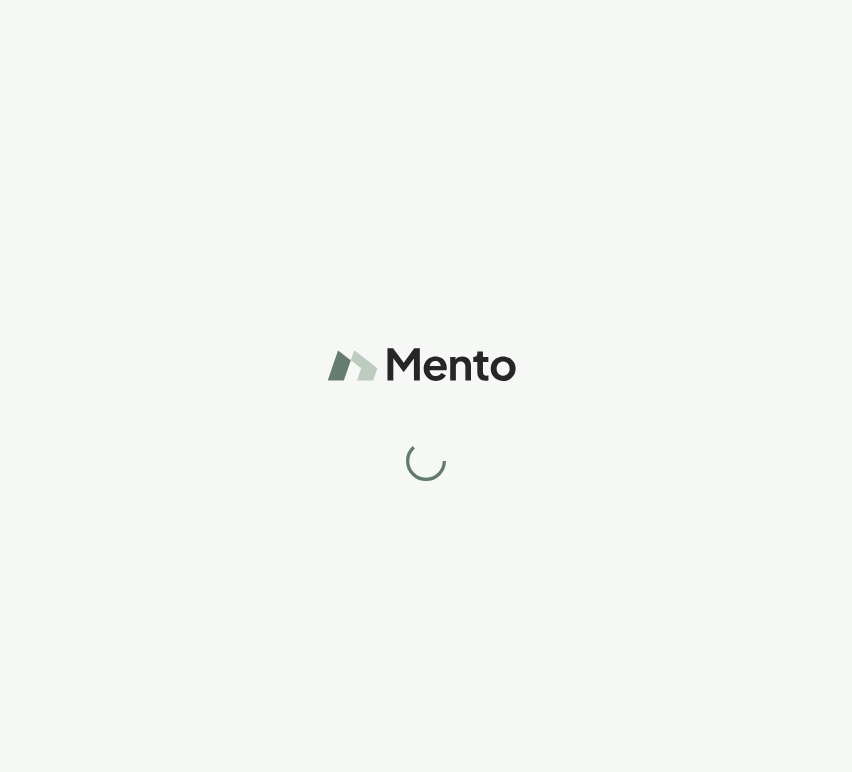 scroll, scrollTop: 0, scrollLeft: 0, axis: both 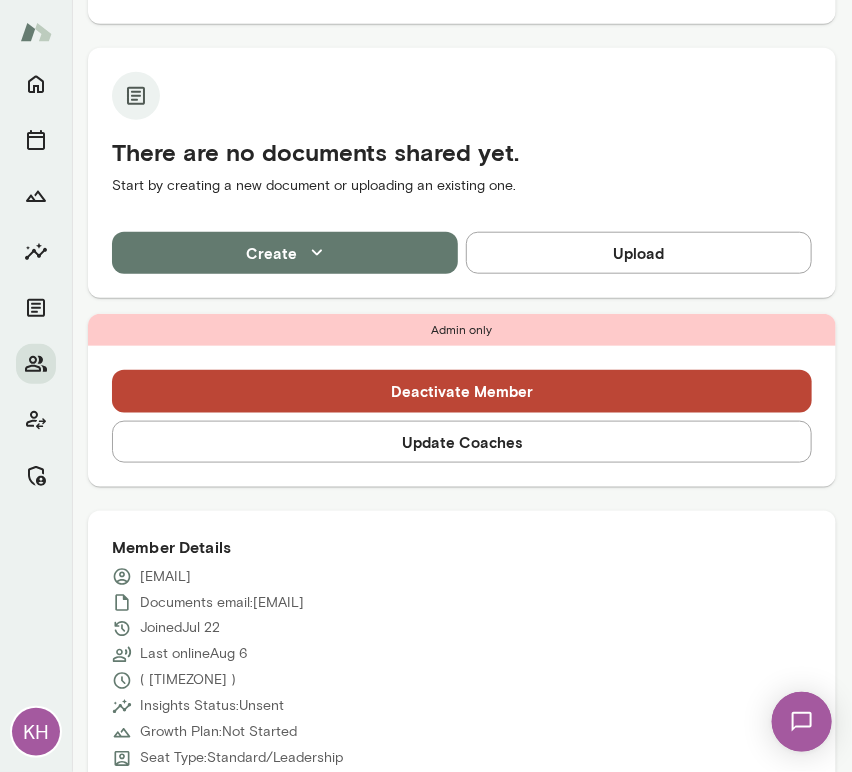 click on "Update Coaches" at bounding box center [462, 442] 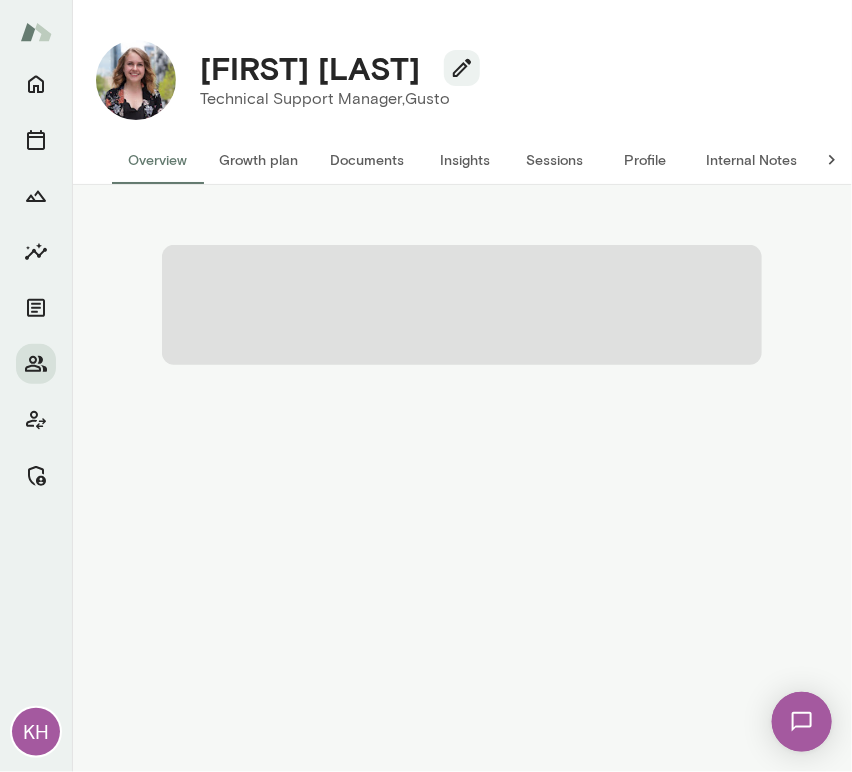 scroll, scrollTop: 0, scrollLeft: 0, axis: both 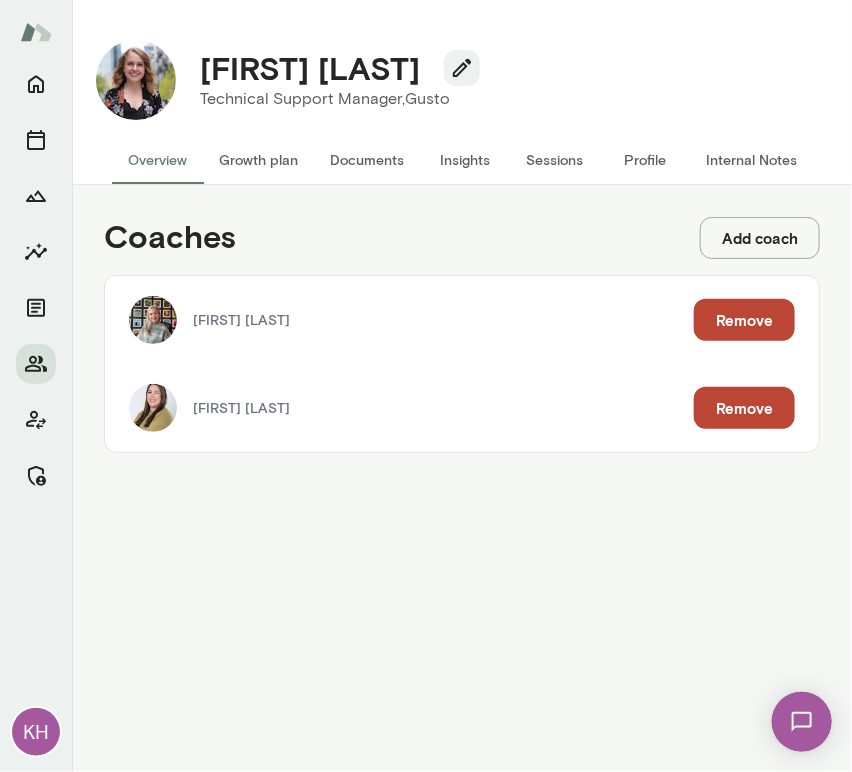 click on "Remove" at bounding box center [744, 408] 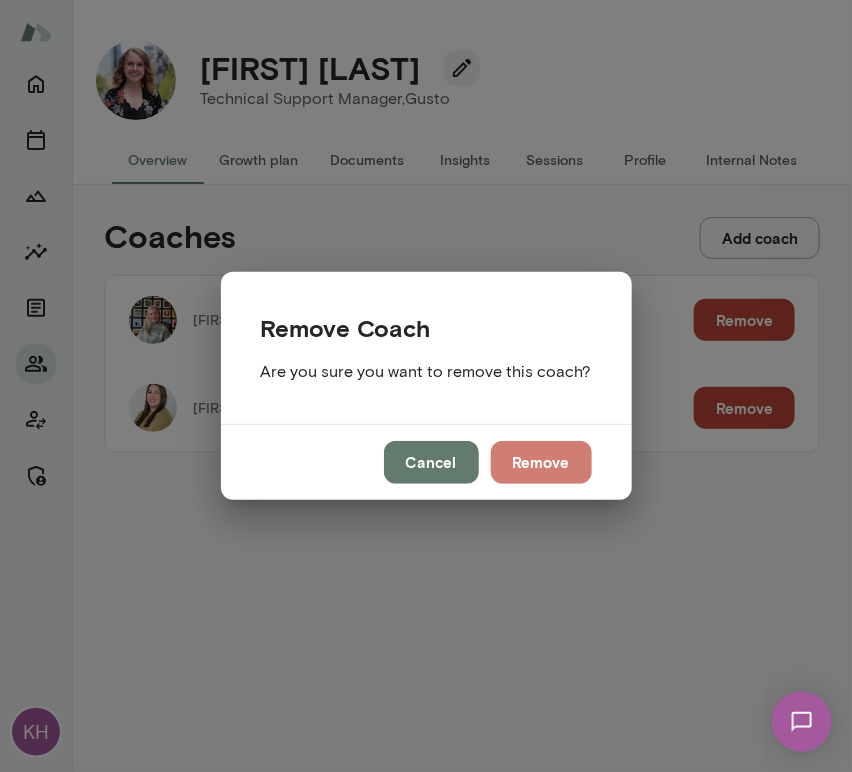 click on "Remove" at bounding box center (541, 462) 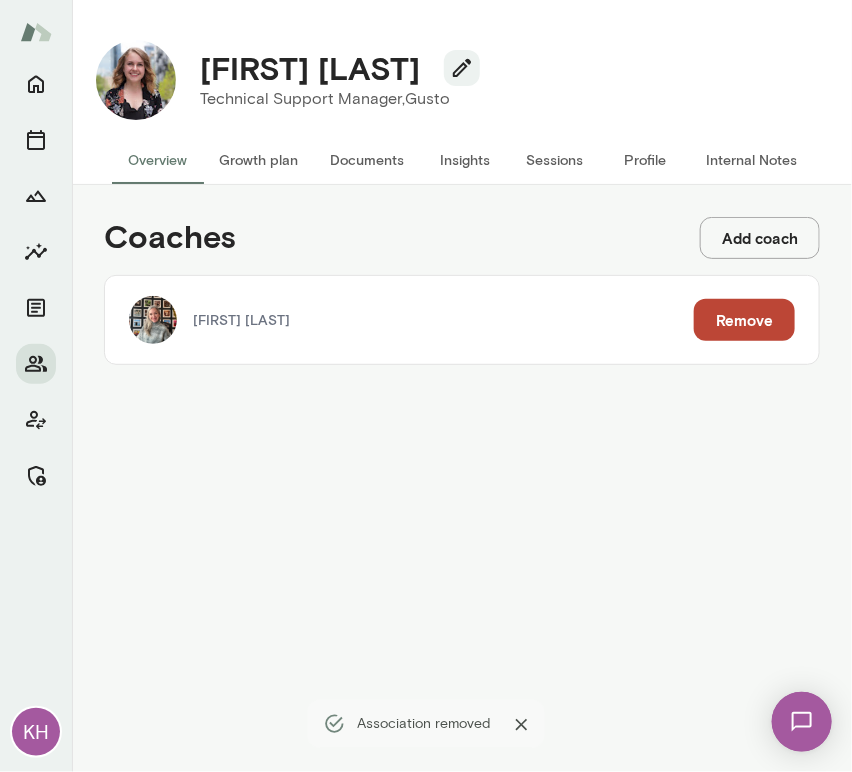 click on "Sessions" at bounding box center [555, 160] 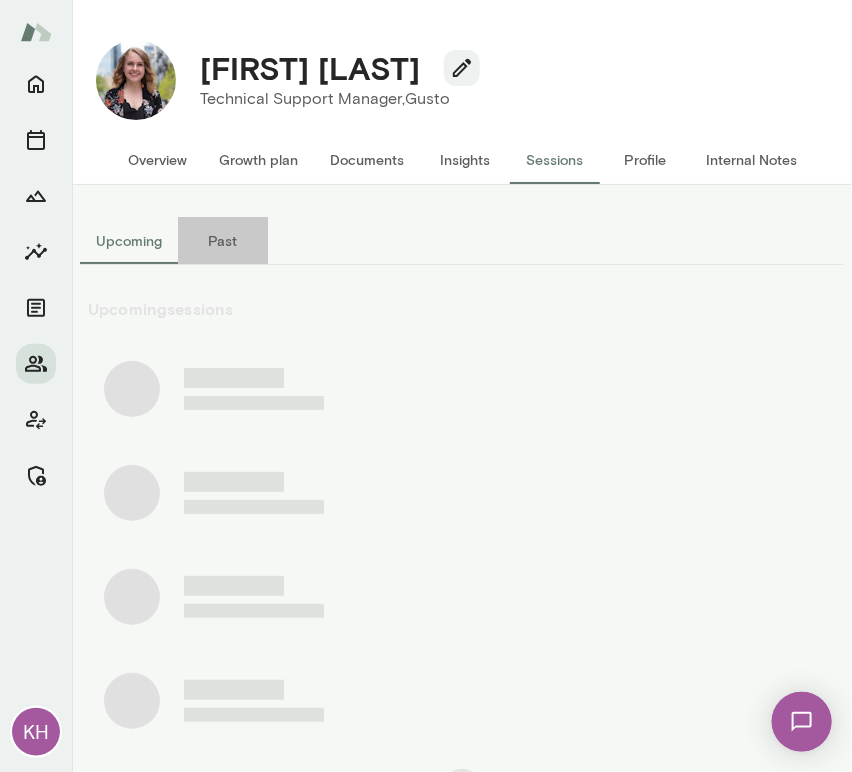 click on "Past" at bounding box center (223, 241) 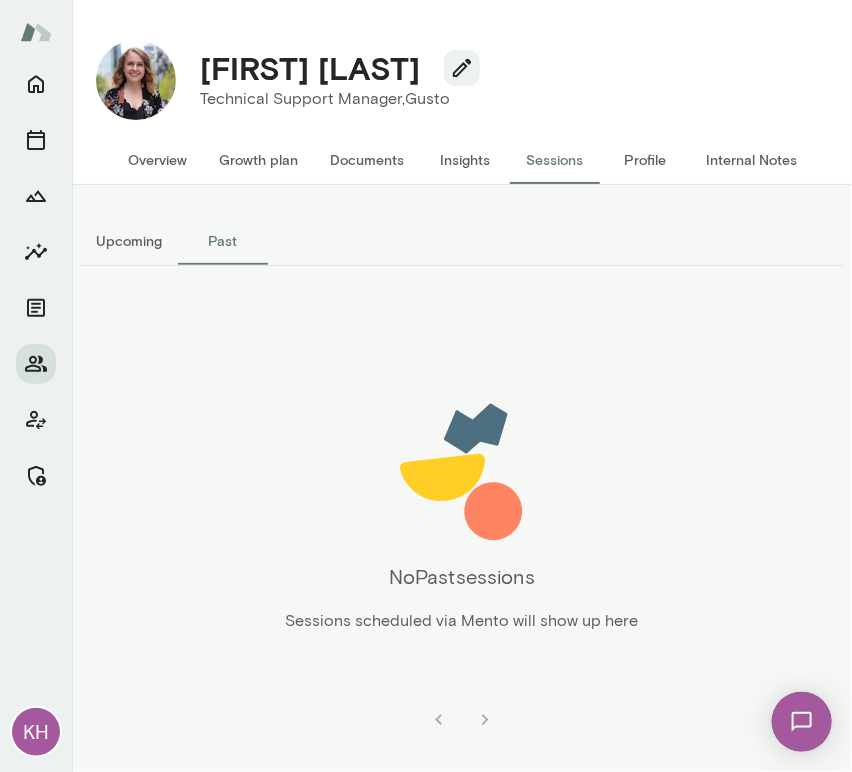 click on "Upcoming" at bounding box center (129, 241) 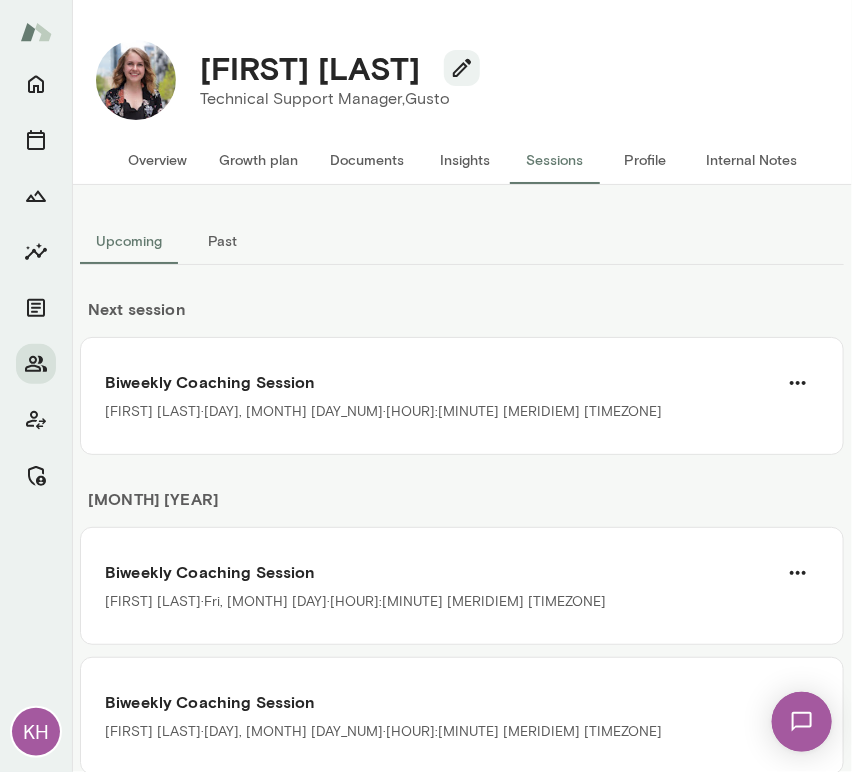 click on "Past" at bounding box center [223, 241] 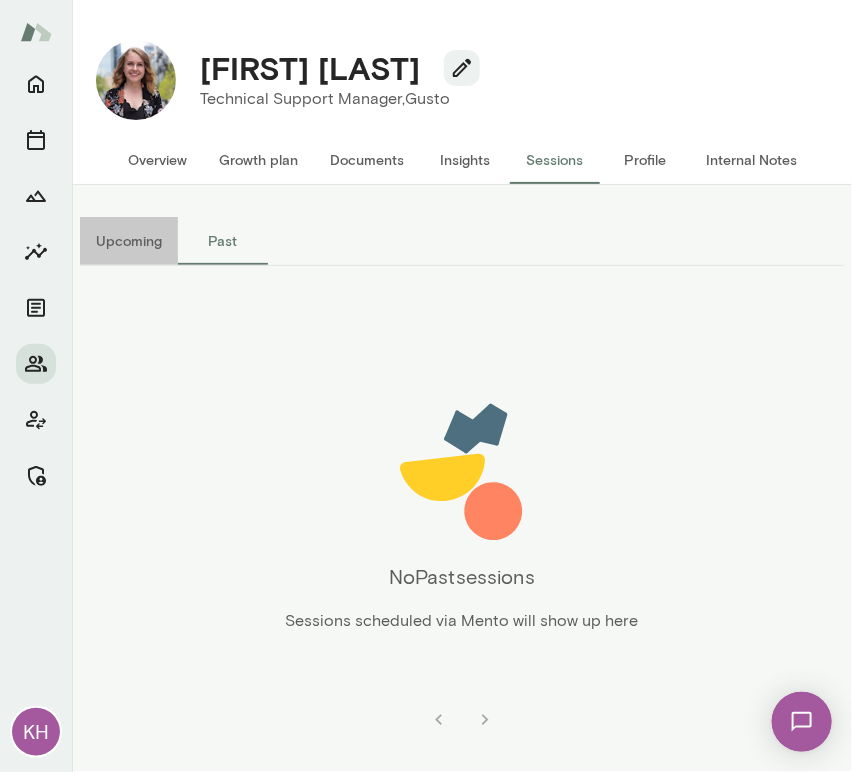 click on "Upcoming" at bounding box center (129, 241) 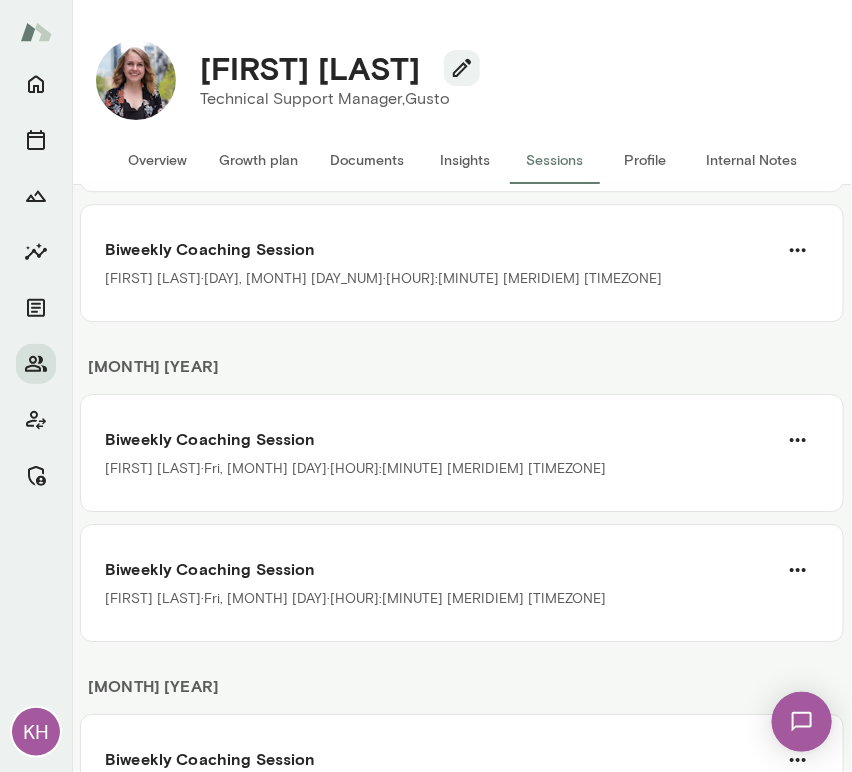 scroll, scrollTop: 1506, scrollLeft: 0, axis: vertical 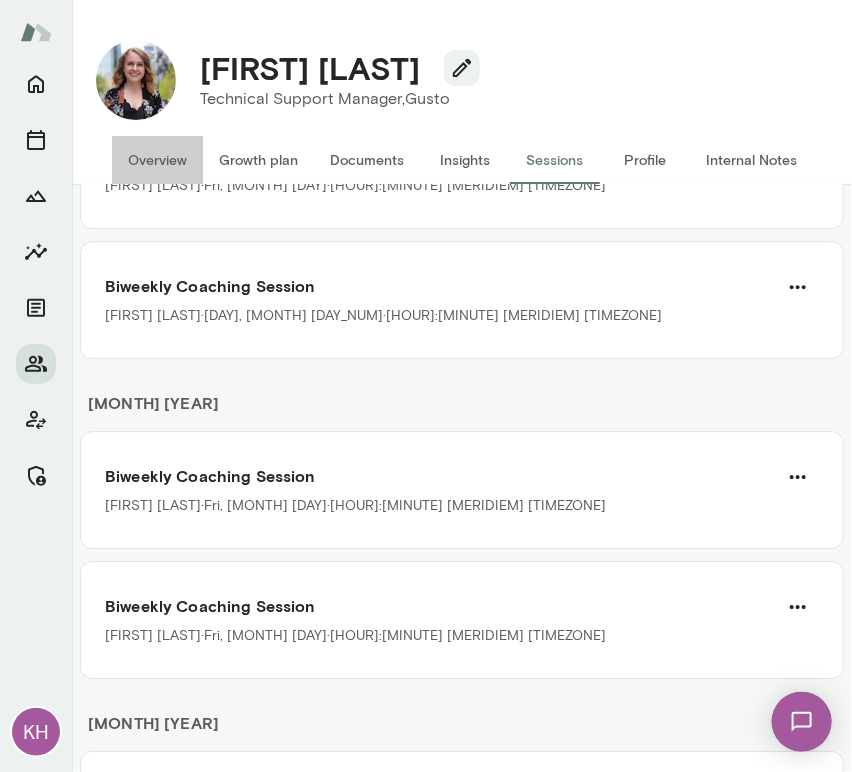 click on "Overview" at bounding box center (157, 160) 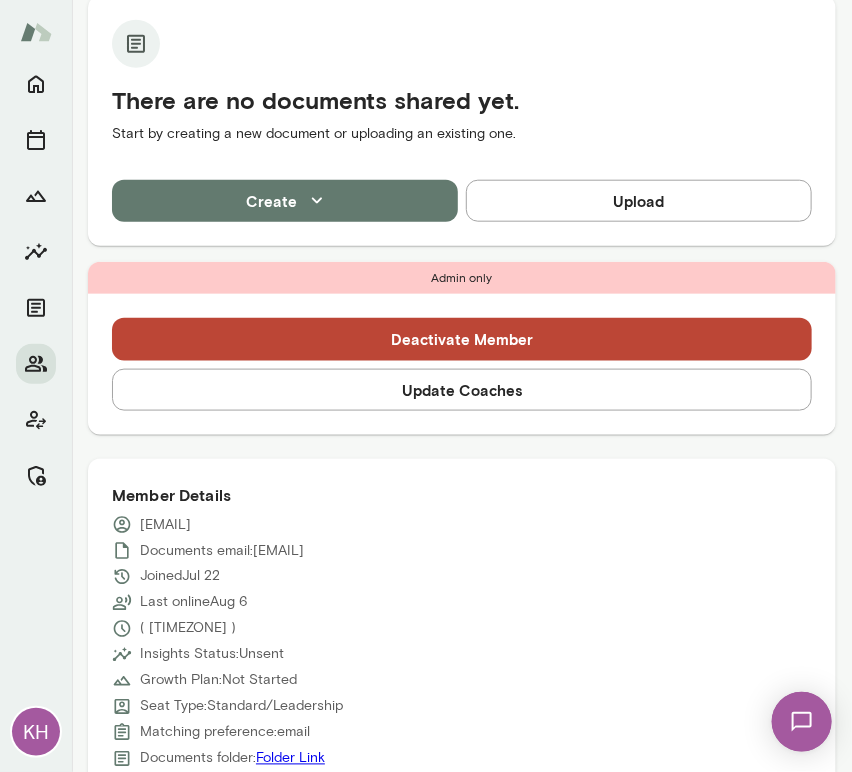scroll, scrollTop: 334, scrollLeft: 0, axis: vertical 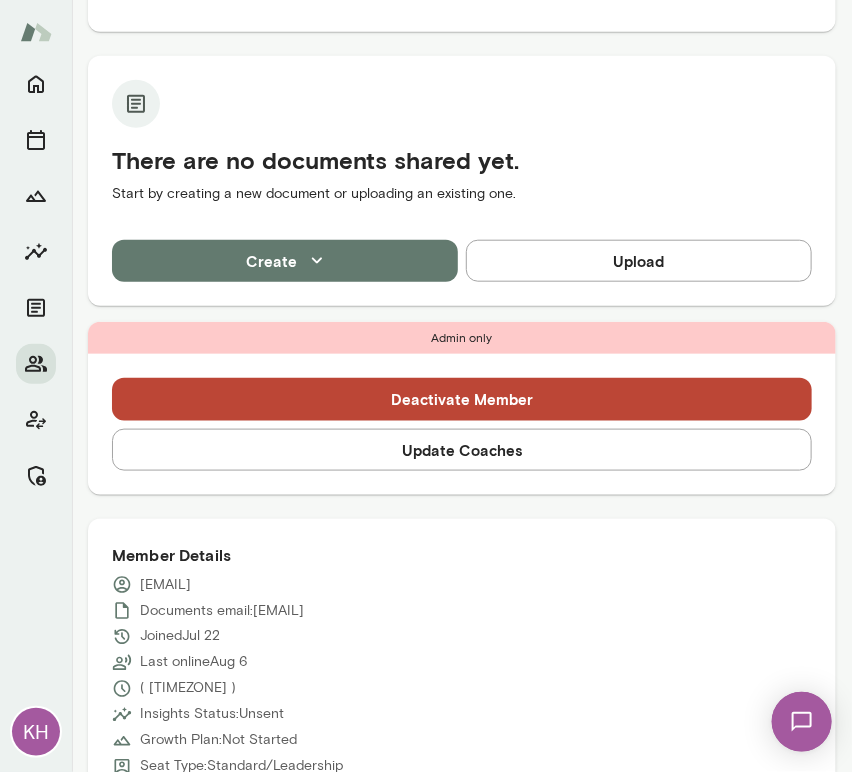 click on "Update Coaches" at bounding box center (462, 450) 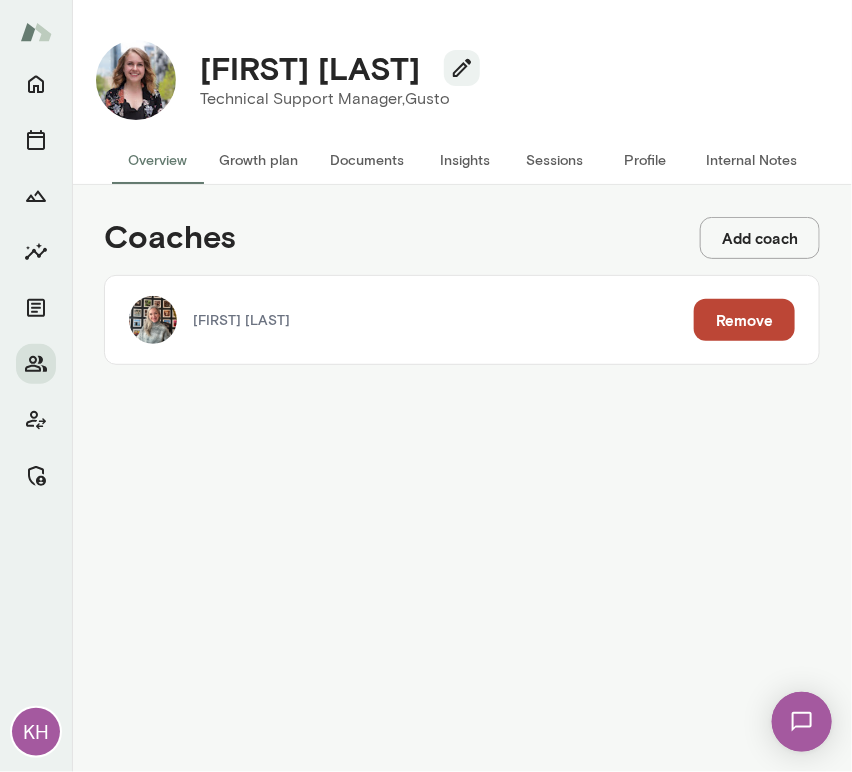 scroll, scrollTop: 0, scrollLeft: 0, axis: both 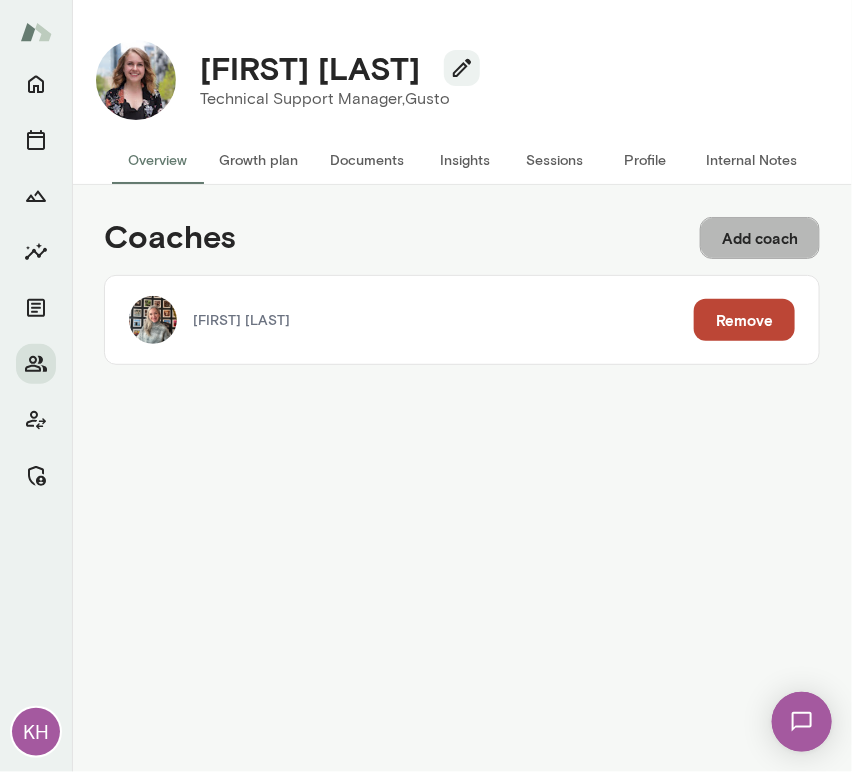 click on "Add coach" at bounding box center [760, 238] 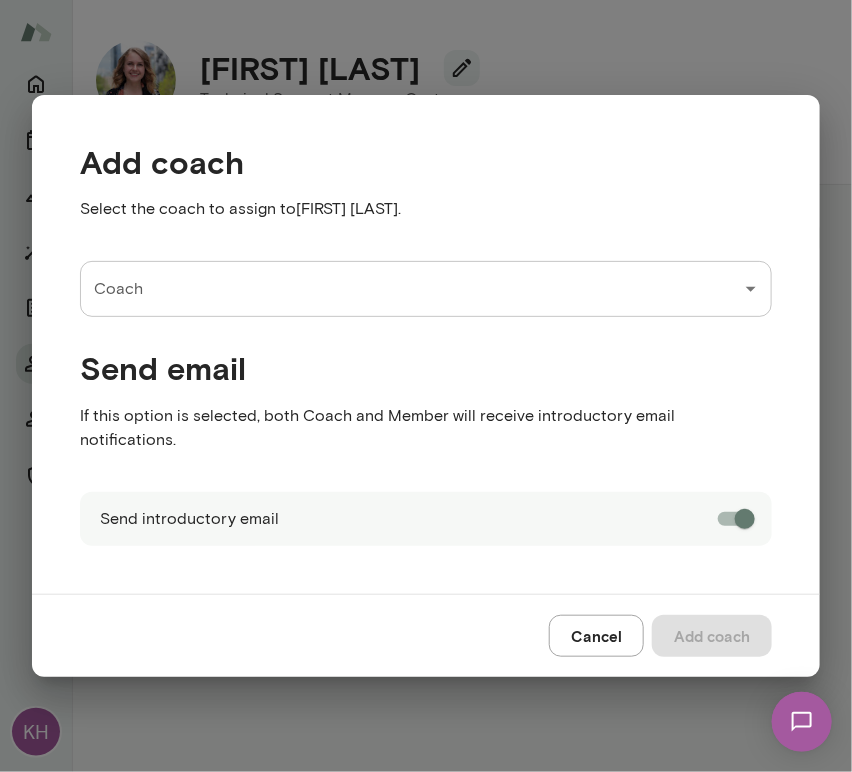 click on "Coach" at bounding box center [411, 289] 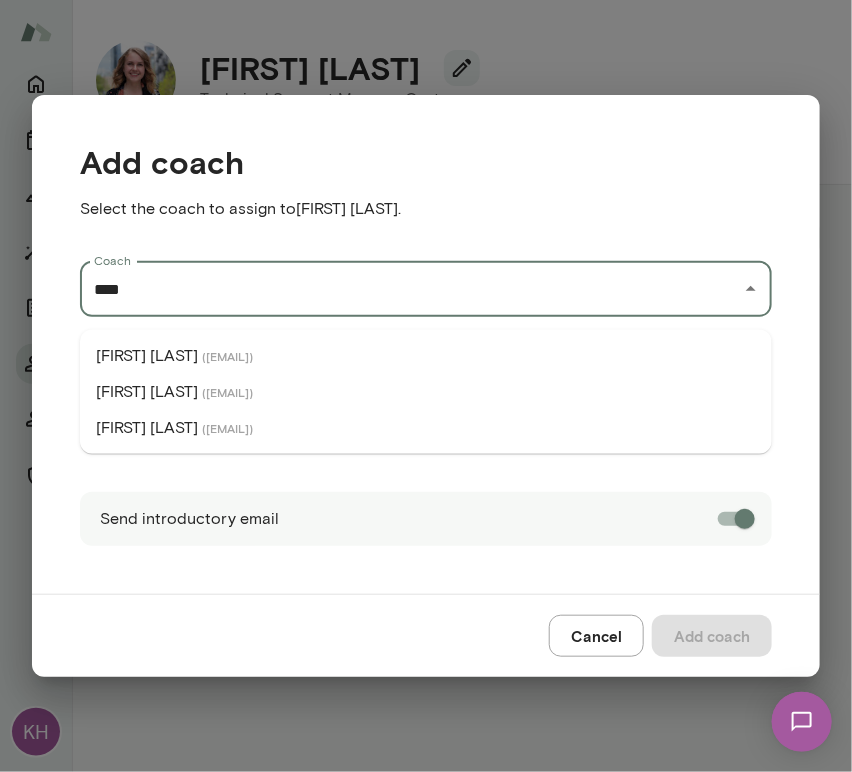 click on "( michelledoan@mento.co )" at bounding box center [227, 428] 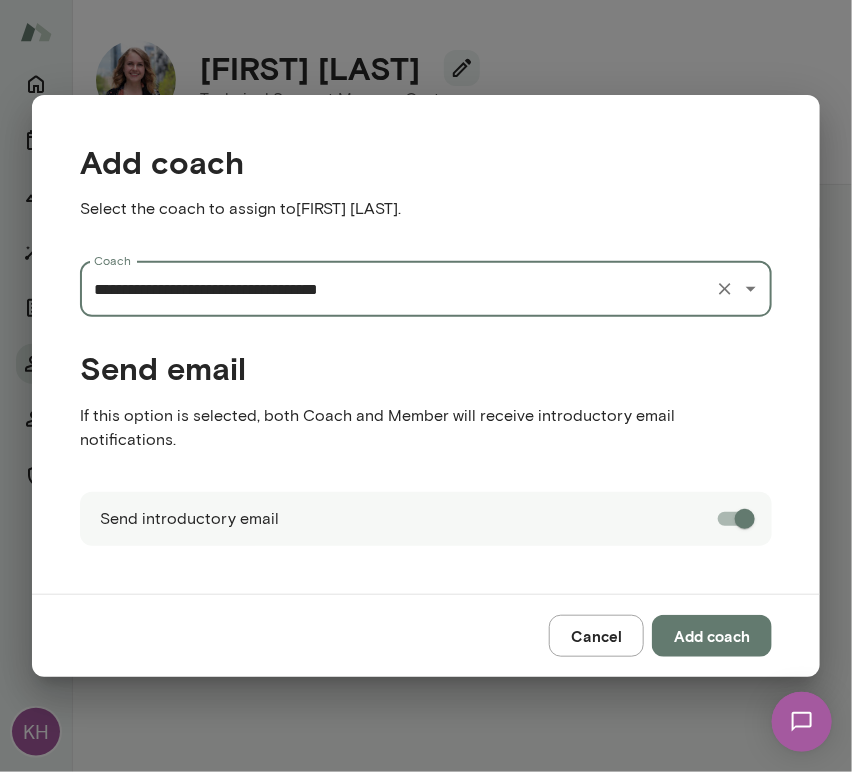 type on "**********" 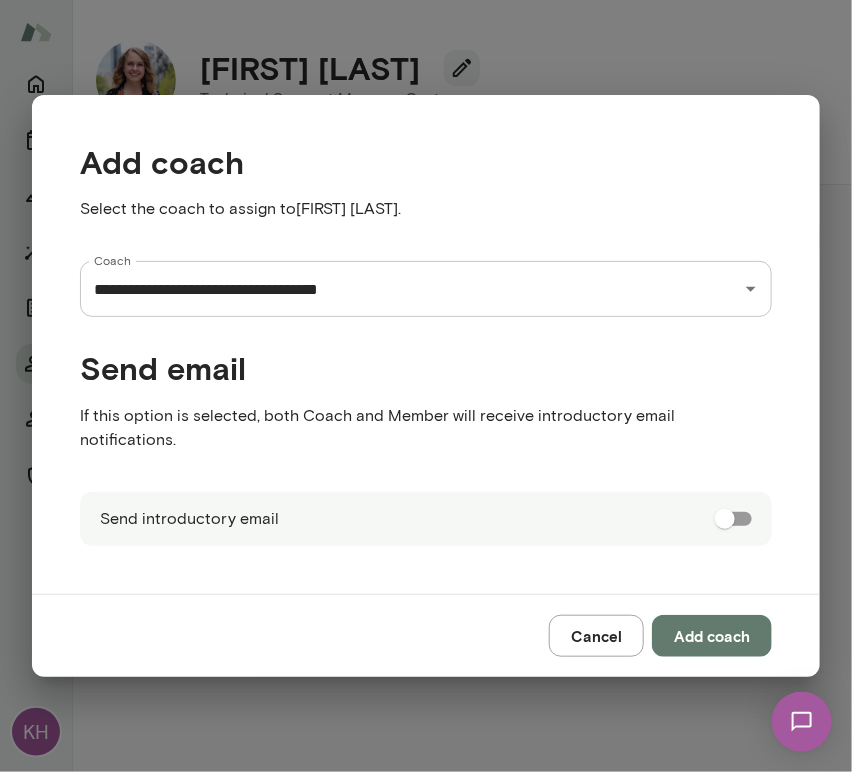 click on "Add coach" at bounding box center [712, 636] 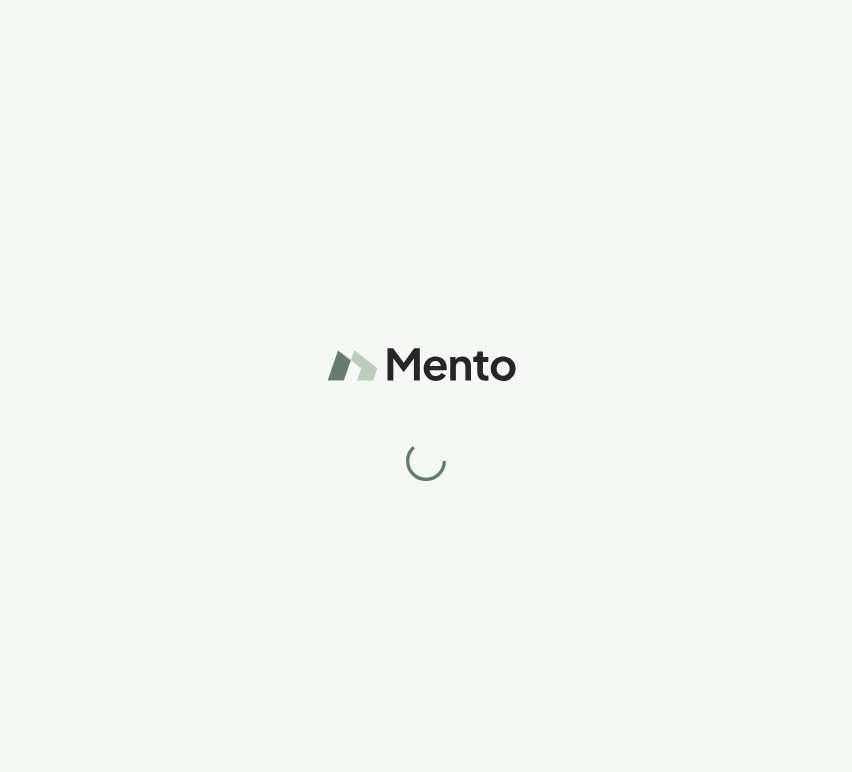 scroll, scrollTop: 0, scrollLeft: 0, axis: both 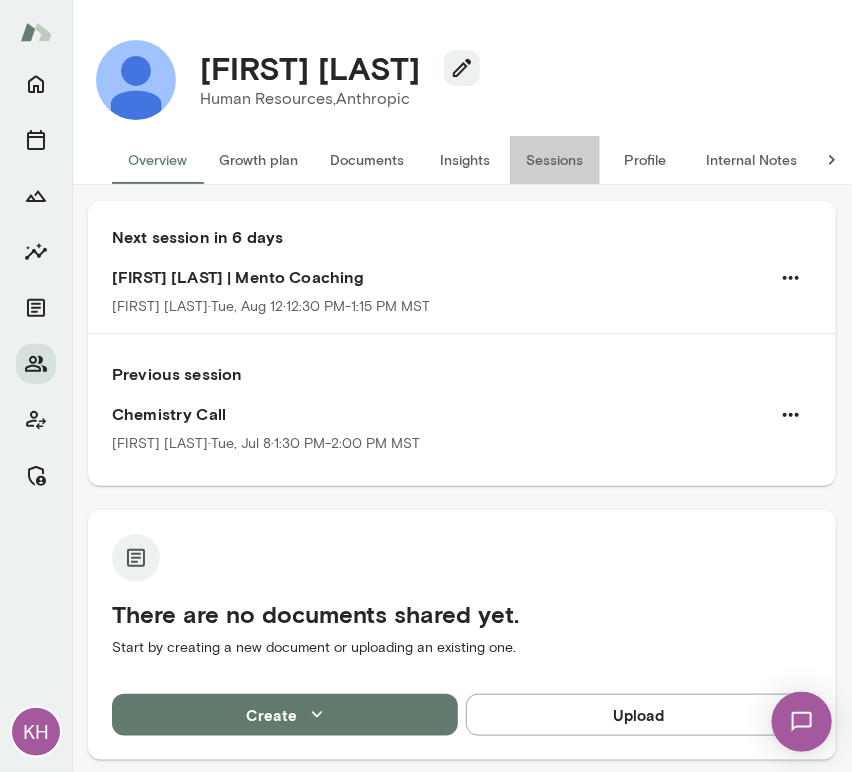 click on "Sessions" at bounding box center [555, 160] 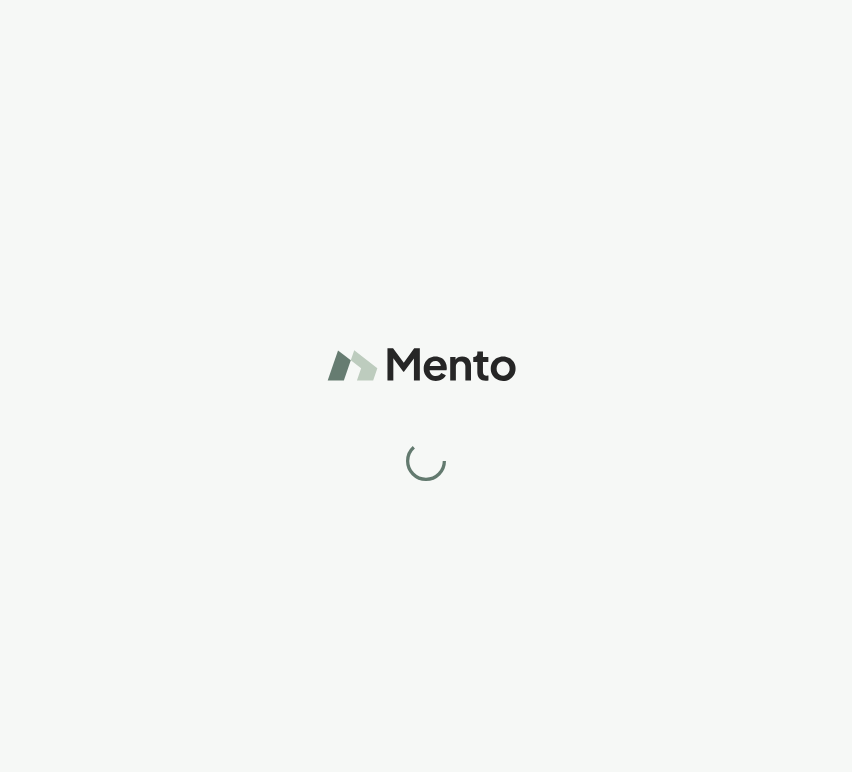 scroll, scrollTop: 0, scrollLeft: 0, axis: both 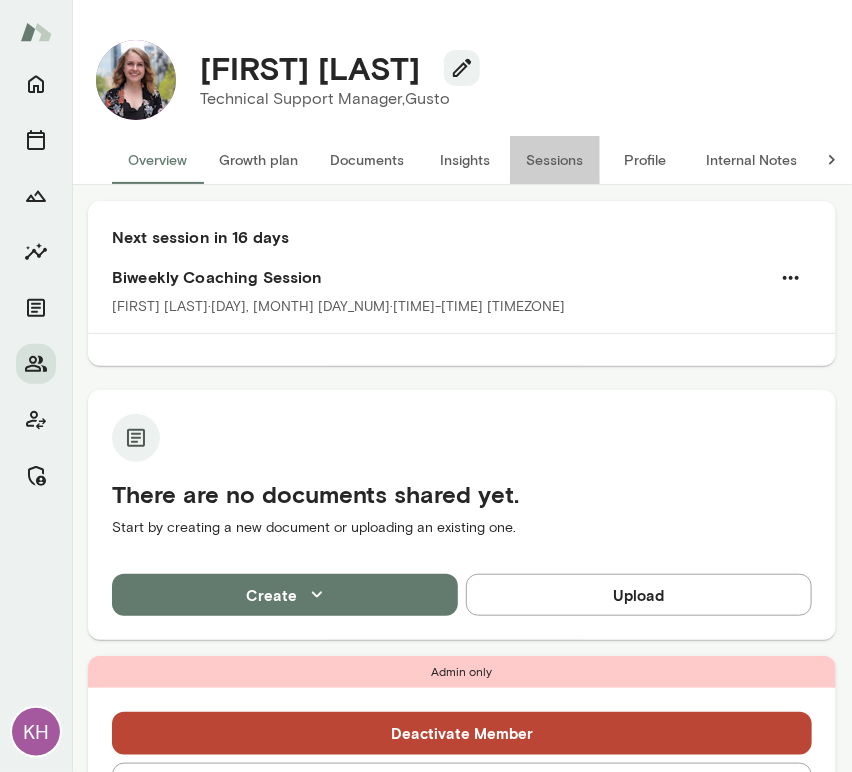 click on "Sessions" at bounding box center (555, 160) 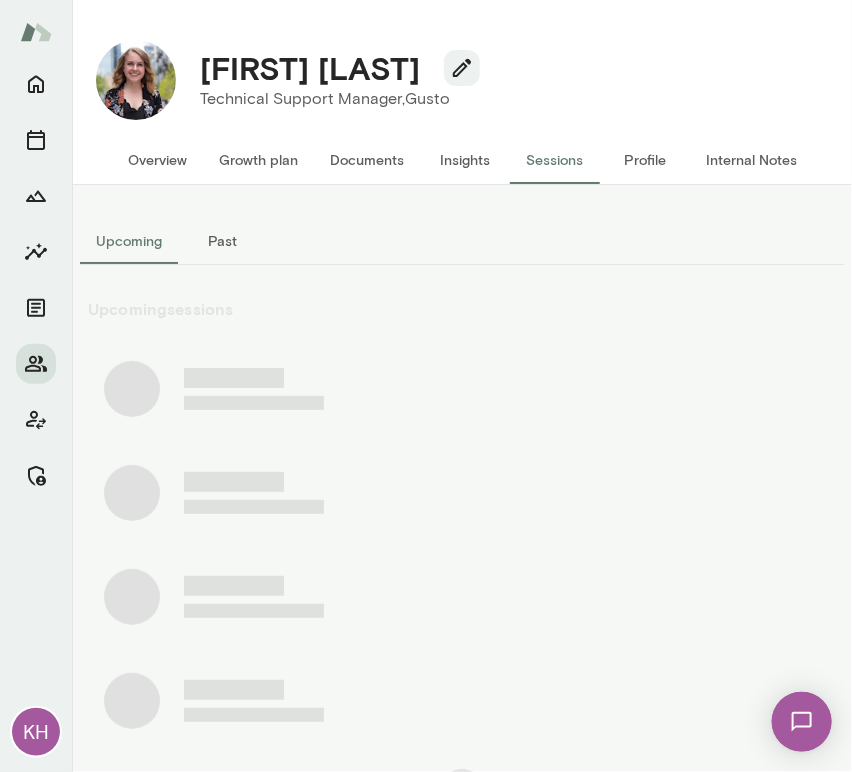 scroll, scrollTop: 0, scrollLeft: 0, axis: both 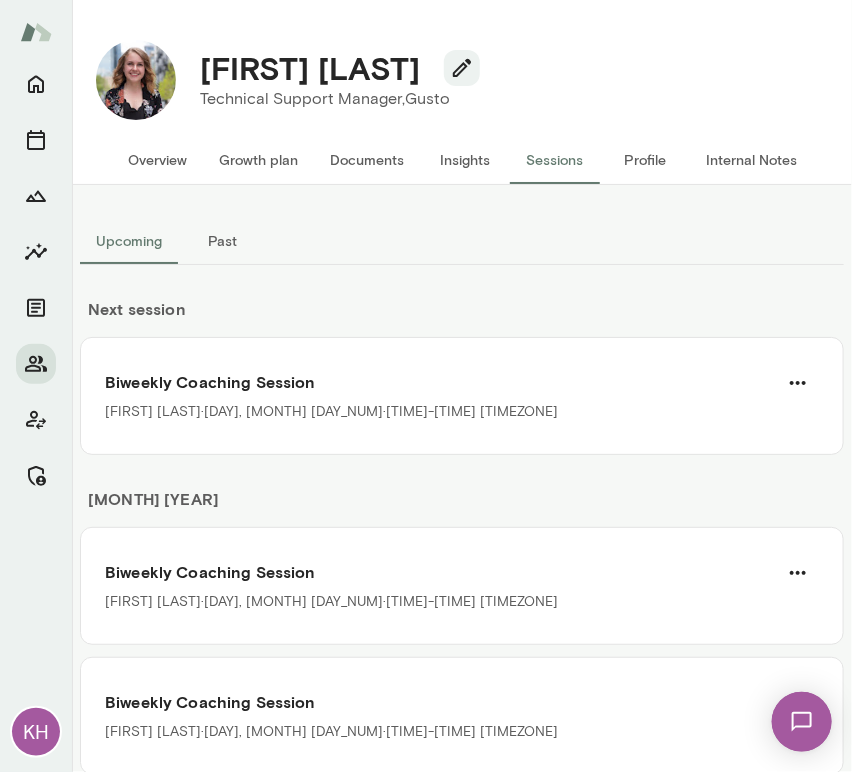 type 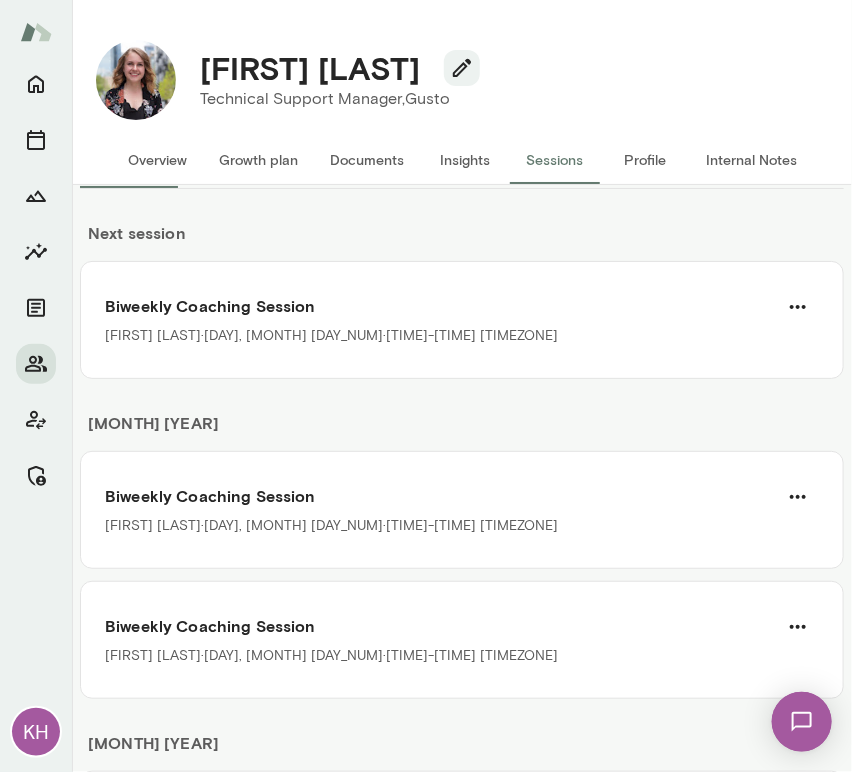 scroll, scrollTop: 75, scrollLeft: 0, axis: vertical 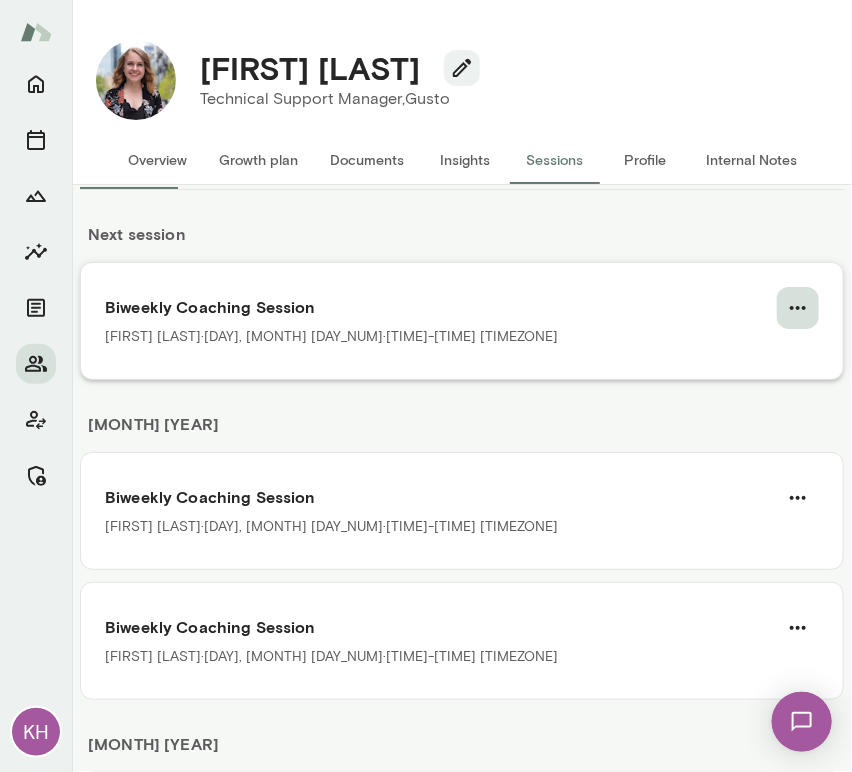 click 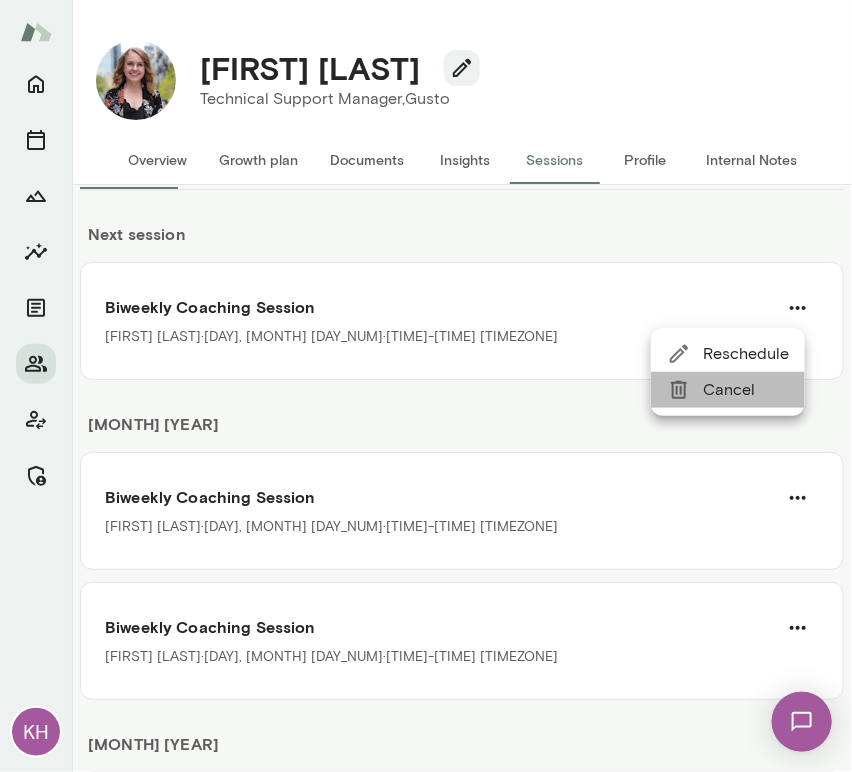 click on "Cancel" at bounding box center (746, 390) 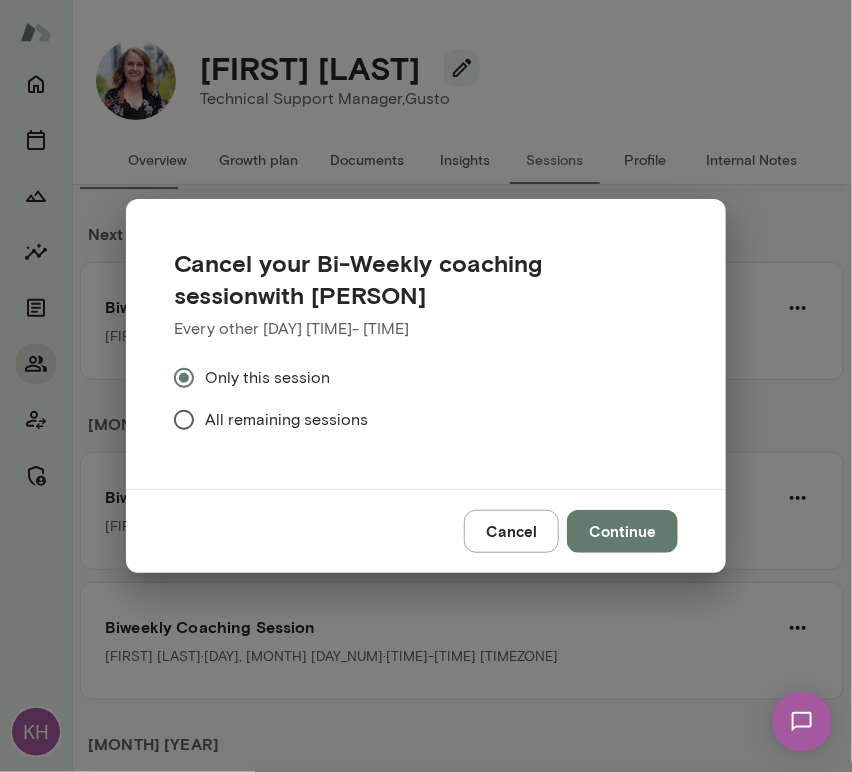 click on "All remaining sessions" at bounding box center (286, 420) 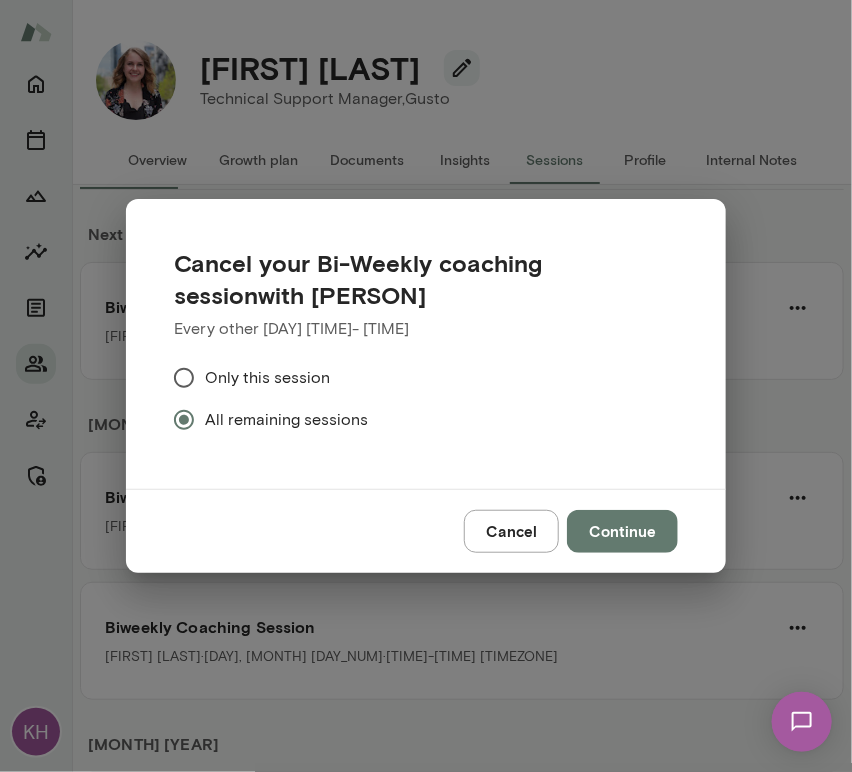 click on "Continue" at bounding box center [622, 531] 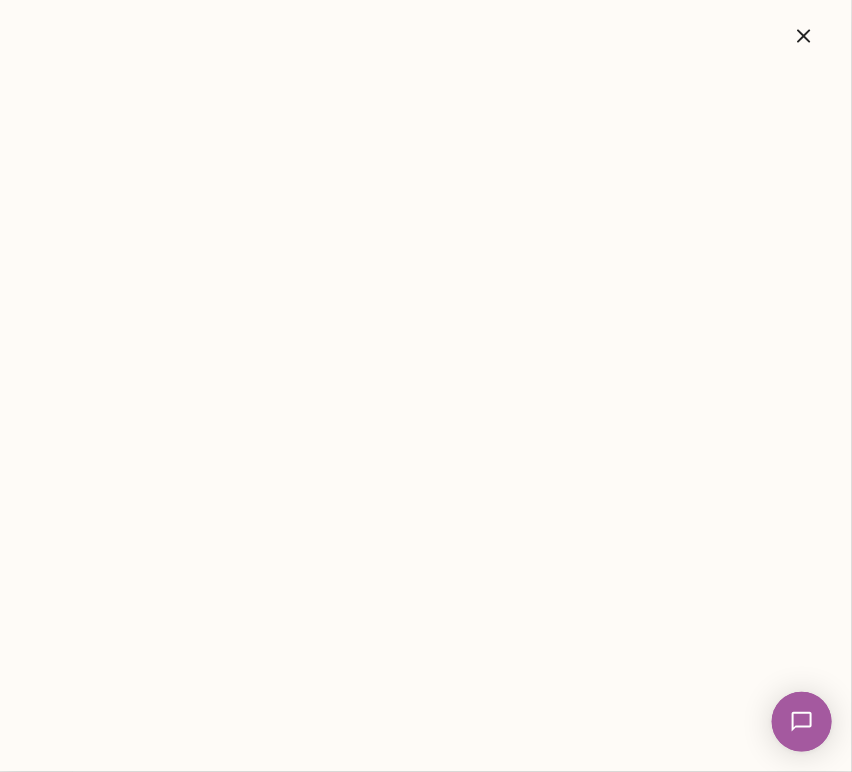 click at bounding box center (804, 36) 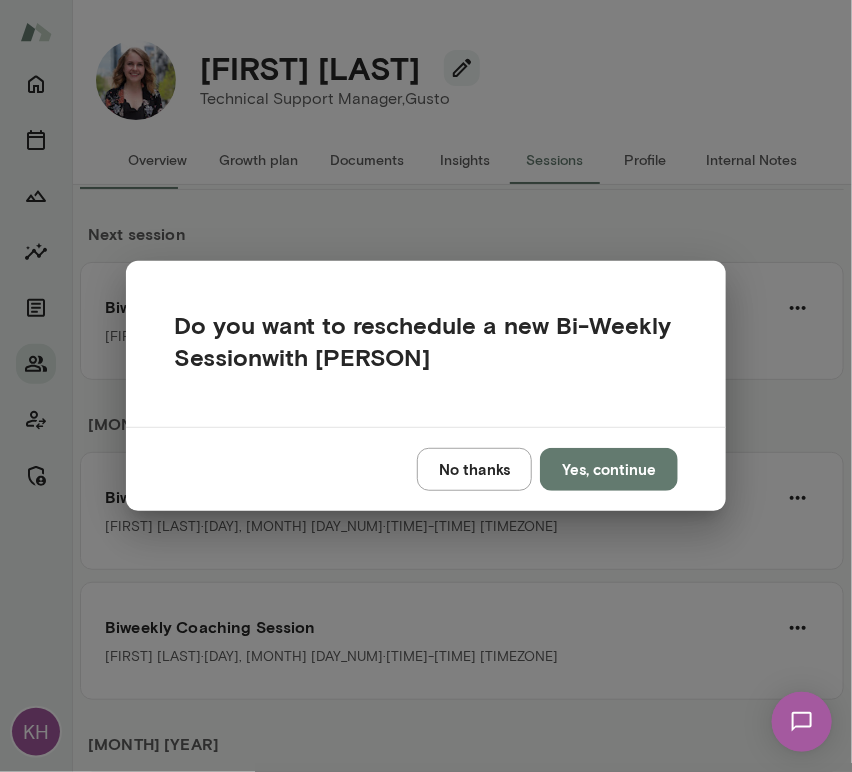 click on "No thanks" at bounding box center (474, 469) 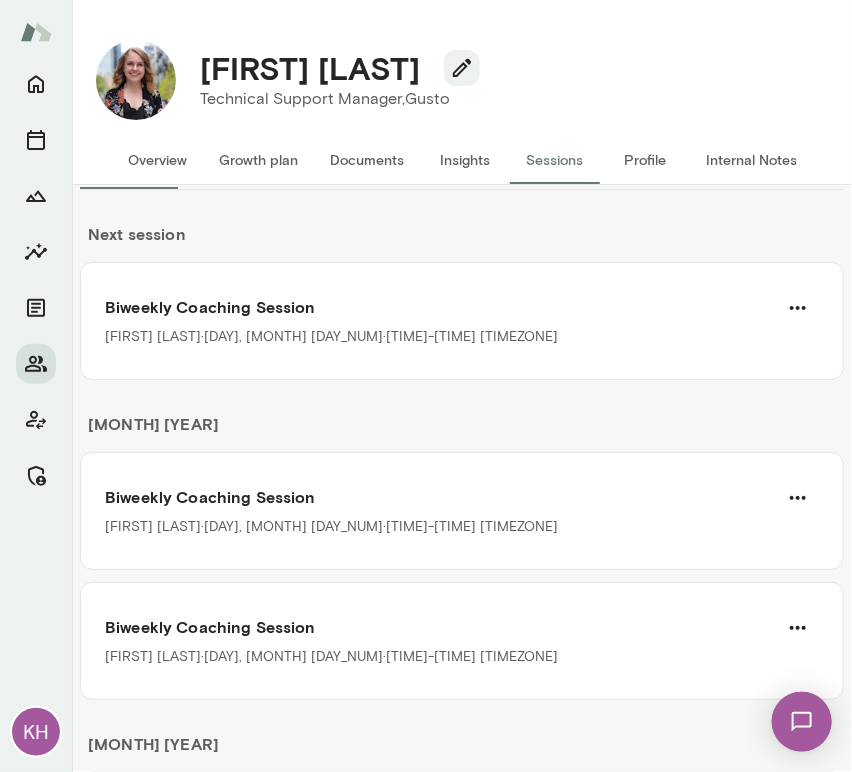 click on "Overview" at bounding box center [157, 160] 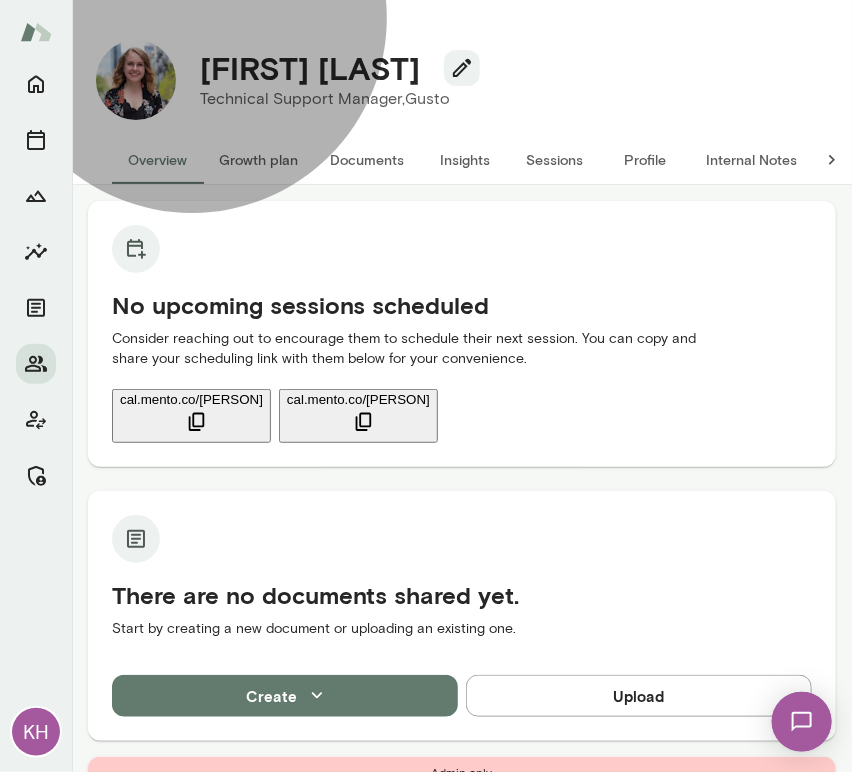 click 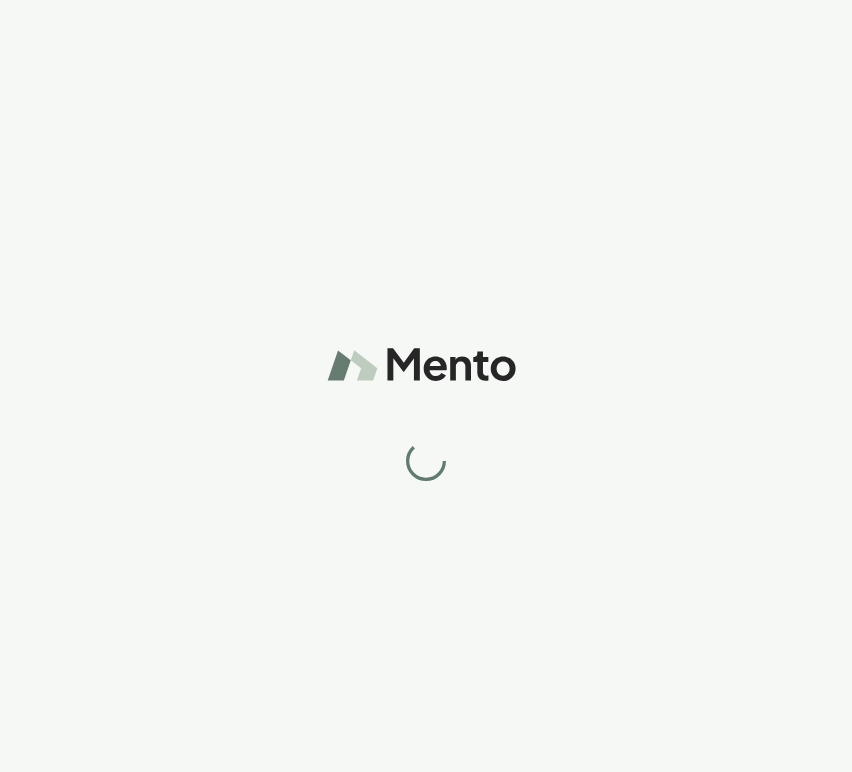 scroll, scrollTop: 0, scrollLeft: 0, axis: both 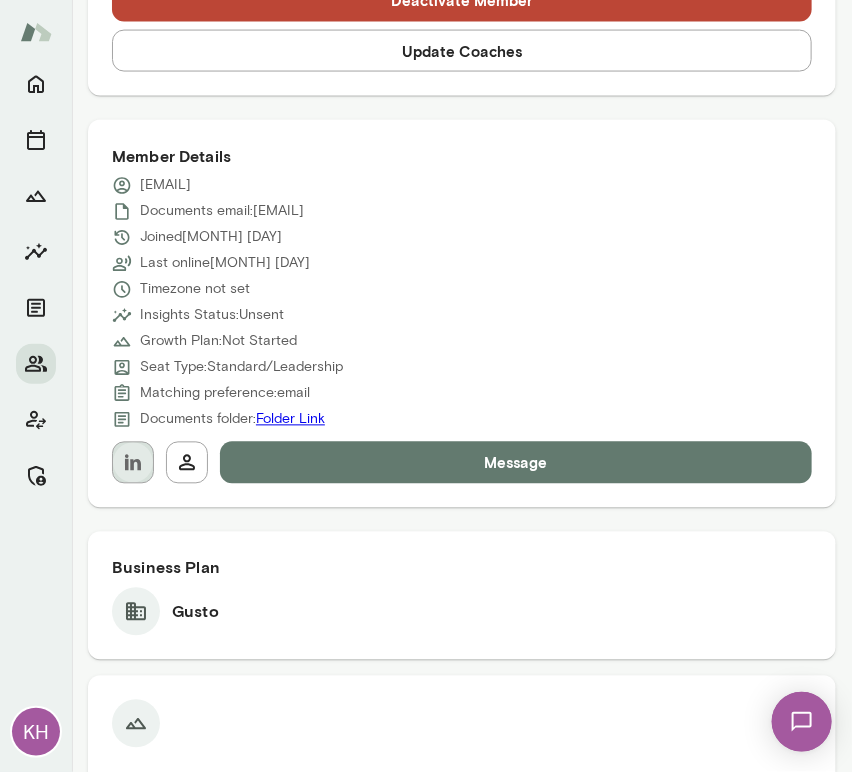 click 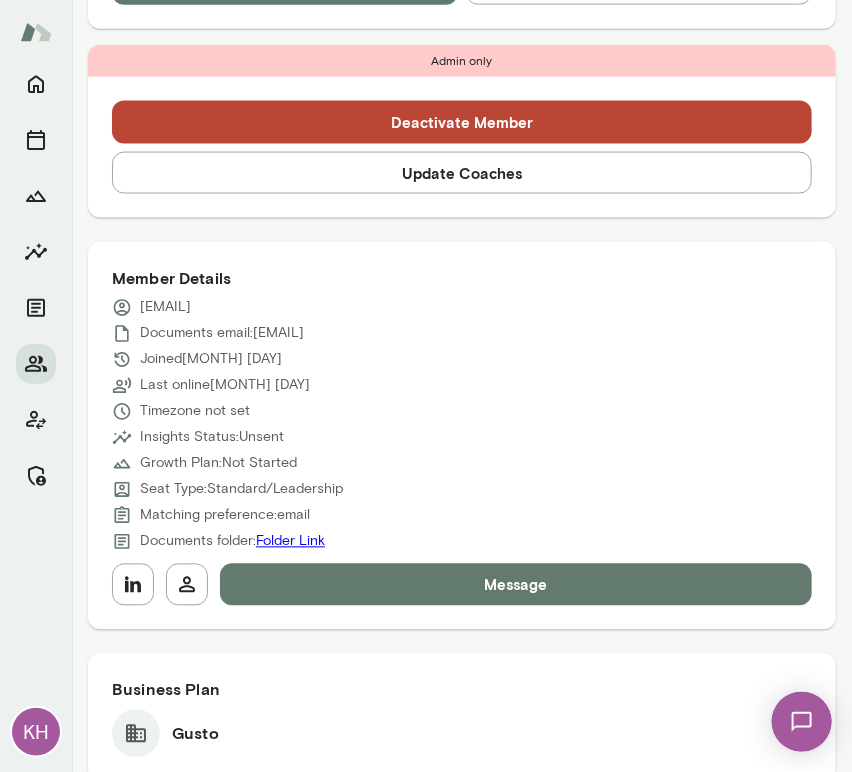 scroll, scrollTop: 0, scrollLeft: 0, axis: both 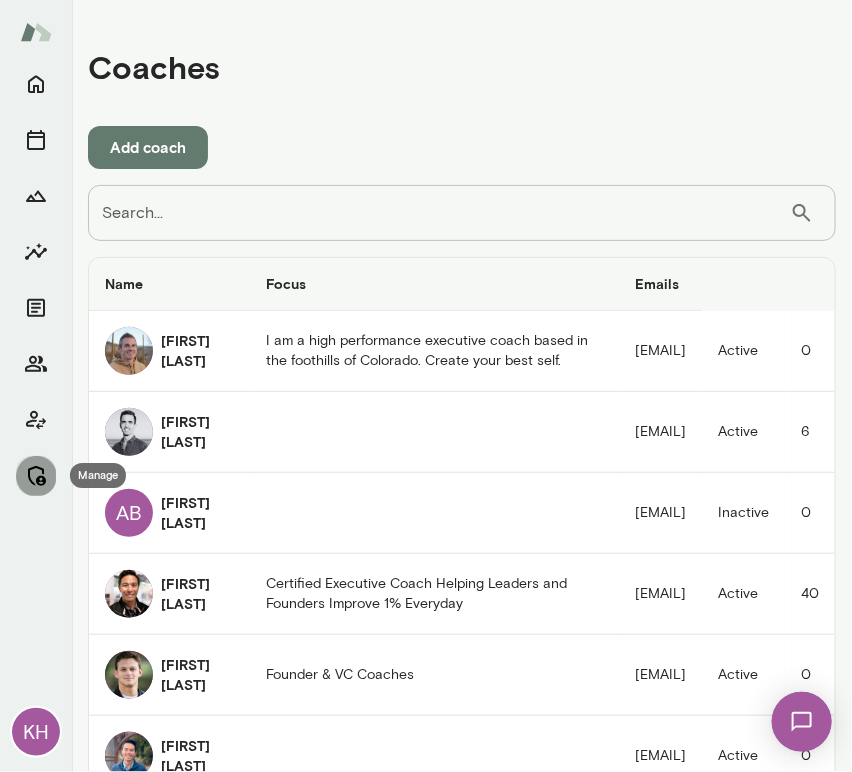 click 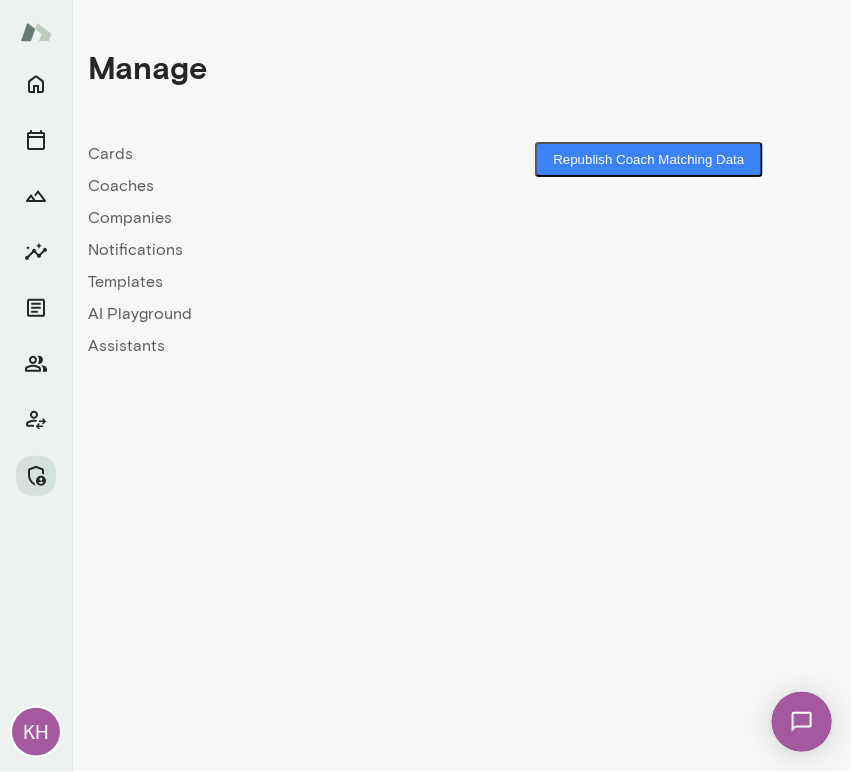 click on "Companies" at bounding box center (275, 218) 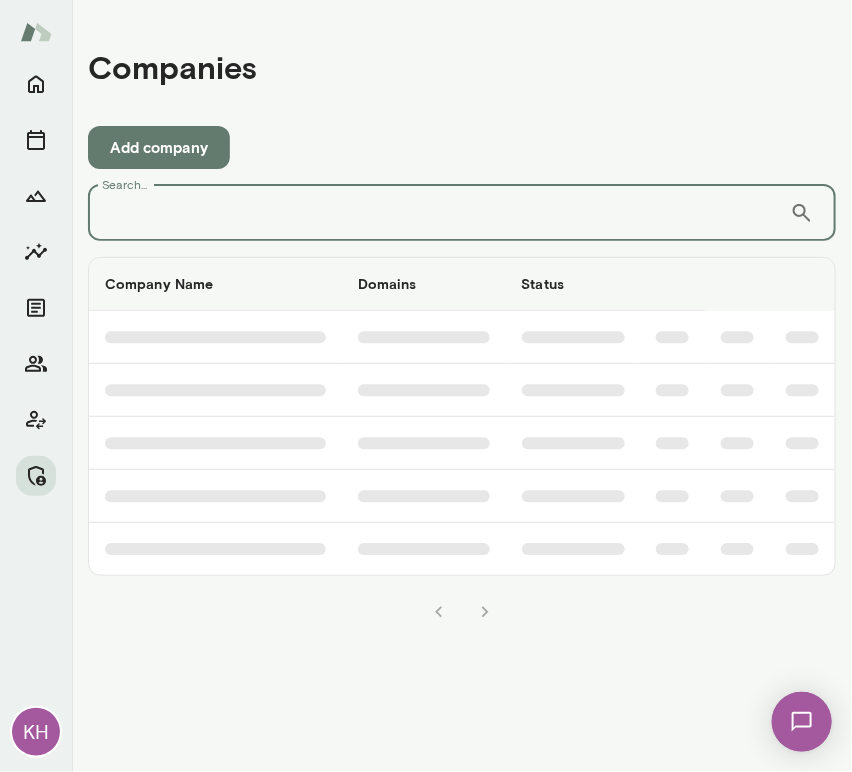 click on "Search..." at bounding box center (439, 213) 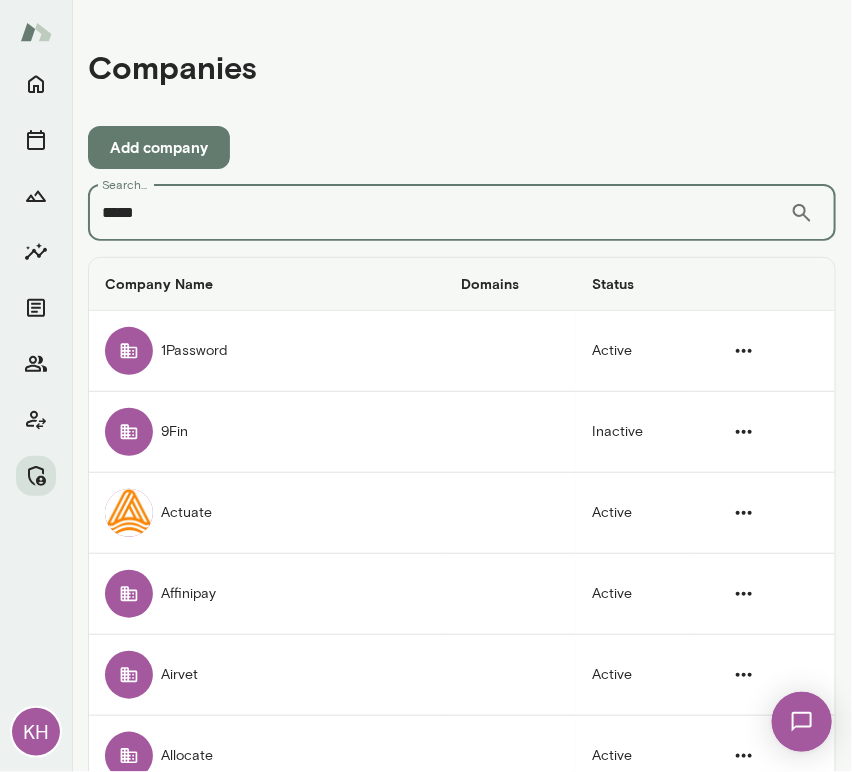 type on "*****" 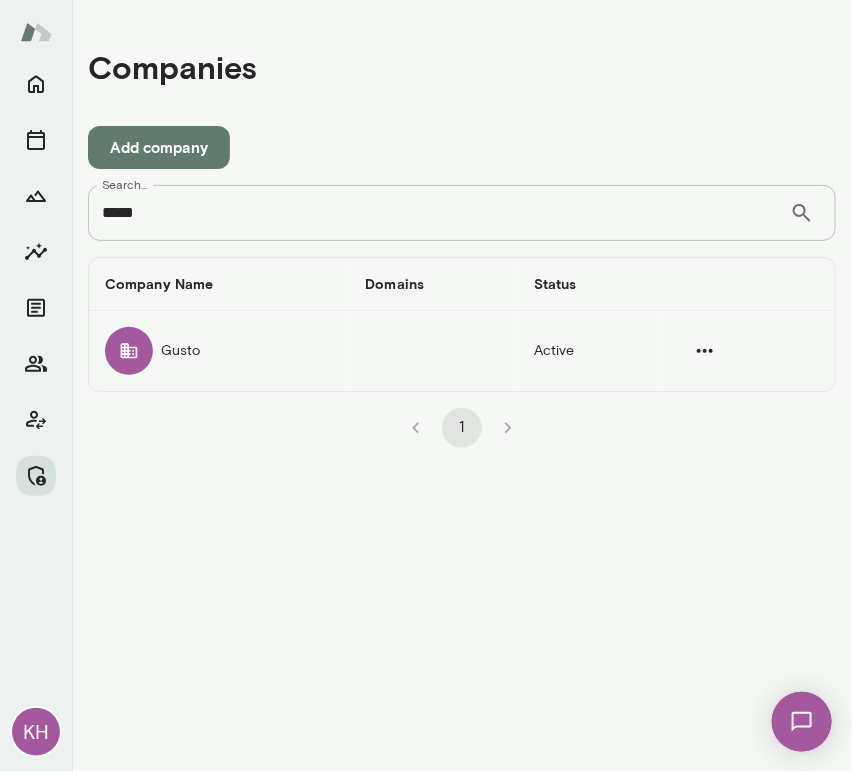 click 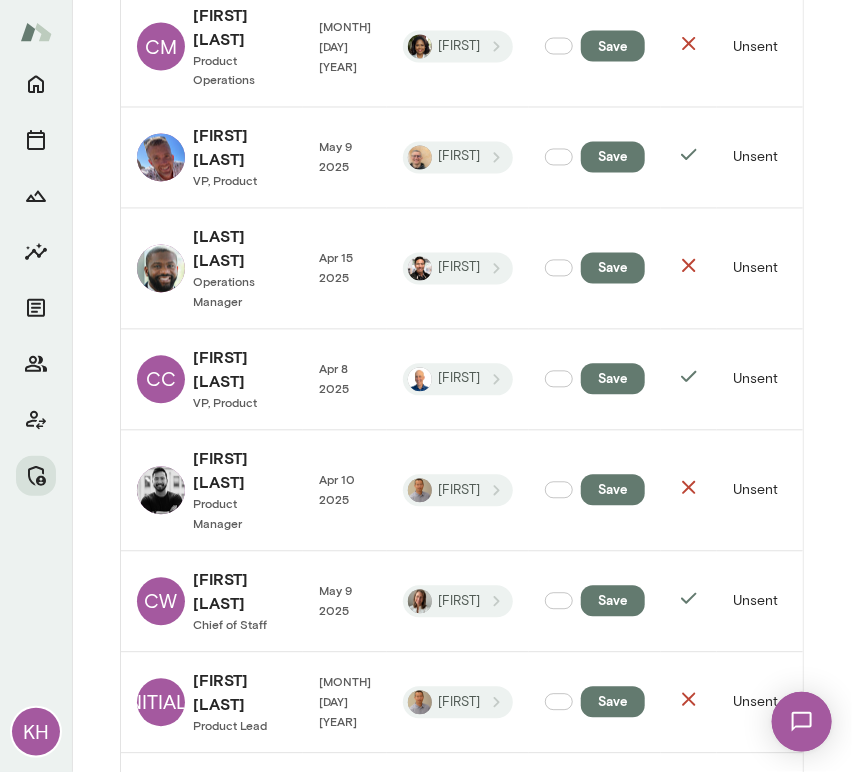 scroll, scrollTop: 2812, scrollLeft: 0, axis: vertical 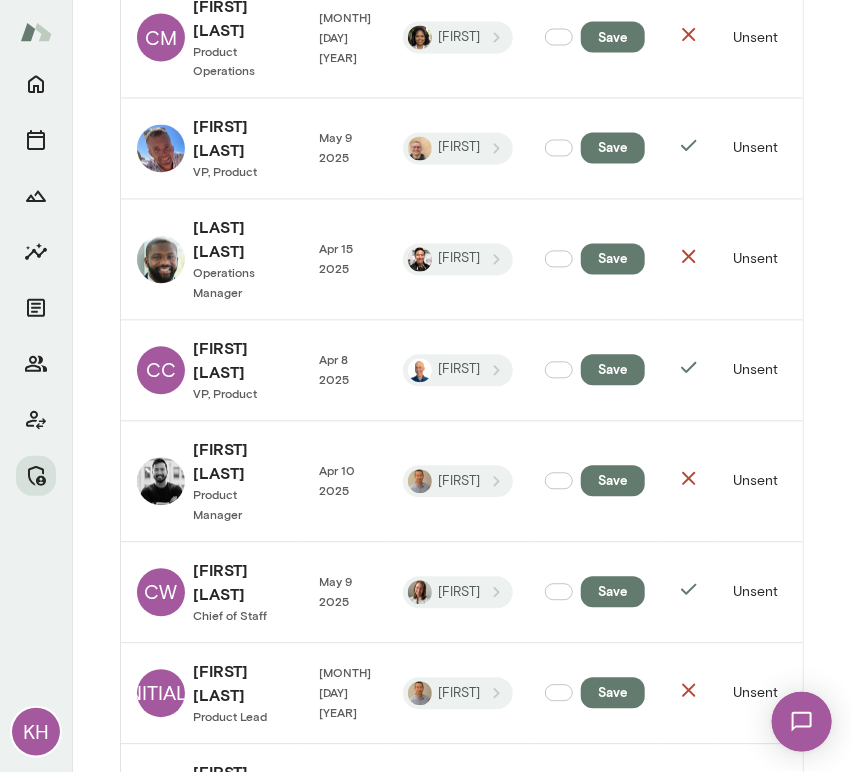 click at bounding box center [161, 482] 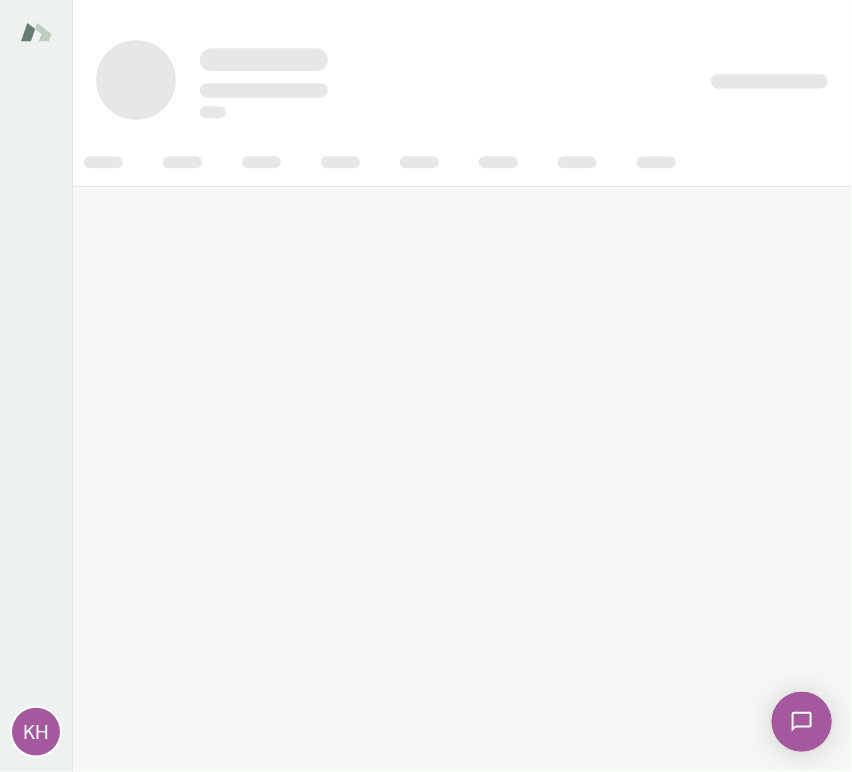 scroll, scrollTop: 0, scrollLeft: 0, axis: both 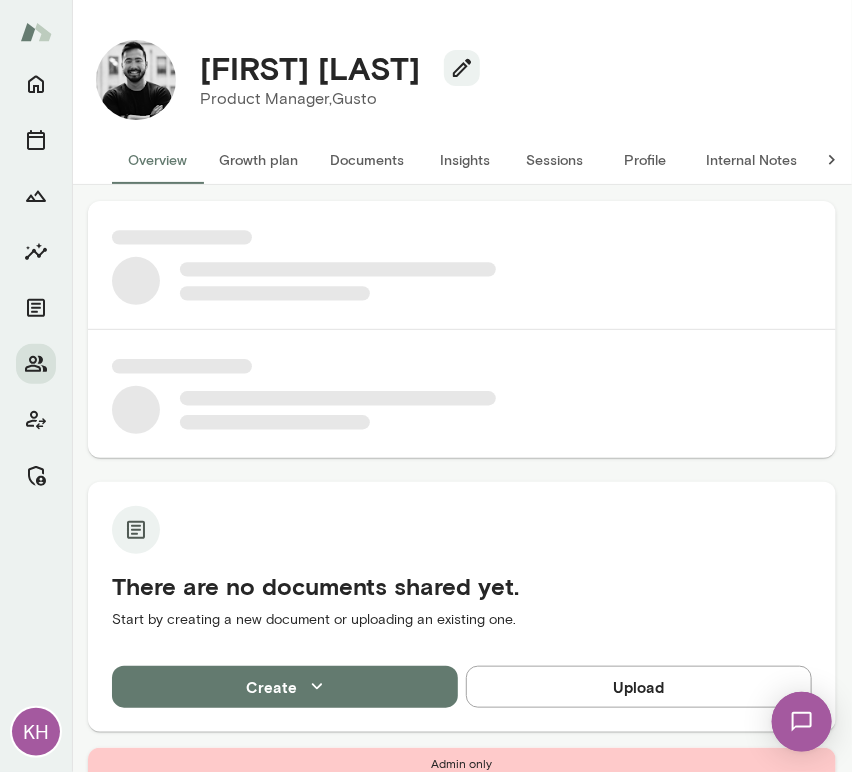 click on "Sessions" at bounding box center (555, 160) 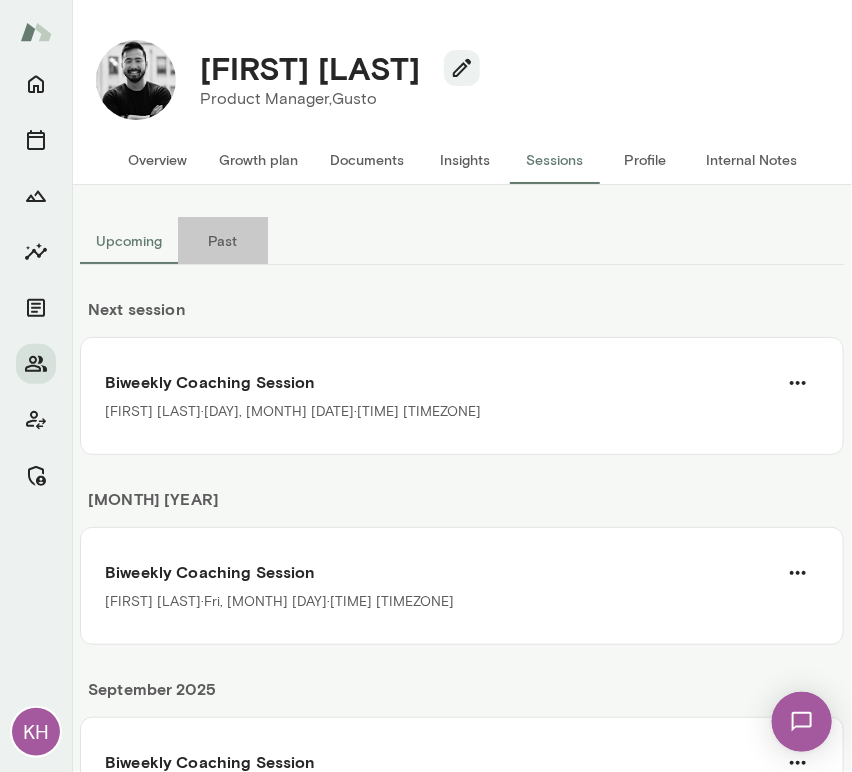 click on "Past" at bounding box center [223, 241] 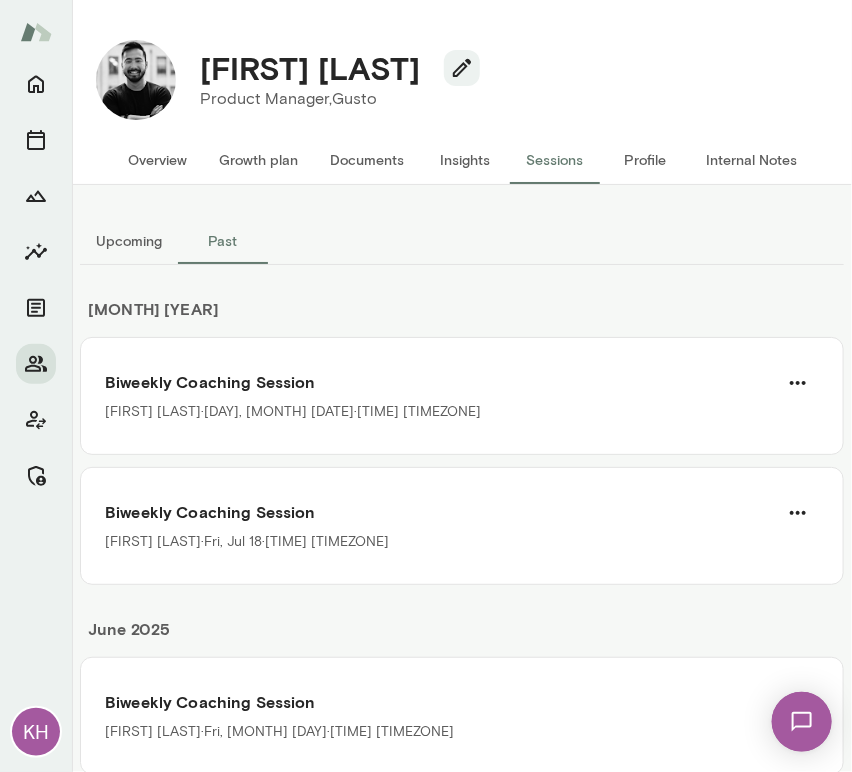 scroll, scrollTop: 946, scrollLeft: 0, axis: vertical 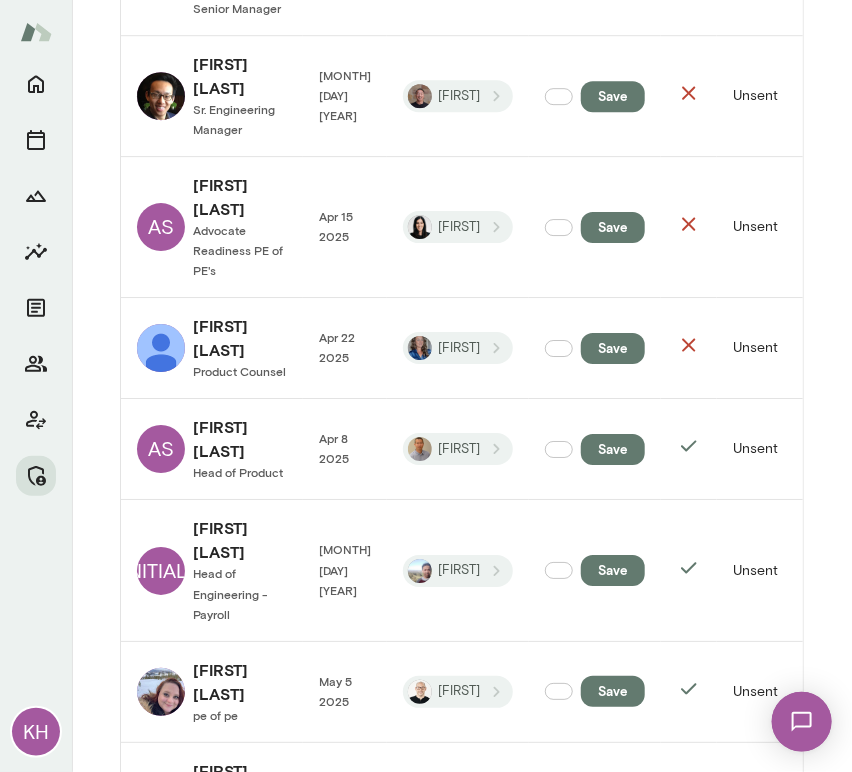 click on "AS" at bounding box center [161, 449] 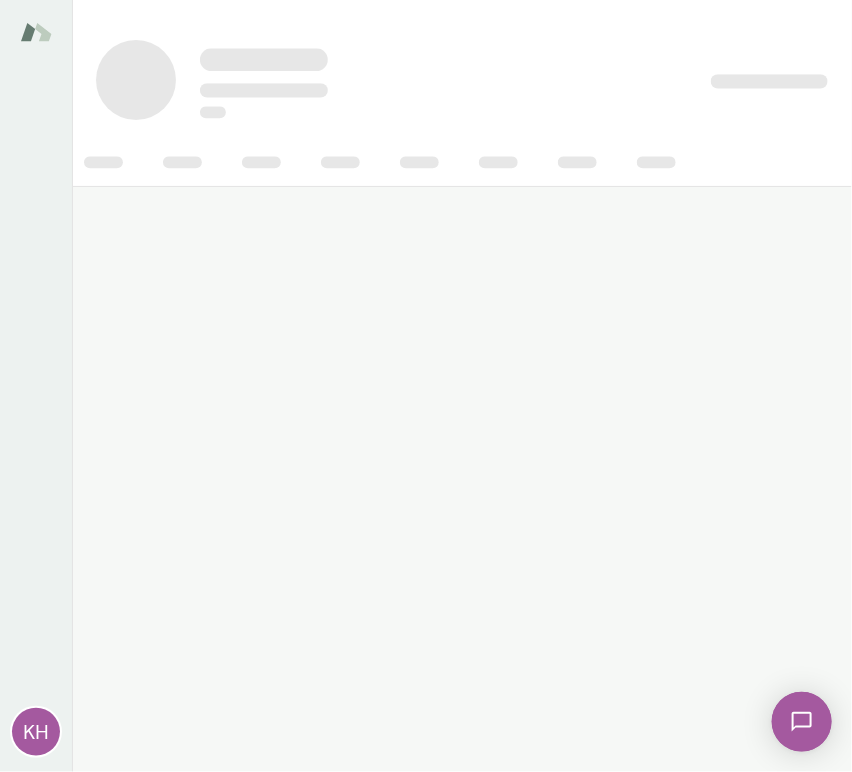 scroll, scrollTop: 0, scrollLeft: 0, axis: both 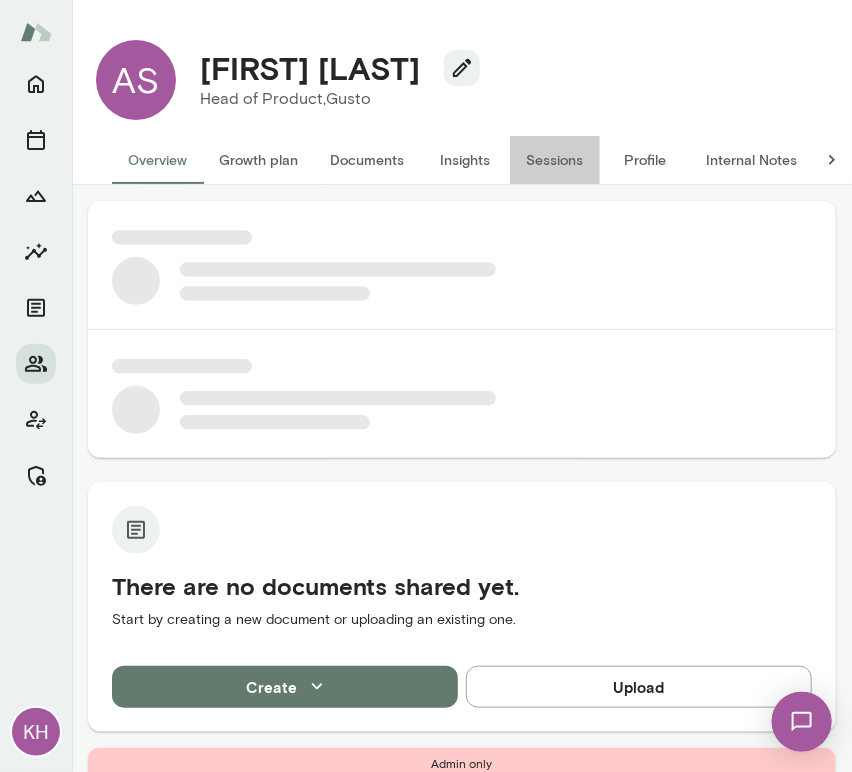 click on "Sessions" at bounding box center [555, 160] 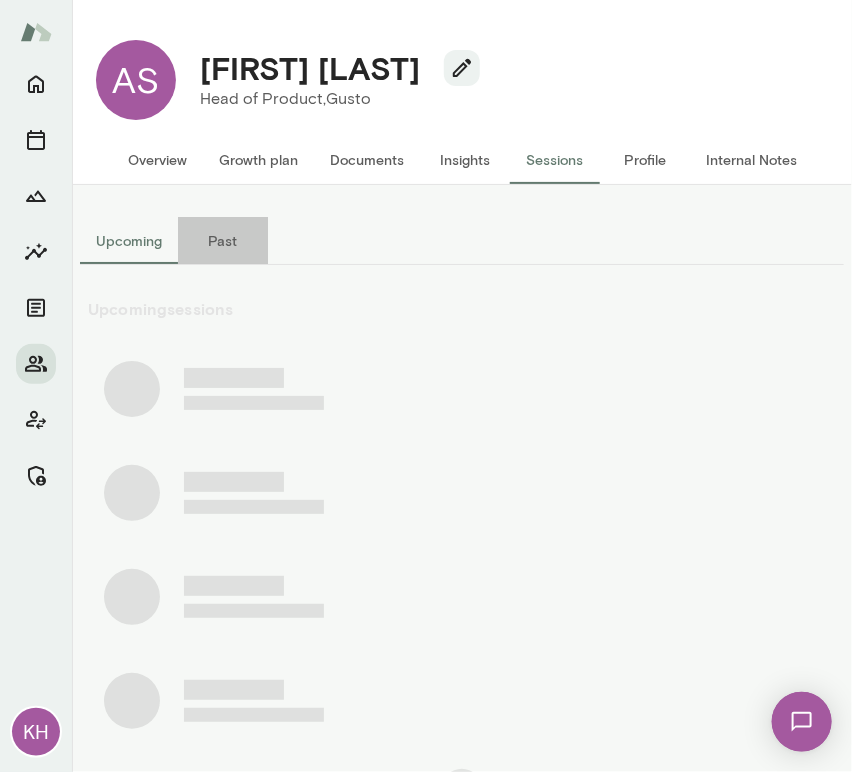 click on "Past" at bounding box center (223, 241) 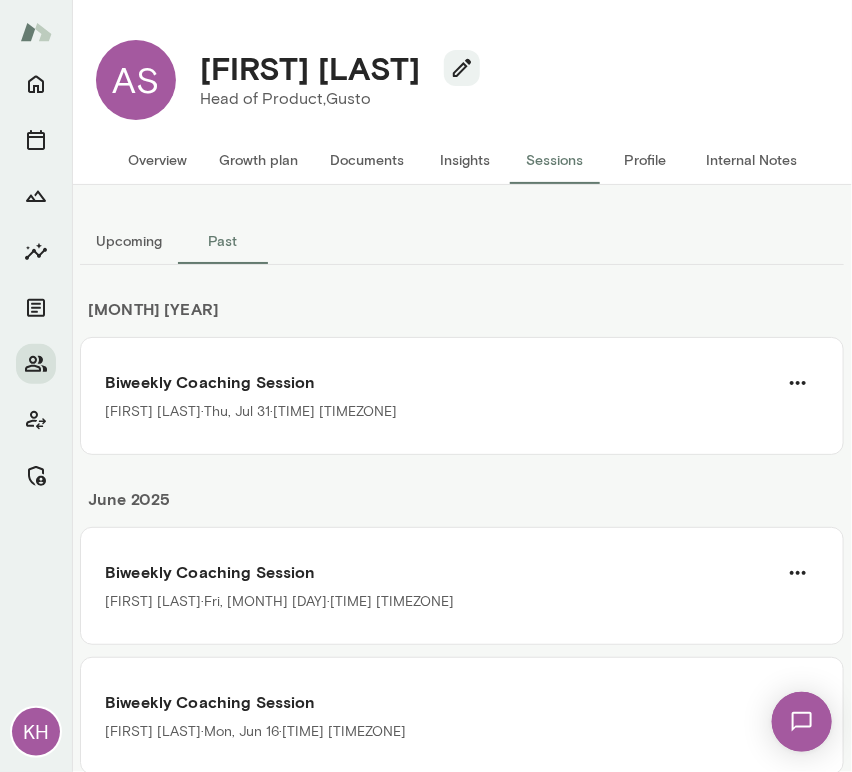 scroll, scrollTop: 826, scrollLeft: 0, axis: vertical 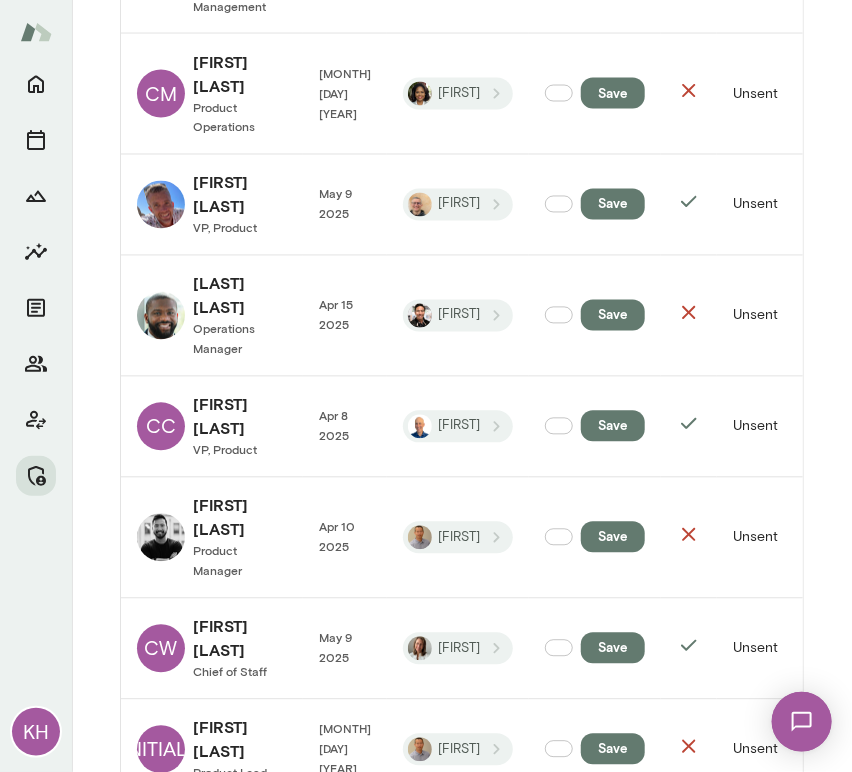 click on "CS" at bounding box center (161, 750) 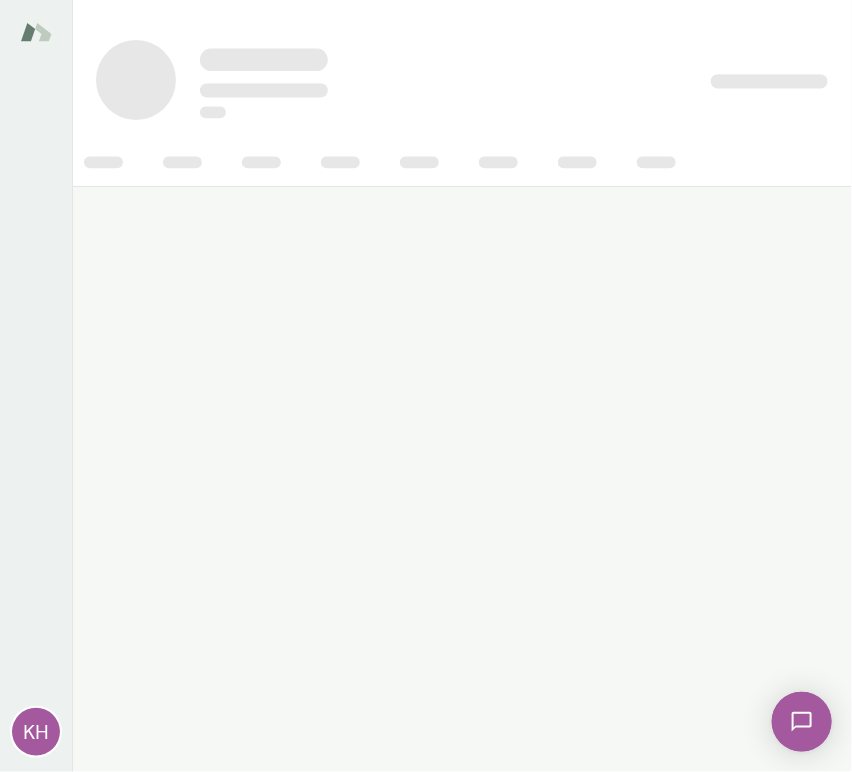scroll, scrollTop: 0, scrollLeft: 0, axis: both 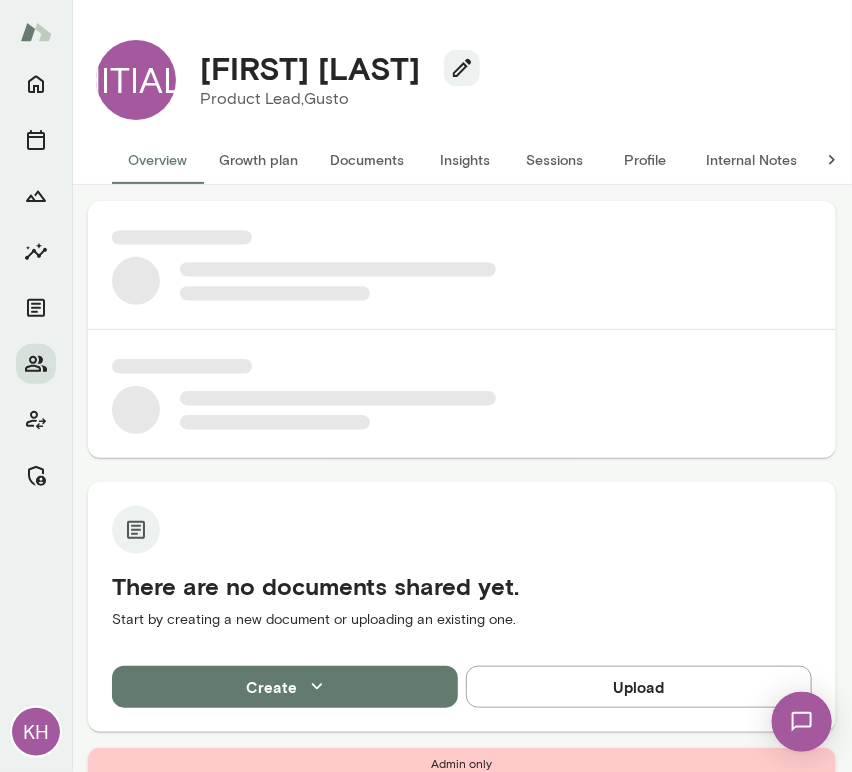 click on "Sessions" at bounding box center (555, 160) 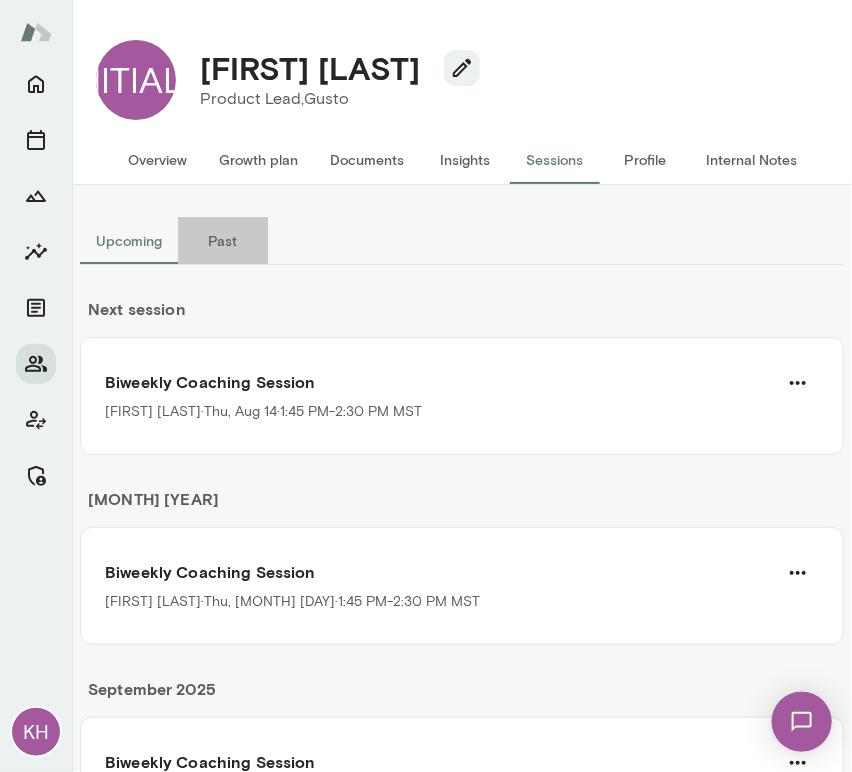 click on "Past" at bounding box center (223, 241) 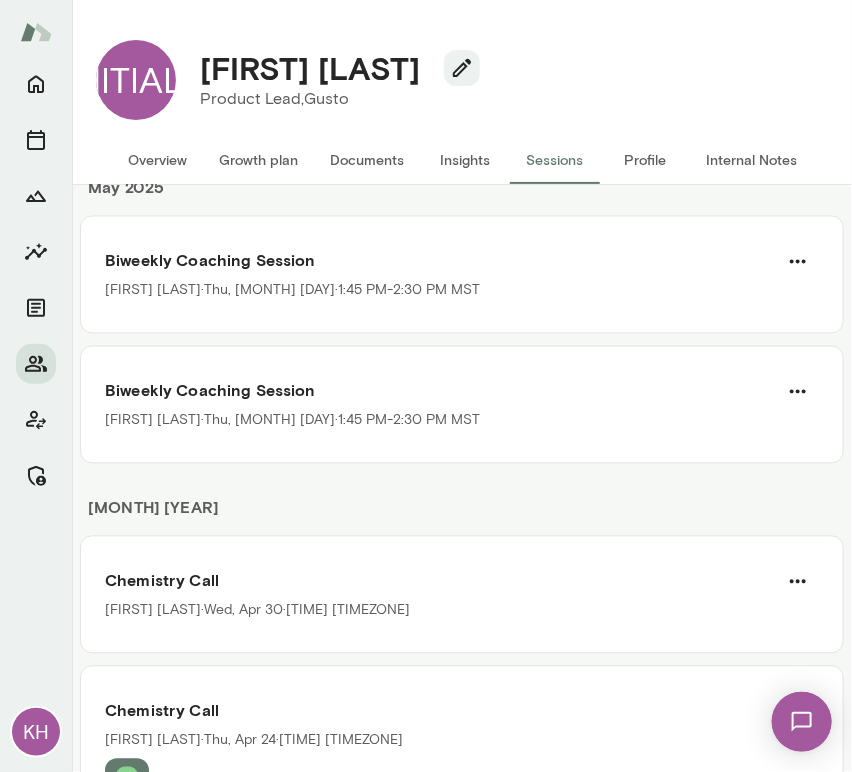 scroll, scrollTop: 1096, scrollLeft: 0, axis: vertical 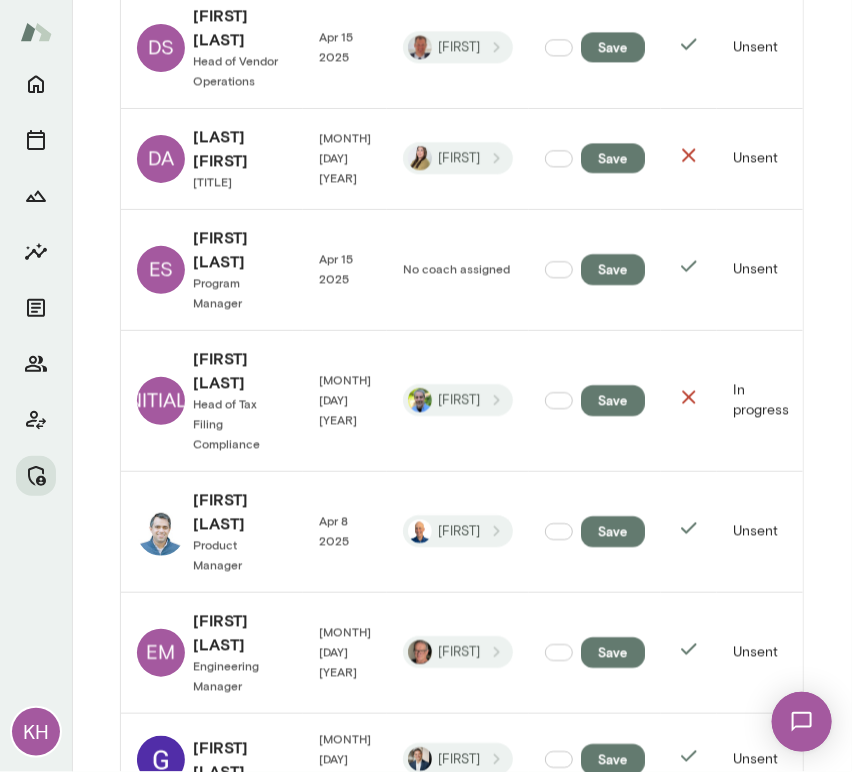 click at bounding box center (161, 978) 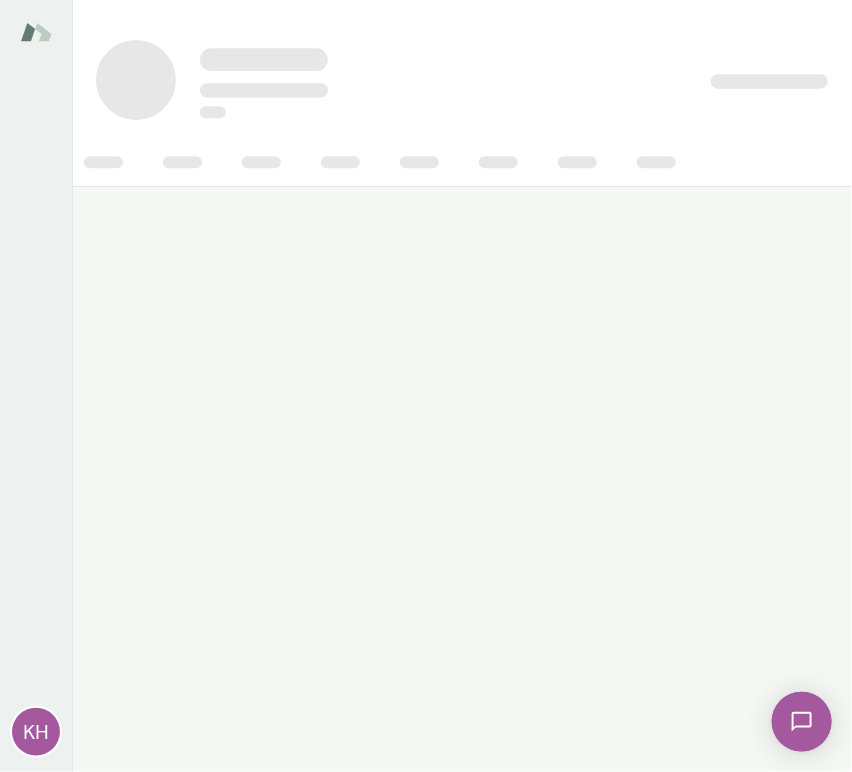 scroll, scrollTop: 0, scrollLeft: 0, axis: both 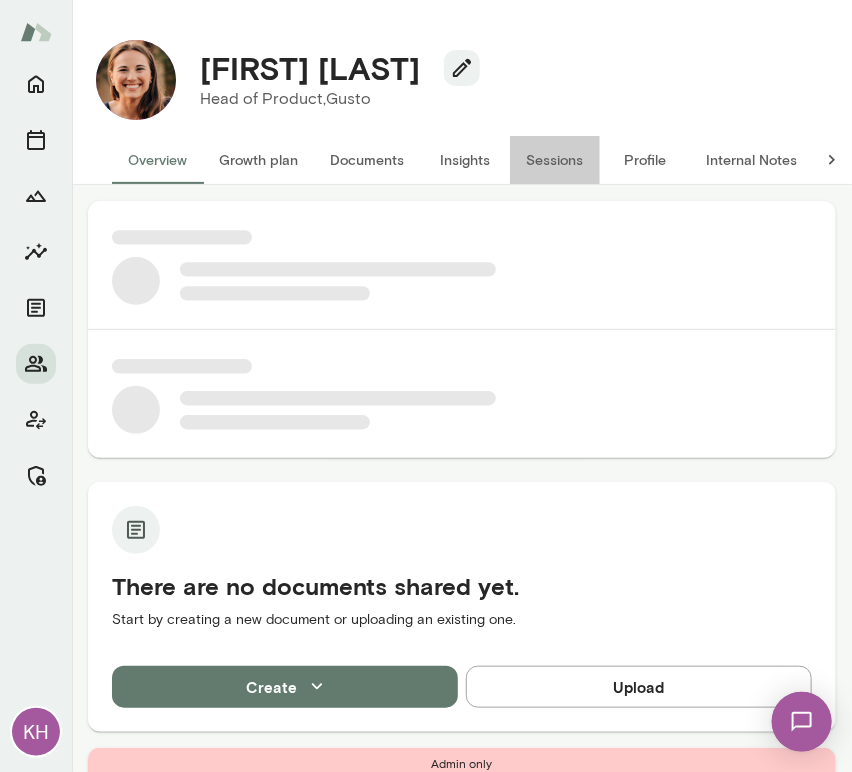 click on "Sessions" at bounding box center [555, 160] 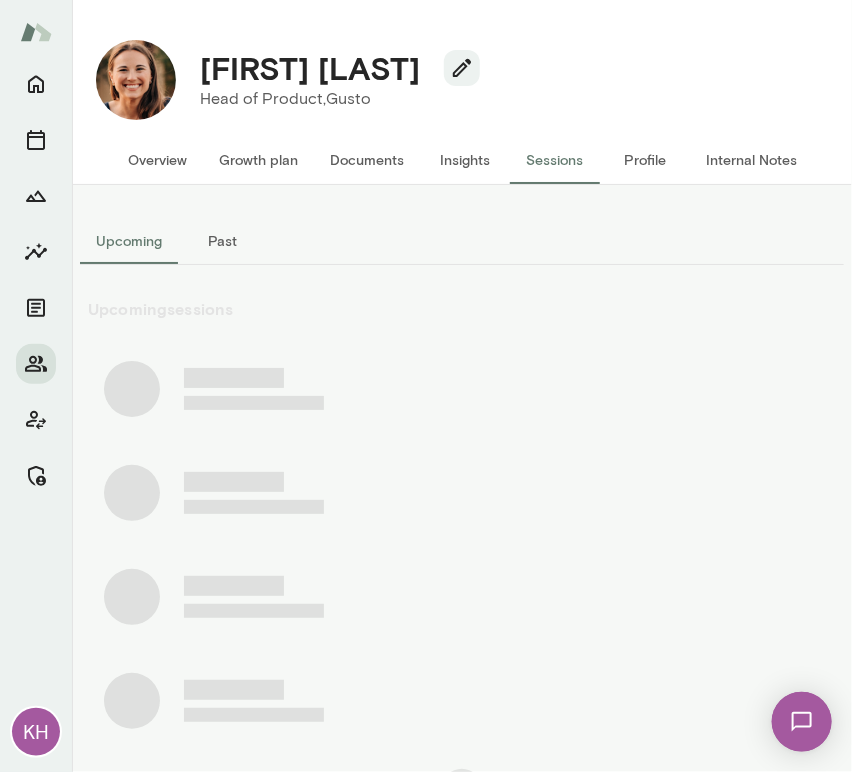click on "Past" at bounding box center [223, 241] 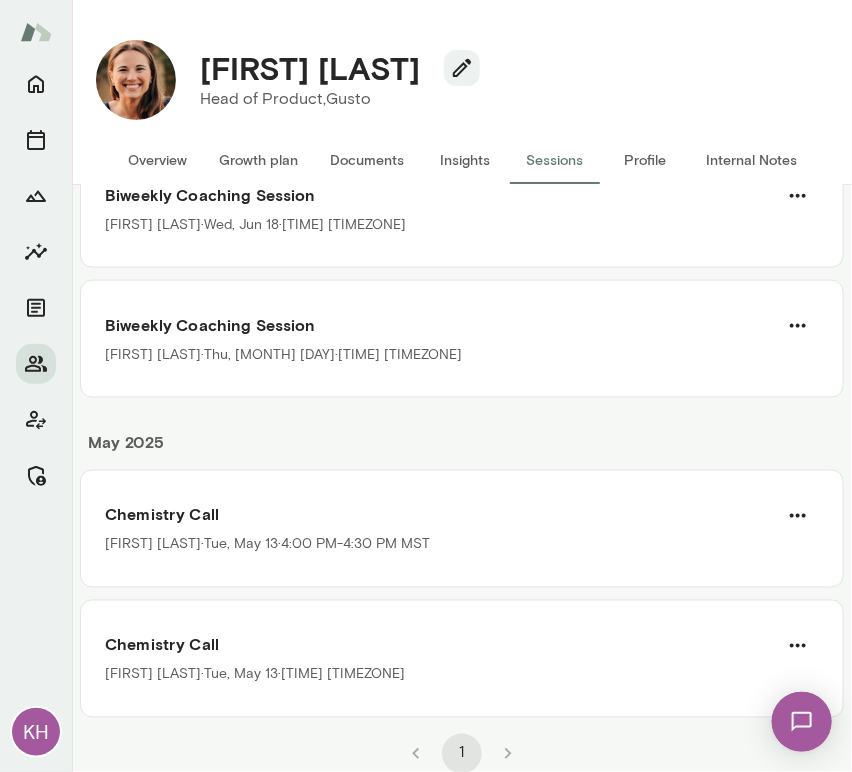 scroll, scrollTop: 0, scrollLeft: 0, axis: both 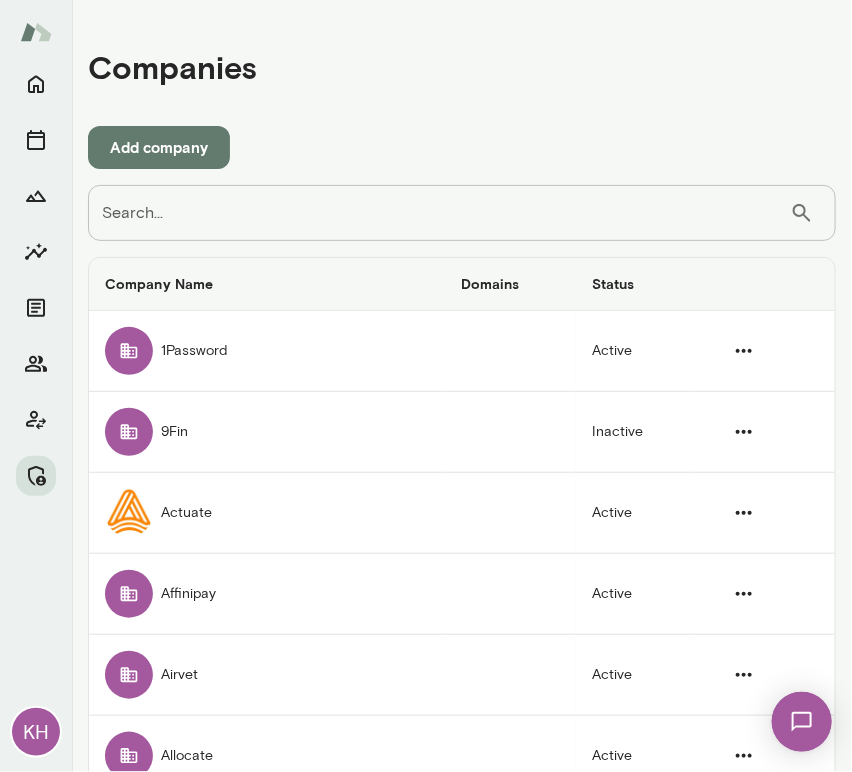 click on "Search..." at bounding box center [439, 213] 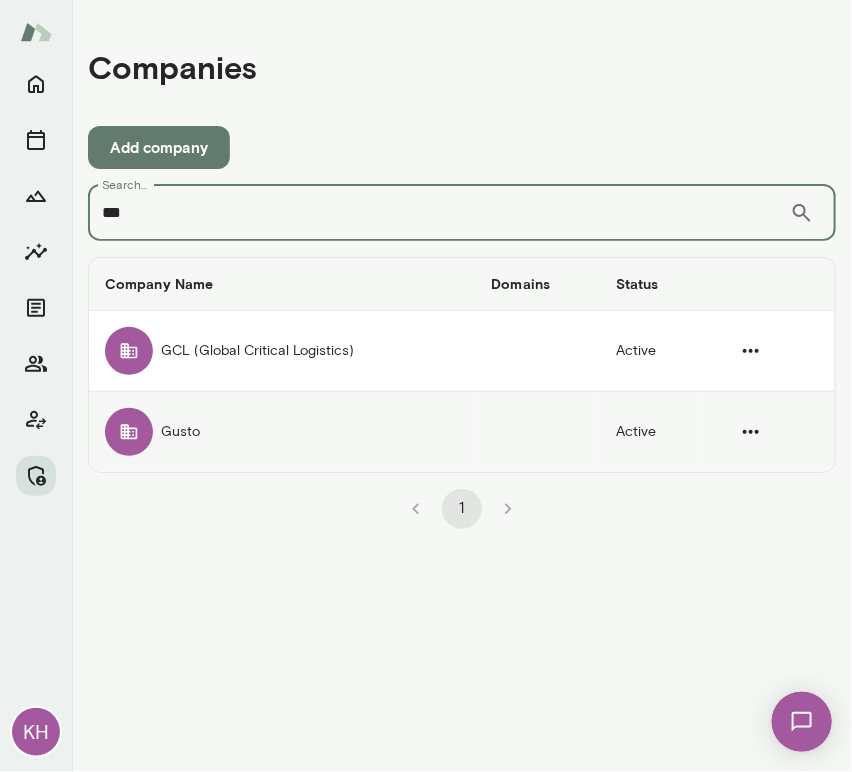 type on "***" 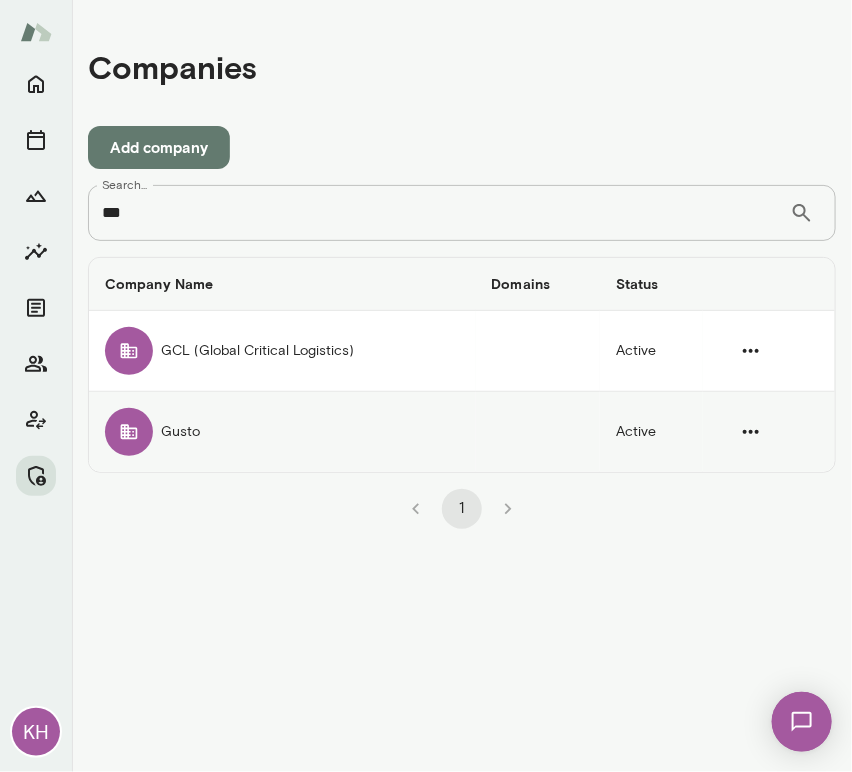 click on "Gusto" at bounding box center (282, 432) 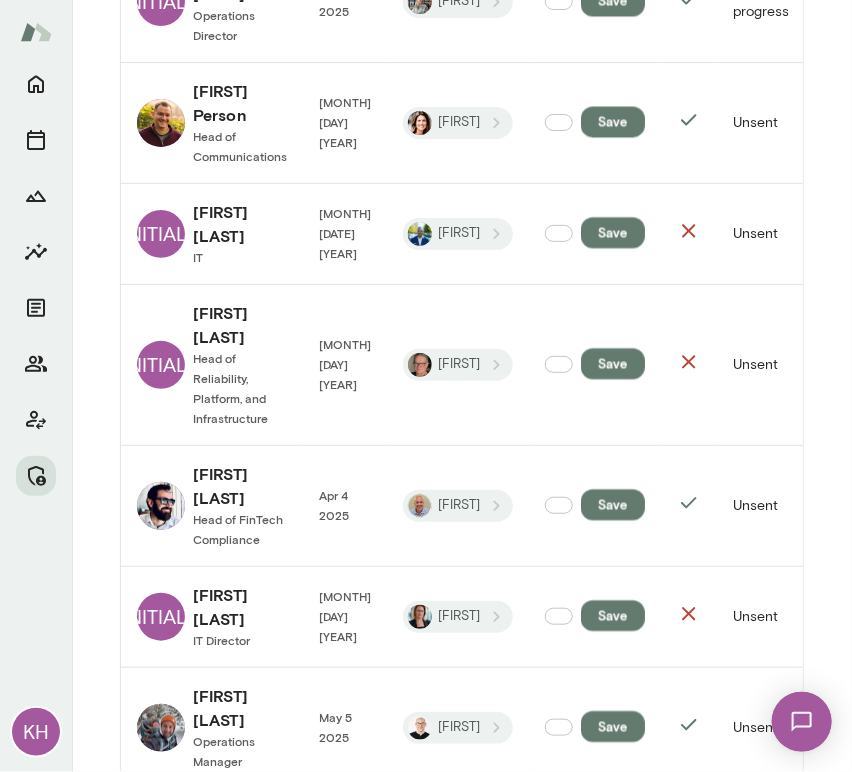 scroll, scrollTop: 6008, scrollLeft: 0, axis: vertical 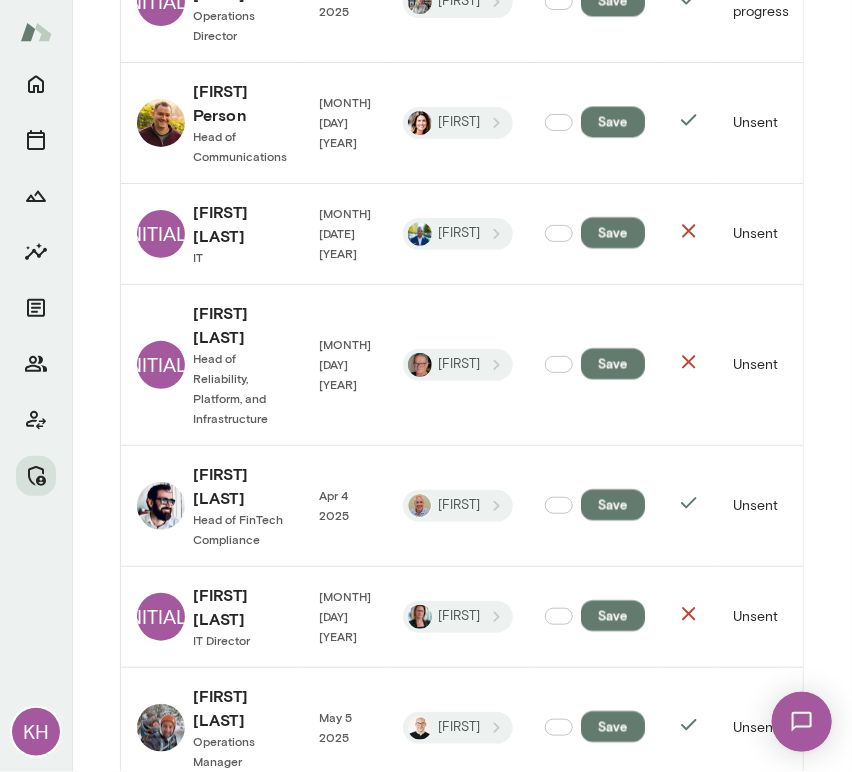 click at bounding box center (161, 839) 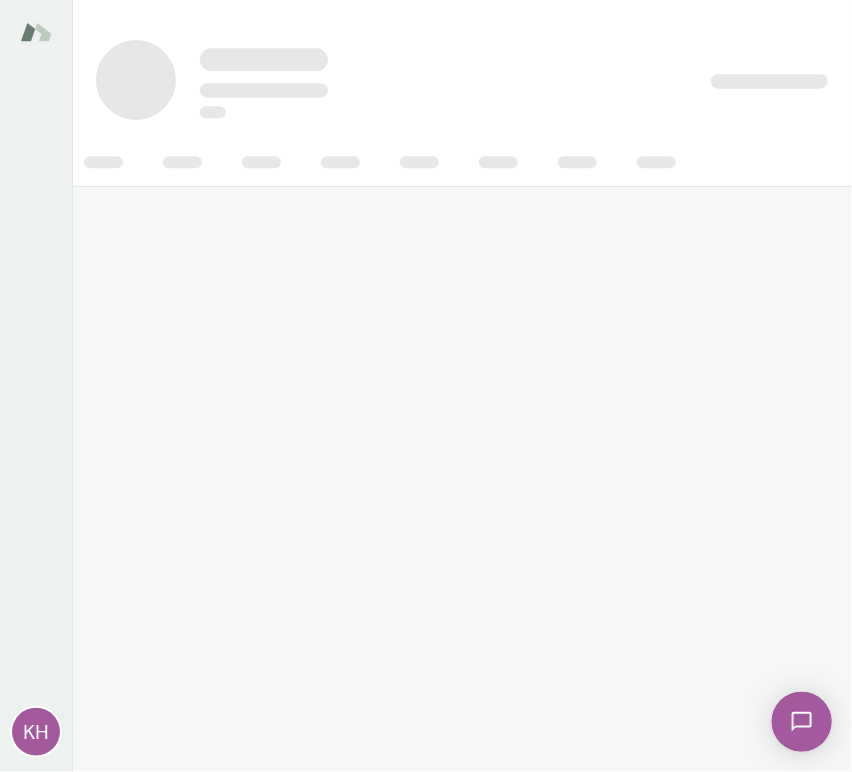 scroll, scrollTop: 0, scrollLeft: 0, axis: both 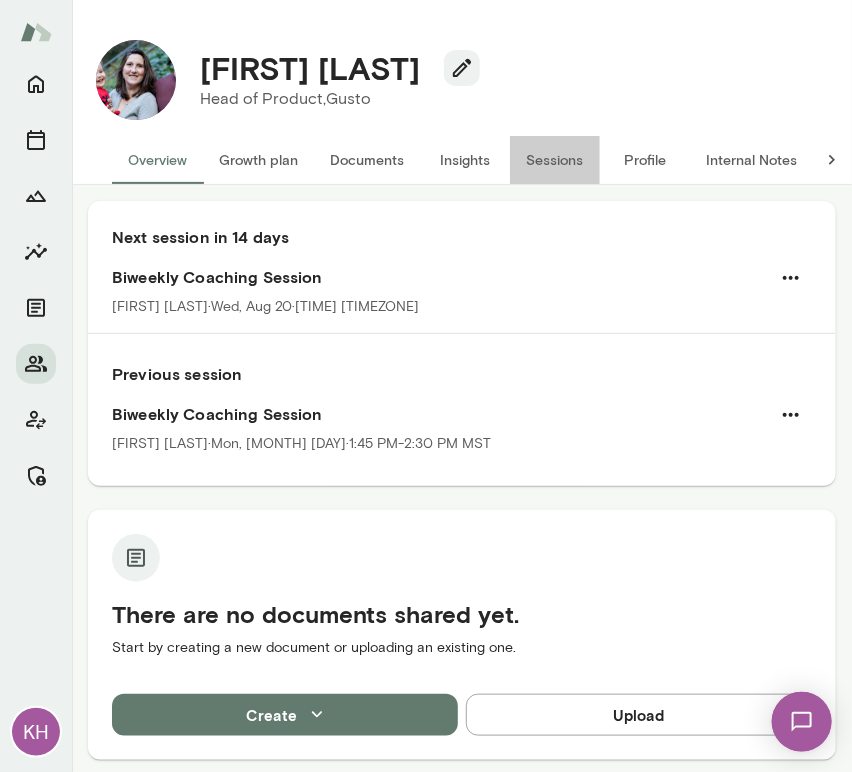 click on "Sessions" at bounding box center (555, 160) 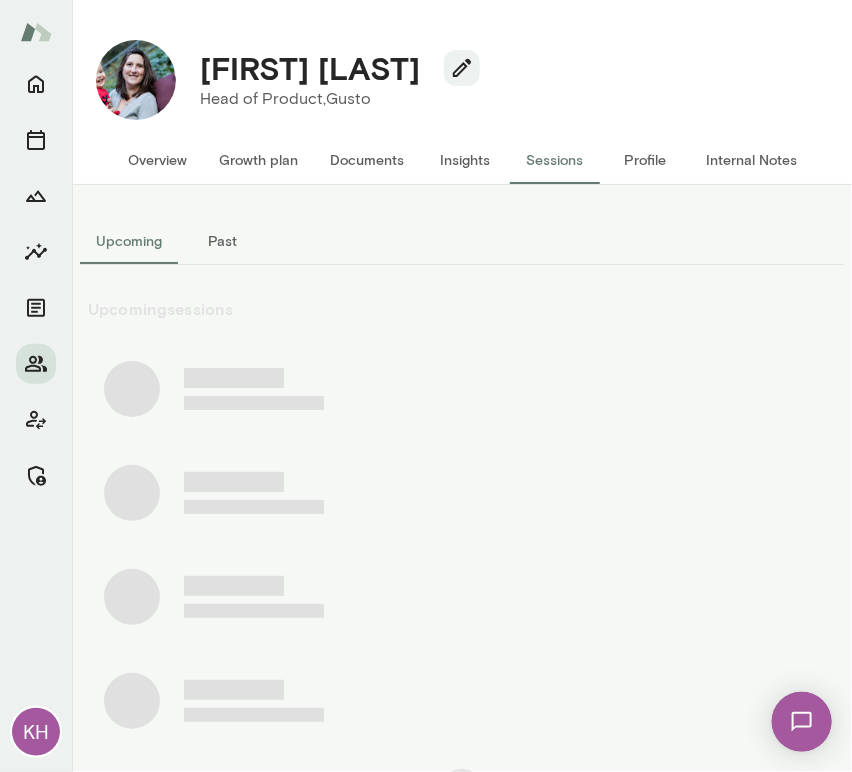 click on "Past" at bounding box center [223, 241] 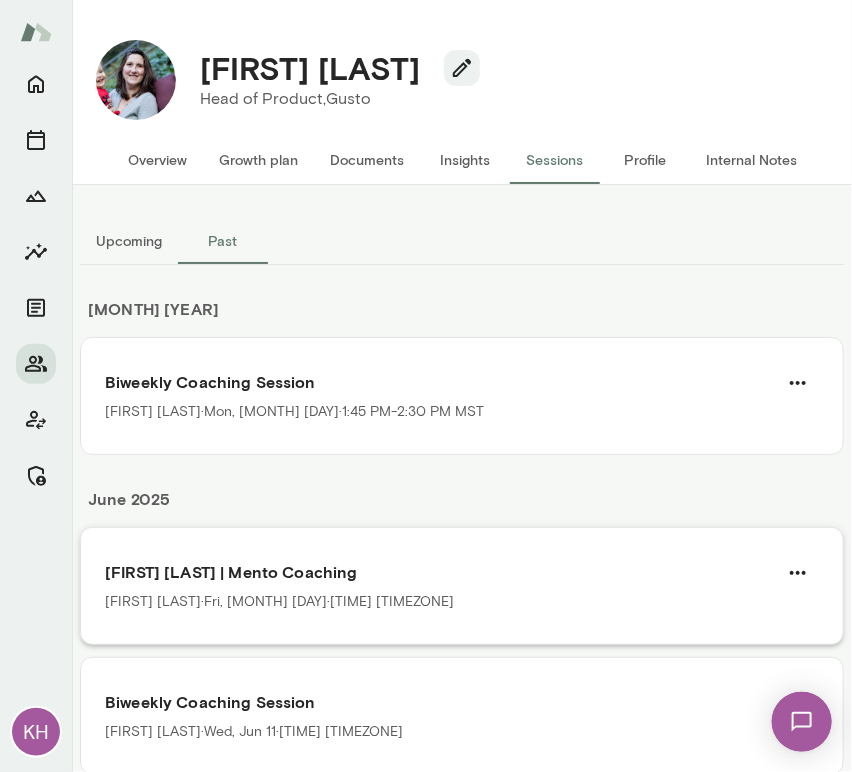 scroll, scrollTop: 377, scrollLeft: 0, axis: vertical 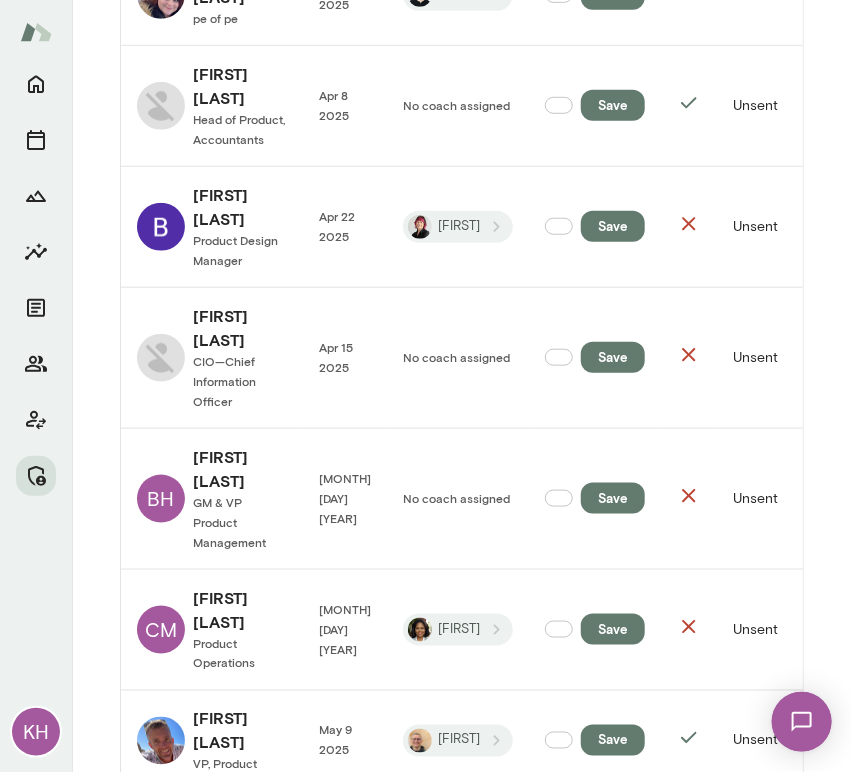 click on "CM" at bounding box center (161, 630) 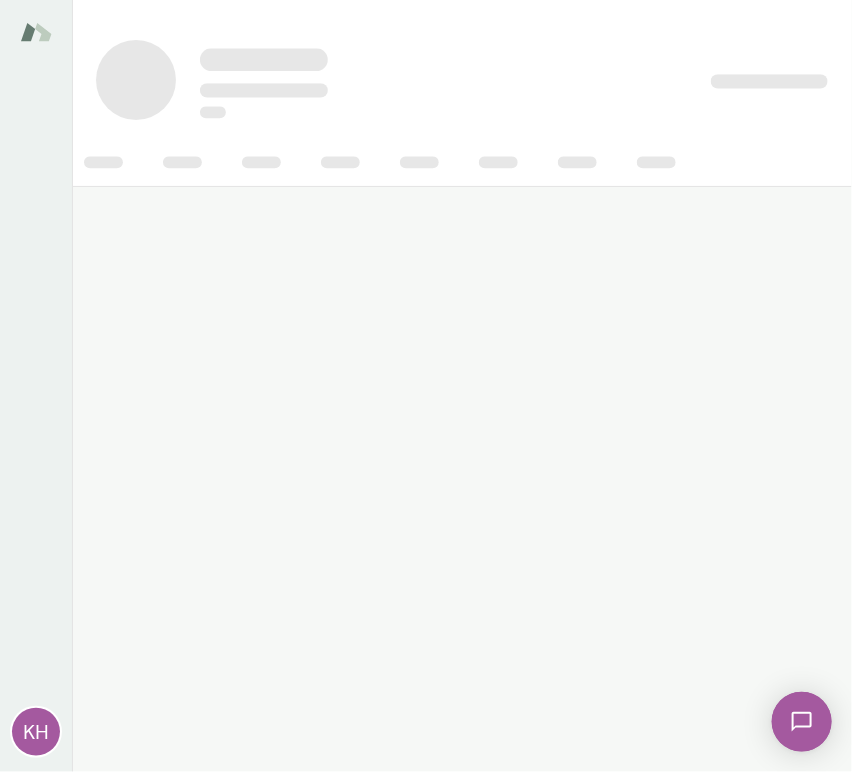 scroll, scrollTop: 0, scrollLeft: 0, axis: both 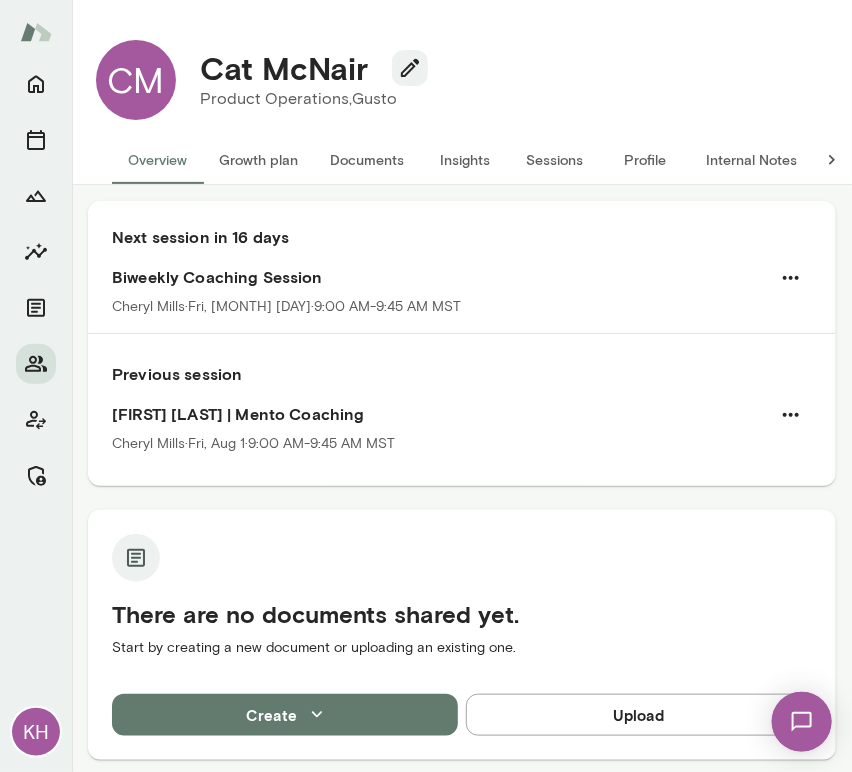 click on "Sessions" at bounding box center (555, 160) 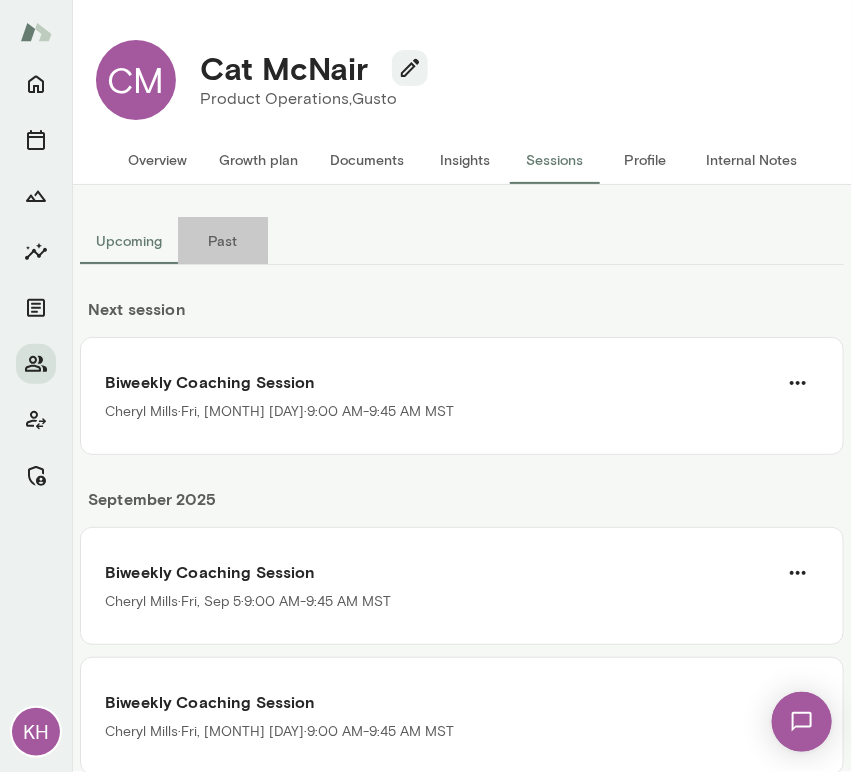 click on "Past" at bounding box center (223, 241) 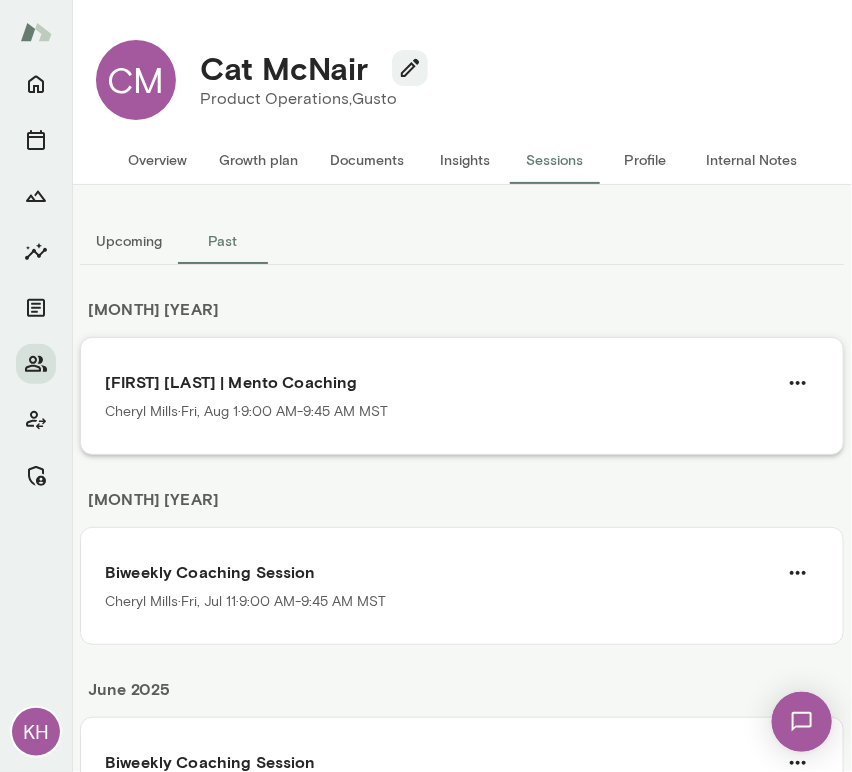 scroll, scrollTop: 696, scrollLeft: 0, axis: vertical 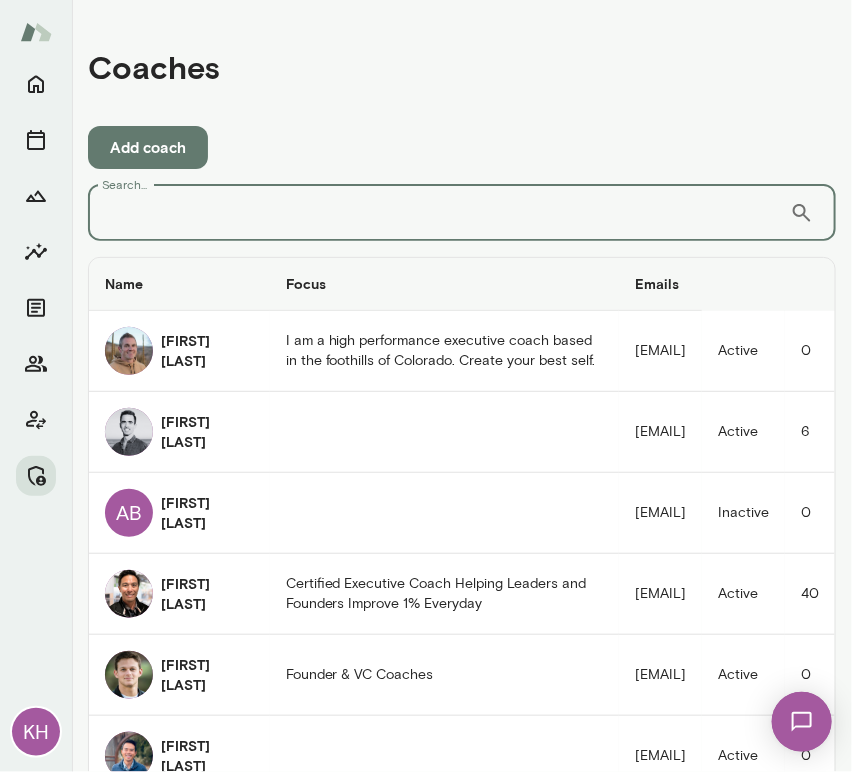 click on "Search..." at bounding box center [439, 213] 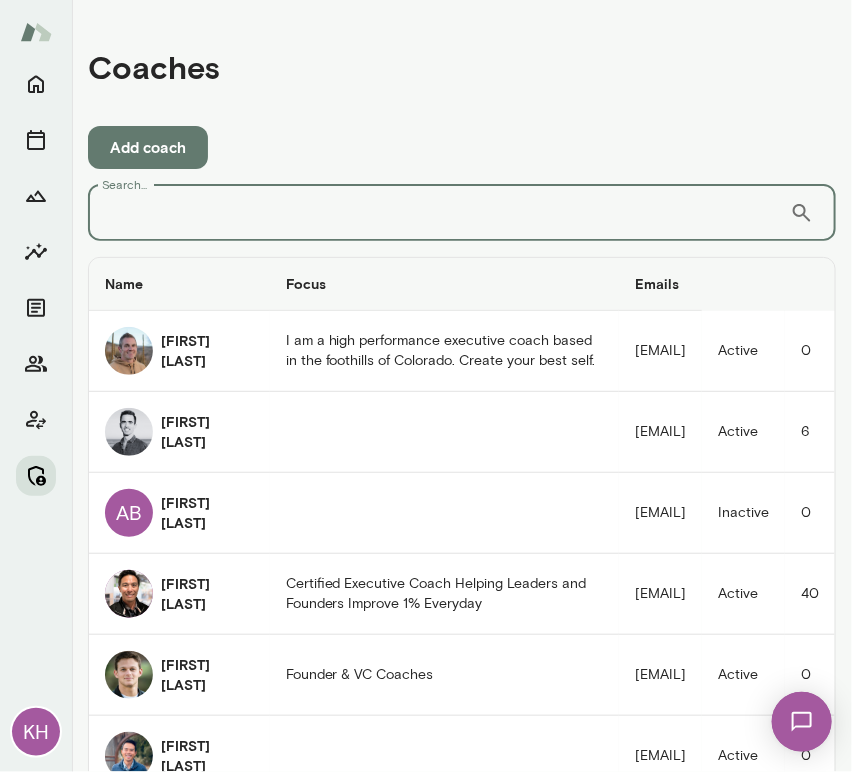 click 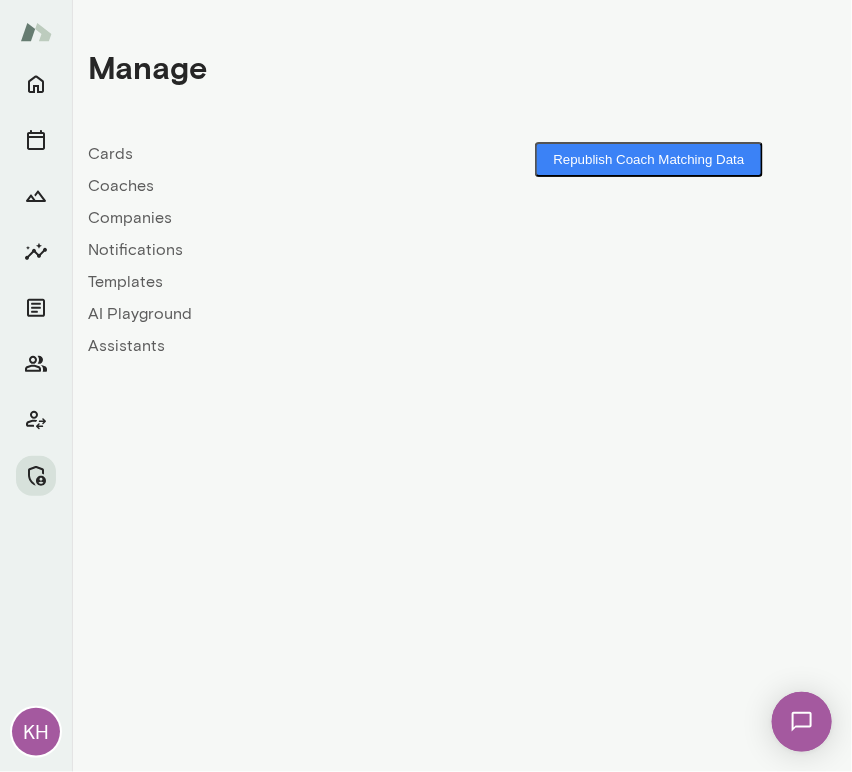 click on "Companies" at bounding box center [275, 218] 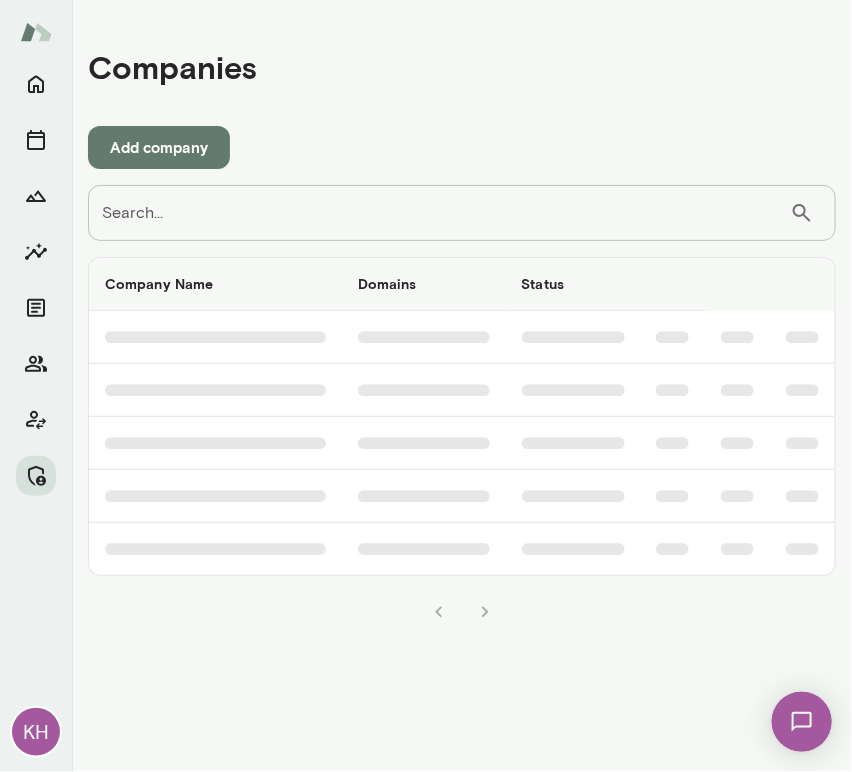 click on "Search..." at bounding box center [439, 213] 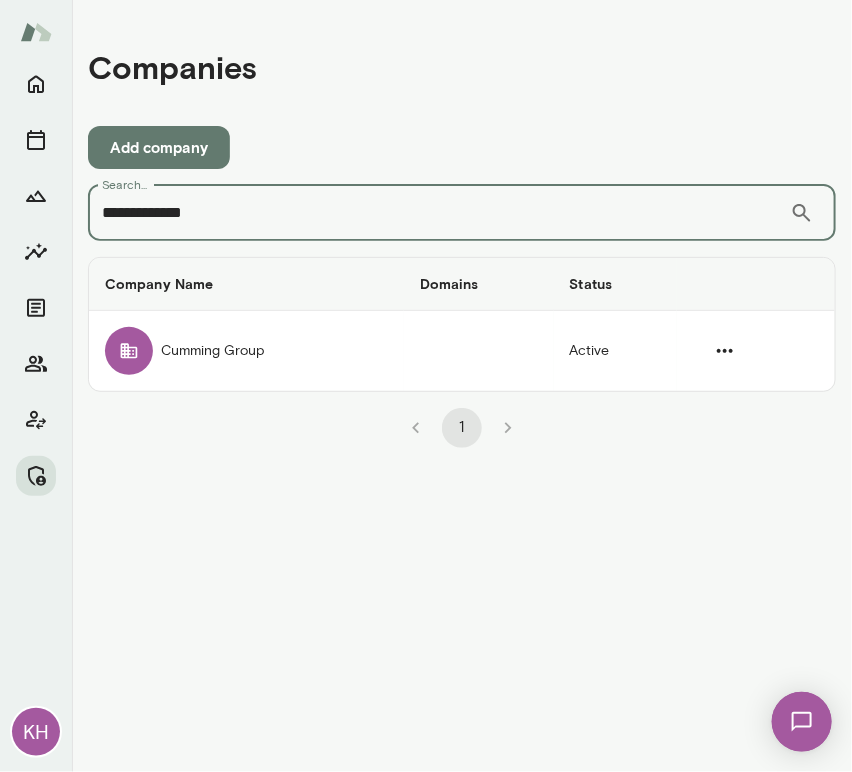 type on "**********" 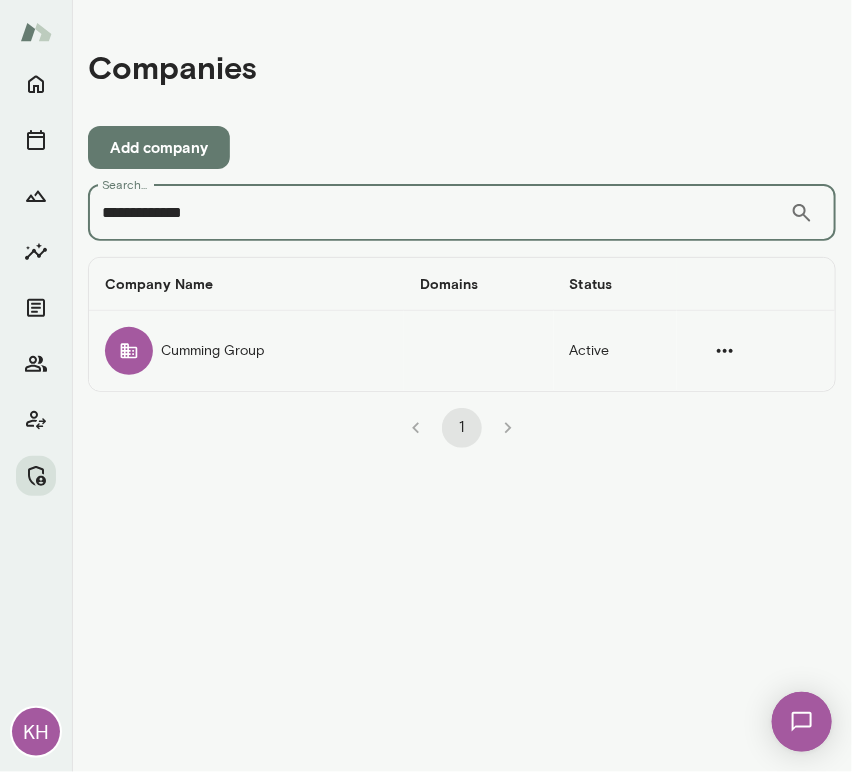 click on "Cumming Group" at bounding box center [246, 351] 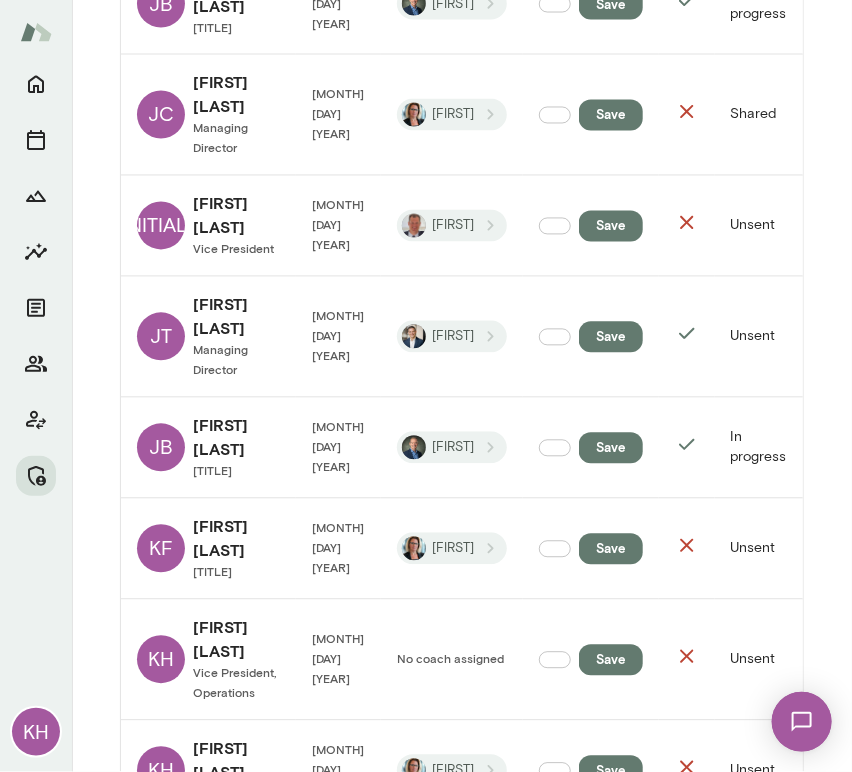 scroll, scrollTop: 4724, scrollLeft: 0, axis: vertical 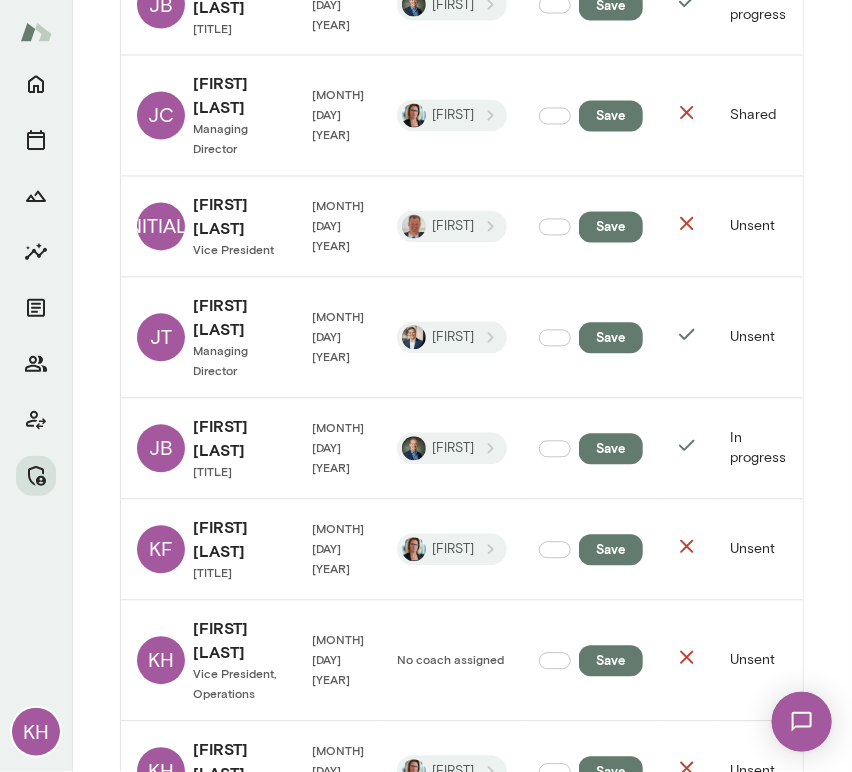 click on "Mento Engagement Metrics are based on employees who completed onboarding and have a Coach assigned 95% Have upcoming sessions 585 Coaching session completed 95% Met a coach in the last 30 days 483.33 Hours of coaching Sessions 92 % positive feedback 24 1 1 Members Current members (54) Past members (0) Name  ▲ Joined Coach Admin Note Growth Plan Started Insights Status Sessions AZ Aggie   Zamir Sales Development Representative Apr 22 2025 Michael **** ​ Save In progress Thu, Aug 14 10:00 AM (Pacific Time) 13  upcoming • 11  completed AC Alexandra   Camejo Operations Director Jan 20 2025 Marc ​ Save Shared Thu, Aug 7 12:00 PM (Eastern Time) 6  upcoming • 14  completed AD alexandra   drori Senior Director Project Management Apr 4 2025 Tricia ​ Save In progress Thu, Aug 7 4:00 PM (Eastern Time) 11  upcoming • 9  completed AH Alison   Hunt Senior Director, DRA Apr 4 2025 Tricia ​ Save Unsent Fri, Aug 15 12:30 PM (Eastern Time) 12  upcoming • 8  completed AJ Andrew   Jerome Project Director ​ 0" at bounding box center (462, -893) 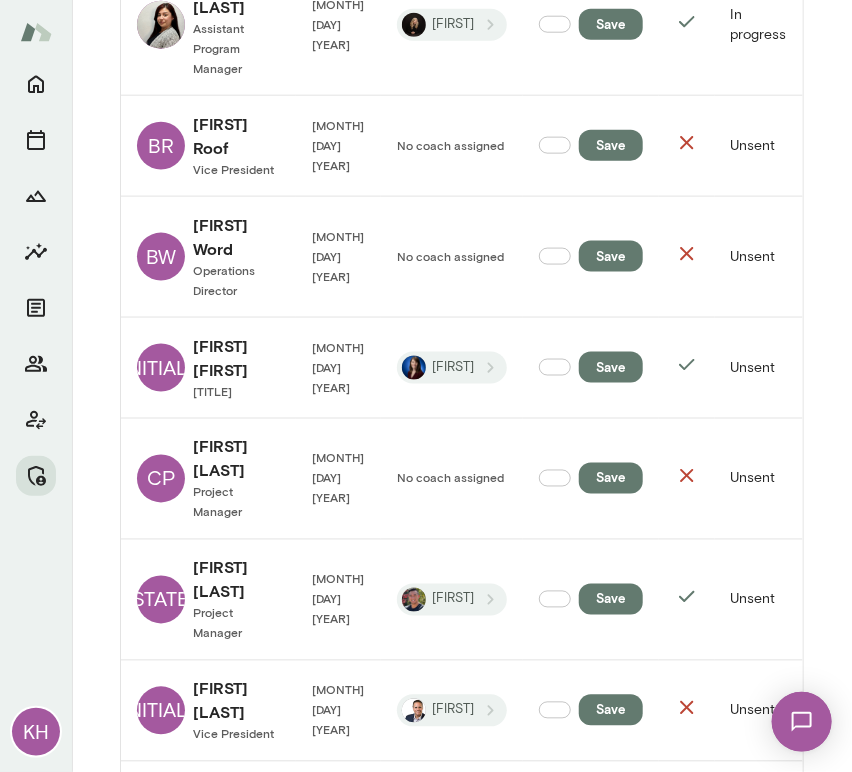 scroll, scrollTop: 2470, scrollLeft: 0, axis: vertical 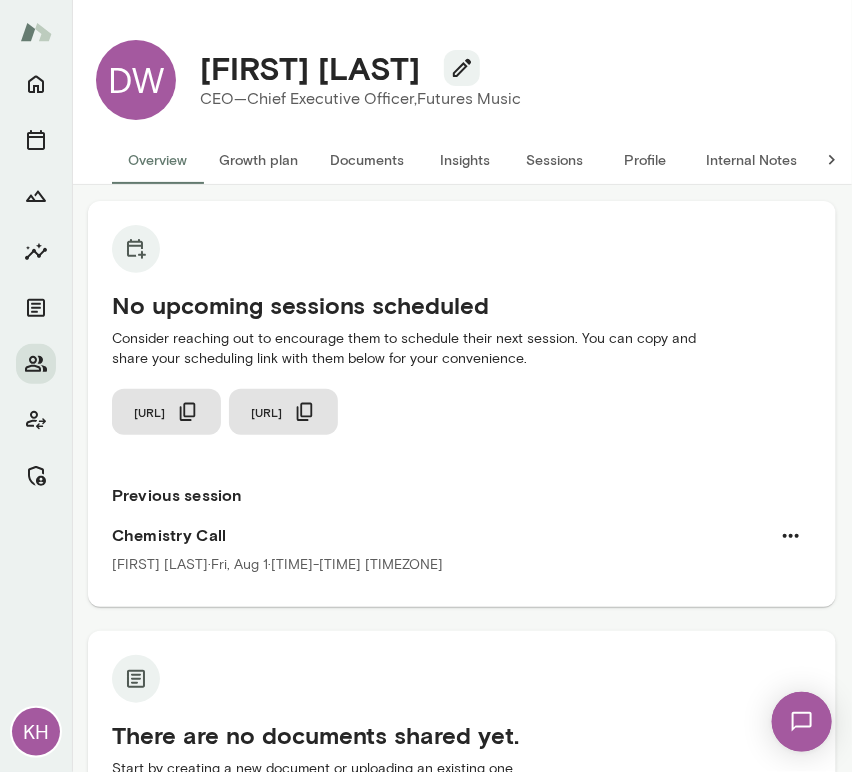 click on "Sessions" at bounding box center [555, 160] 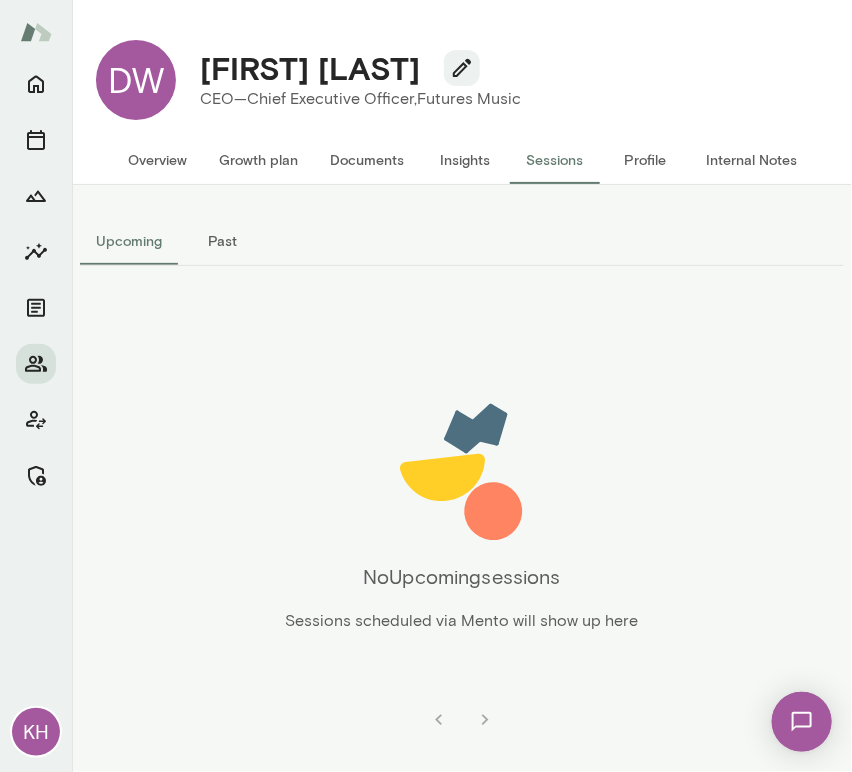 click on "Past" at bounding box center [223, 241] 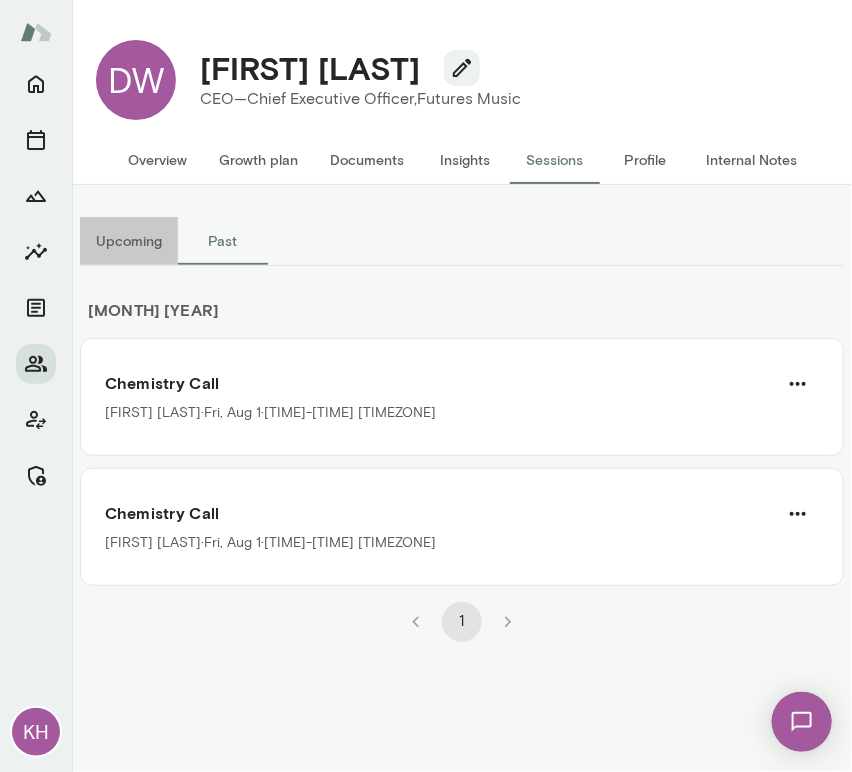 click on "Upcoming" at bounding box center [129, 241] 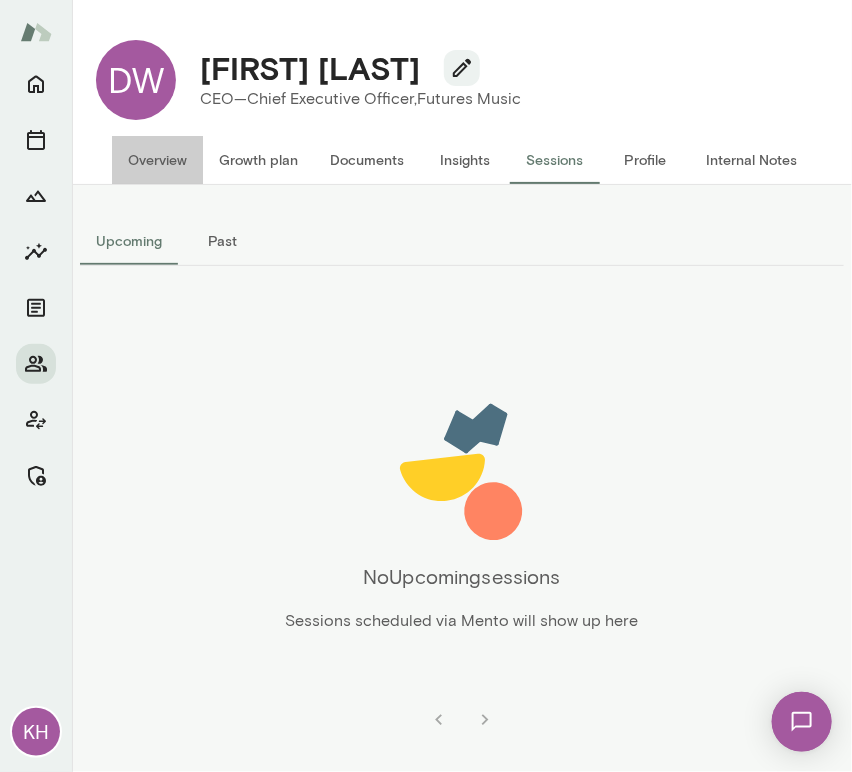 click on "Overview" at bounding box center [157, 160] 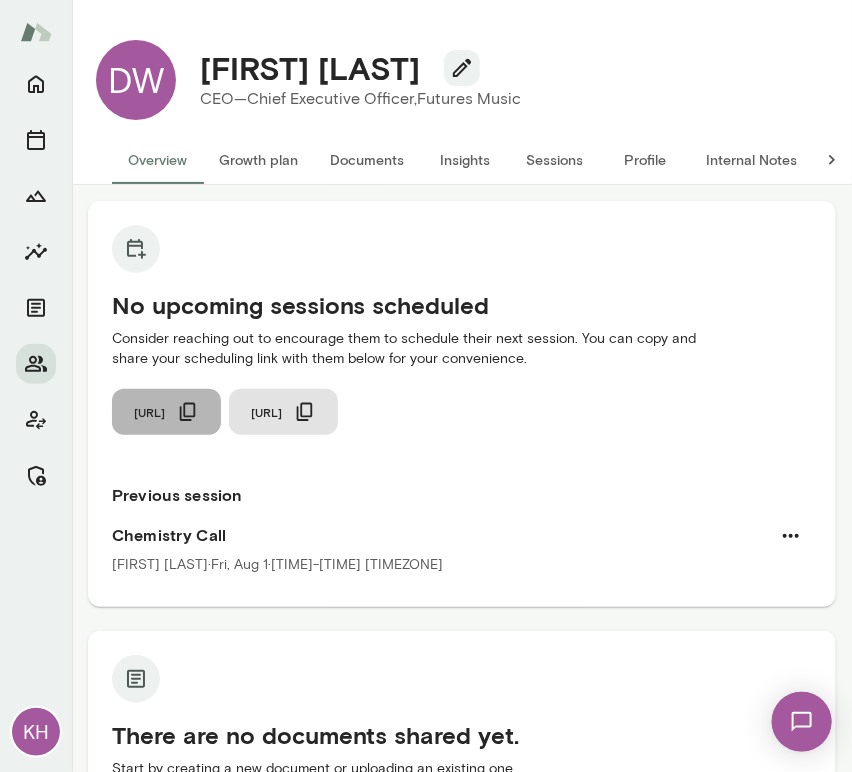 click 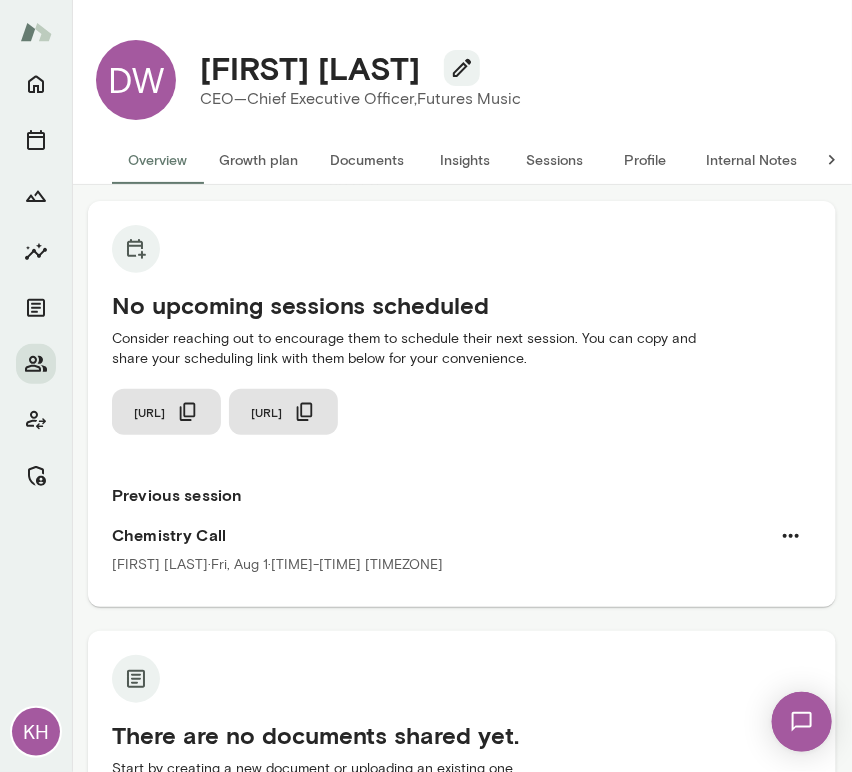 type 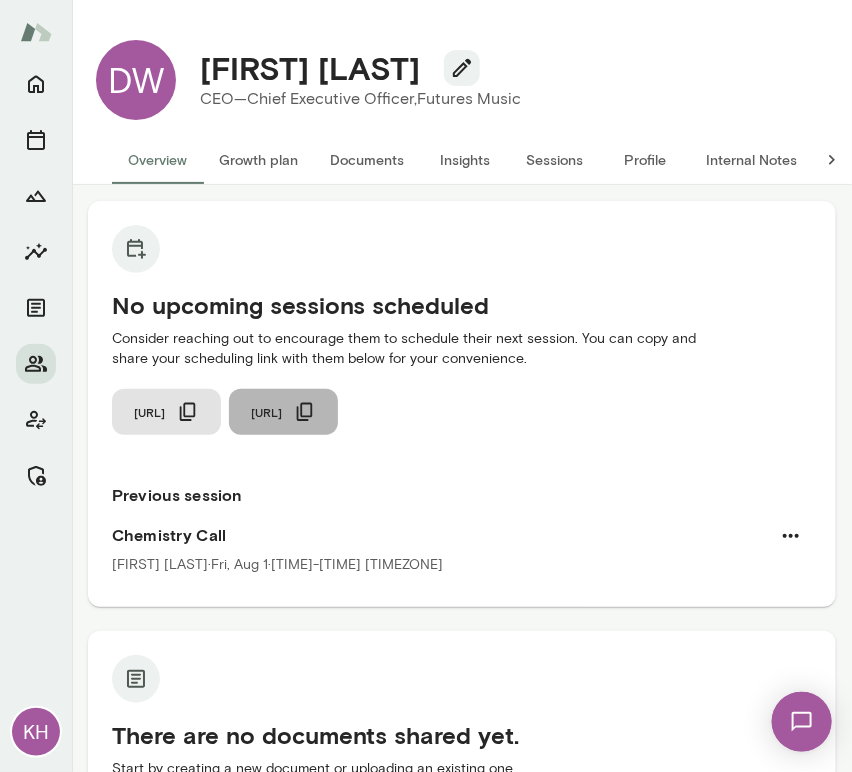 click 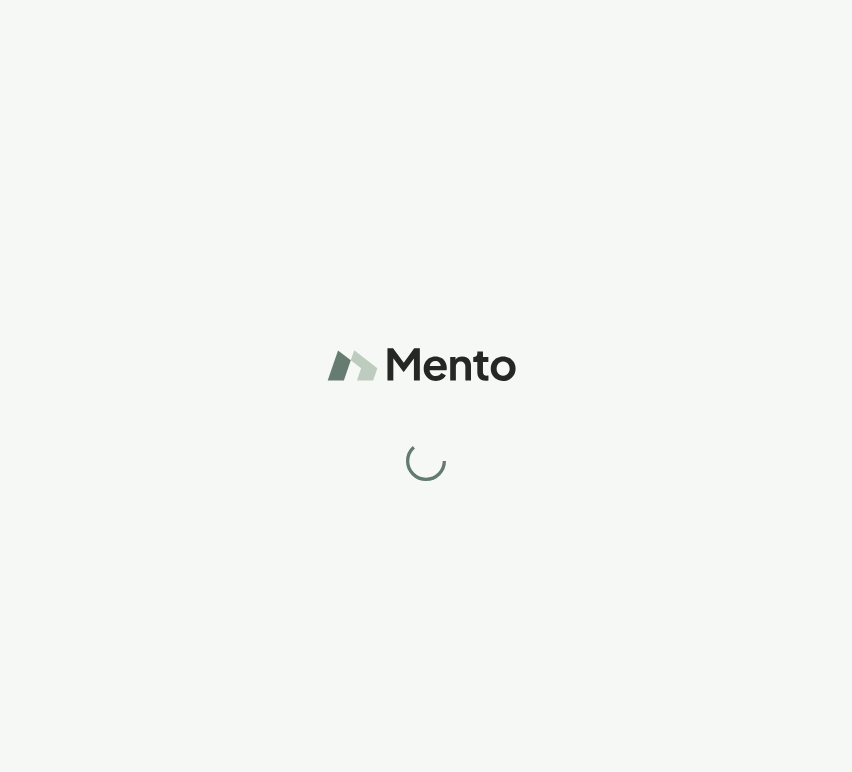 scroll, scrollTop: 0, scrollLeft: 0, axis: both 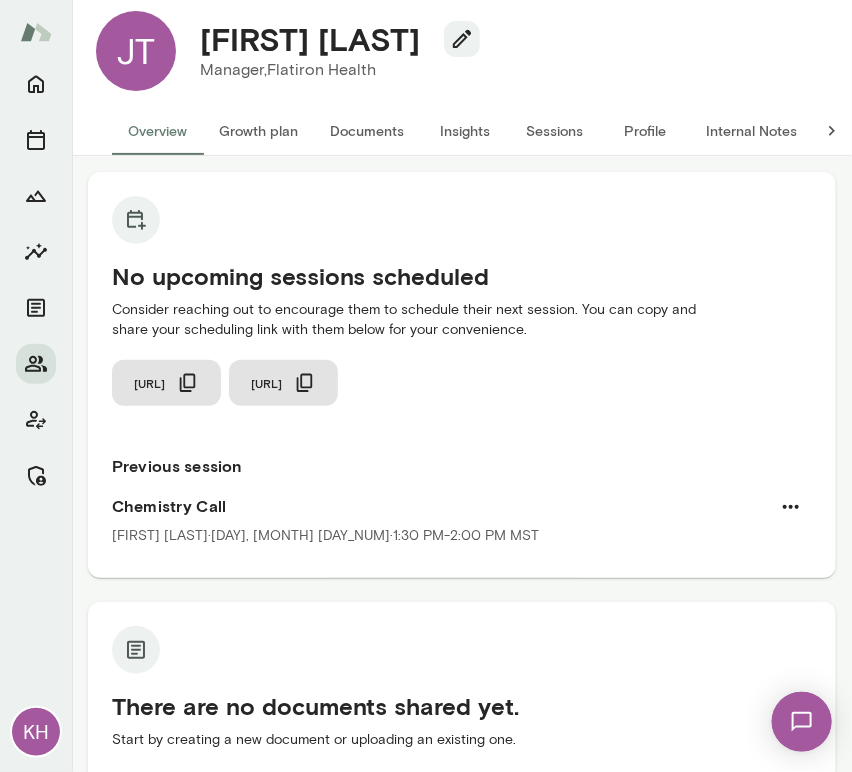 click on "Sessions" at bounding box center [555, 131] 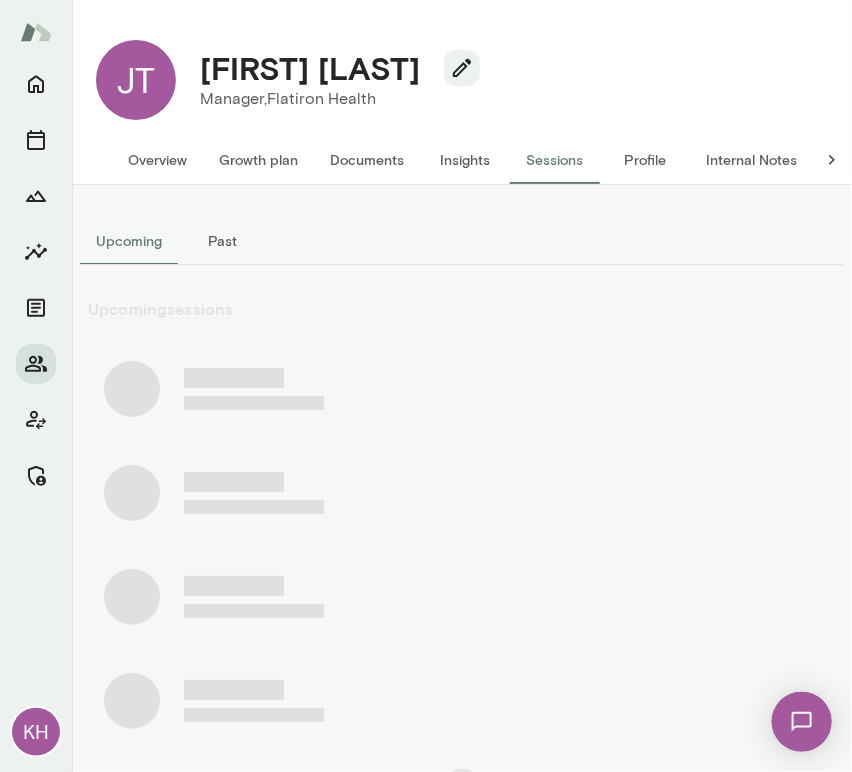 scroll, scrollTop: 0, scrollLeft: 0, axis: both 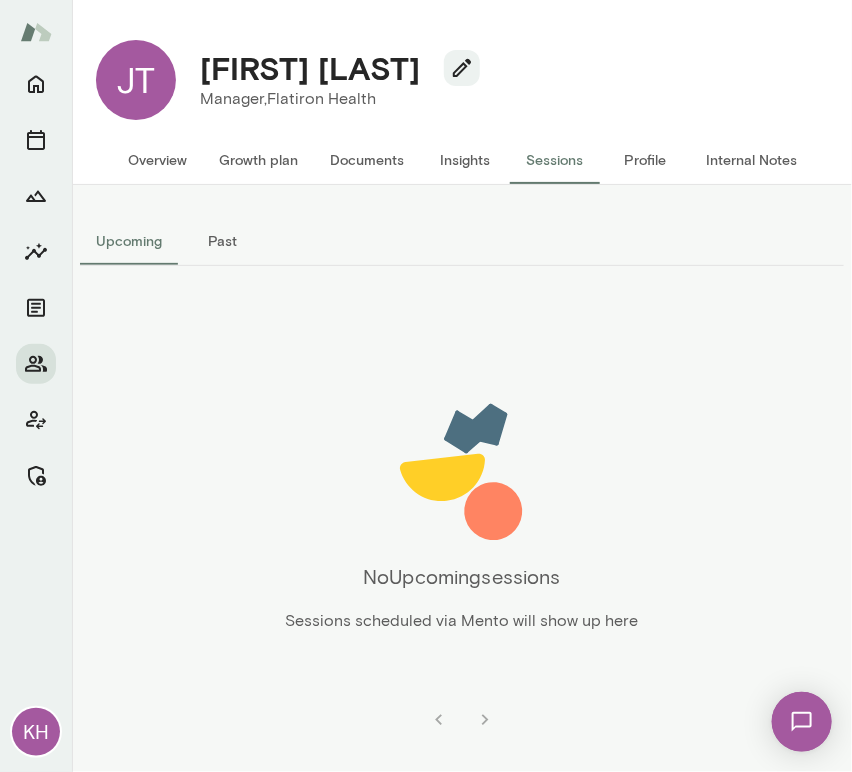 click on "Past" at bounding box center [223, 241] 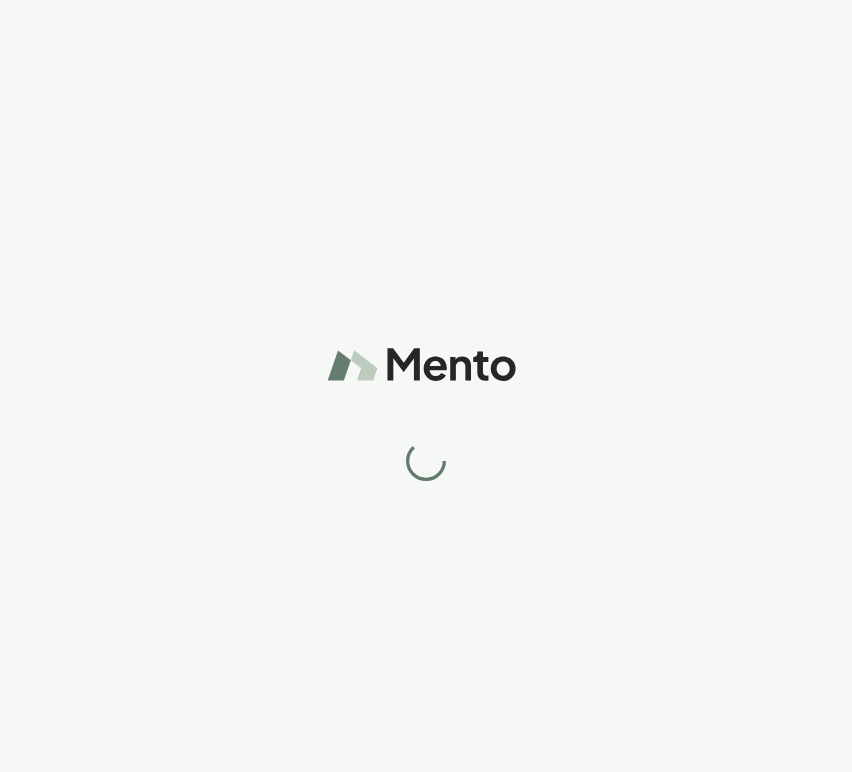 scroll, scrollTop: 0, scrollLeft: 0, axis: both 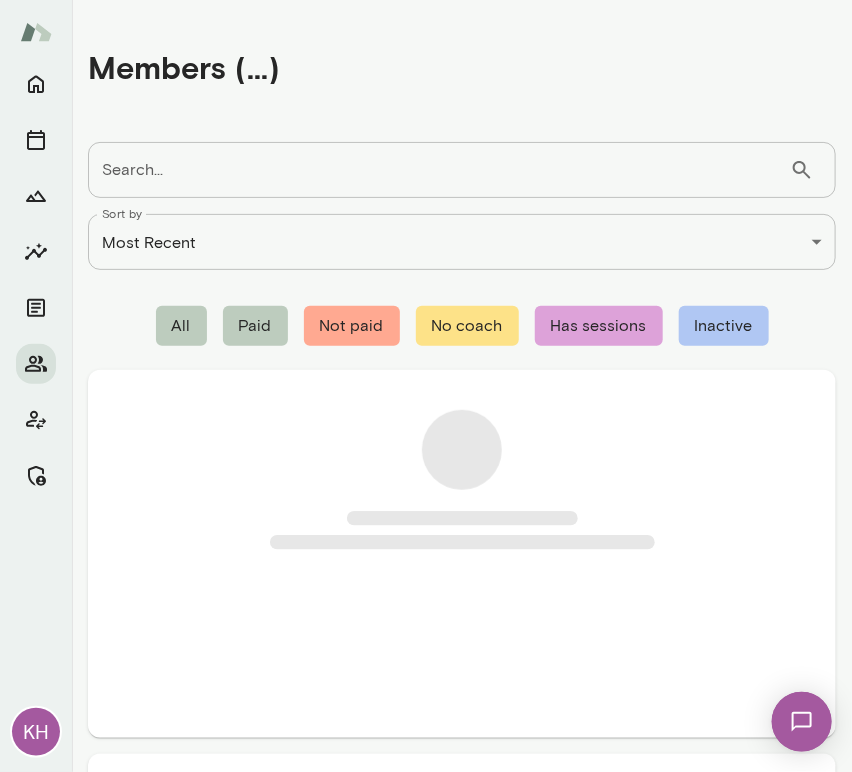 click on "Search..." at bounding box center (439, 170) 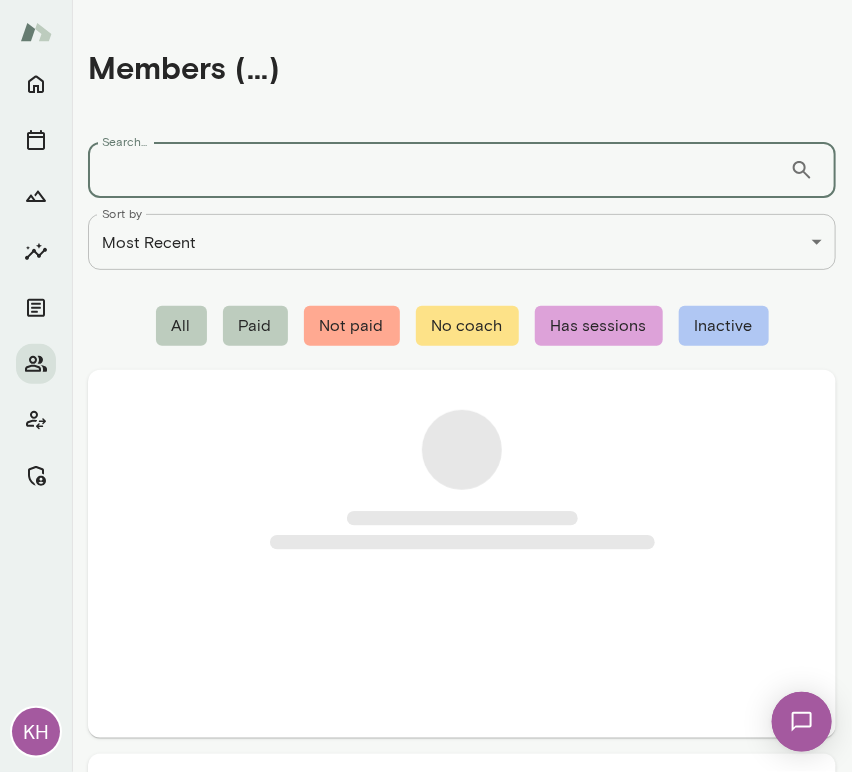 paste on "**********" 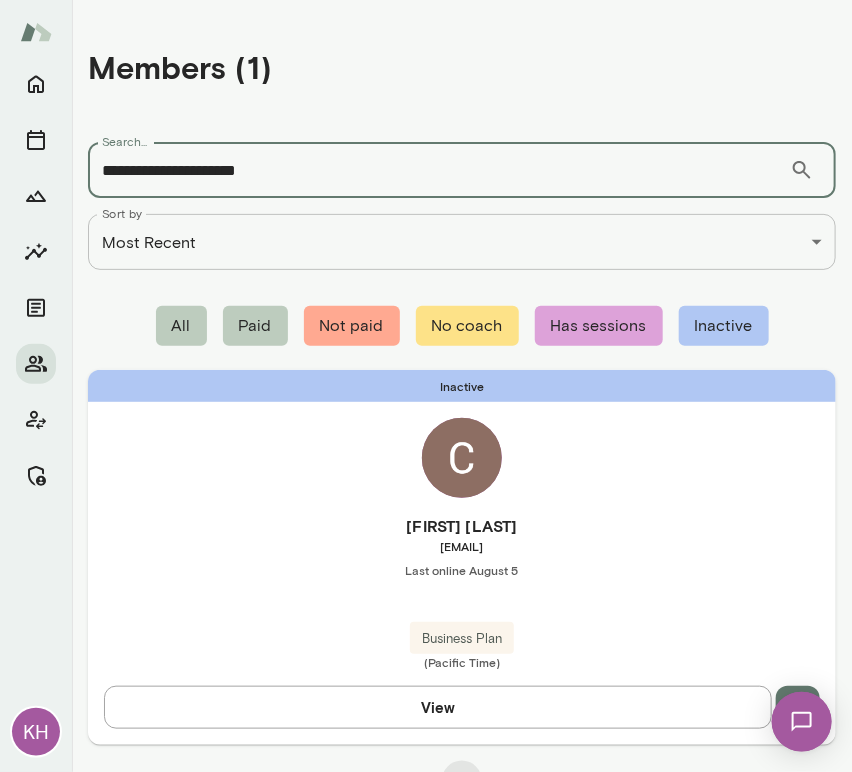 type on "**********" 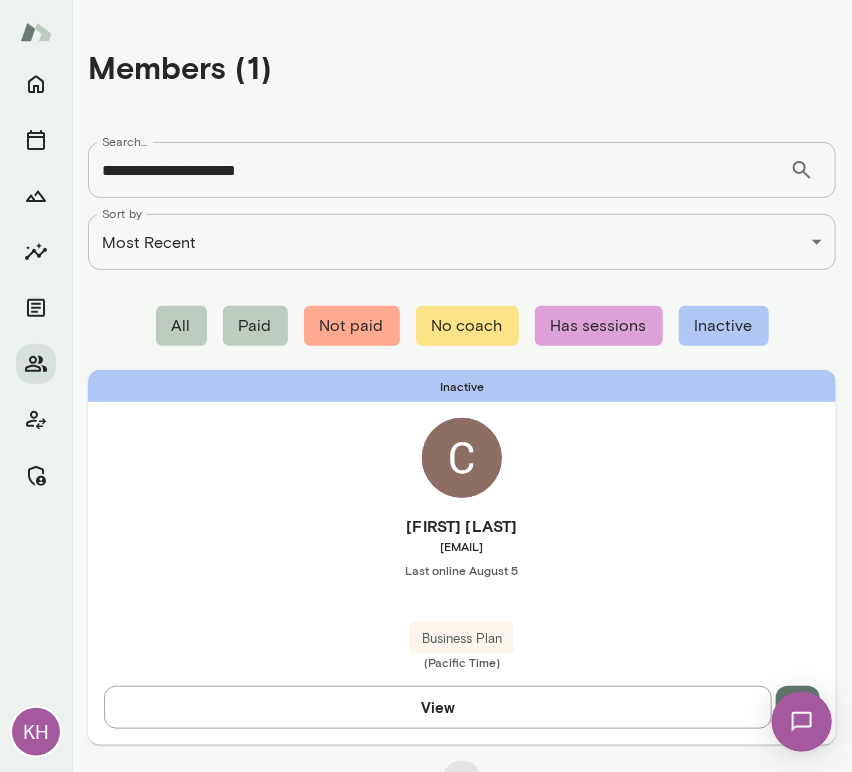 click on "Christine Hynson" at bounding box center (462, 526) 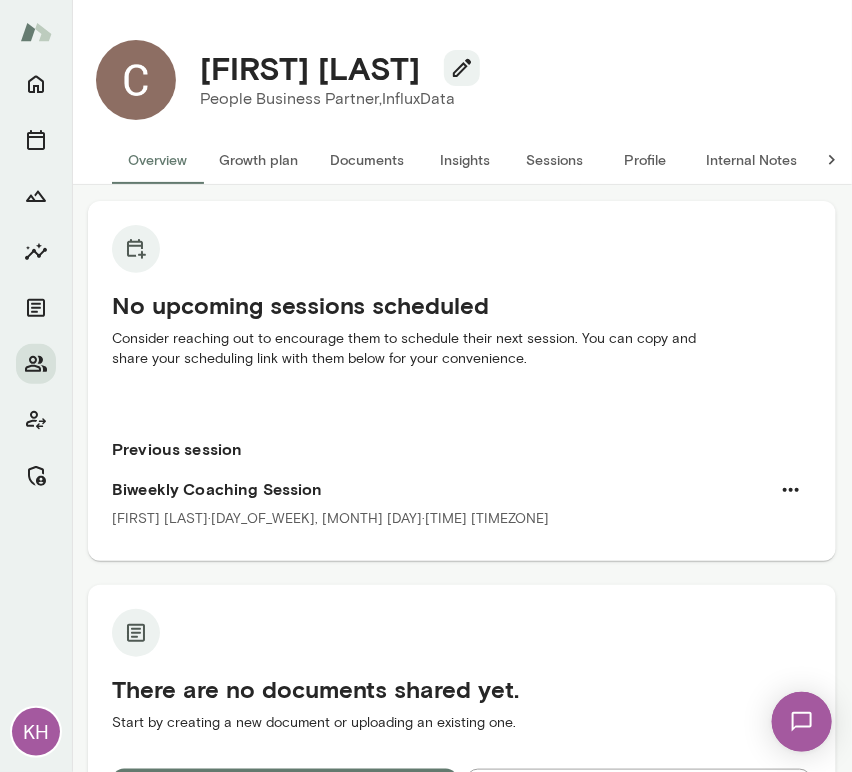 click on "Sessions" at bounding box center (555, 160) 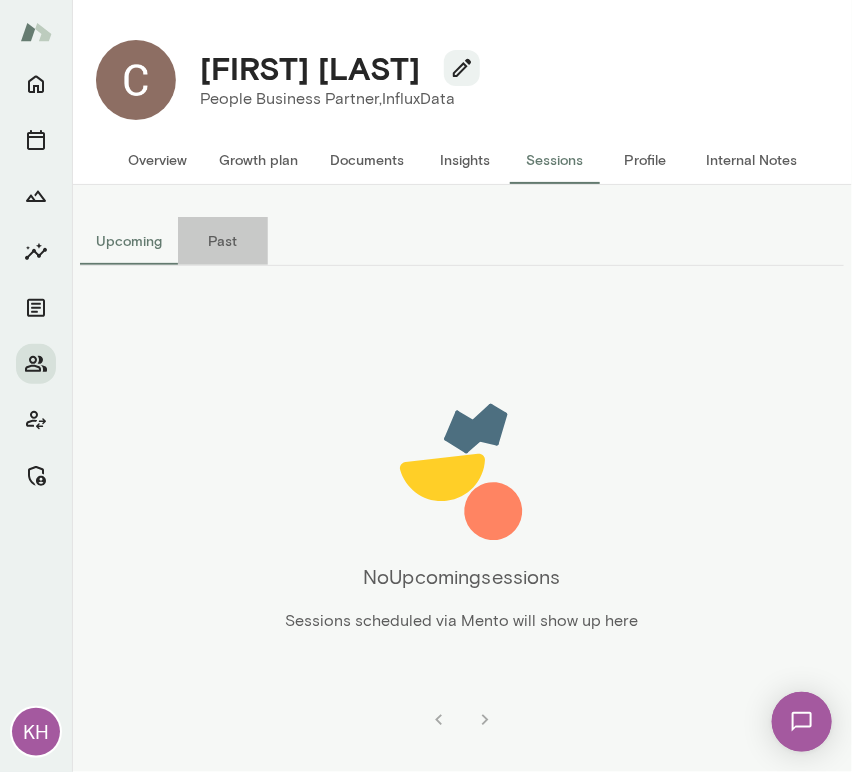 click on "Past" at bounding box center (223, 241) 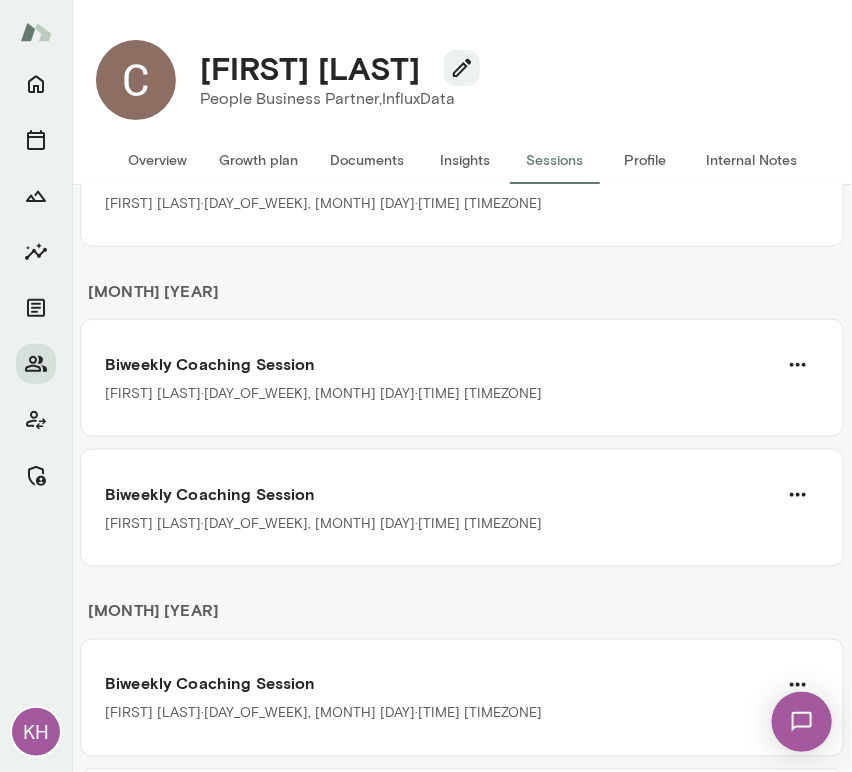 scroll, scrollTop: 0, scrollLeft: 0, axis: both 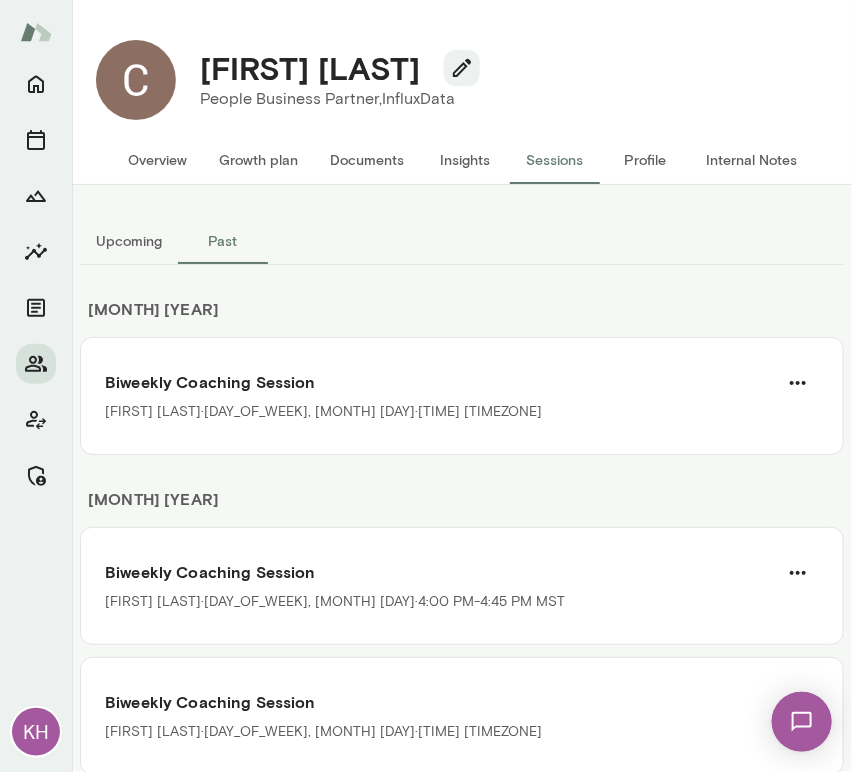 click on "Overview" at bounding box center [157, 160] 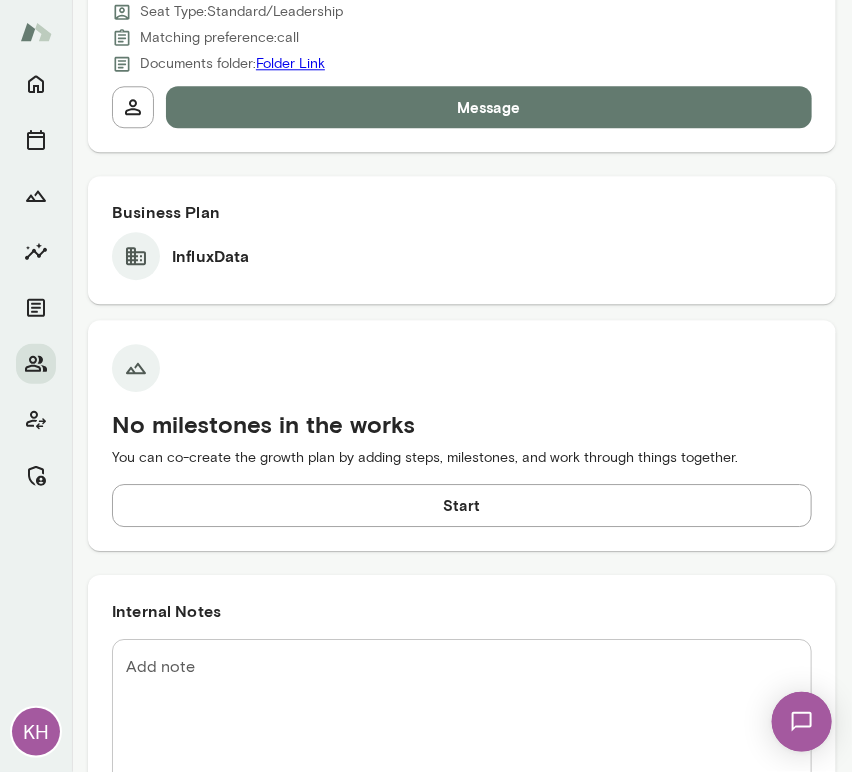scroll, scrollTop: 0, scrollLeft: 0, axis: both 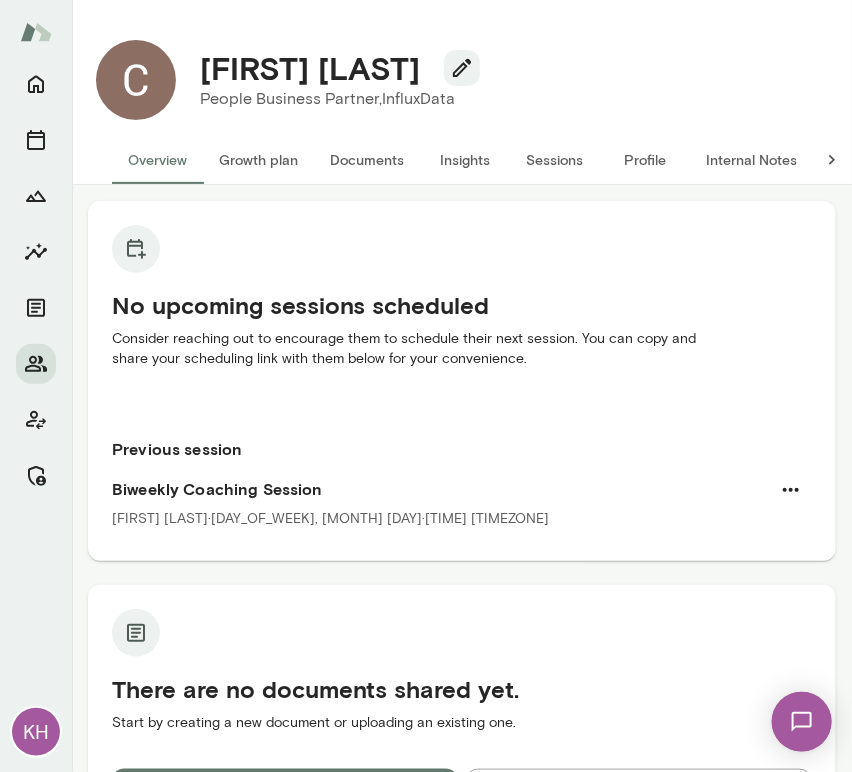 drag, startPoint x: 456, startPoint y: 80, endPoint x: 210, endPoint y: 69, distance: 246.24582 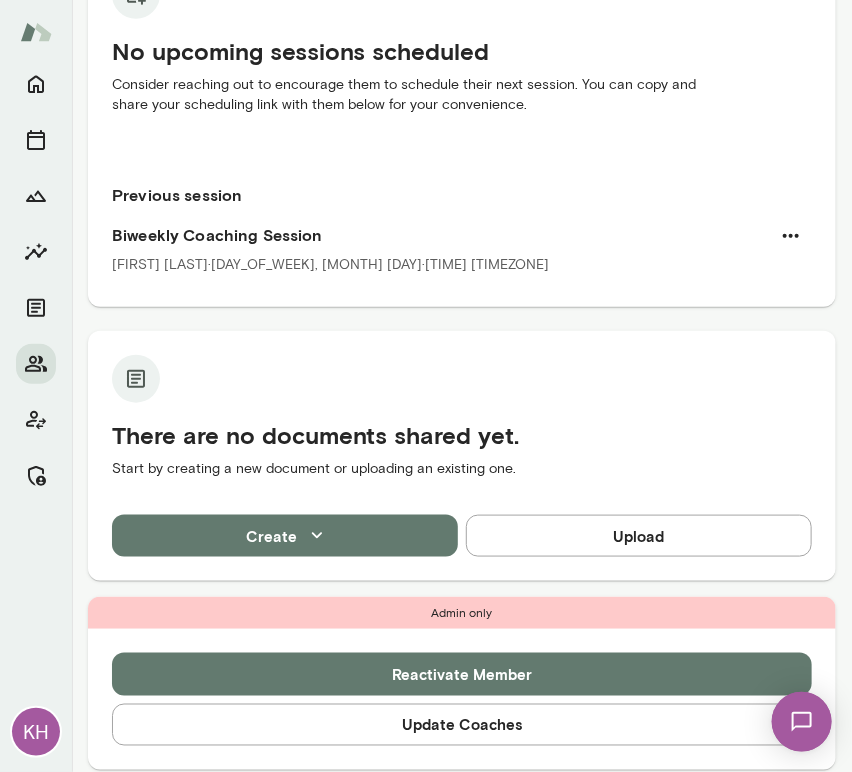 scroll, scrollTop: 0, scrollLeft: 0, axis: both 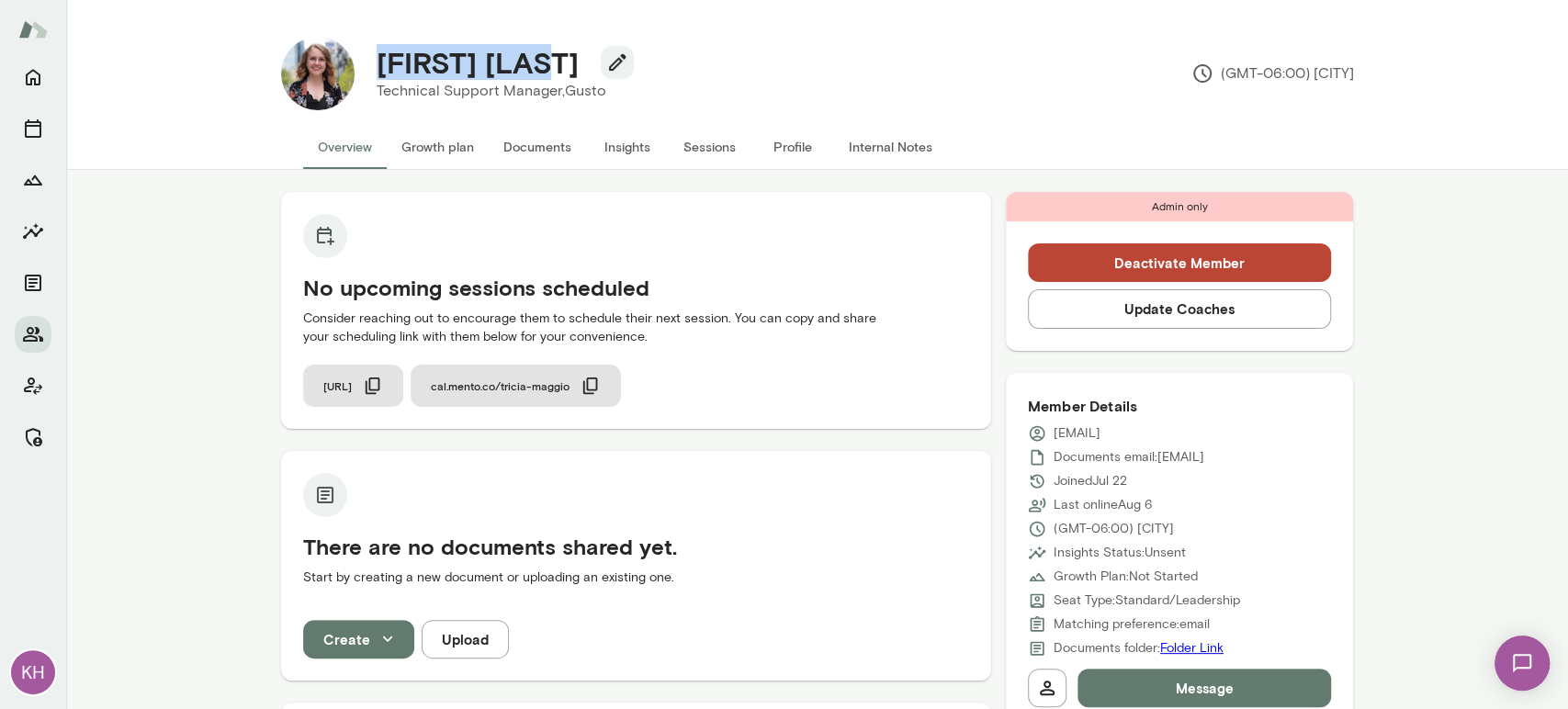 drag, startPoint x: 483, startPoint y: 57, endPoint x: 364, endPoint y: 52, distance: 119.105 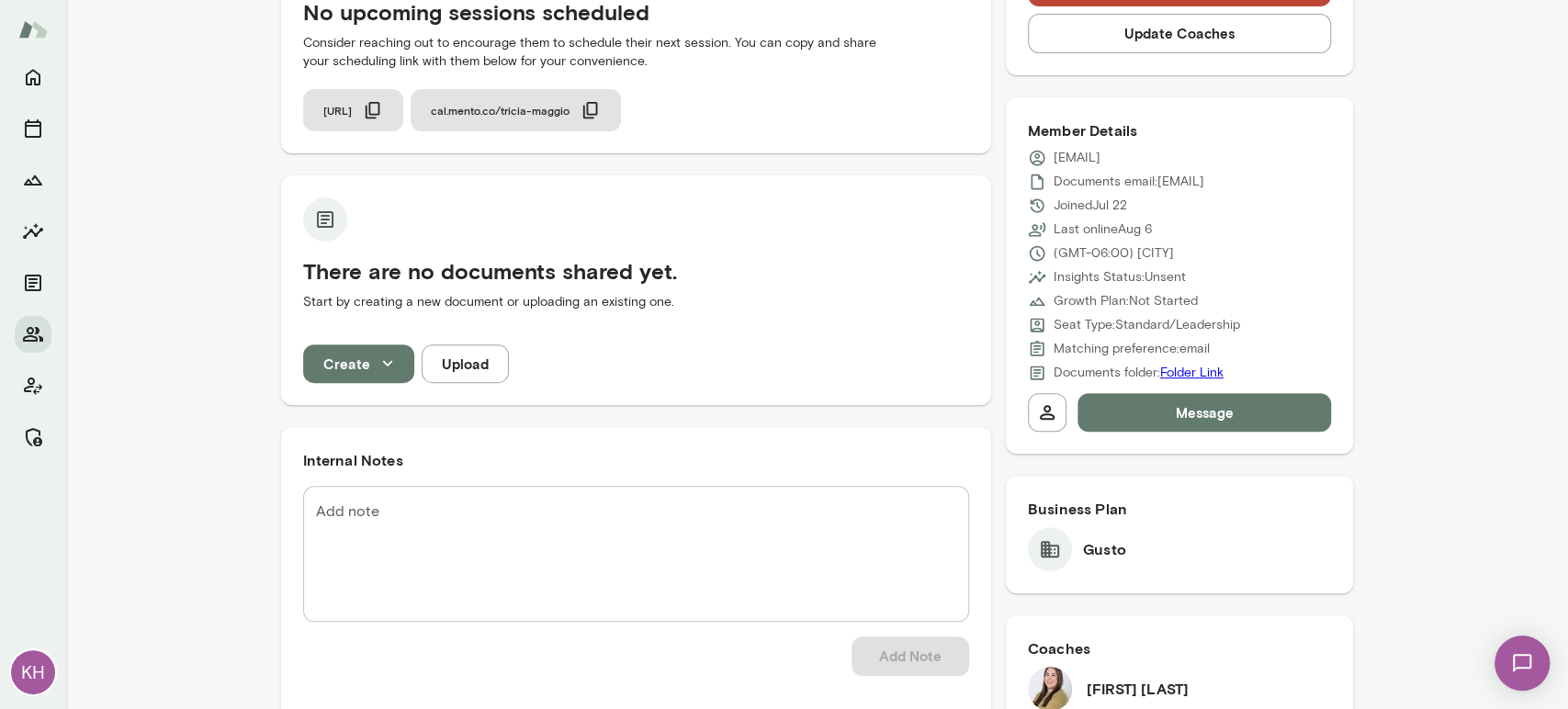 scroll, scrollTop: 289, scrollLeft: 0, axis: vertical 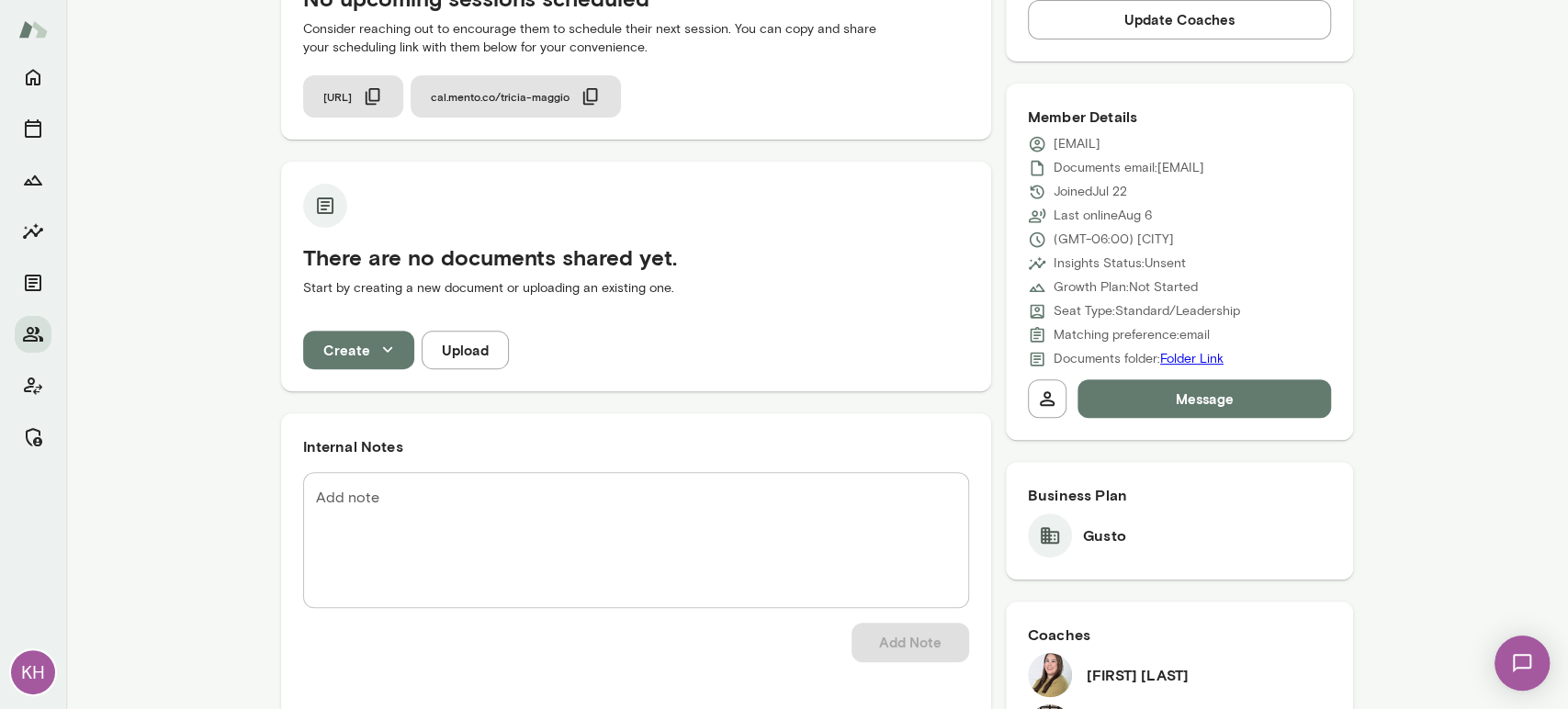 drag, startPoint x: 1188, startPoint y: 140, endPoint x: 1044, endPoint y: 131, distance: 144.281 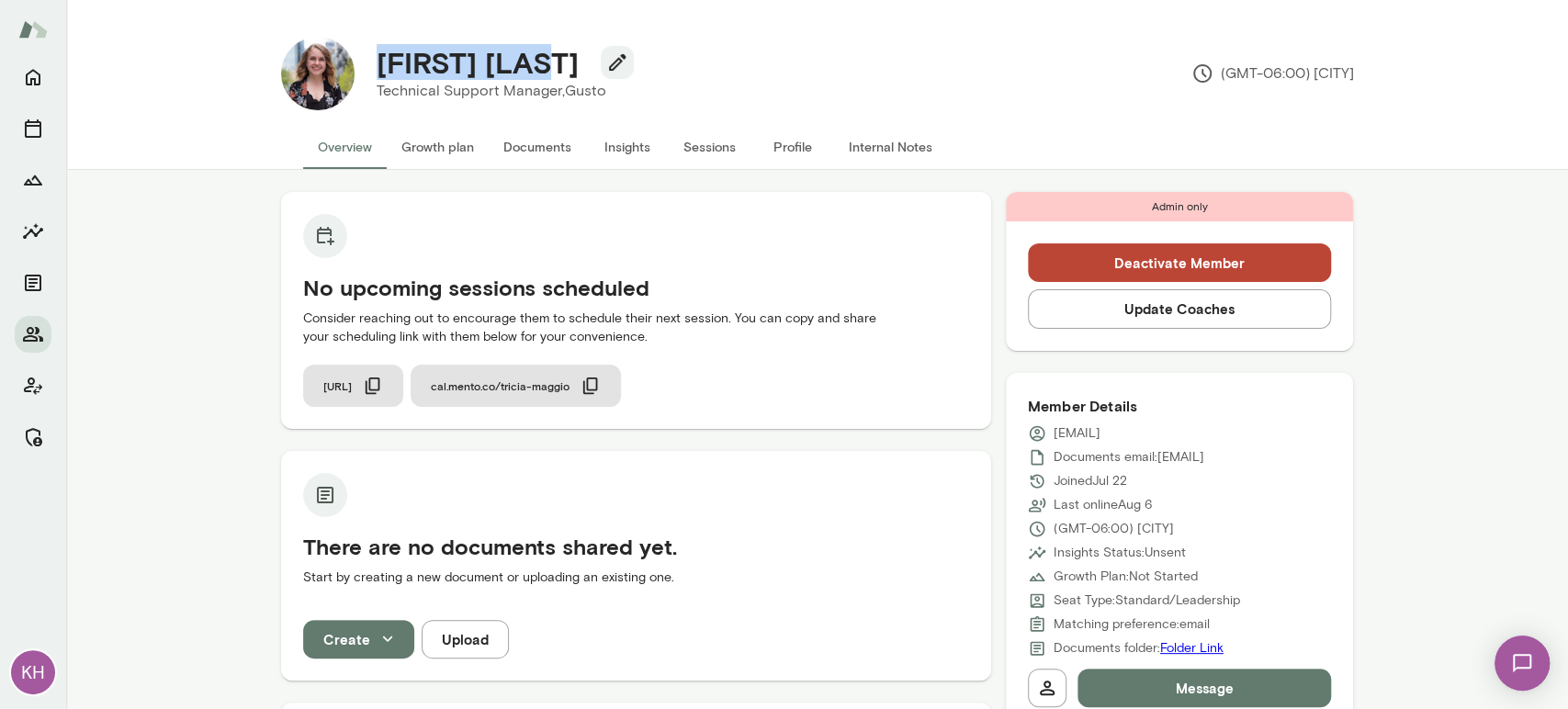 click on "Sessions" at bounding box center [710, 147] 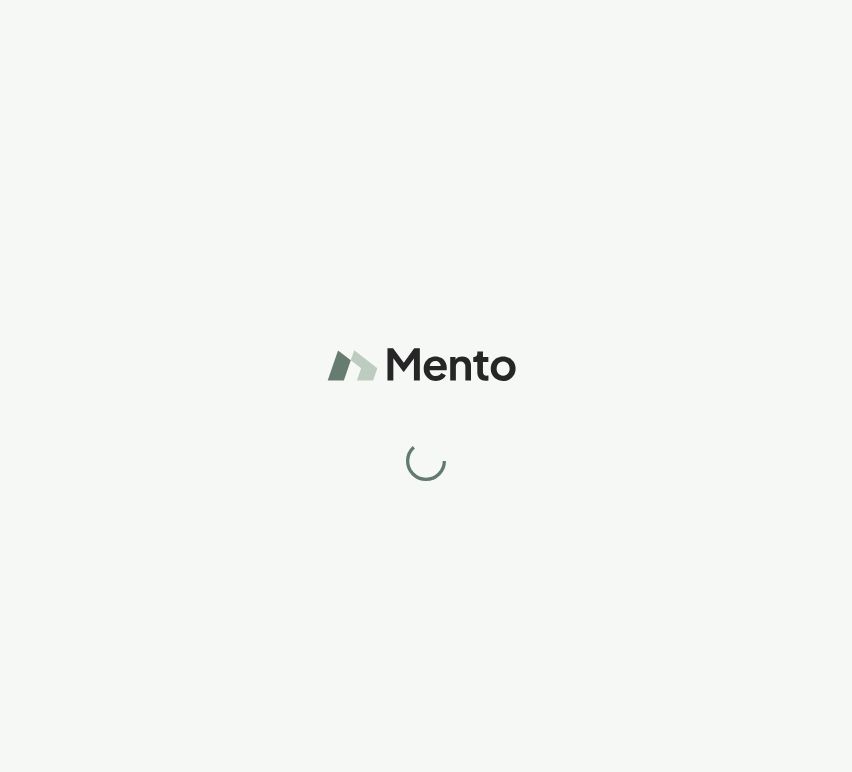 scroll, scrollTop: 0, scrollLeft: 0, axis: both 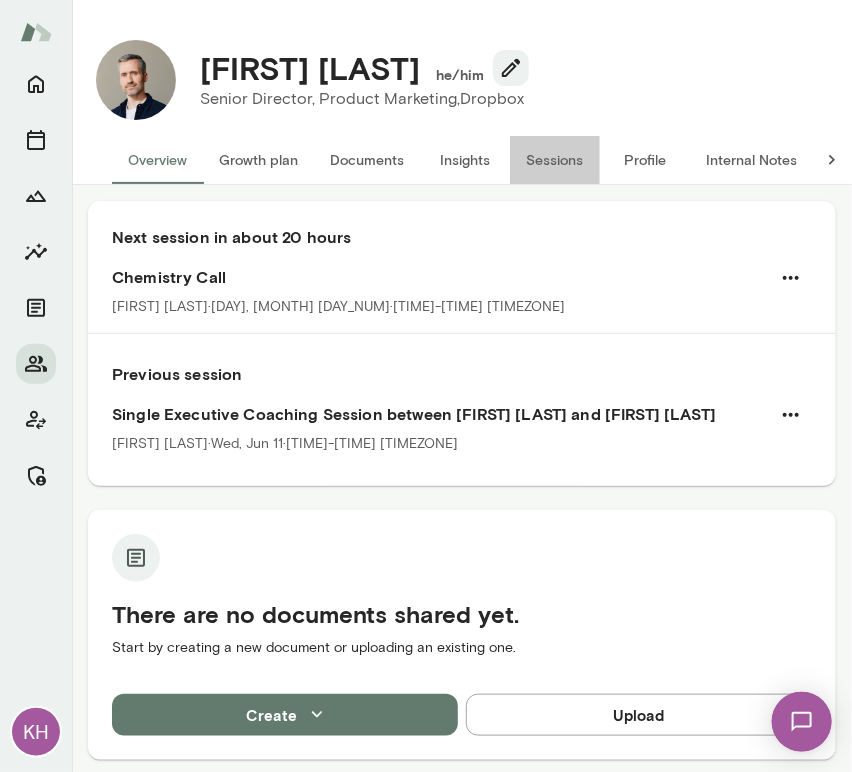 click on "Sessions" at bounding box center [555, 160] 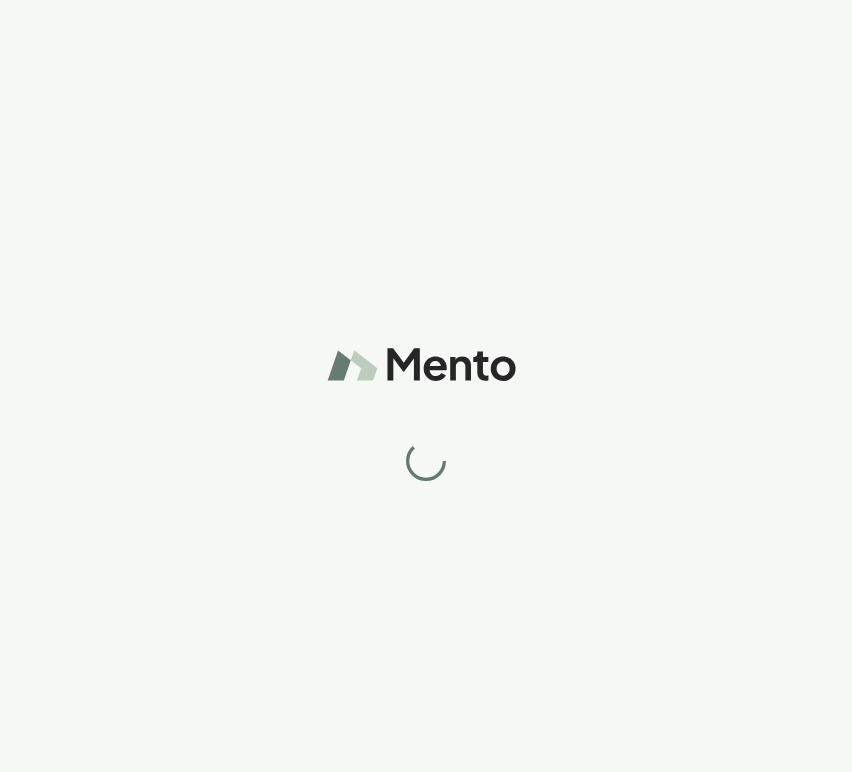 scroll, scrollTop: 0, scrollLeft: 0, axis: both 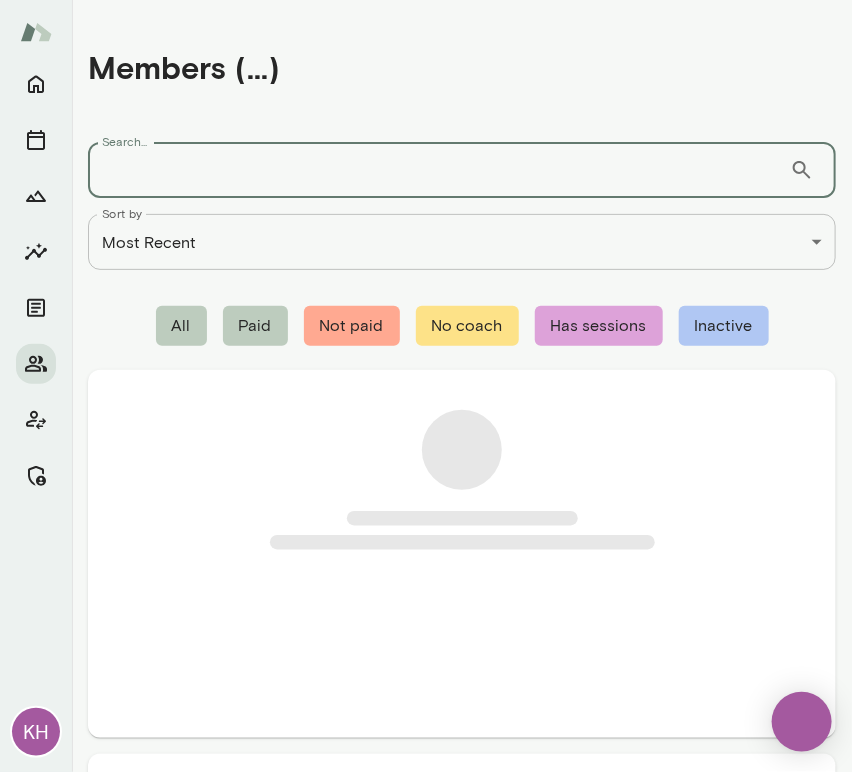 click on "Search..." at bounding box center (439, 170) 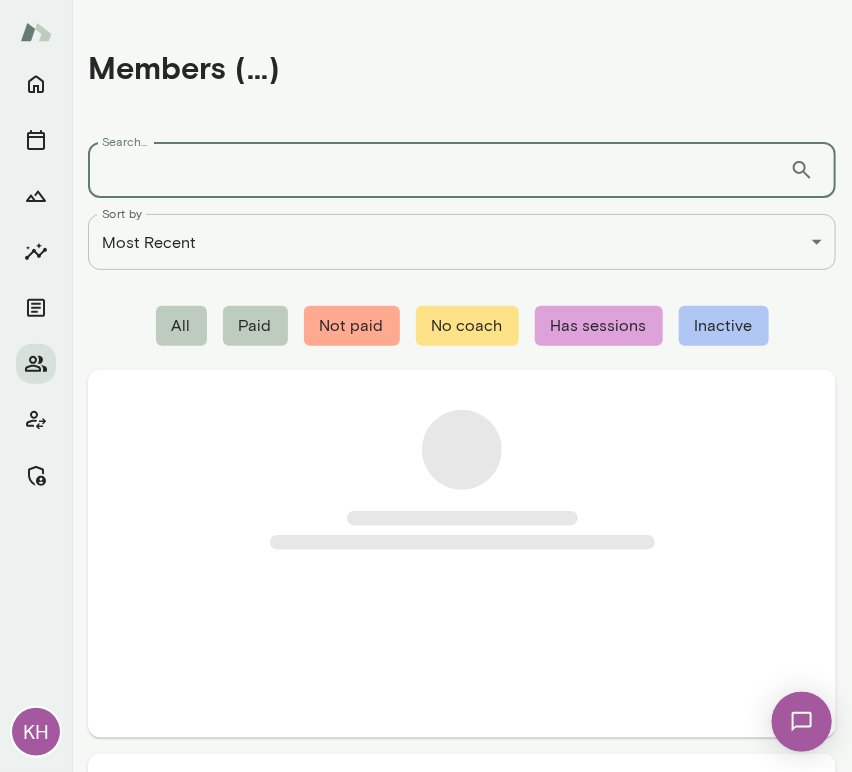 scroll, scrollTop: 0, scrollLeft: 0, axis: both 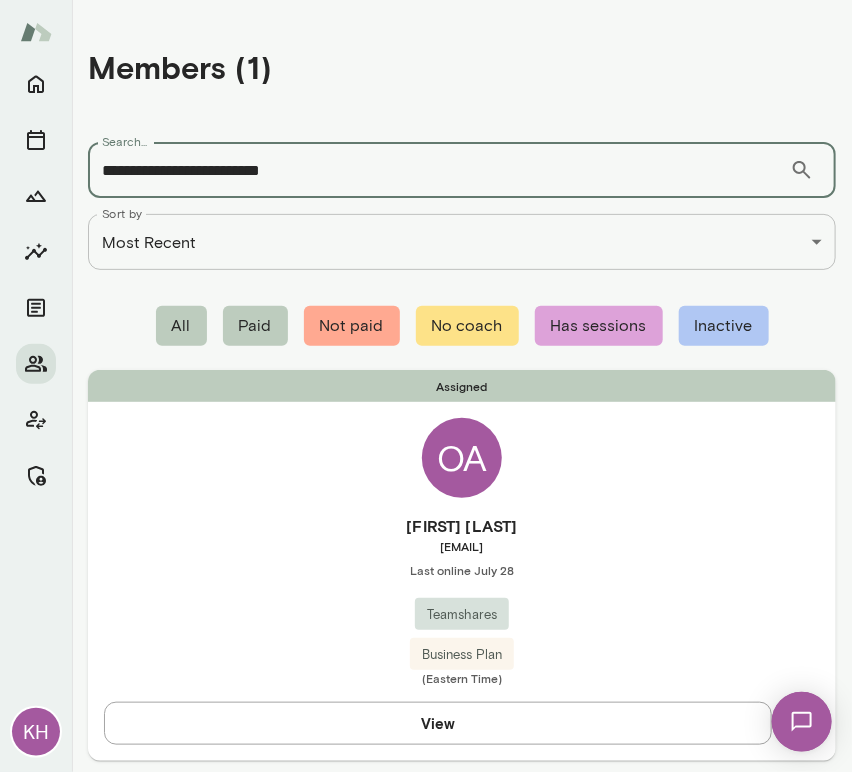 type on "**********" 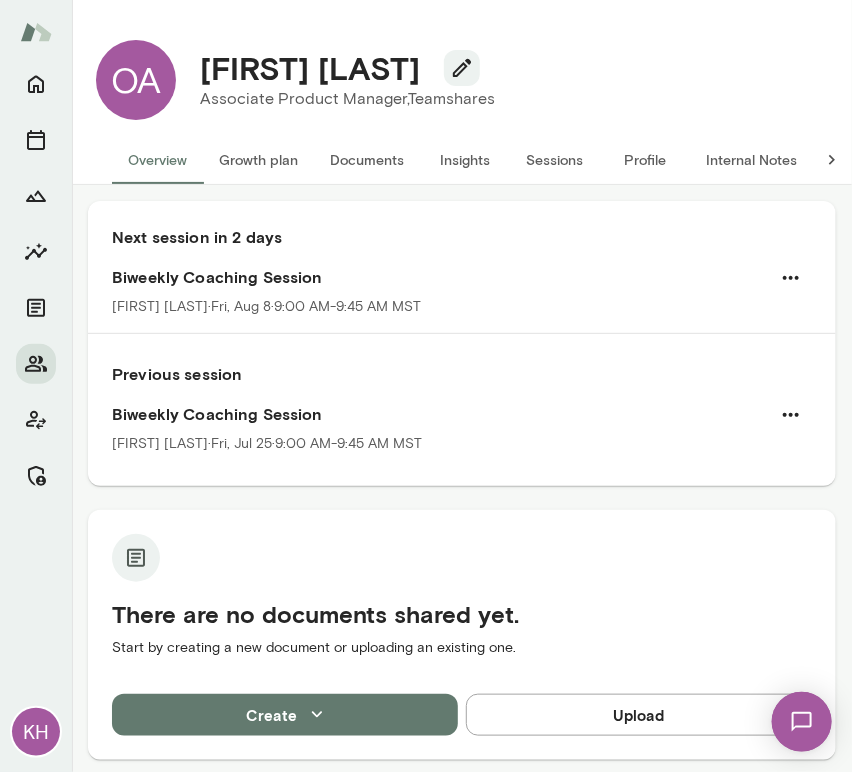click on "Sessions" at bounding box center [555, 160] 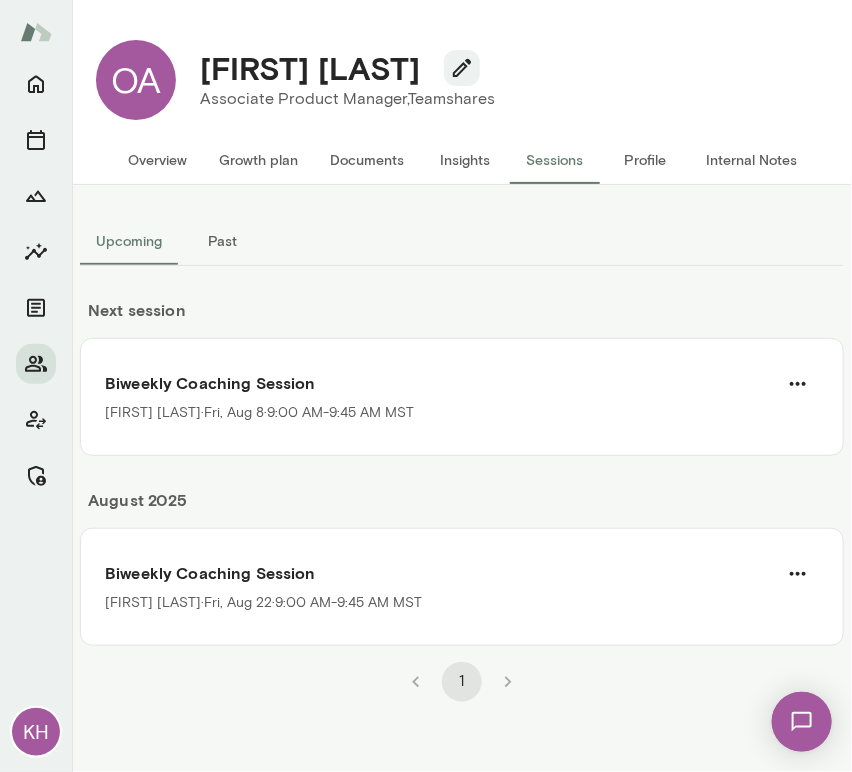 click on "Next session Biweekly Coaching Session Mike Valdez Landeros  ·  Fri, Aug 8  ·  9:00 AM-9:45 AM MST" at bounding box center (462, 361) 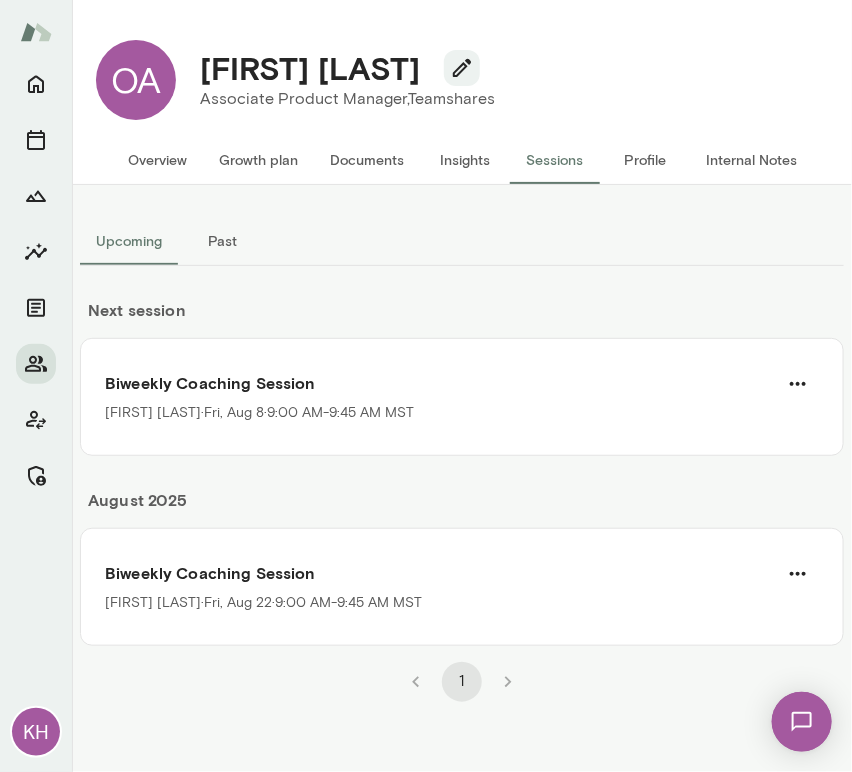 click on "Overview" at bounding box center [157, 160] 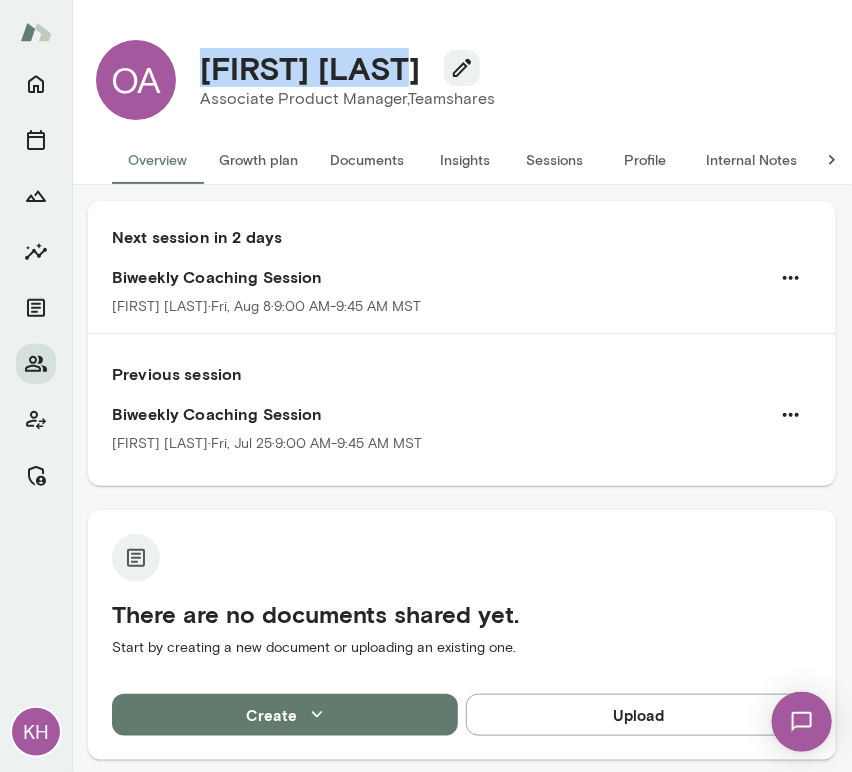 drag, startPoint x: 328, startPoint y: 70, endPoint x: 206, endPoint y: 77, distance: 122.20065 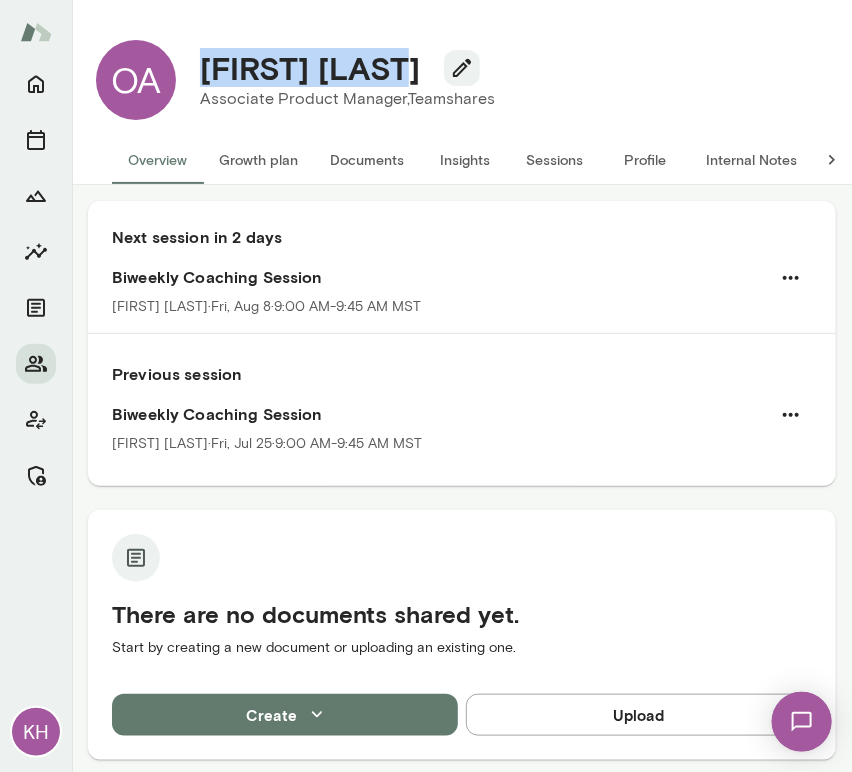 drag, startPoint x: 558, startPoint y: 78, endPoint x: 201, endPoint y: 76, distance: 357.0056 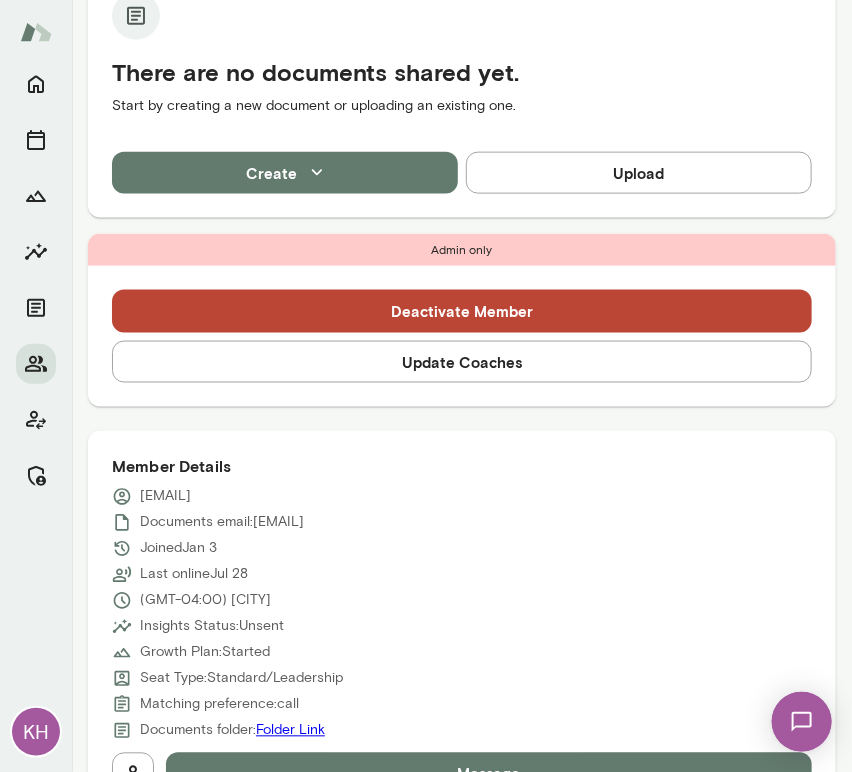 scroll, scrollTop: 608, scrollLeft: 0, axis: vertical 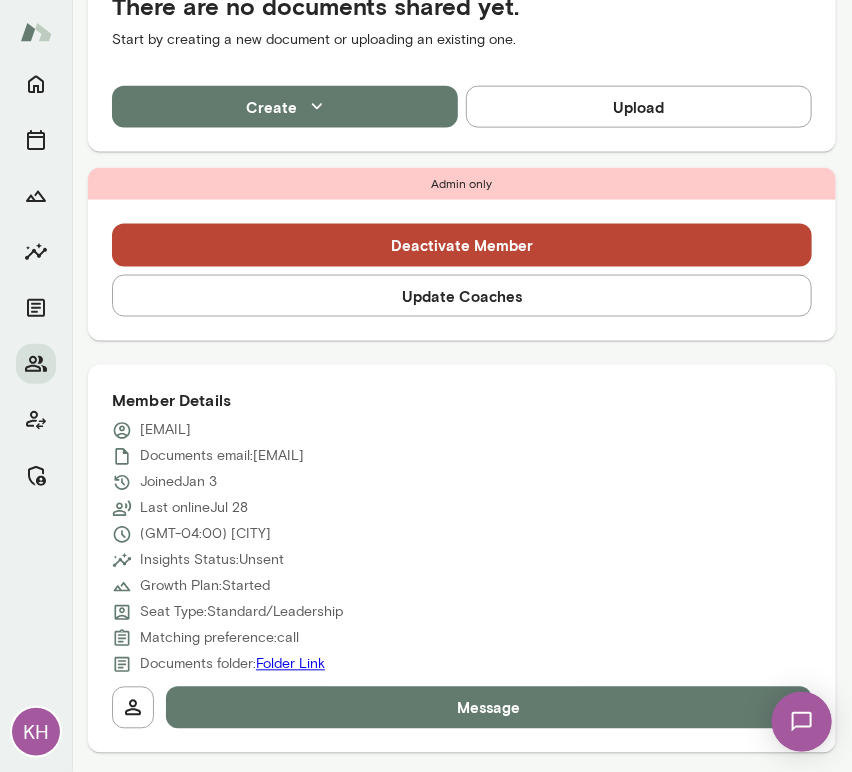 drag, startPoint x: 350, startPoint y: 427, endPoint x: 120, endPoint y: 425, distance: 230.0087 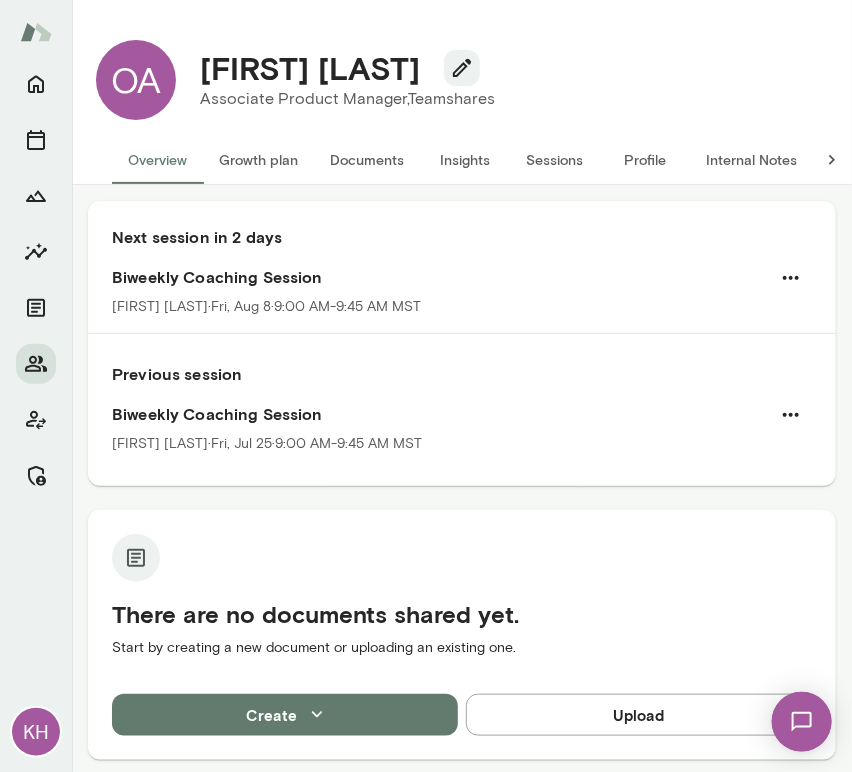click on "Next session in 2 days Biweekly Coaching Session Mike Valdez Landeros  ·  Fri, Aug 8  ·  9:00 AM-9:45 AM MST Previous session Biweekly Coaching Session Mike Valdez Landeros  ·  Fri, Jul 25  ·  9:00 AM-9:45 AM MST There are no documents shared yet. Start by creating a new document or uploading an existing one. Create Upload Internal Notes Add note * Add note Add Note 1/19/24 at 1:59 pm Mike, Christina, potentially Wynne ? 1/19/24 at 12:51 pm See all notes" at bounding box center (462, 480) 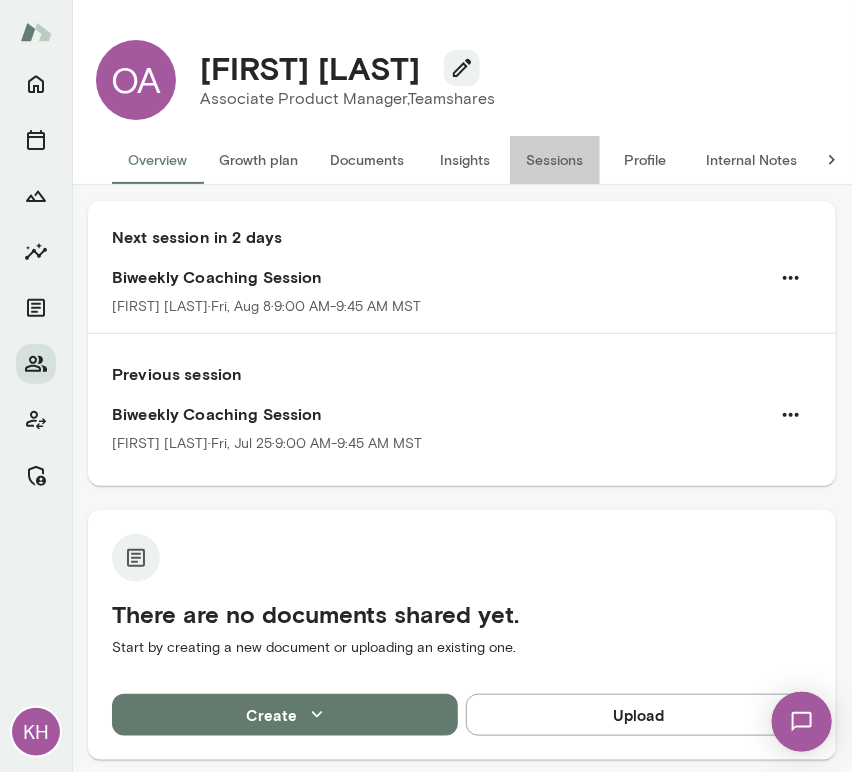 click on "Sessions" at bounding box center (555, 160) 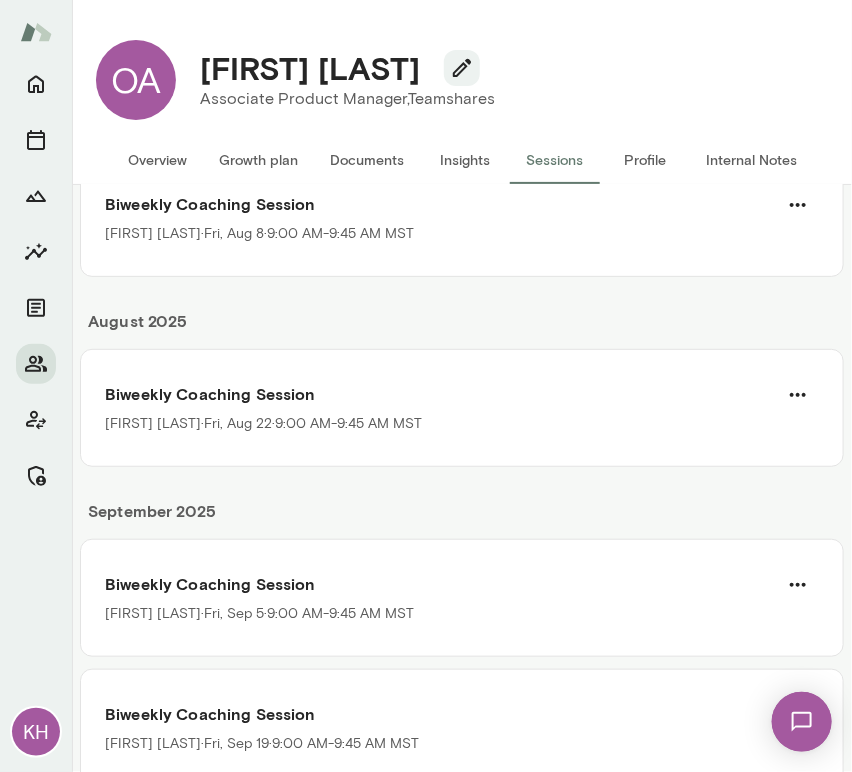 scroll, scrollTop: 0, scrollLeft: 0, axis: both 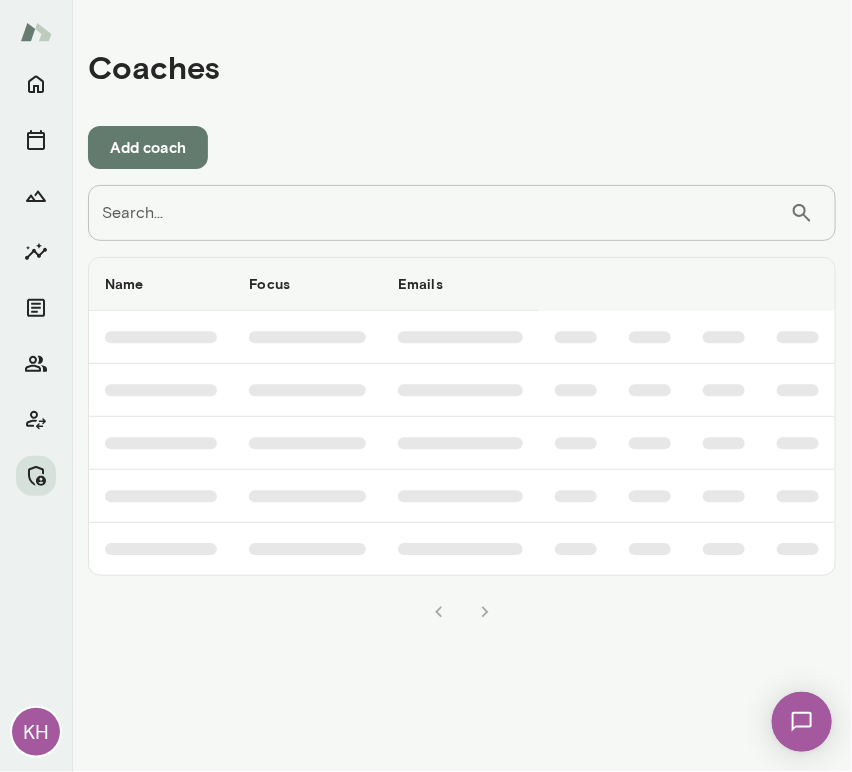 click on "Search..." at bounding box center (439, 213) 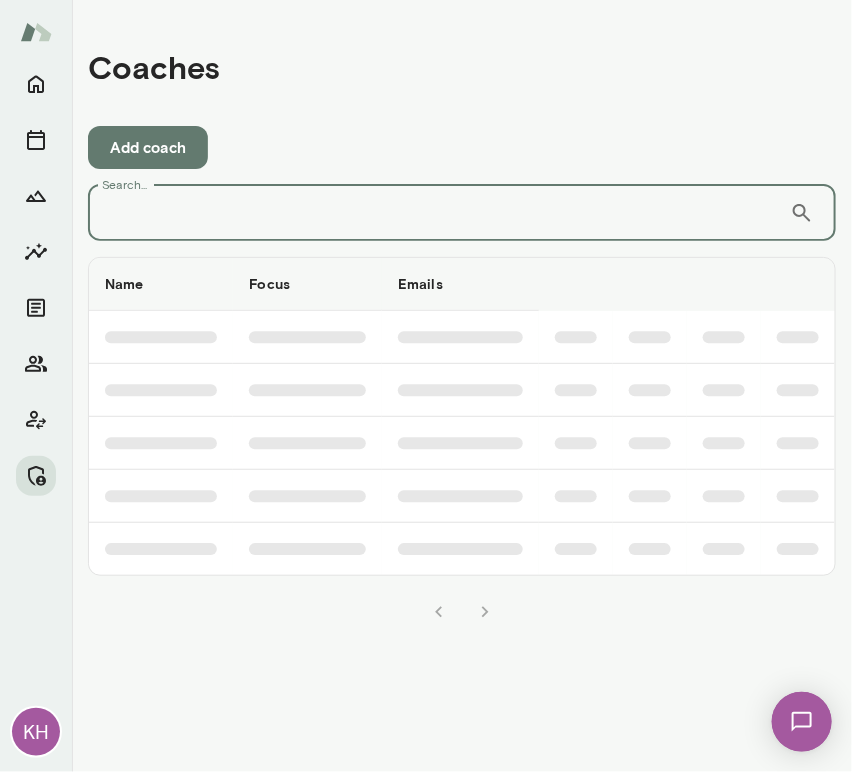 paste on "**********" 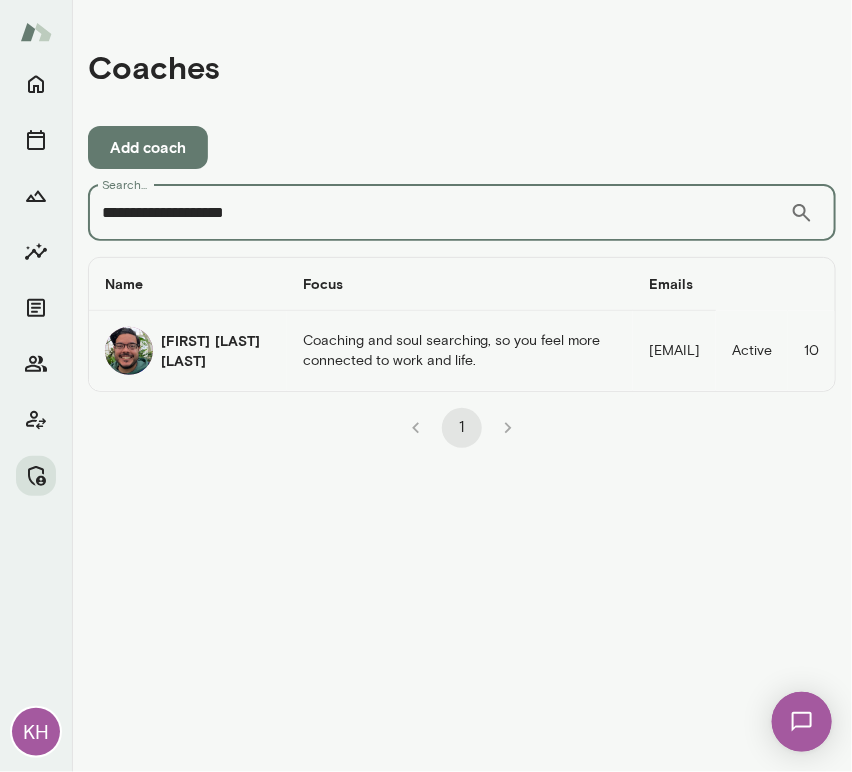 type on "**********" 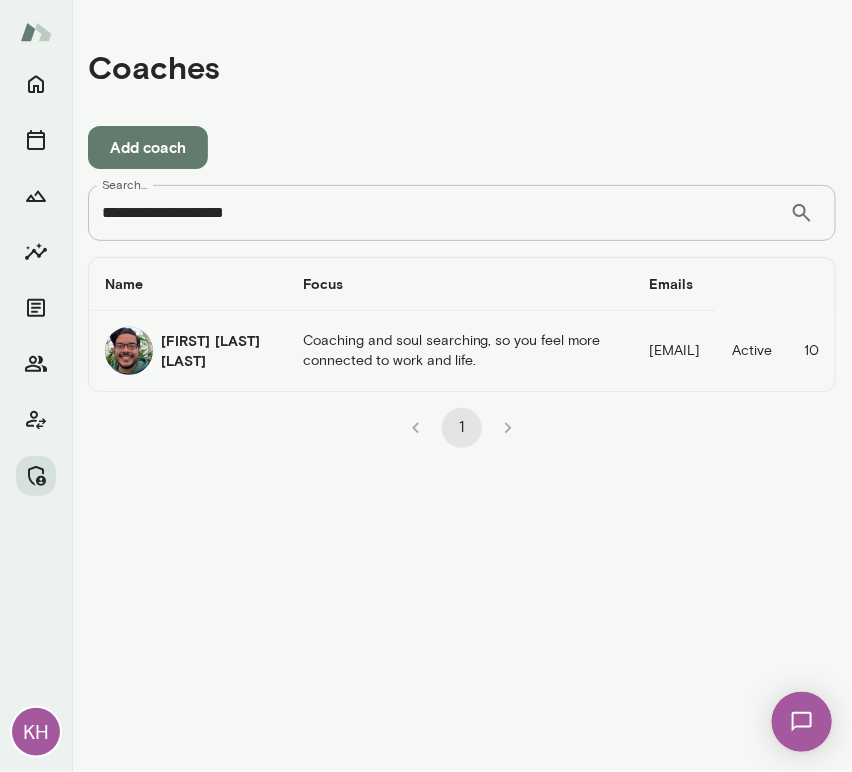 click on "[FIRST] [LAST] [LAST]" at bounding box center (216, 351) 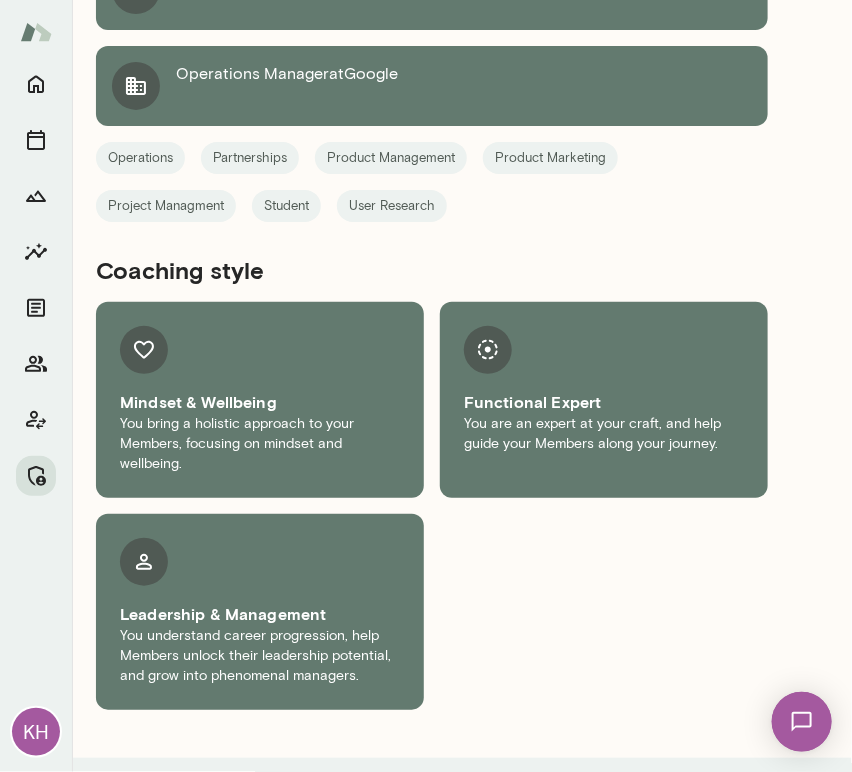 scroll, scrollTop: 1456, scrollLeft: 0, axis: vertical 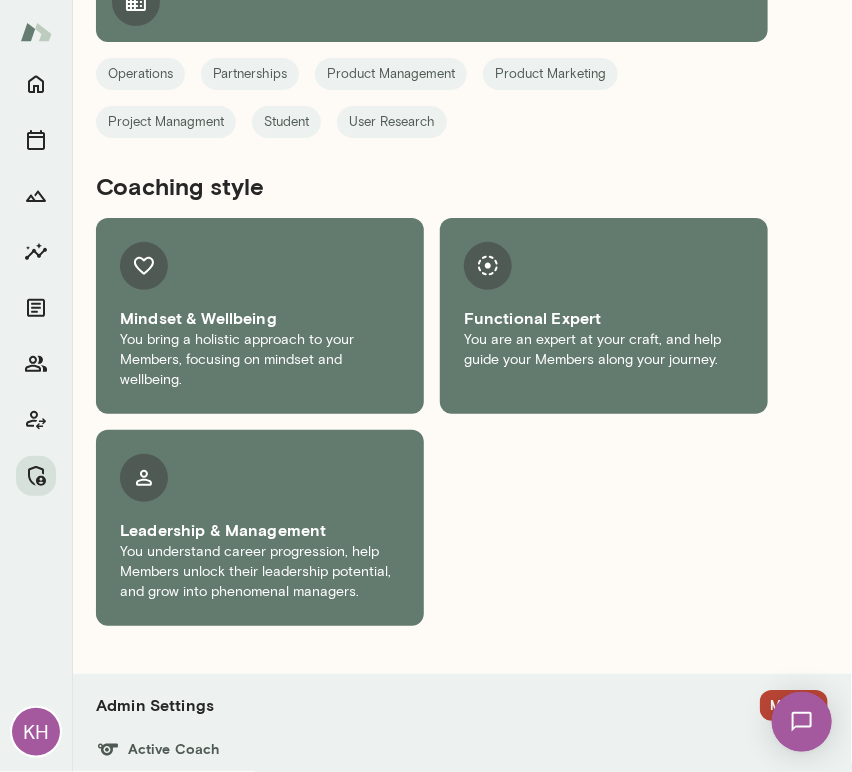 click on "Manage" at bounding box center (794, 705) 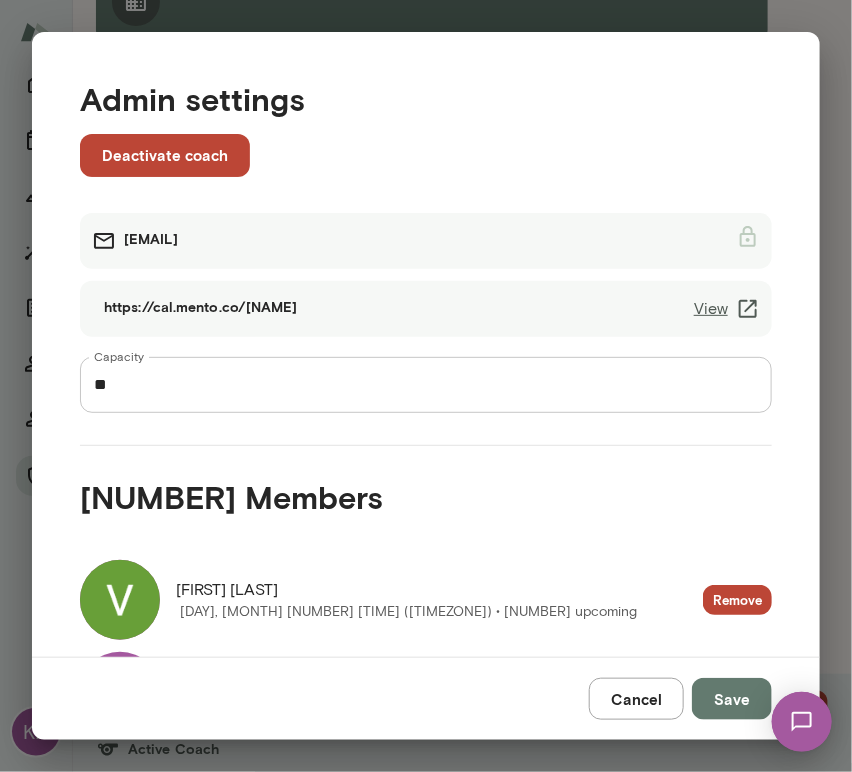 click on "View" at bounding box center (727, 309) 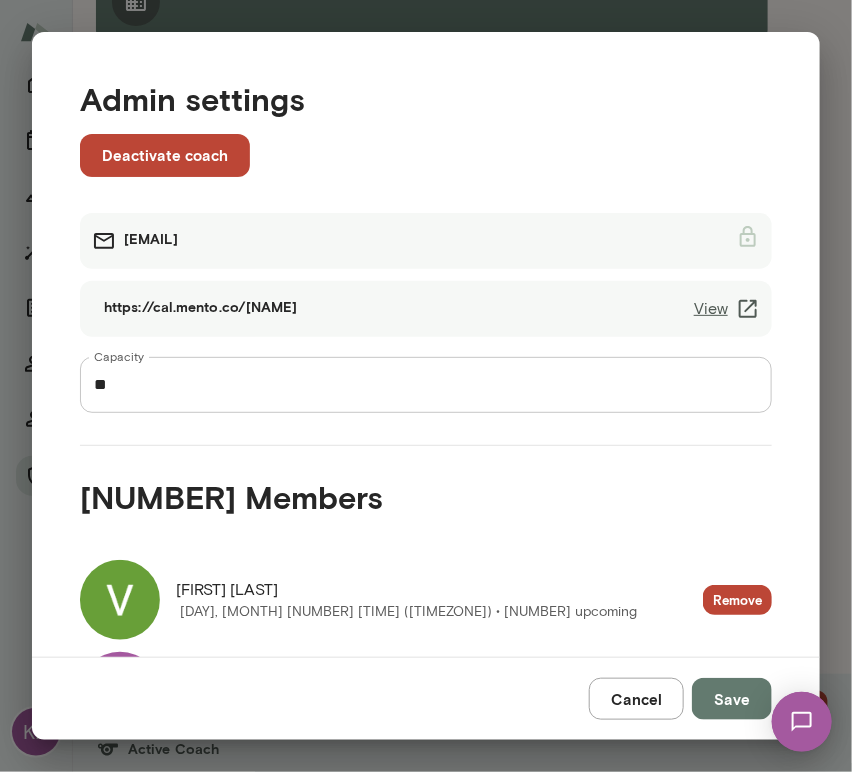 click on "Cancel" at bounding box center (636, 699) 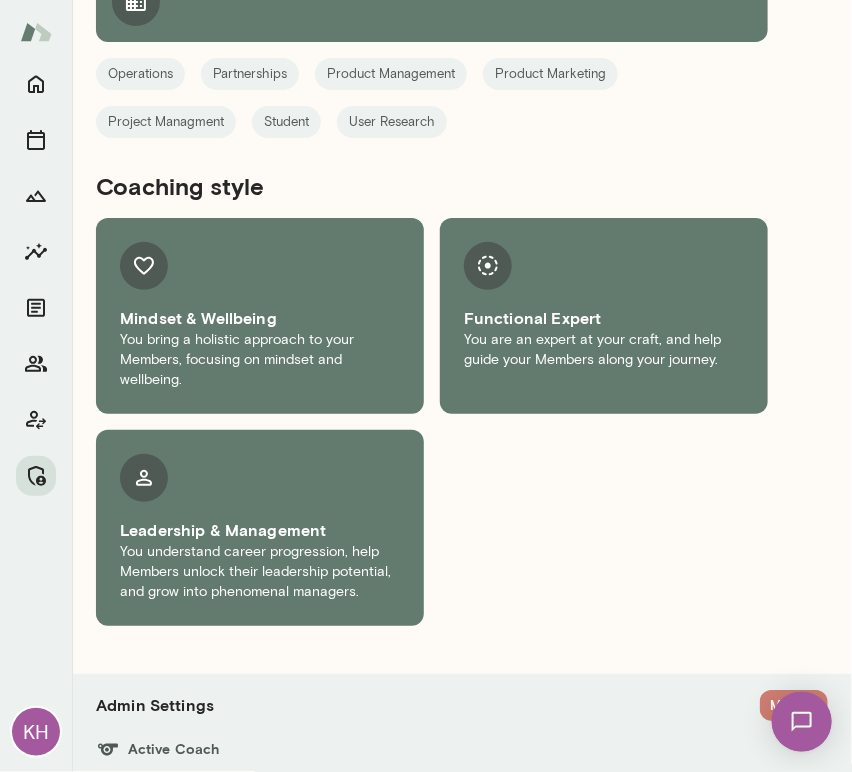 click on "Manage" at bounding box center (794, 705) 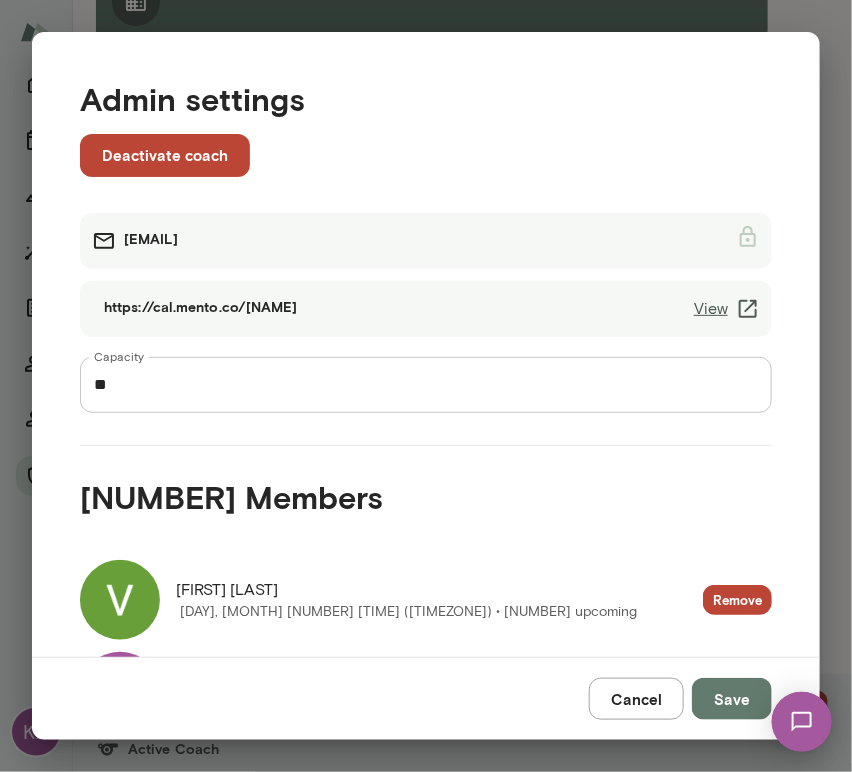click on "View" at bounding box center (727, 309) 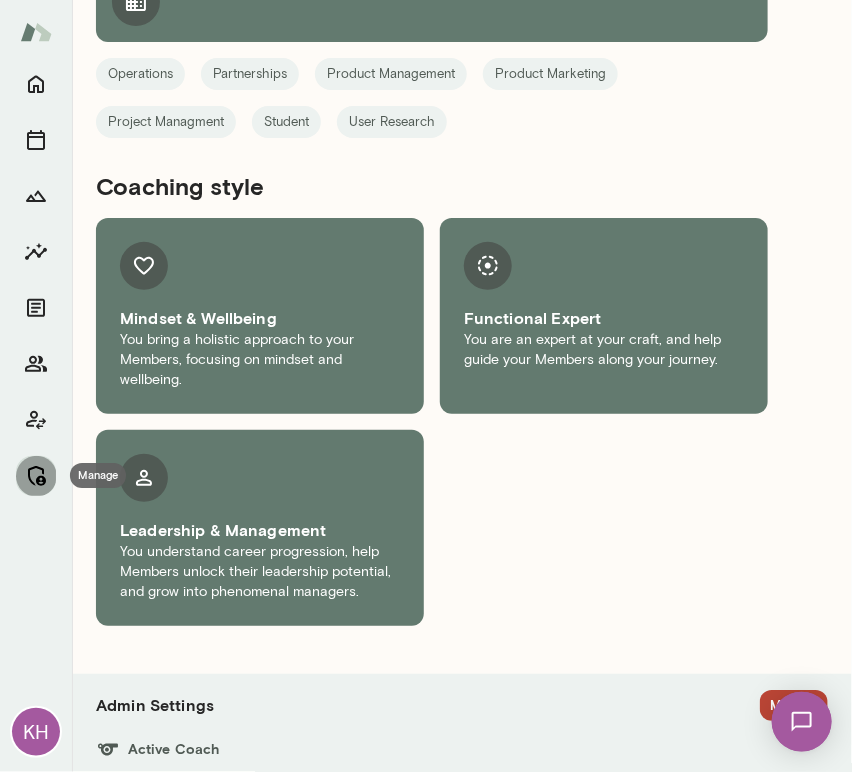 click 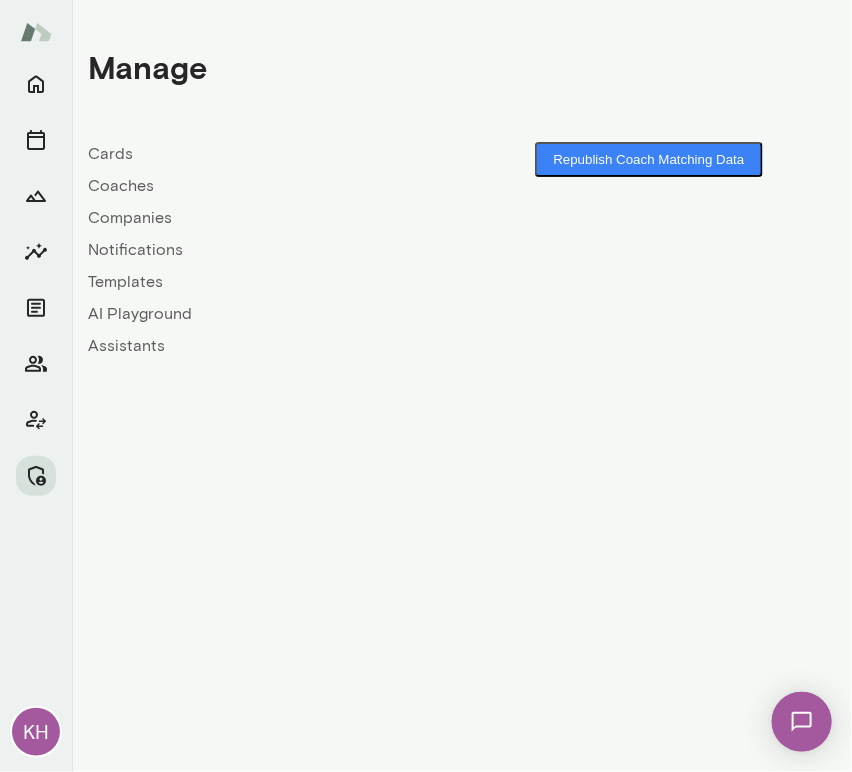 click on "Coaches" at bounding box center (275, 186) 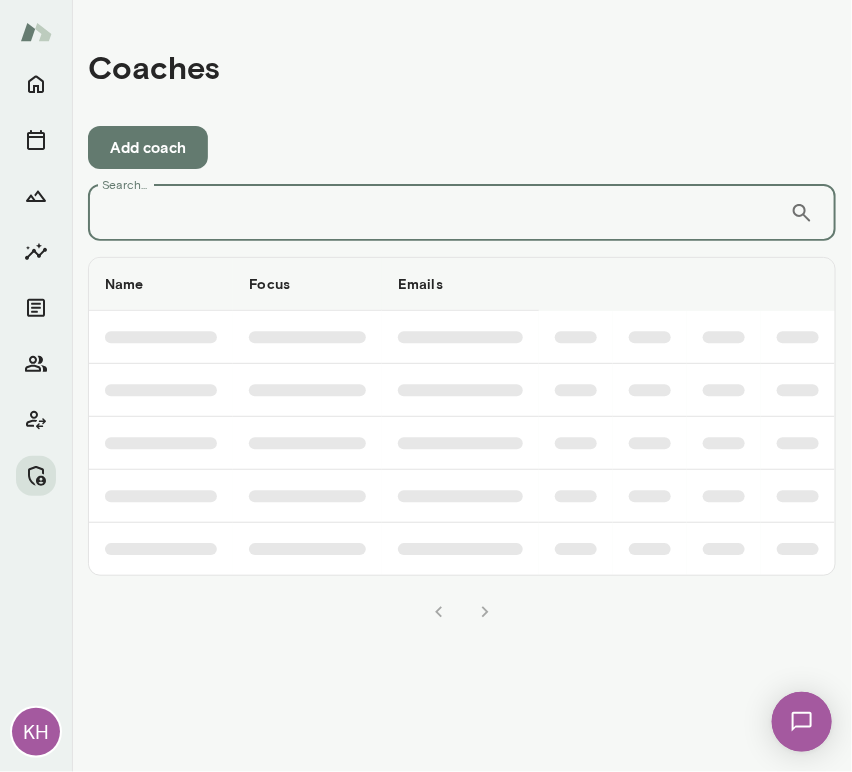 click on "Search..." at bounding box center (439, 213) 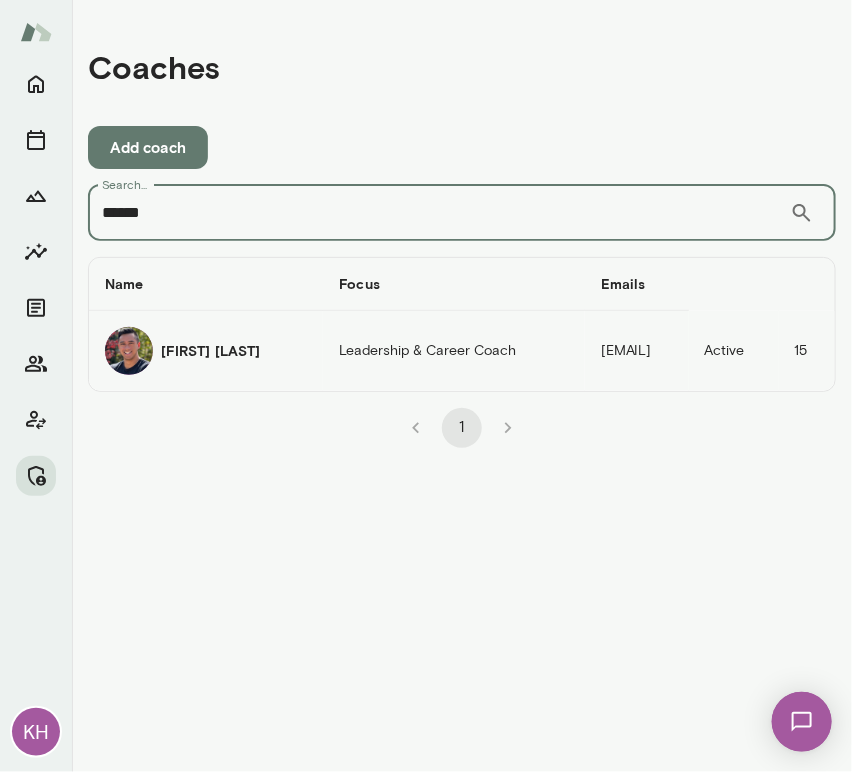 type on "******" 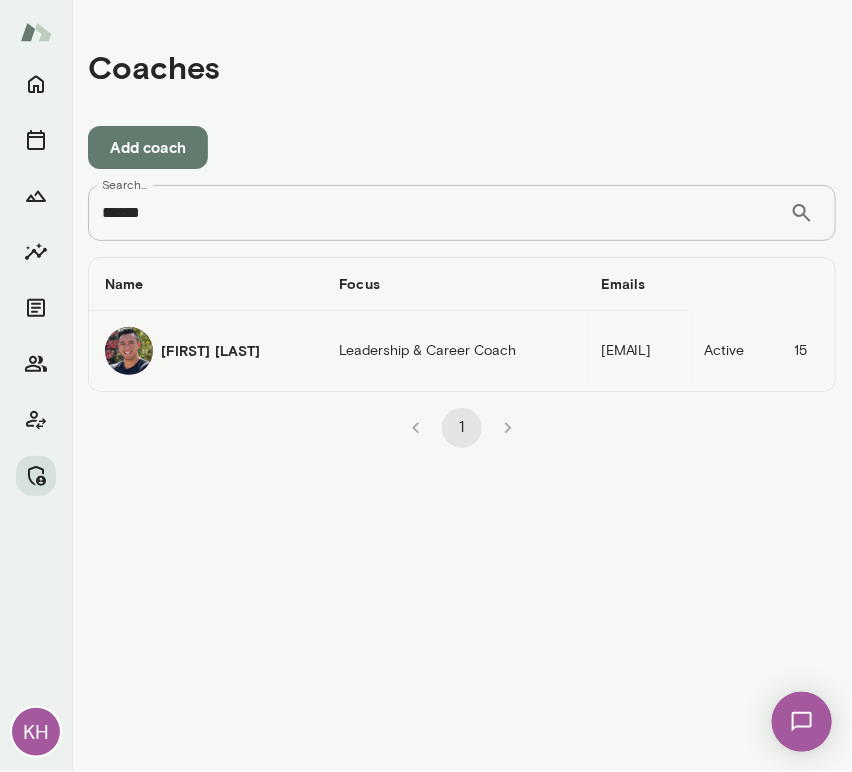 click on "Mark Guzman" at bounding box center (206, 351) 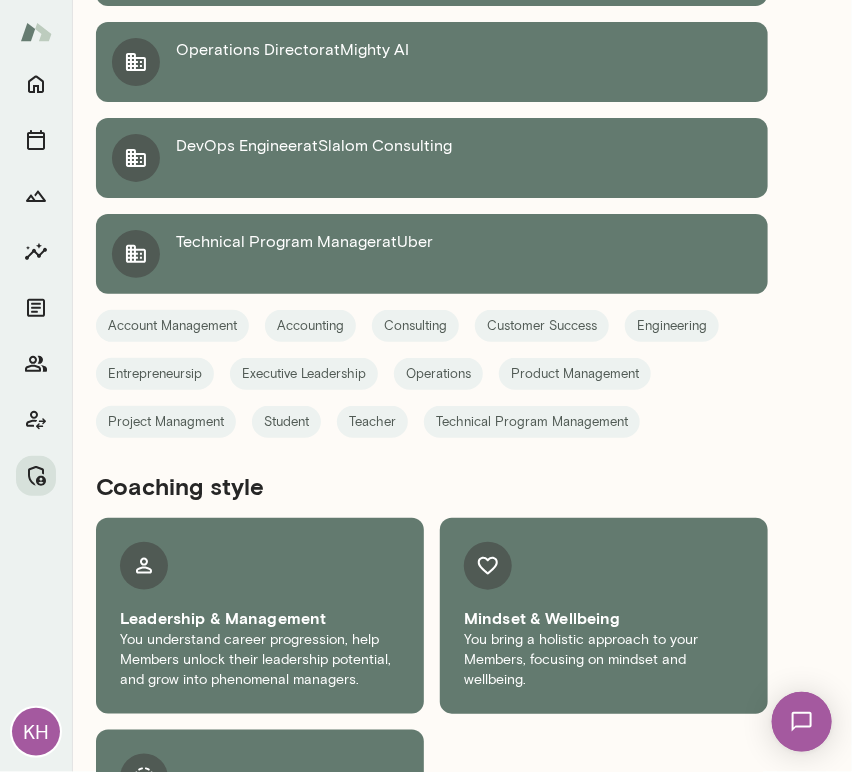 scroll, scrollTop: 2528, scrollLeft: 0, axis: vertical 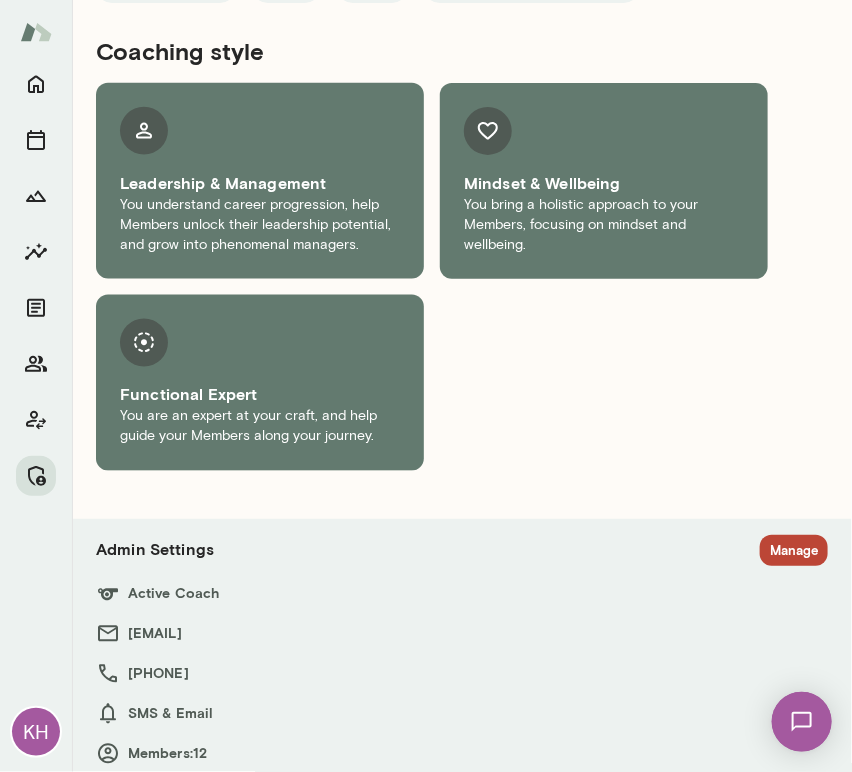 click on "+1 (360) 888-5943" at bounding box center [462, 674] 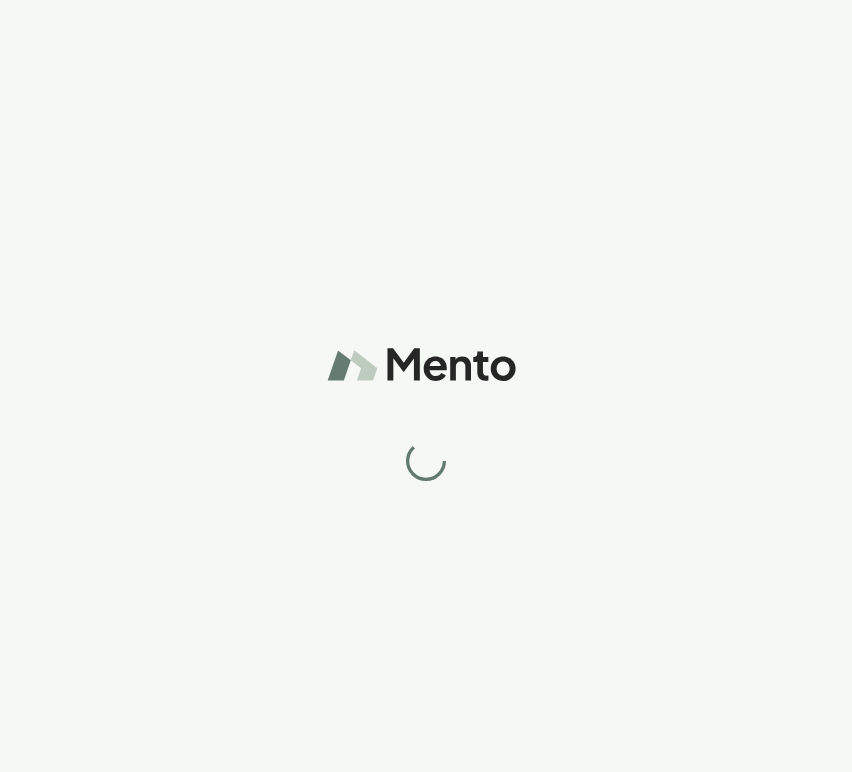 scroll, scrollTop: 0, scrollLeft: 0, axis: both 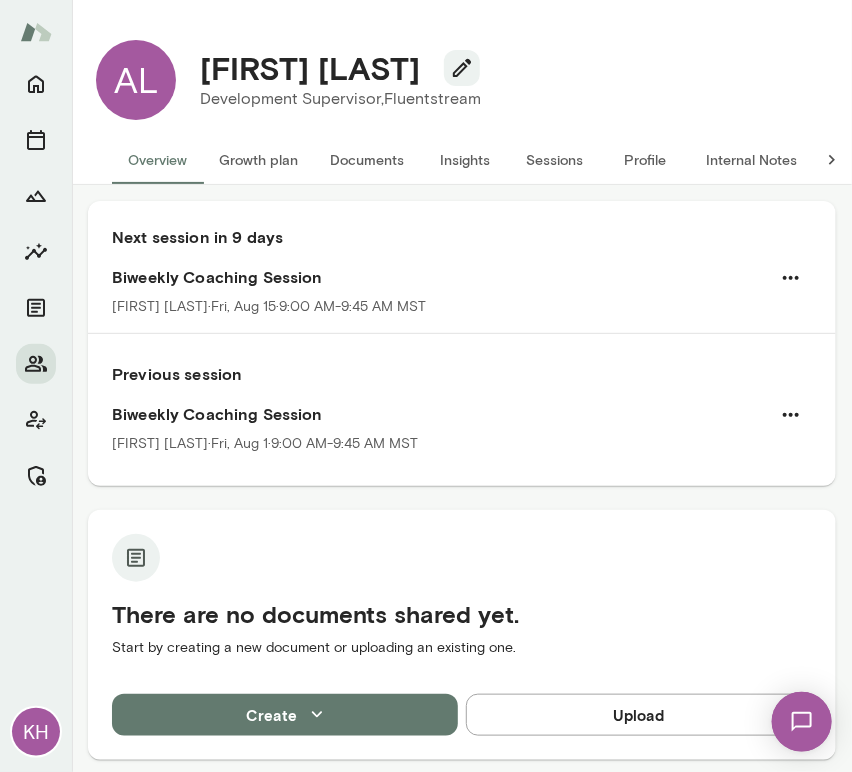 click on "Sessions" at bounding box center [555, 160] 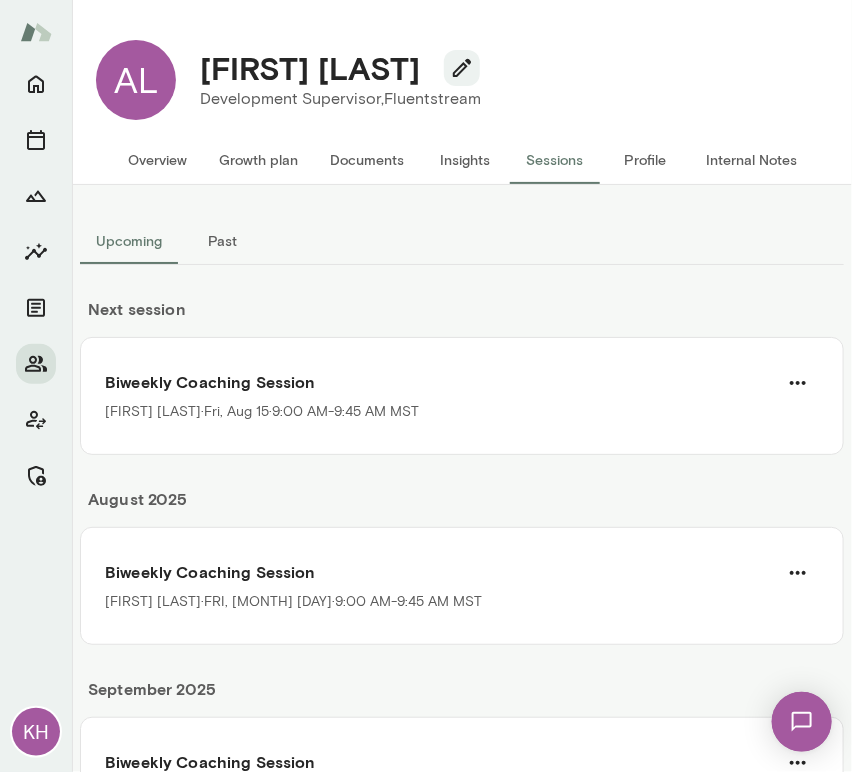 click on "Next session" at bounding box center (462, 317) 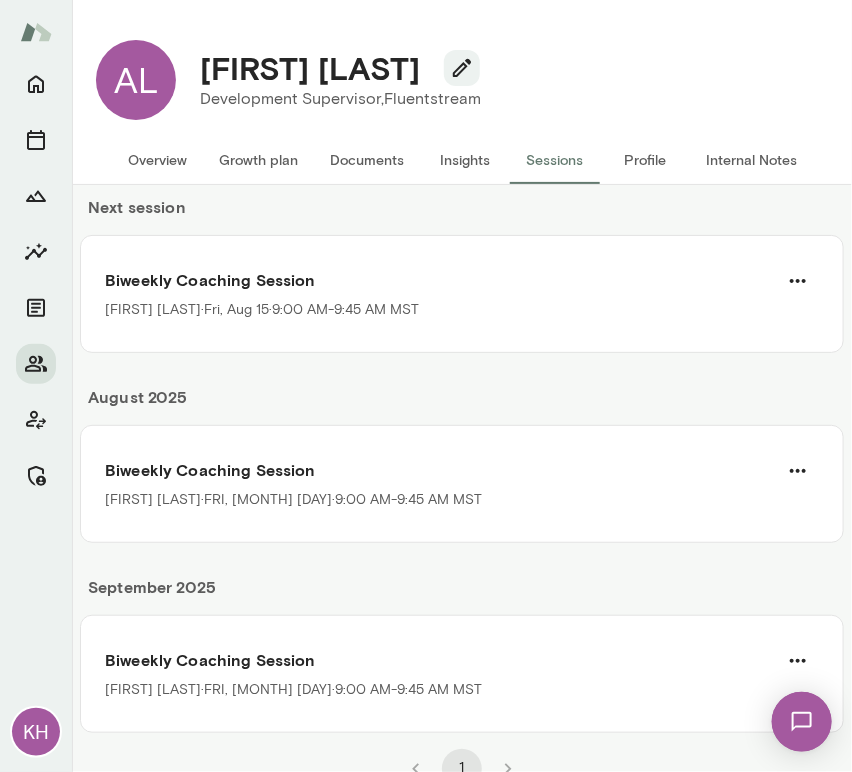 scroll, scrollTop: 118, scrollLeft: 0, axis: vertical 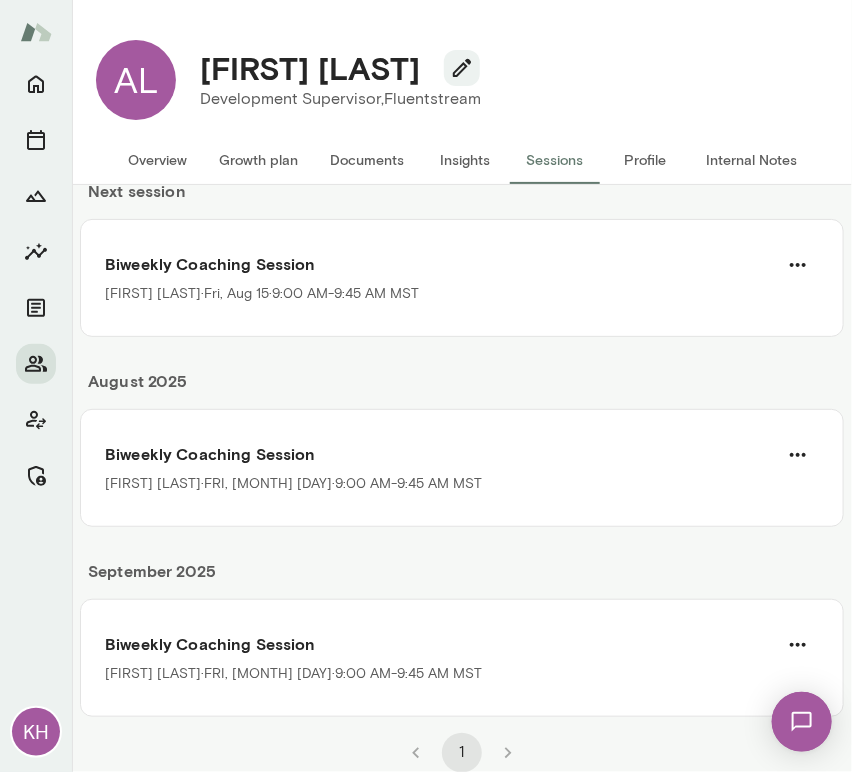 click on "September 2025" at bounding box center [462, 579] 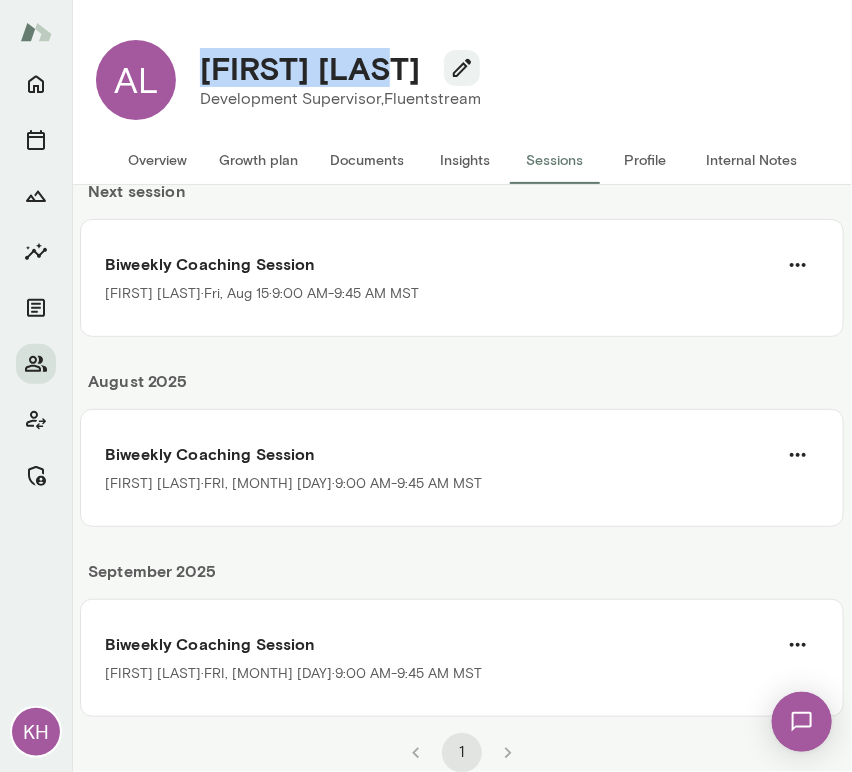 drag, startPoint x: 389, startPoint y: 76, endPoint x: 198, endPoint y: 68, distance: 191.16747 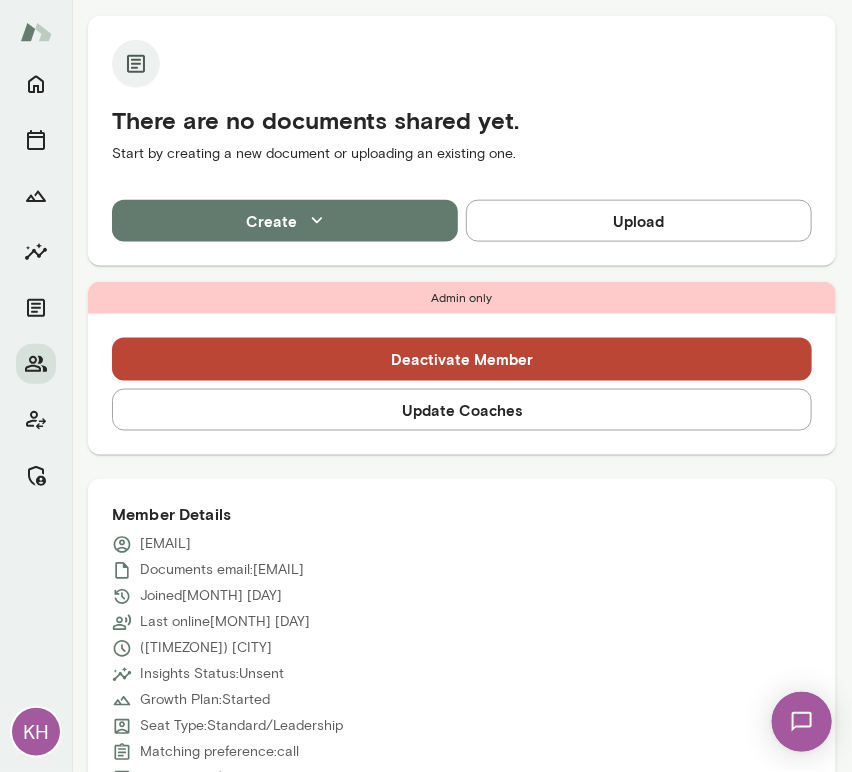 scroll, scrollTop: 496, scrollLeft: 0, axis: vertical 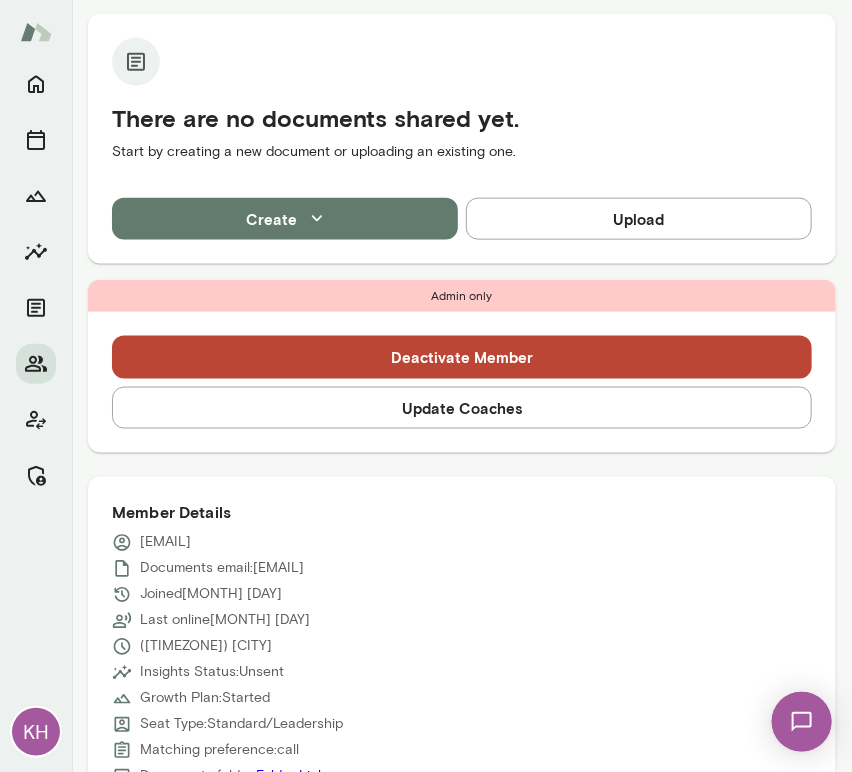 drag, startPoint x: 342, startPoint y: 539, endPoint x: 135, endPoint y: 548, distance: 207.19556 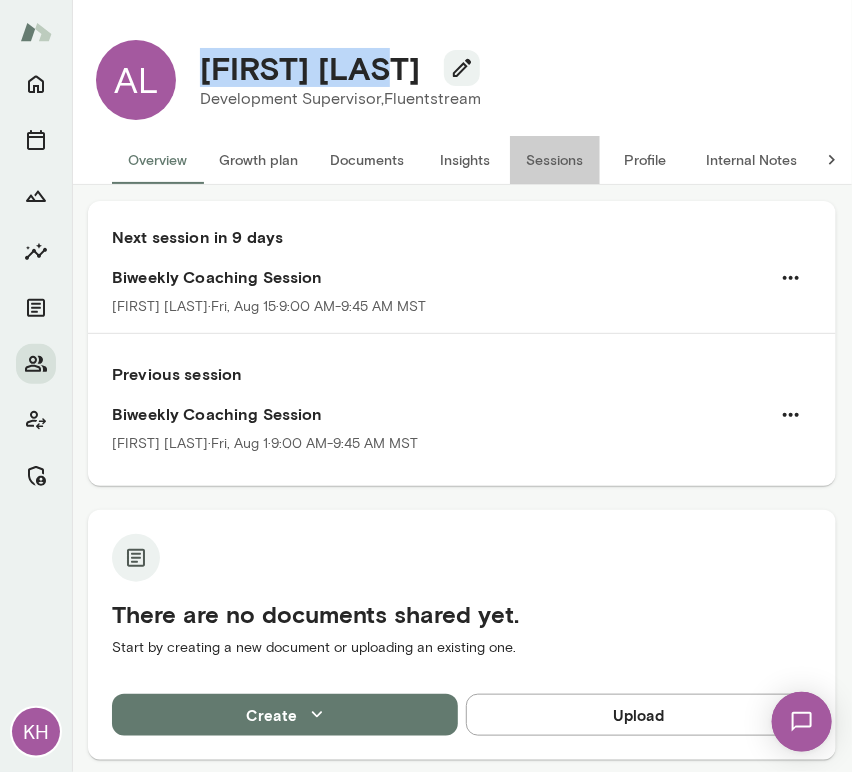 click on "Sessions" at bounding box center (555, 160) 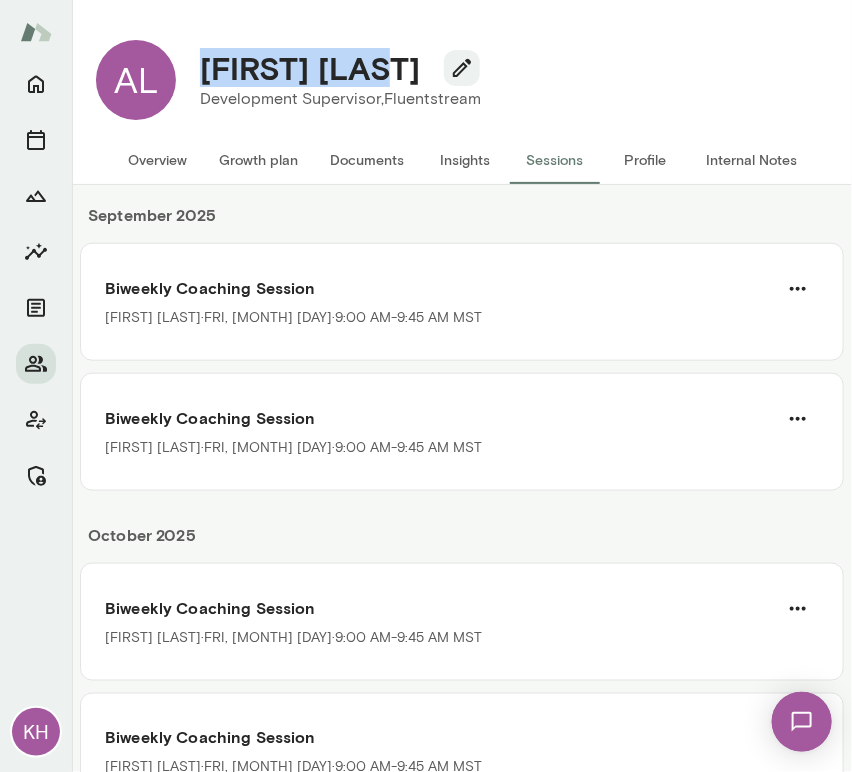 scroll, scrollTop: 473, scrollLeft: 0, axis: vertical 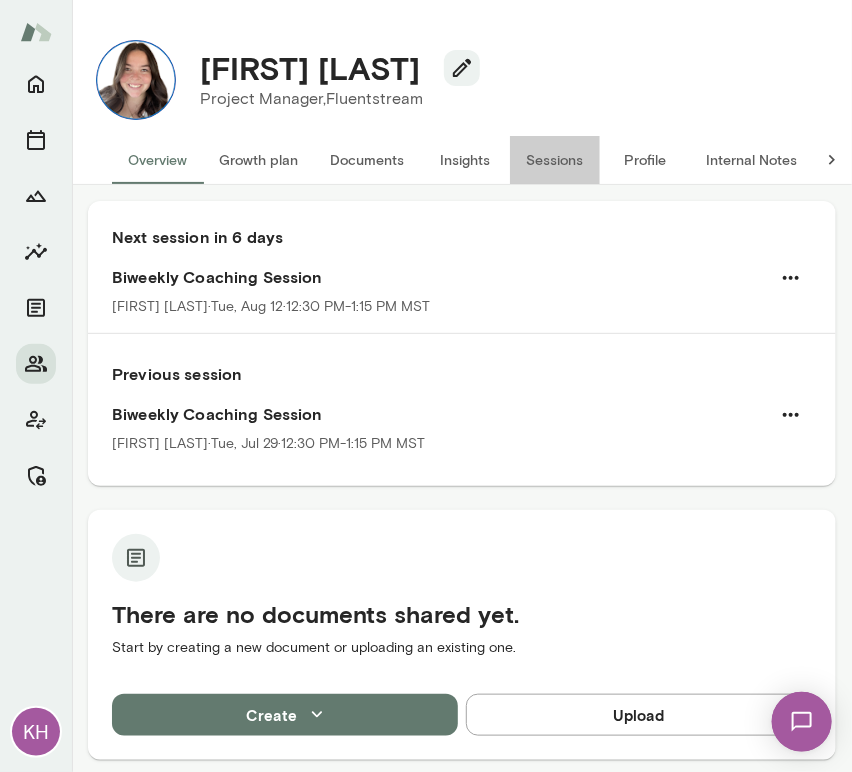 click on "Sessions" at bounding box center (555, 160) 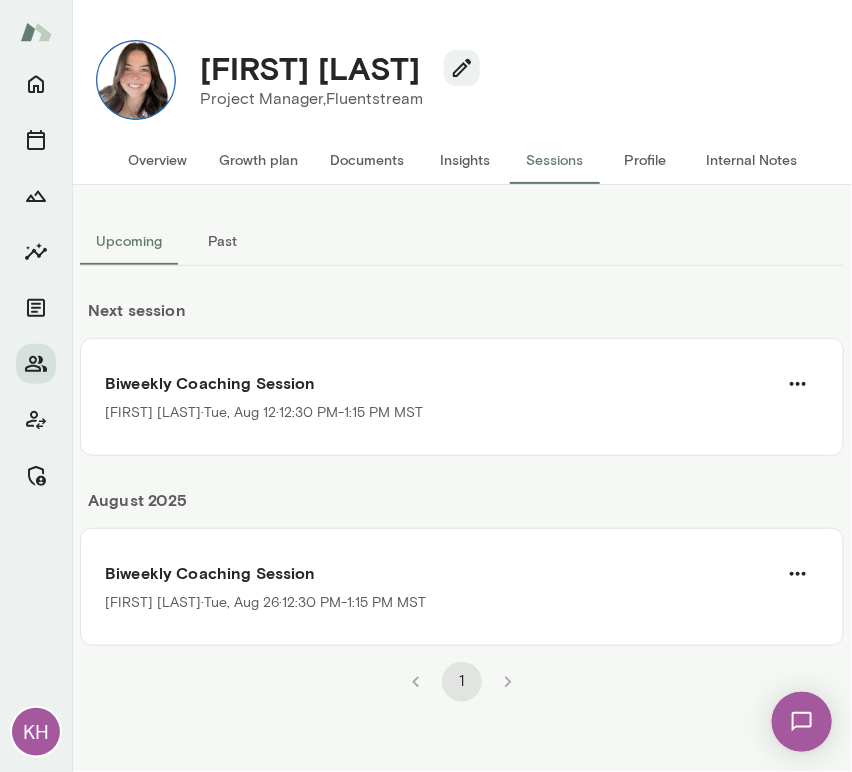 click on "1" at bounding box center (462, 674) 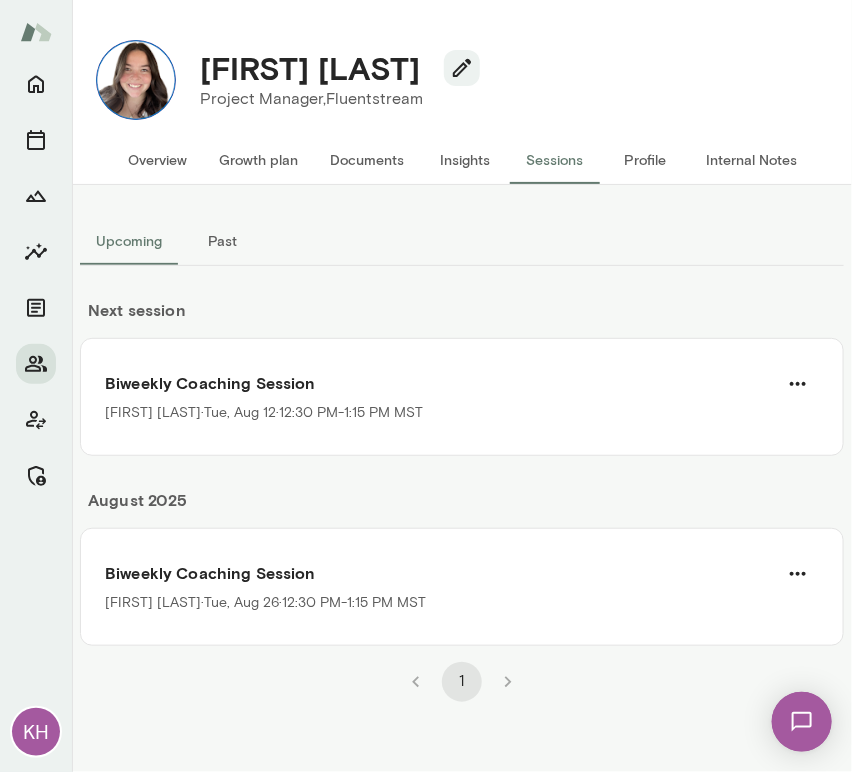 drag, startPoint x: 439, startPoint y: 65, endPoint x: 207, endPoint y: 60, distance: 232.05388 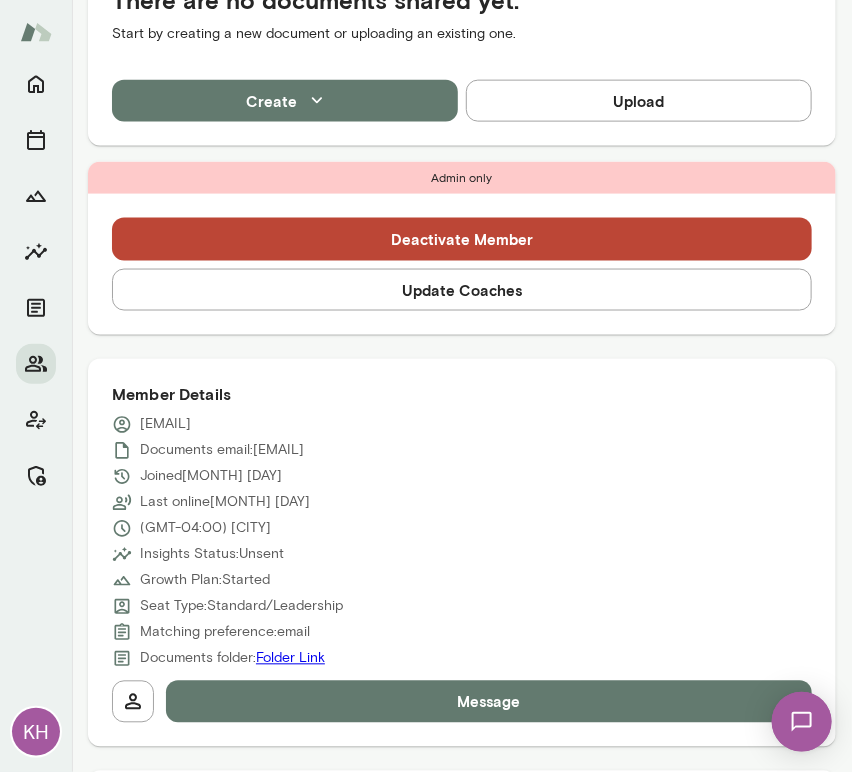 scroll, scrollTop: 616, scrollLeft: 0, axis: vertical 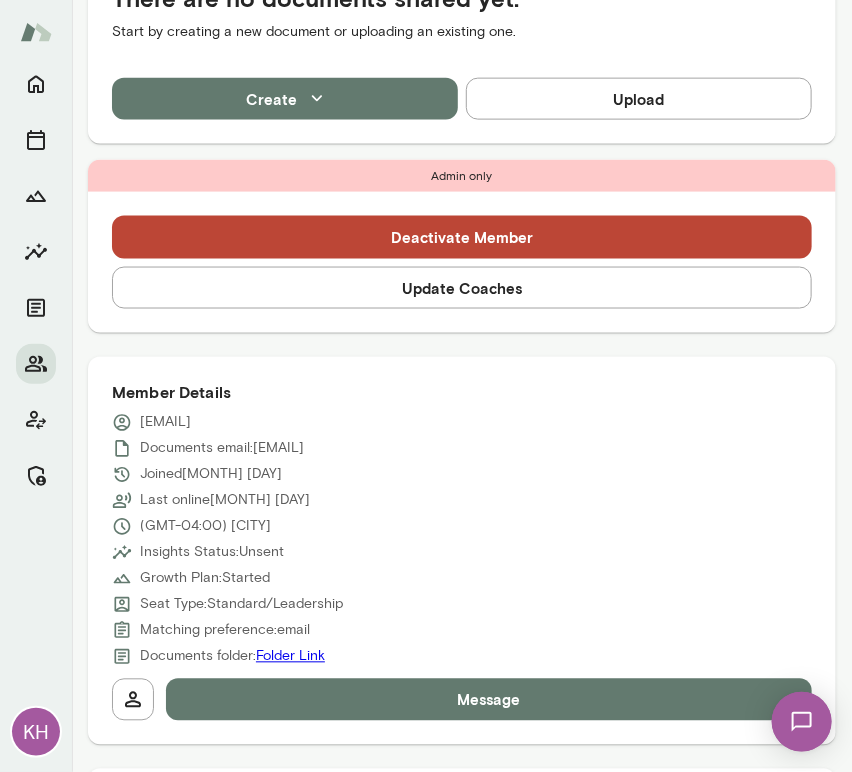drag, startPoint x: 344, startPoint y: 428, endPoint x: 136, endPoint y: 423, distance: 208.06009 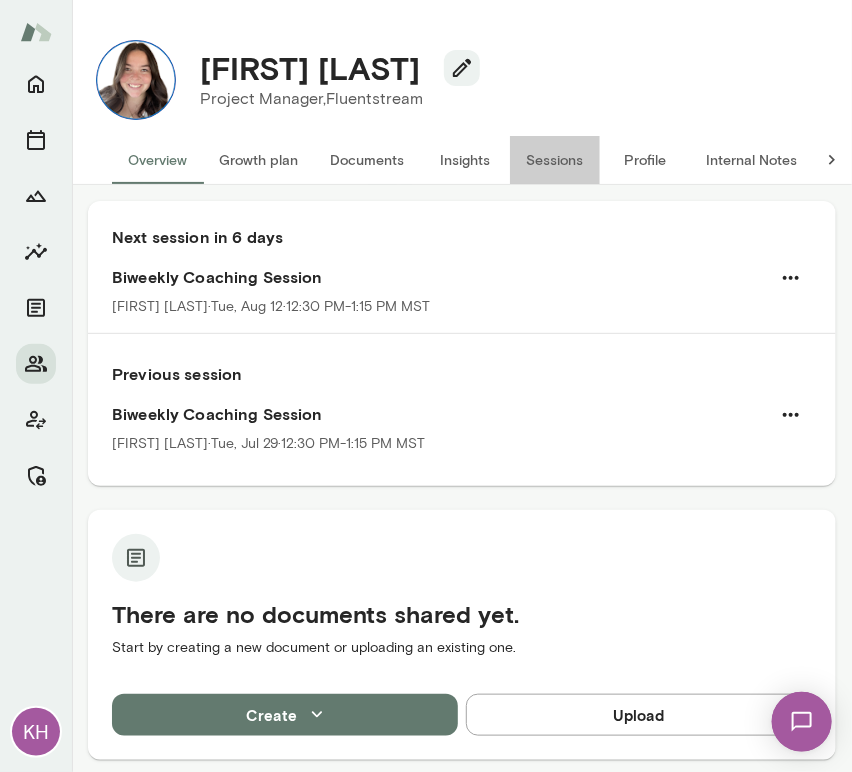 click on "Sessions" at bounding box center (555, 160) 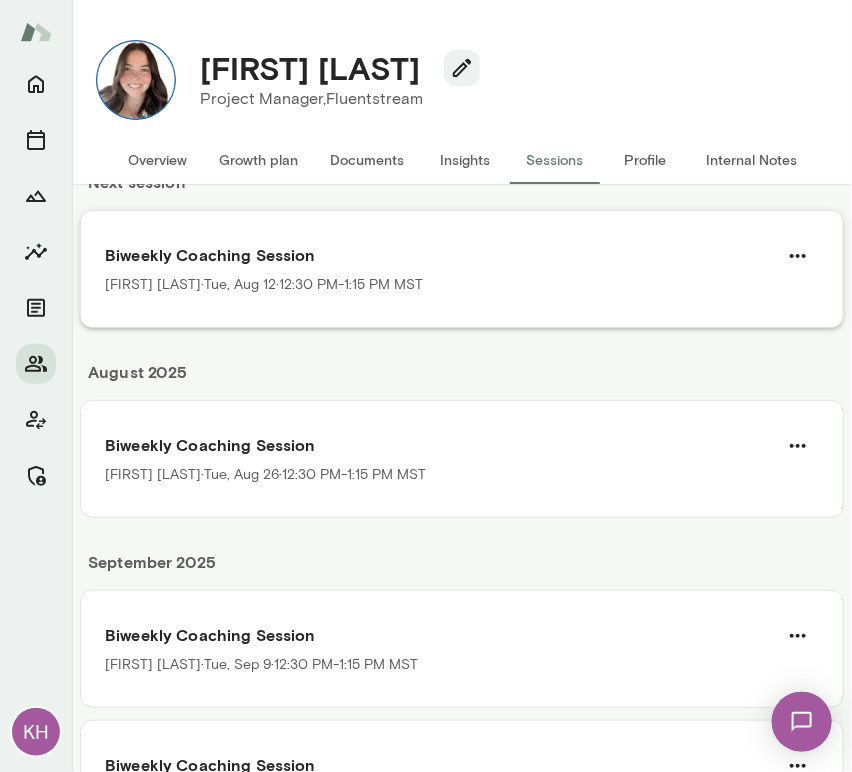 scroll, scrollTop: 137, scrollLeft: 0, axis: vertical 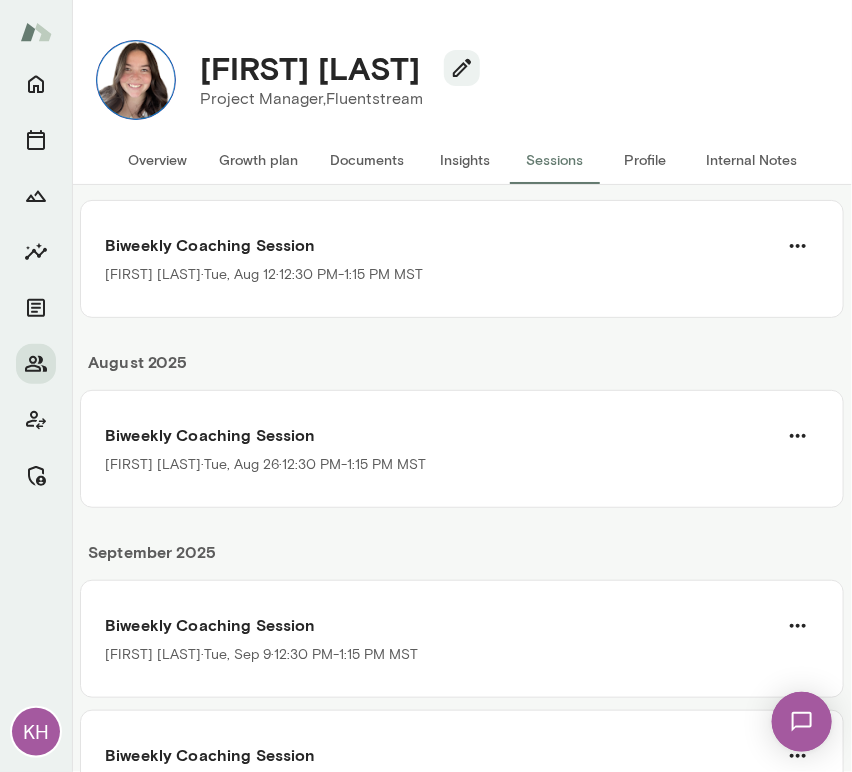 click on "September 2025" at bounding box center [462, 560] 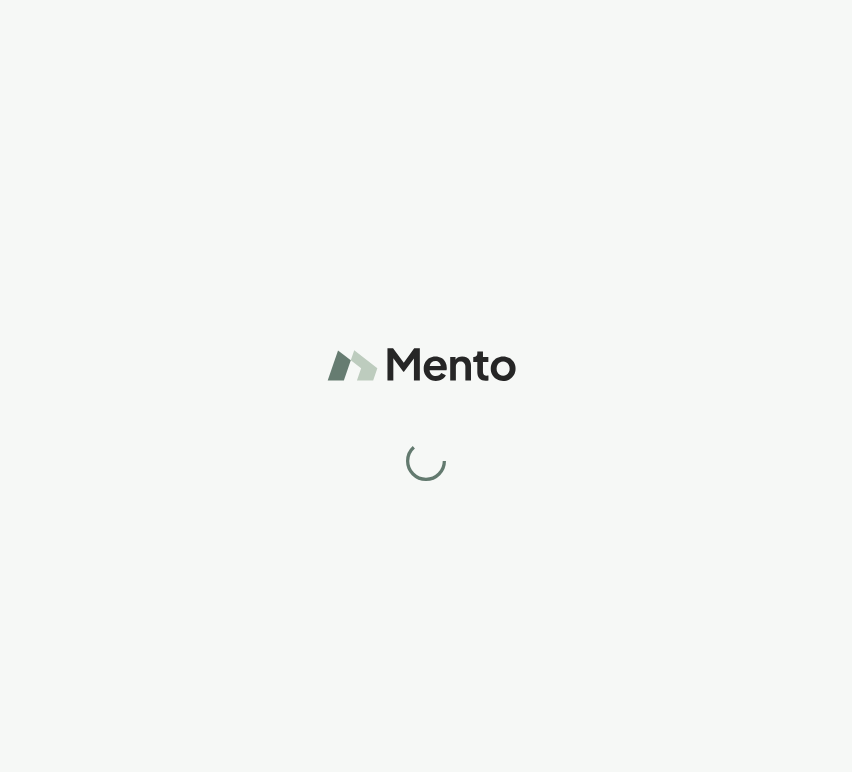 scroll, scrollTop: 0, scrollLeft: 0, axis: both 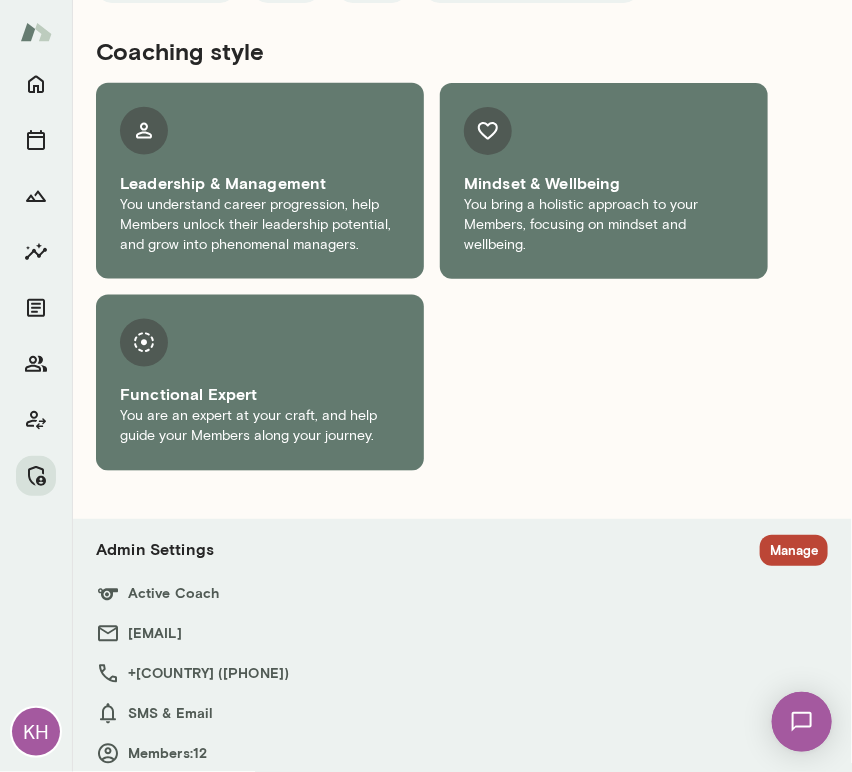 click on "Active Coach" at bounding box center (462, 594) 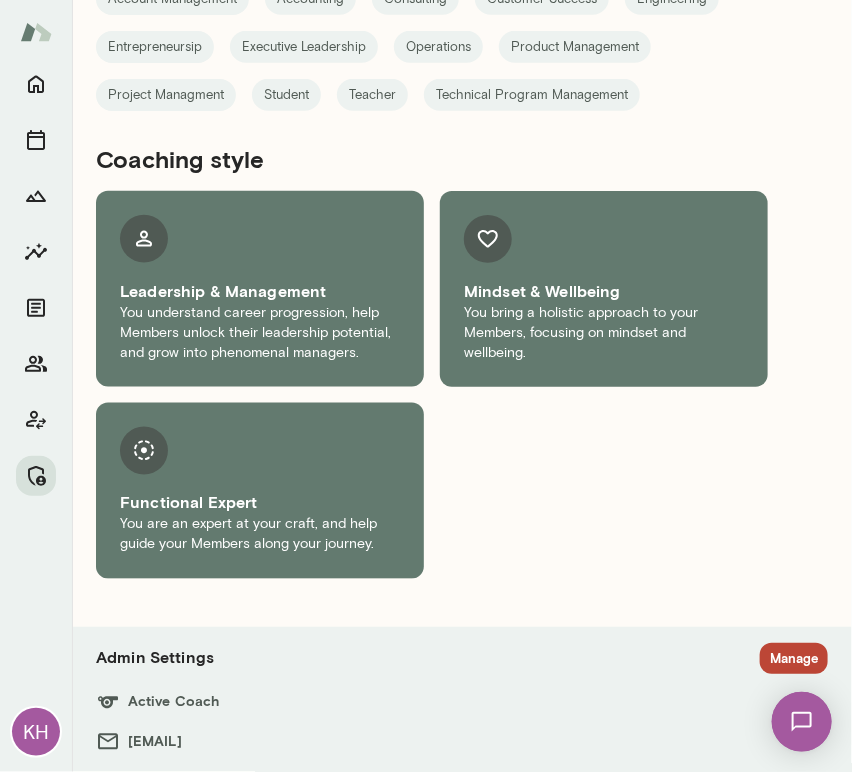 scroll, scrollTop: 2528, scrollLeft: 0, axis: vertical 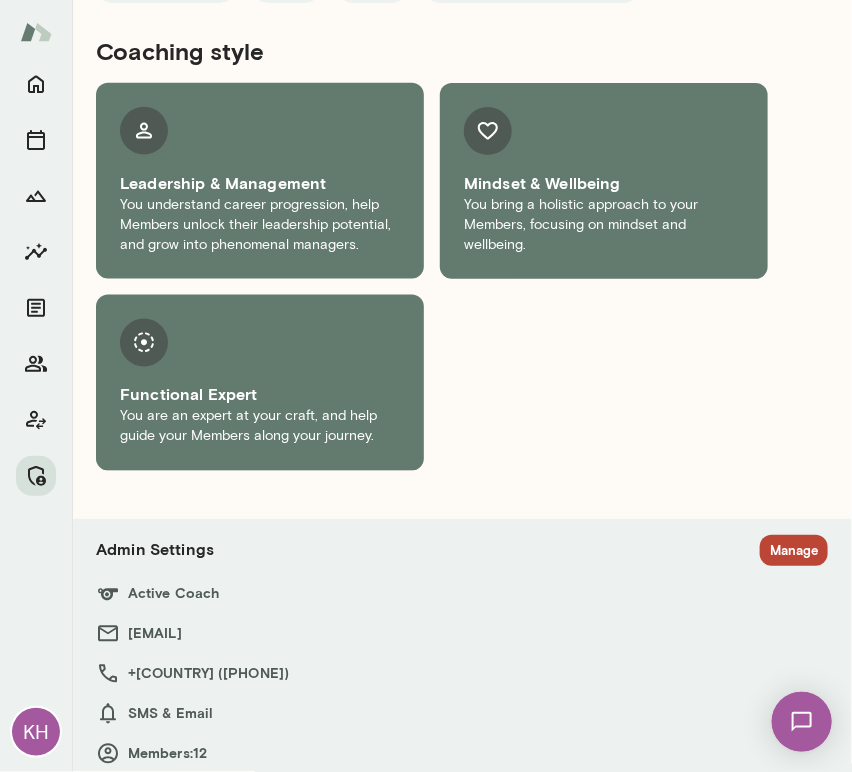 click on "Manage" at bounding box center (794, 550) 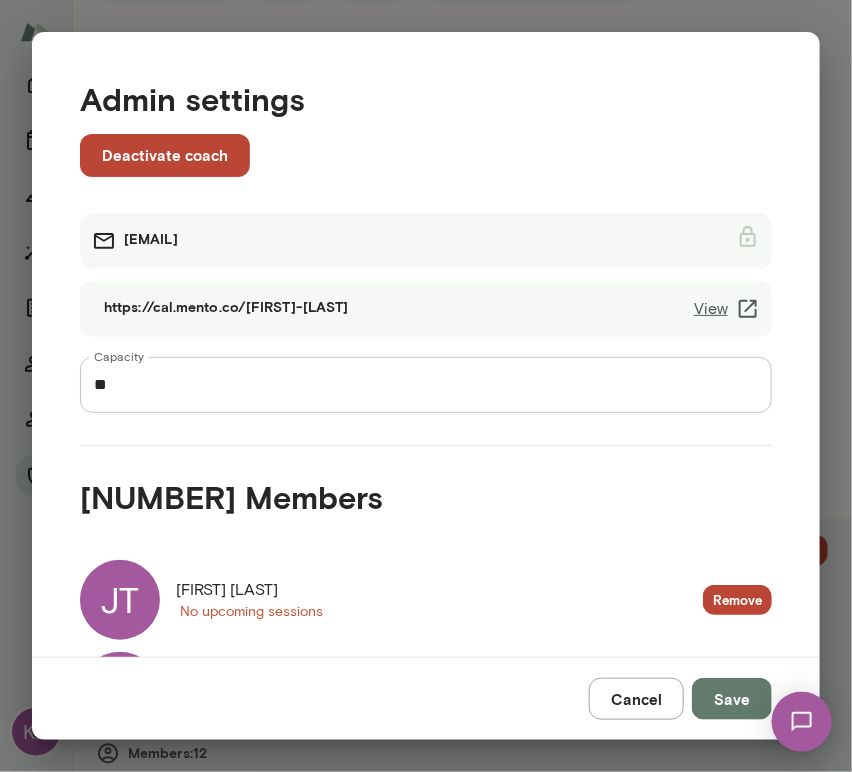 click on "View" at bounding box center (727, 309) 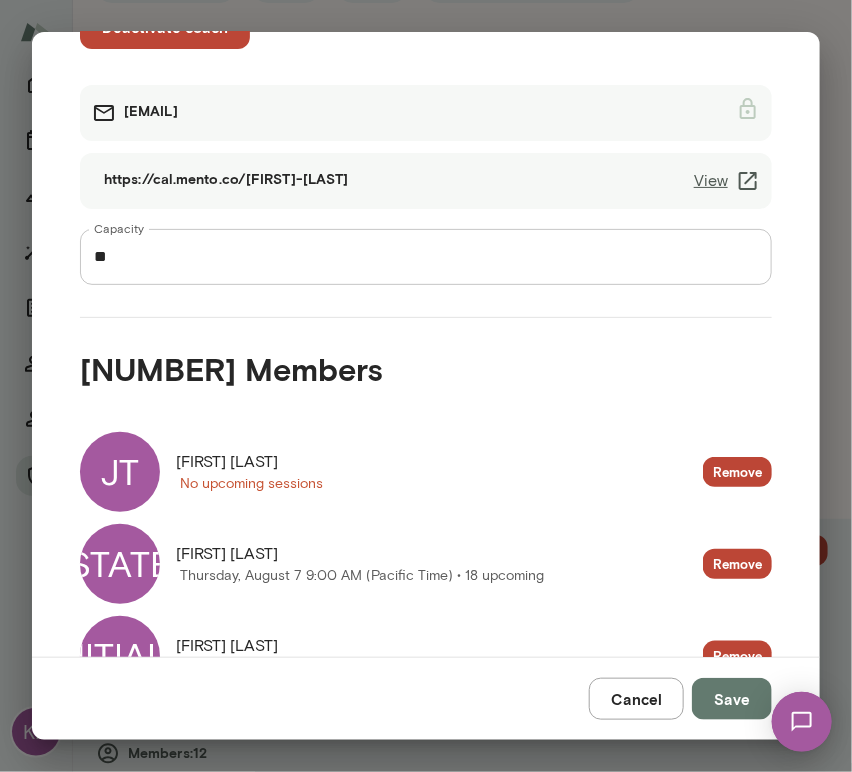 scroll, scrollTop: 0, scrollLeft: 0, axis: both 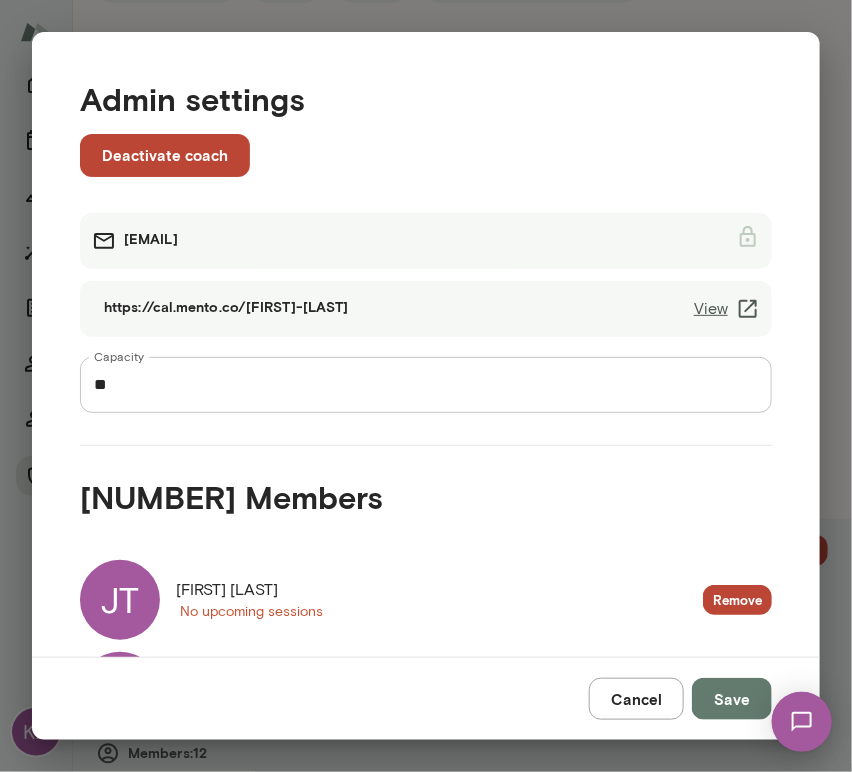 click on "Cancel" at bounding box center (636, 699) 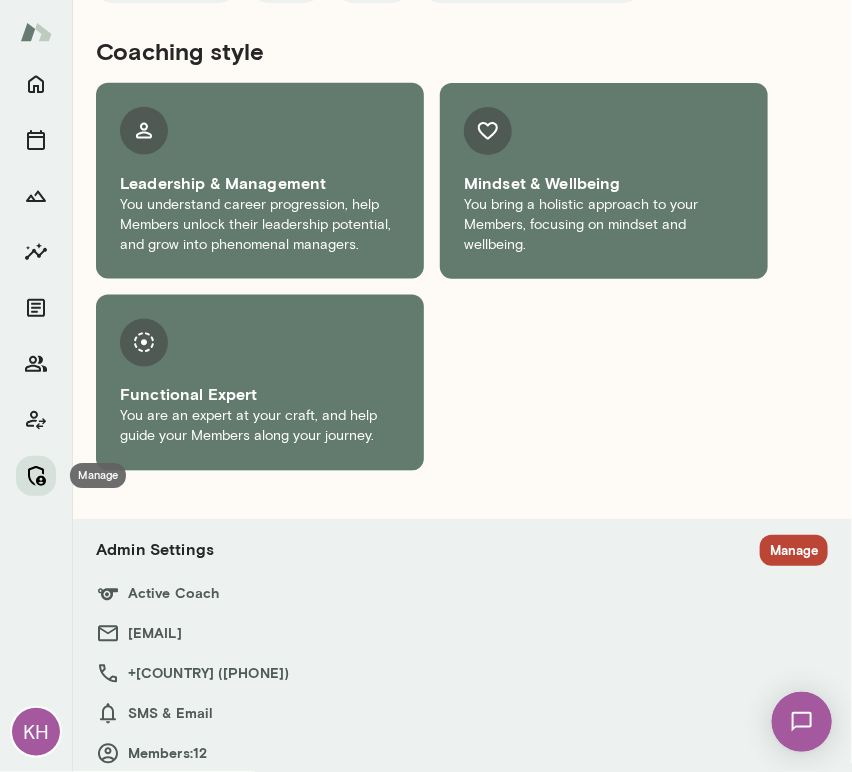 click 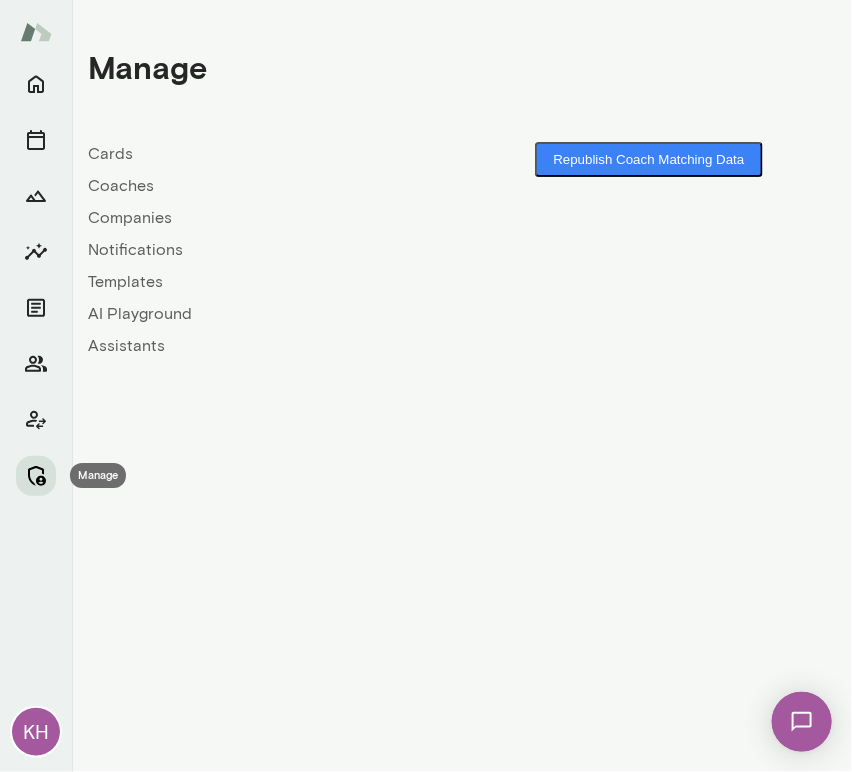 scroll, scrollTop: 0, scrollLeft: 0, axis: both 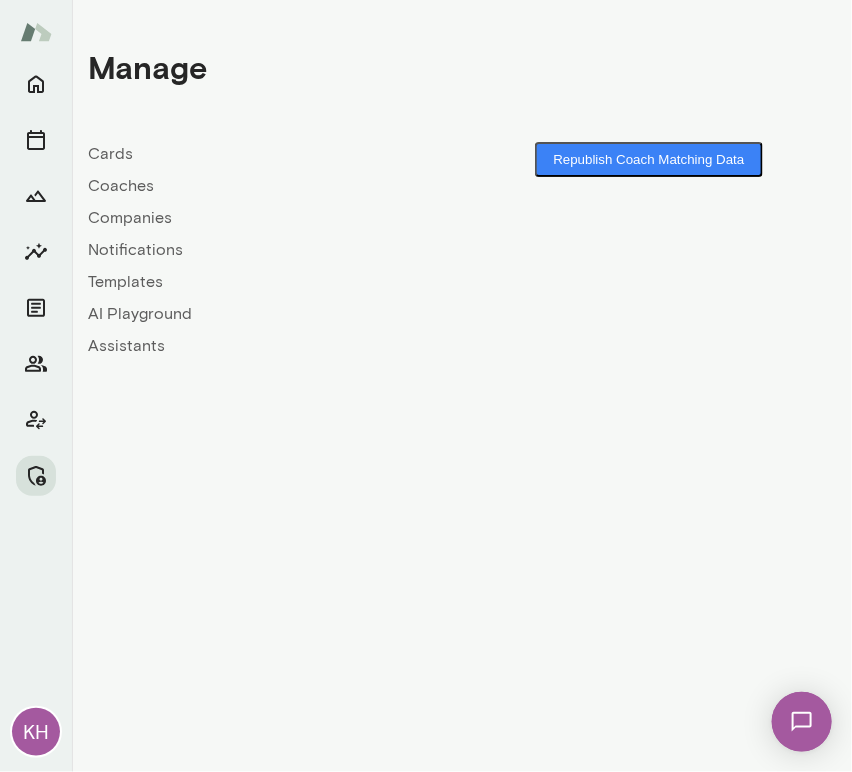 click on "Coaches" at bounding box center [275, 186] 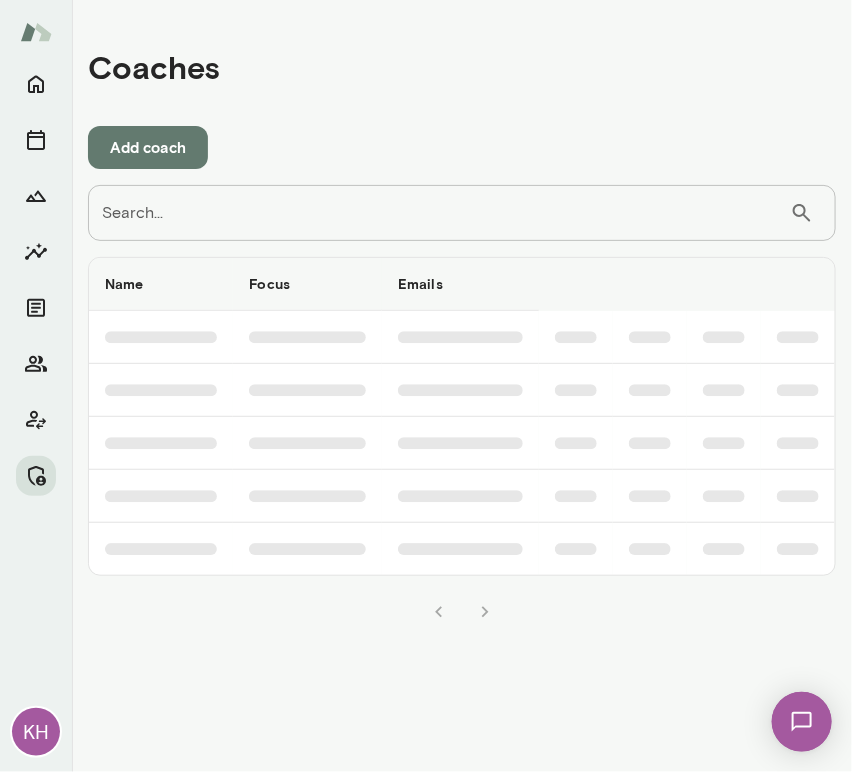 click on "Search..." at bounding box center (439, 213) 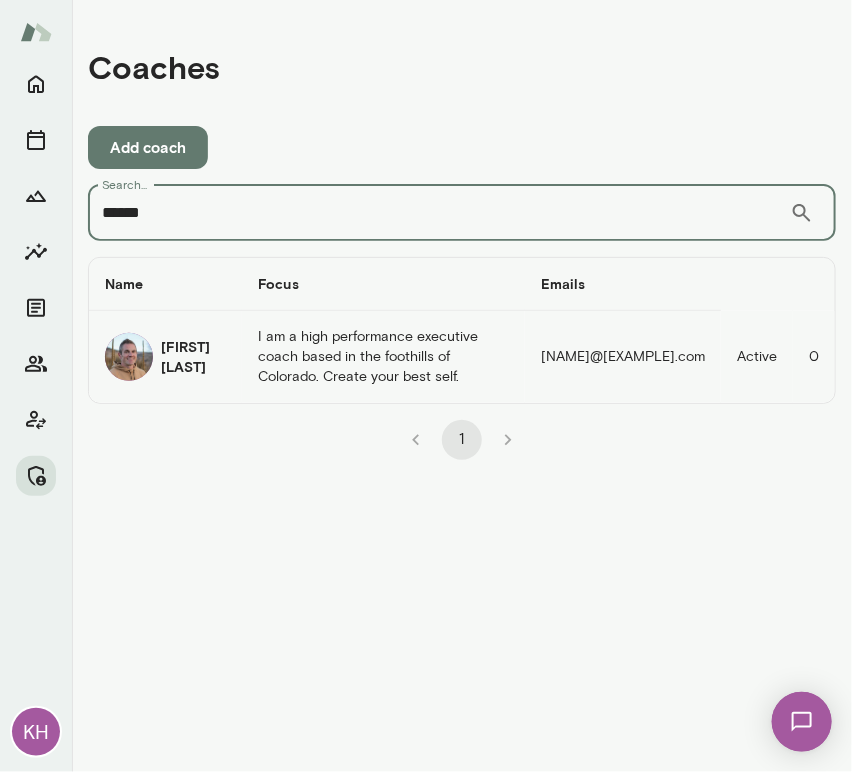 type on "******" 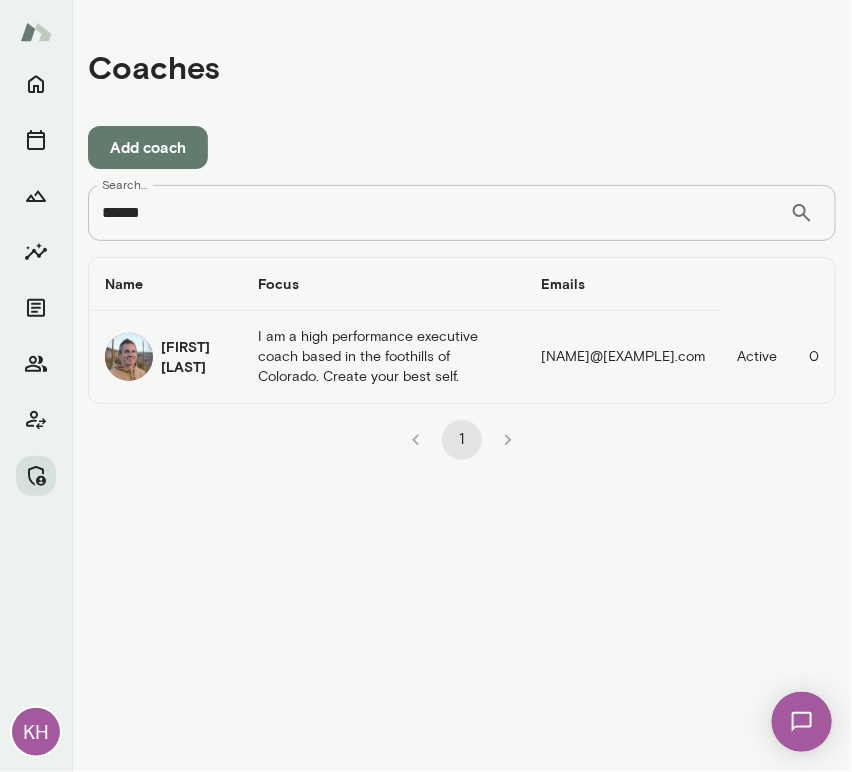 click at bounding box center (129, 357) 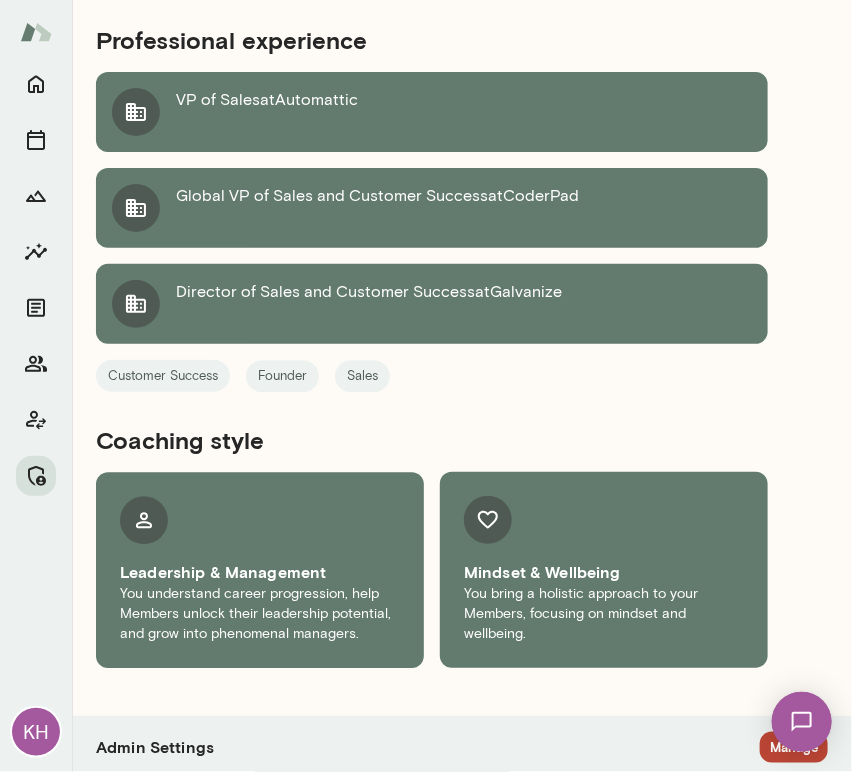 scroll, scrollTop: 1264, scrollLeft: 0, axis: vertical 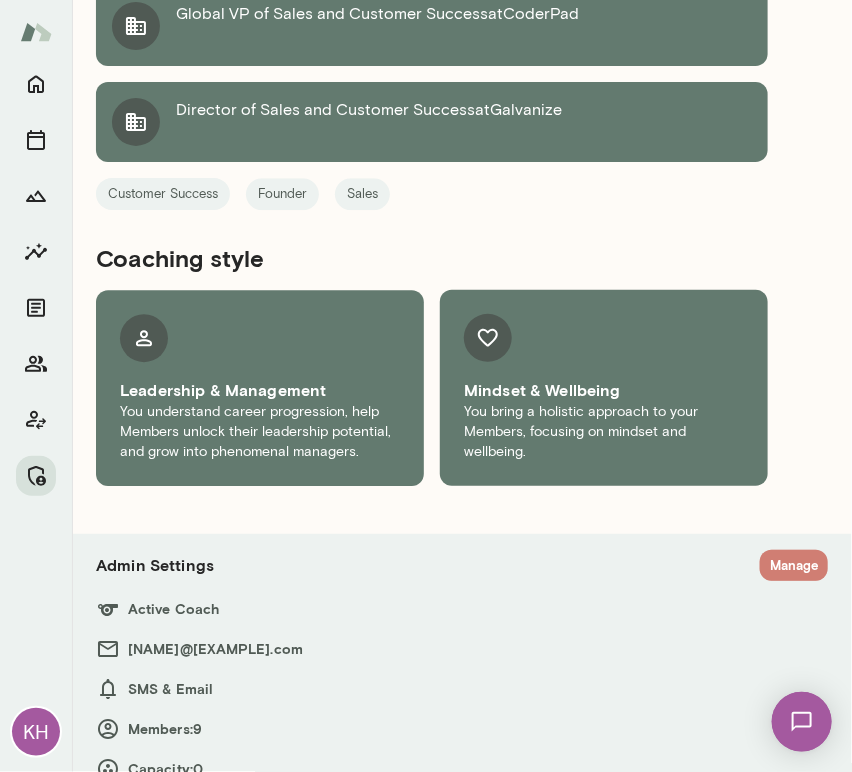 click on "Manage" at bounding box center [794, 565] 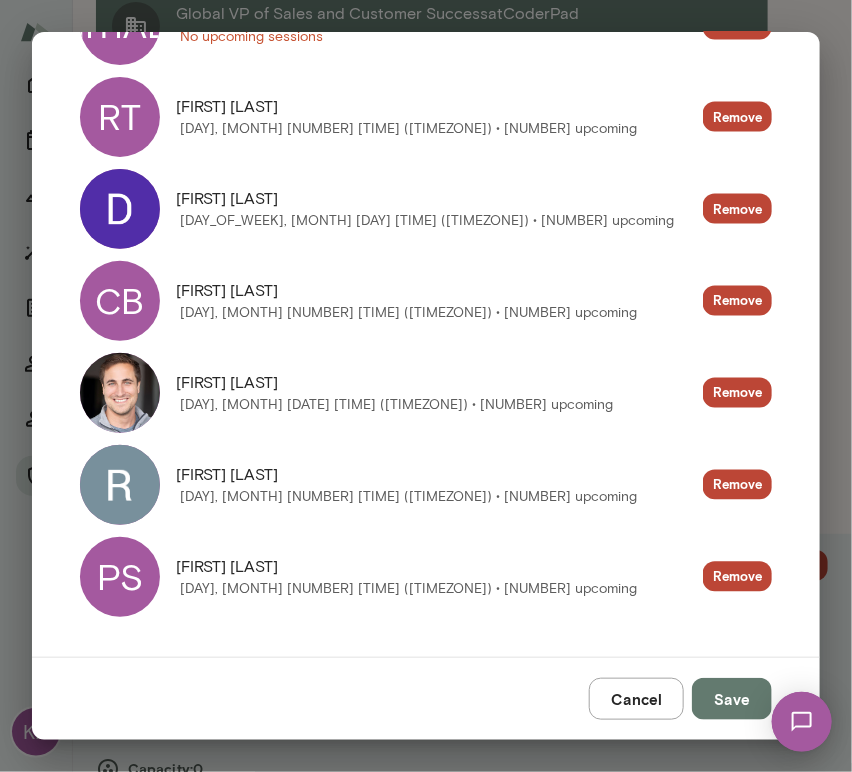scroll, scrollTop: 762, scrollLeft: 0, axis: vertical 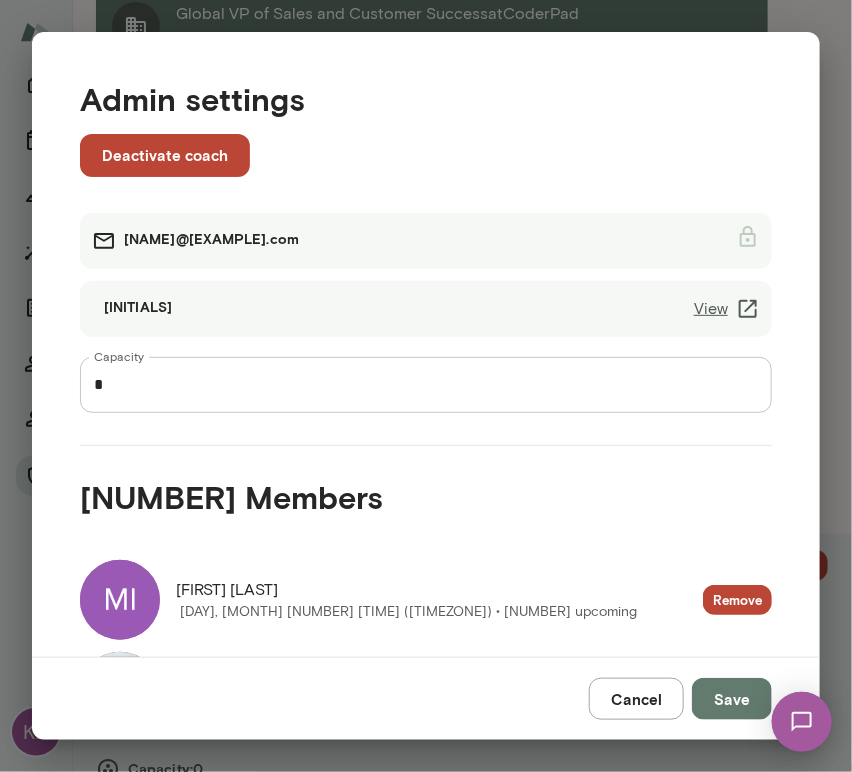 click on "View" at bounding box center [727, 309] 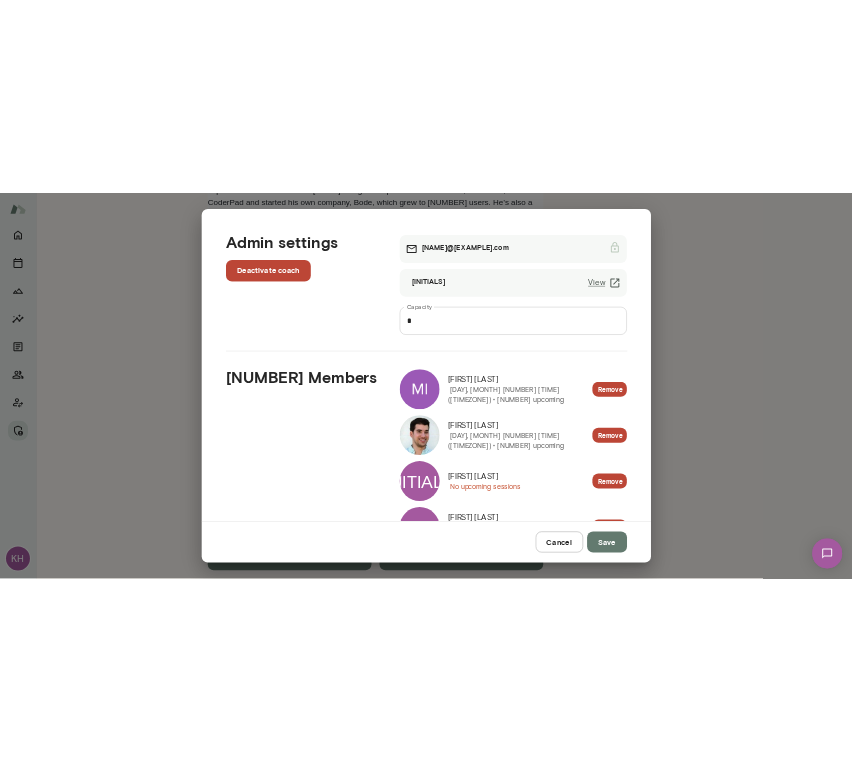 scroll, scrollTop: 946, scrollLeft: 0, axis: vertical 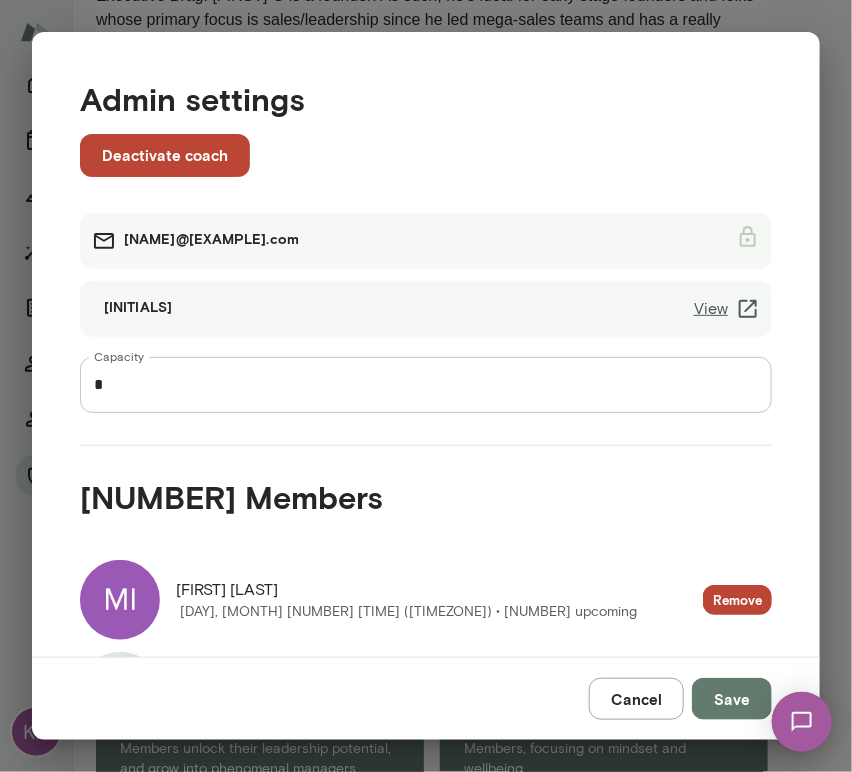 click on "Cancel" at bounding box center [636, 699] 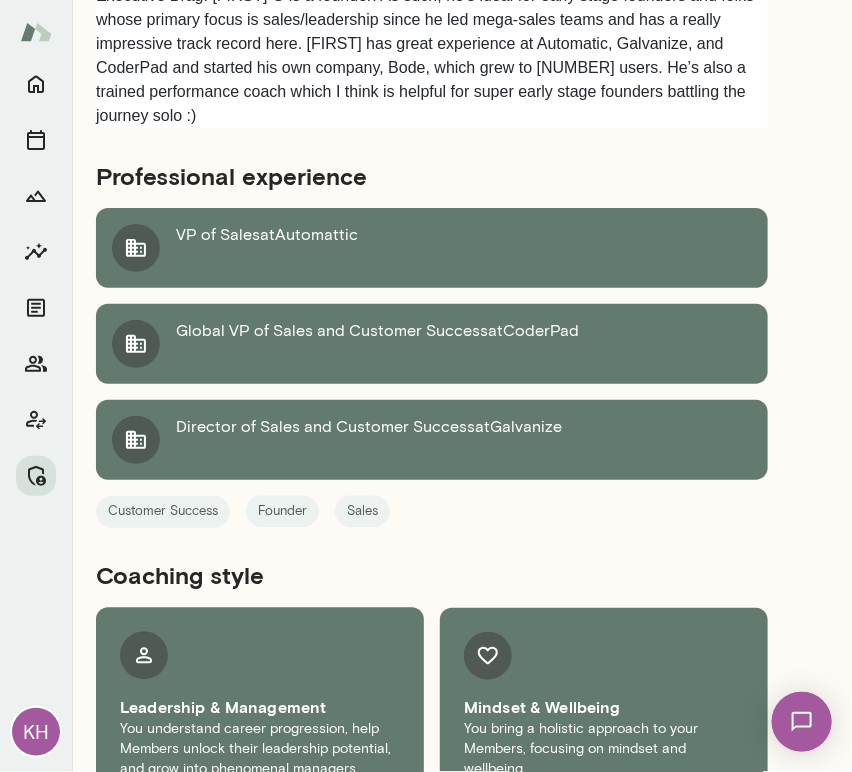 scroll, scrollTop: 1264, scrollLeft: 0, axis: vertical 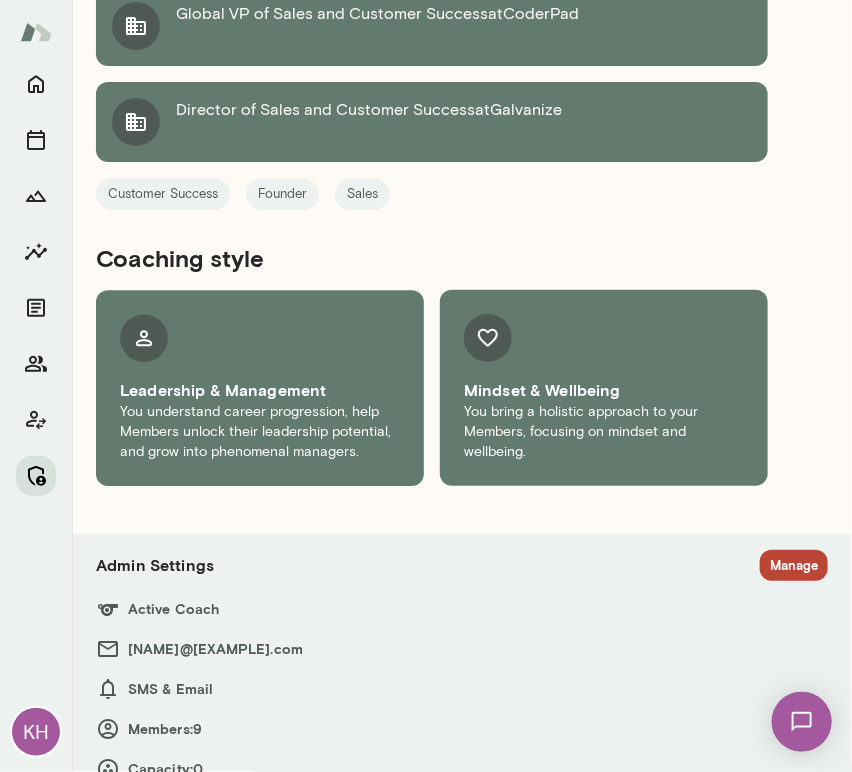 click 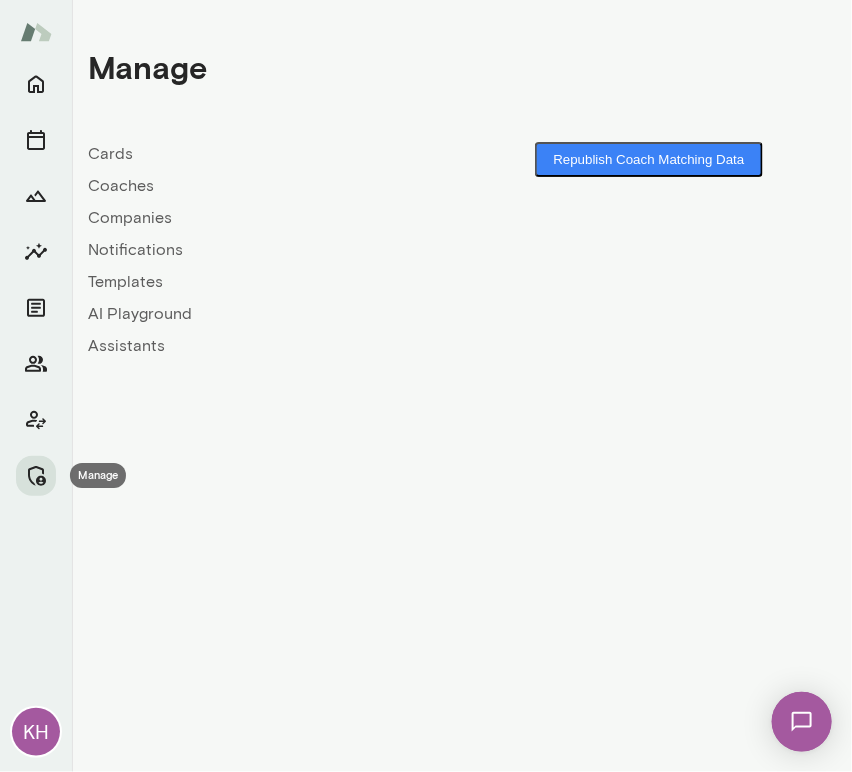 scroll, scrollTop: 0, scrollLeft: 0, axis: both 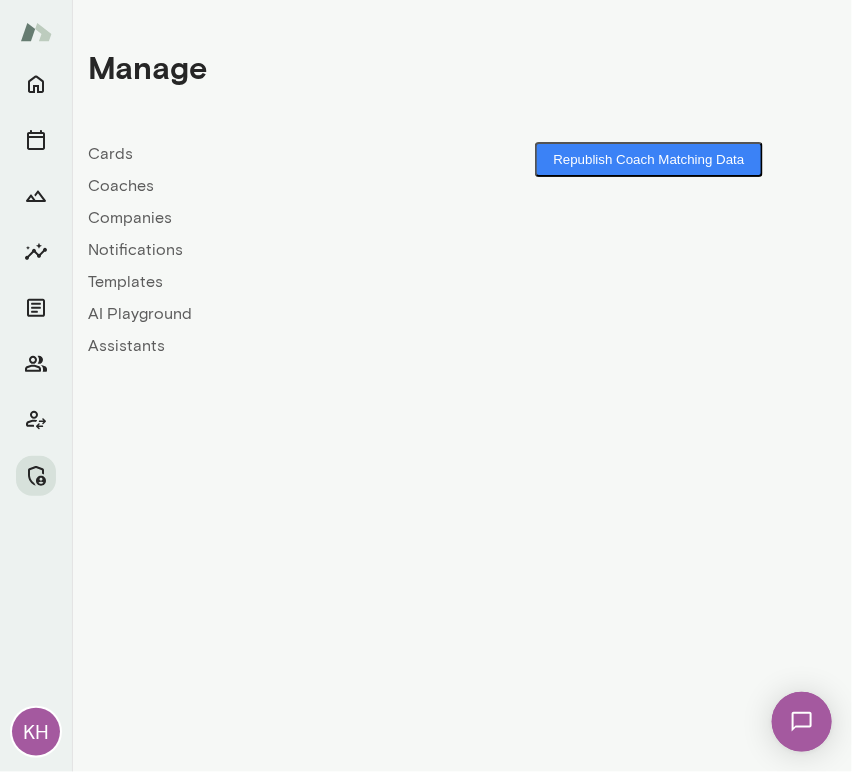 click on "Coaches" at bounding box center (275, 186) 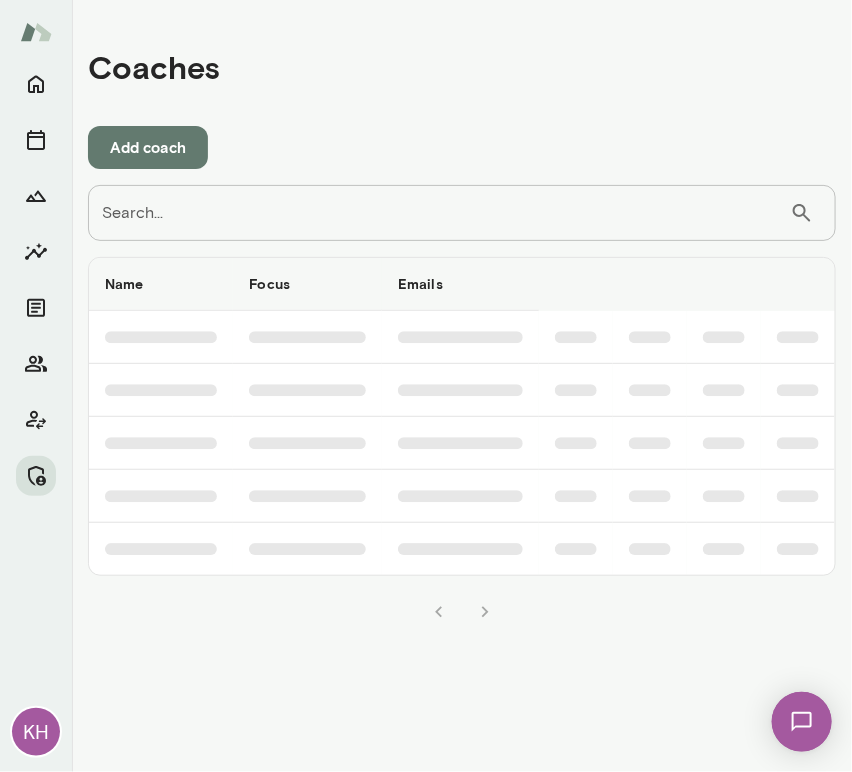 click on "Search..." at bounding box center (439, 213) 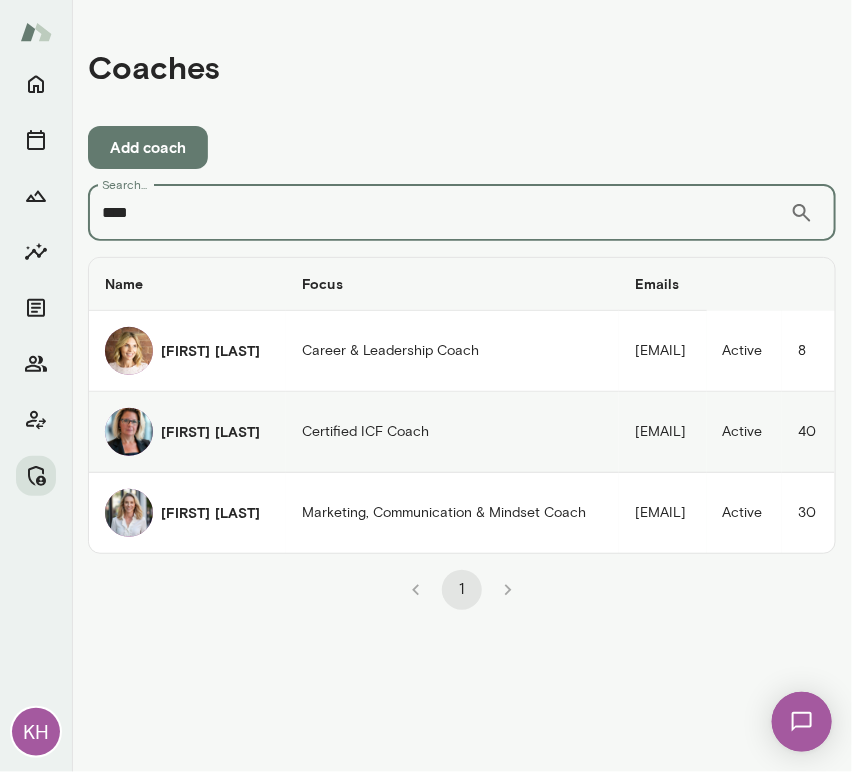 type on "****" 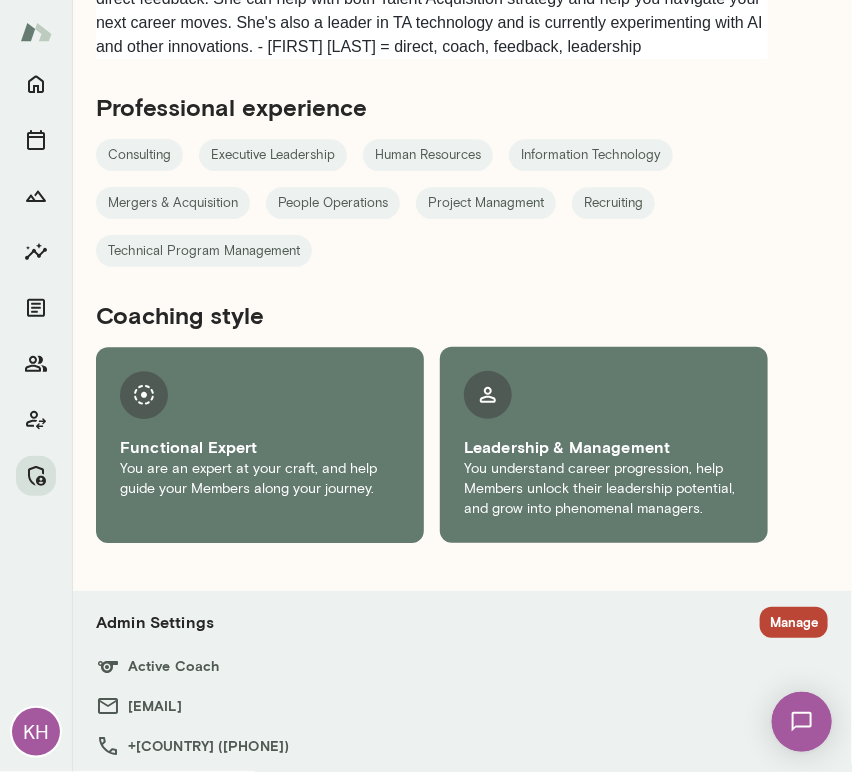 scroll, scrollTop: 1316, scrollLeft: 0, axis: vertical 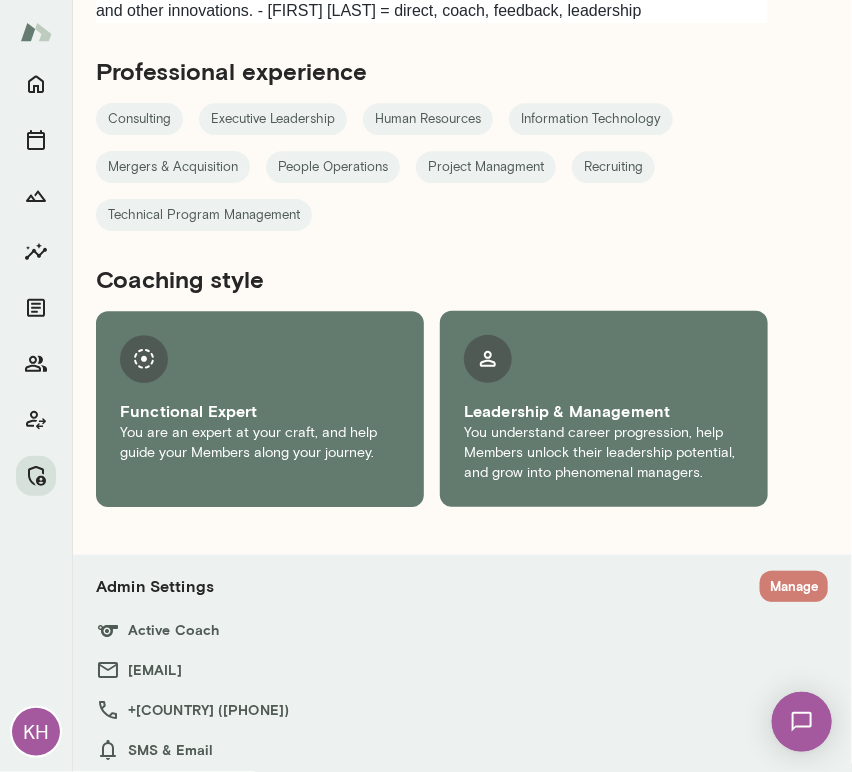 click on "Manage" at bounding box center (794, 586) 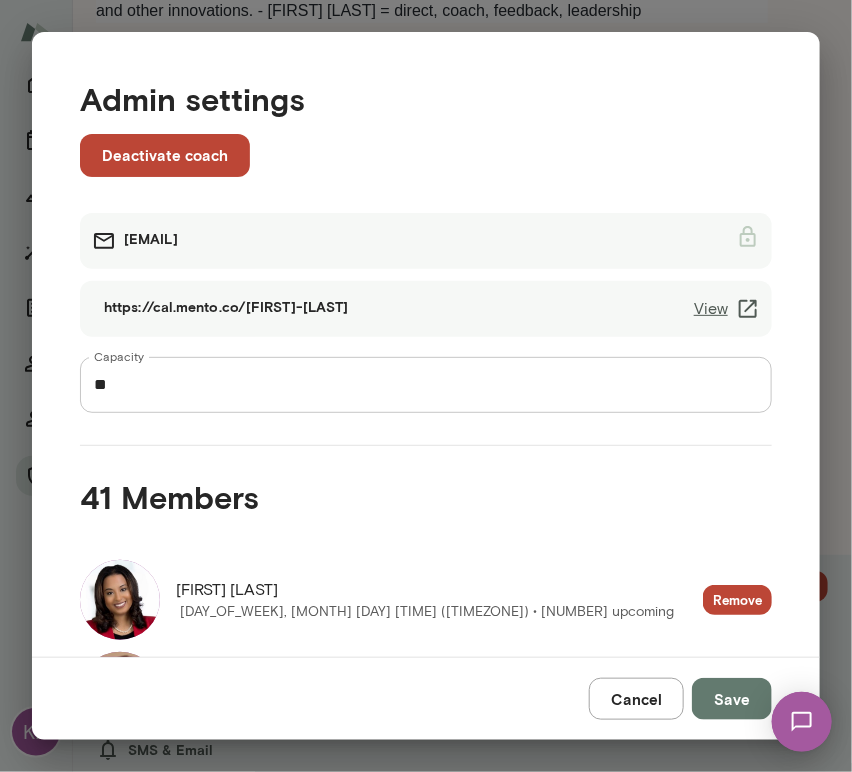 click on "View" at bounding box center [727, 309] 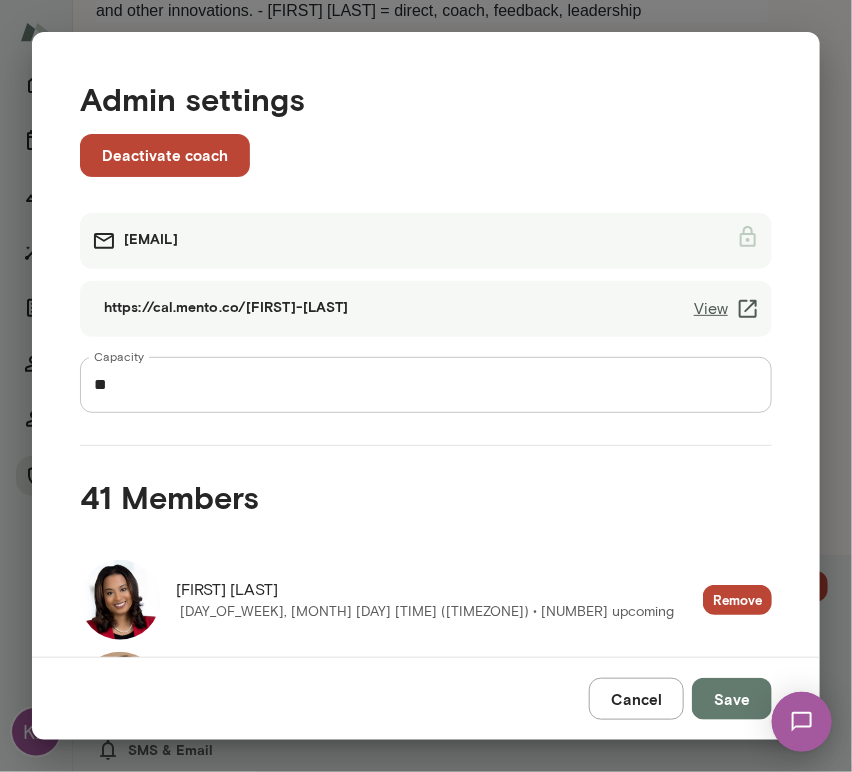 click on "Cancel" at bounding box center (636, 699) 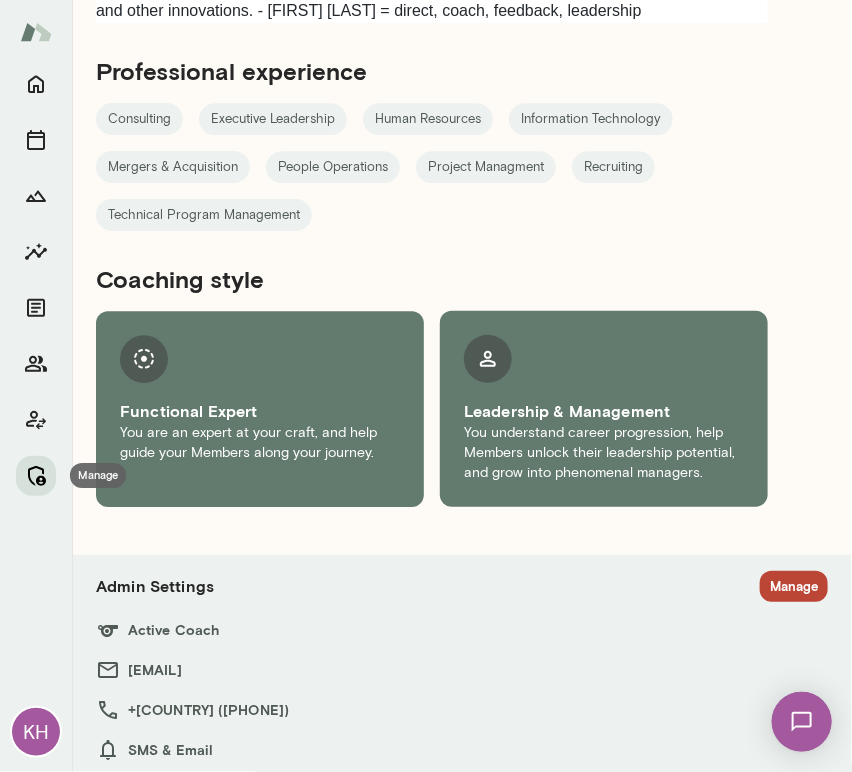 click 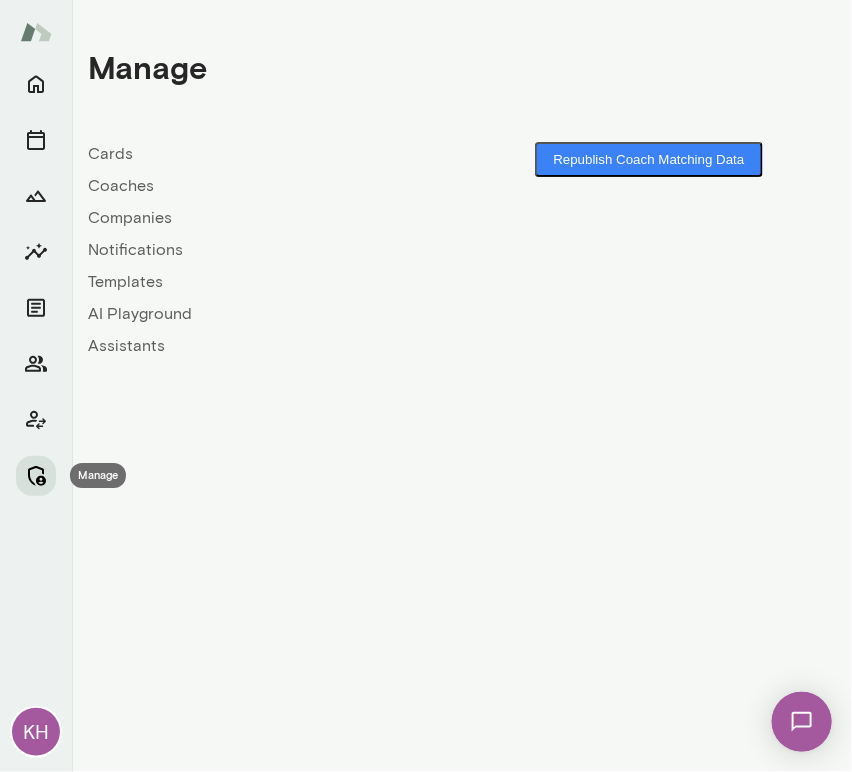 scroll, scrollTop: 0, scrollLeft: 0, axis: both 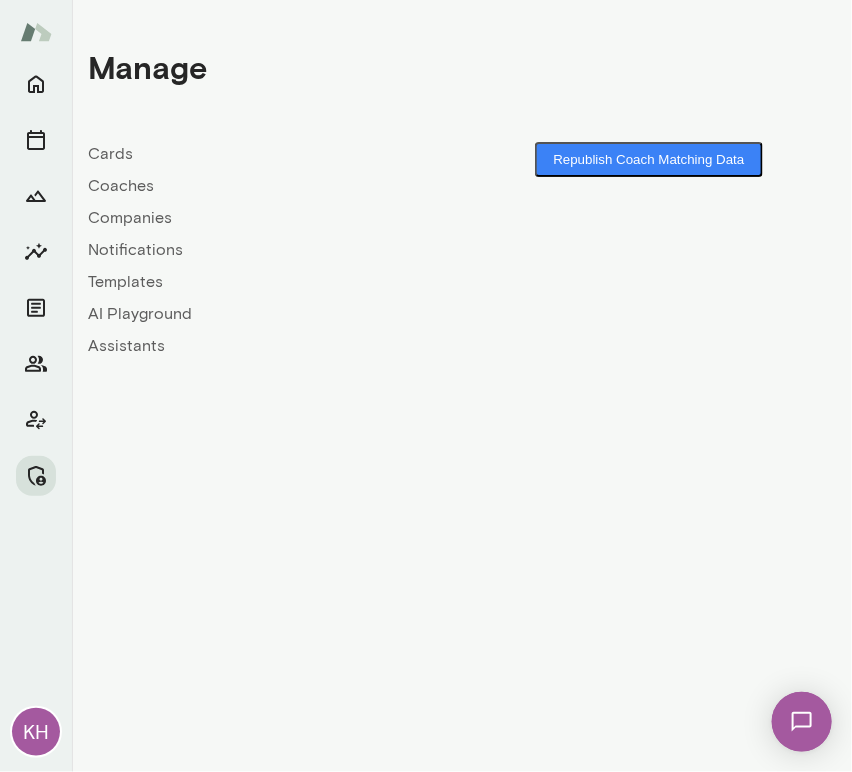 click on "Coaches" at bounding box center (275, 186) 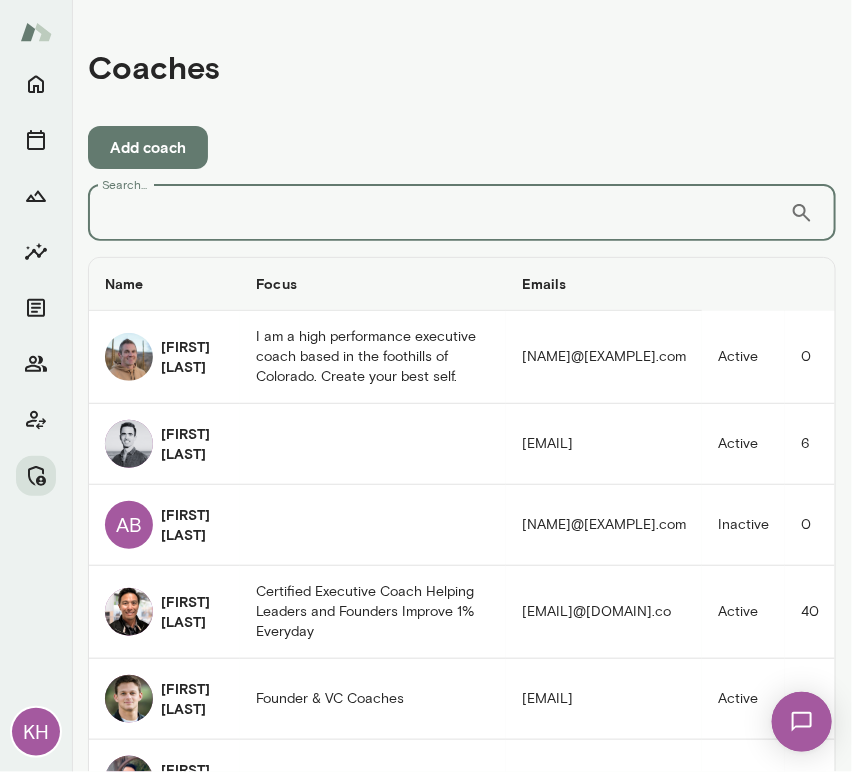 click on "Search..." at bounding box center (439, 213) 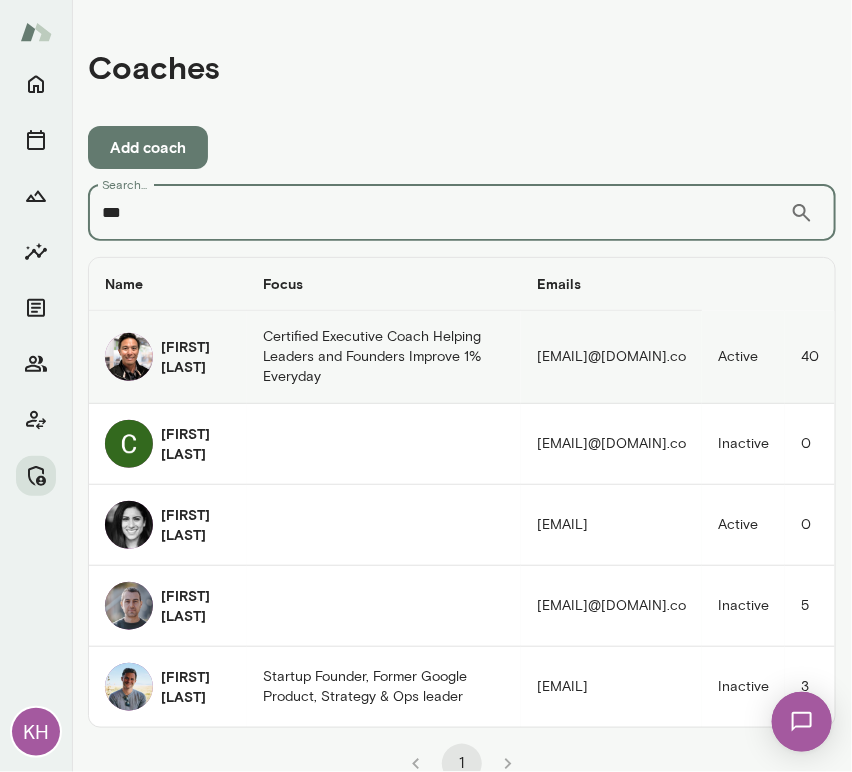 type on "***" 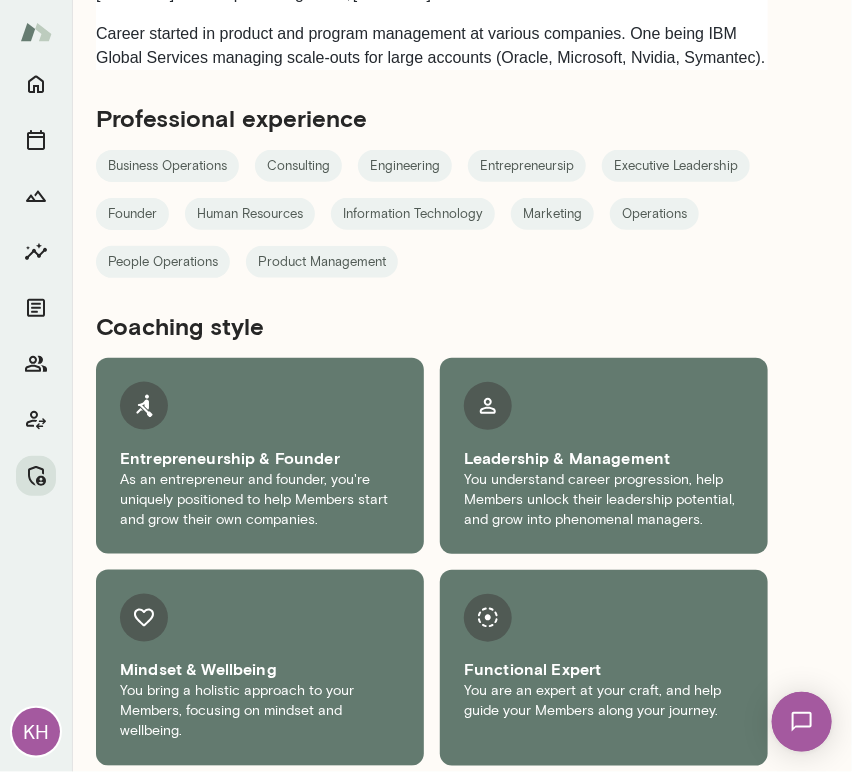scroll, scrollTop: 2504, scrollLeft: 0, axis: vertical 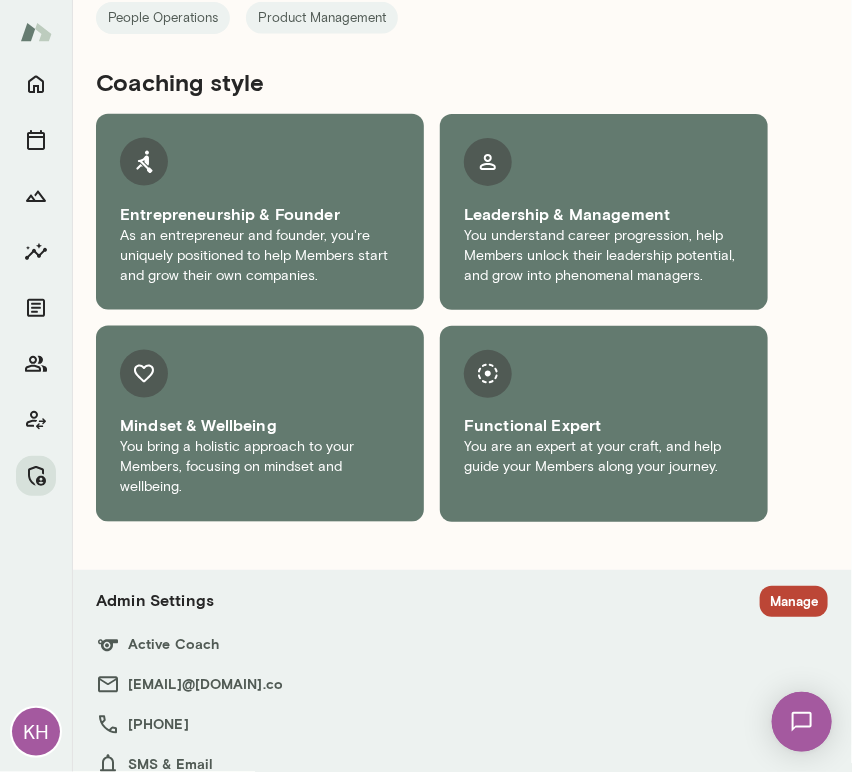 click on "Manage" at bounding box center (794, 601) 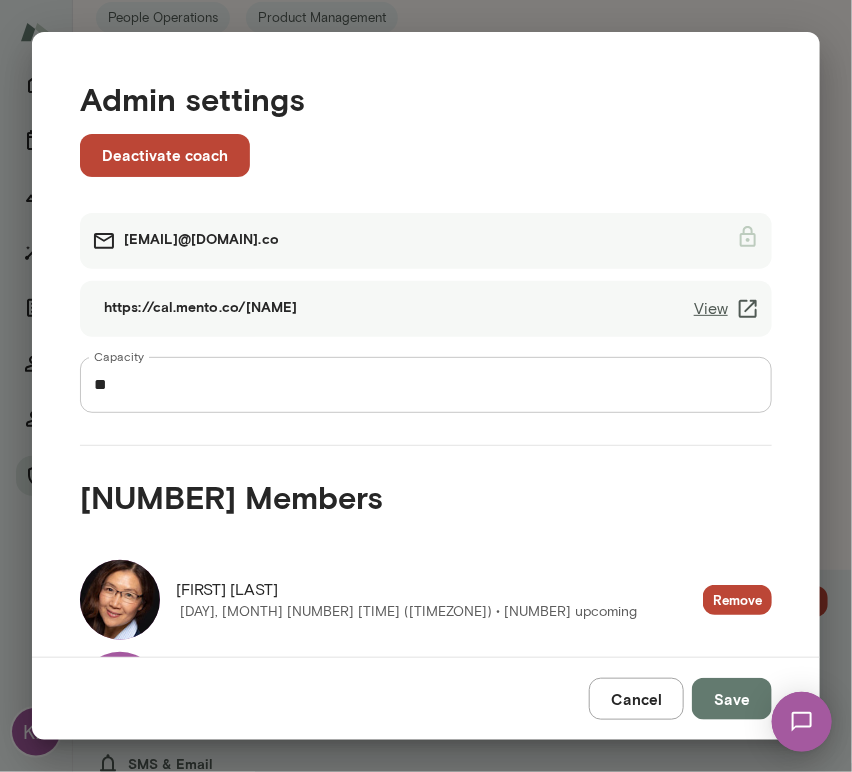 click on "View" at bounding box center [727, 309] 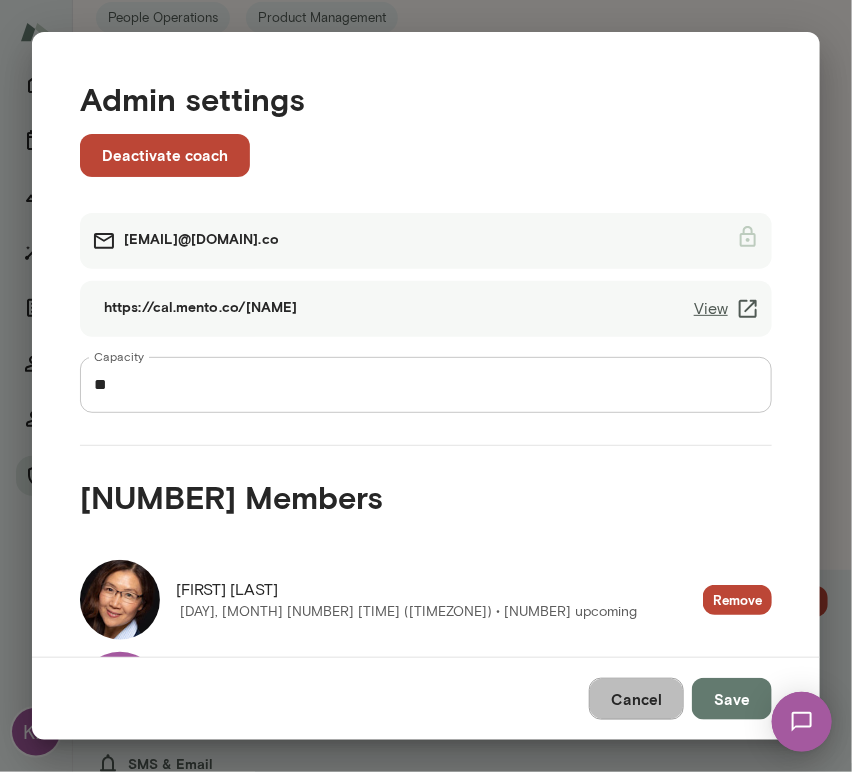 click on "Cancel" at bounding box center (636, 699) 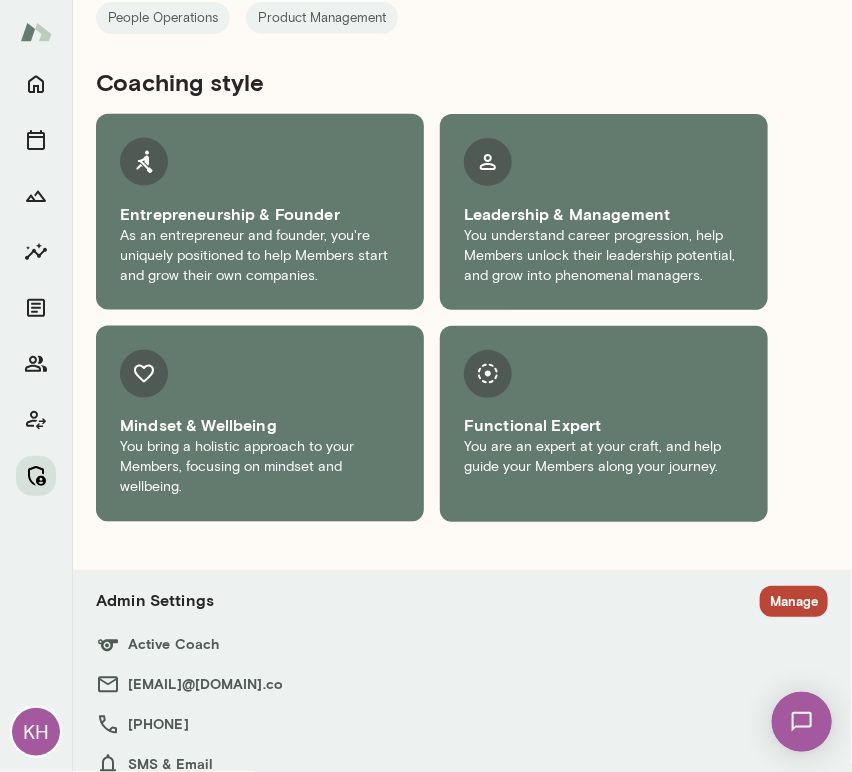 click at bounding box center (36, 476) 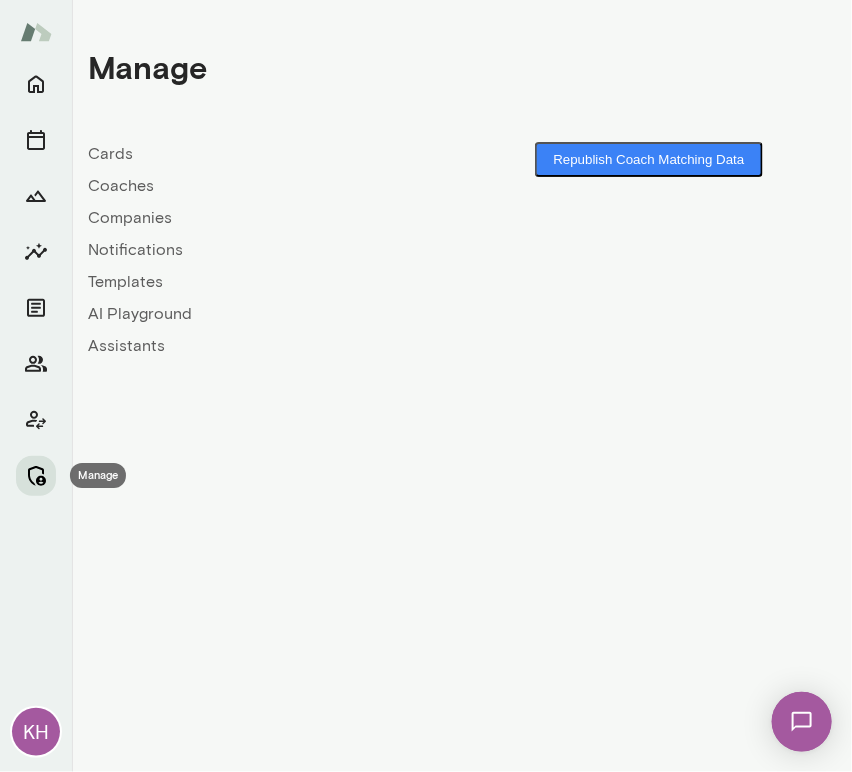 scroll, scrollTop: 0, scrollLeft: 0, axis: both 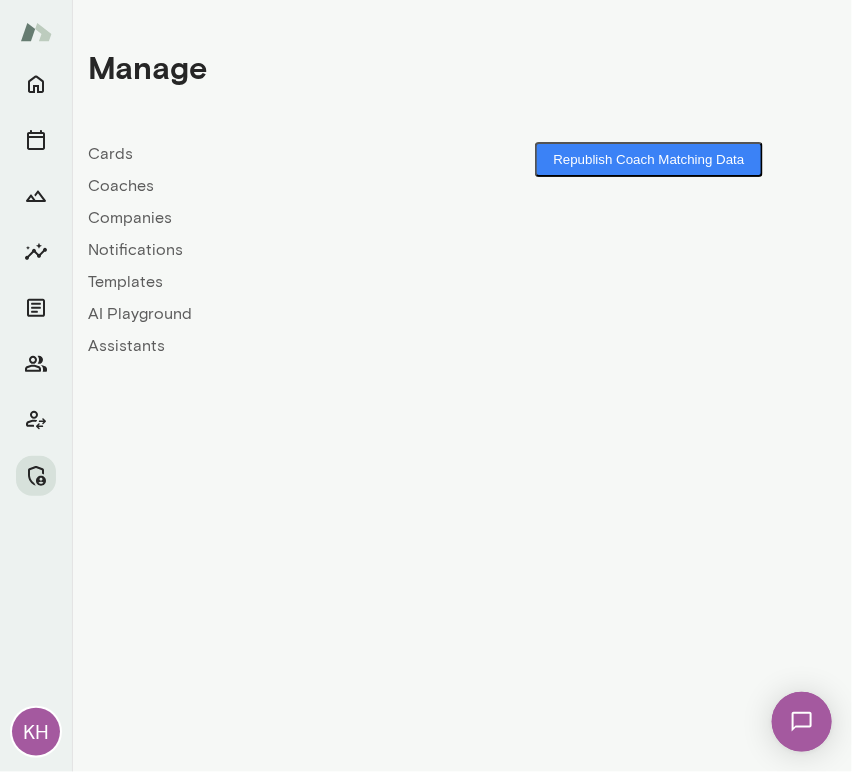 click on "Coaches" at bounding box center (275, 186) 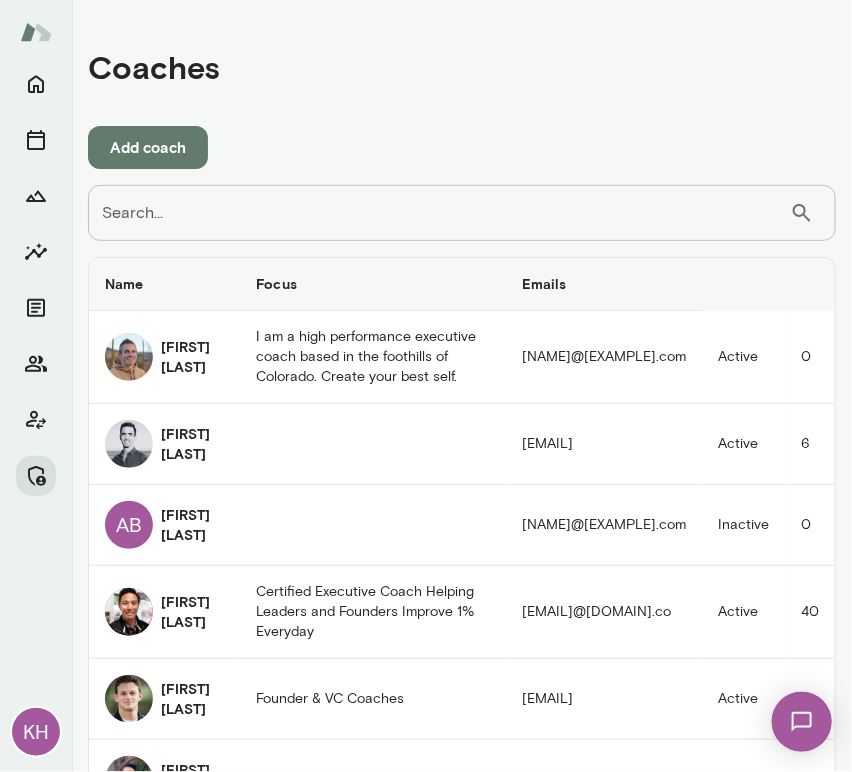 click on "Search..." at bounding box center [439, 213] 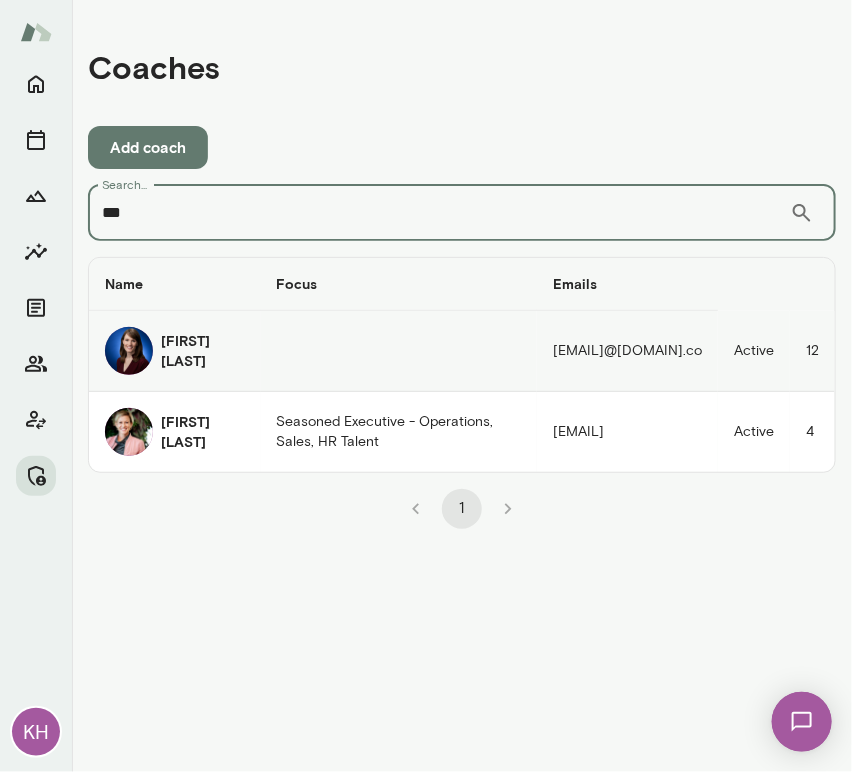 type on "***" 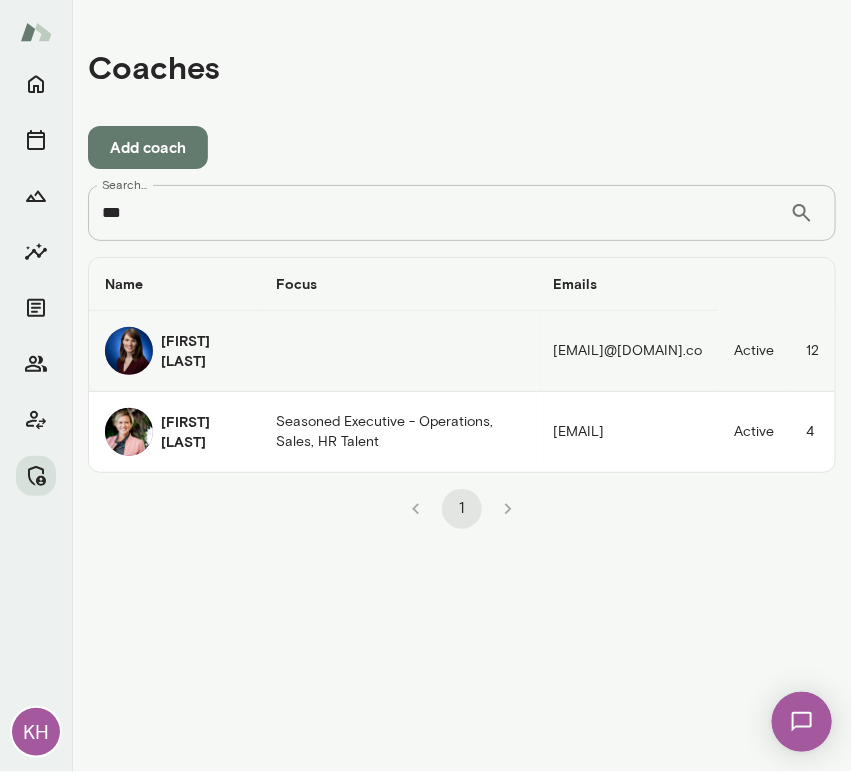 click on "Julie Rollauer" at bounding box center (203, 351) 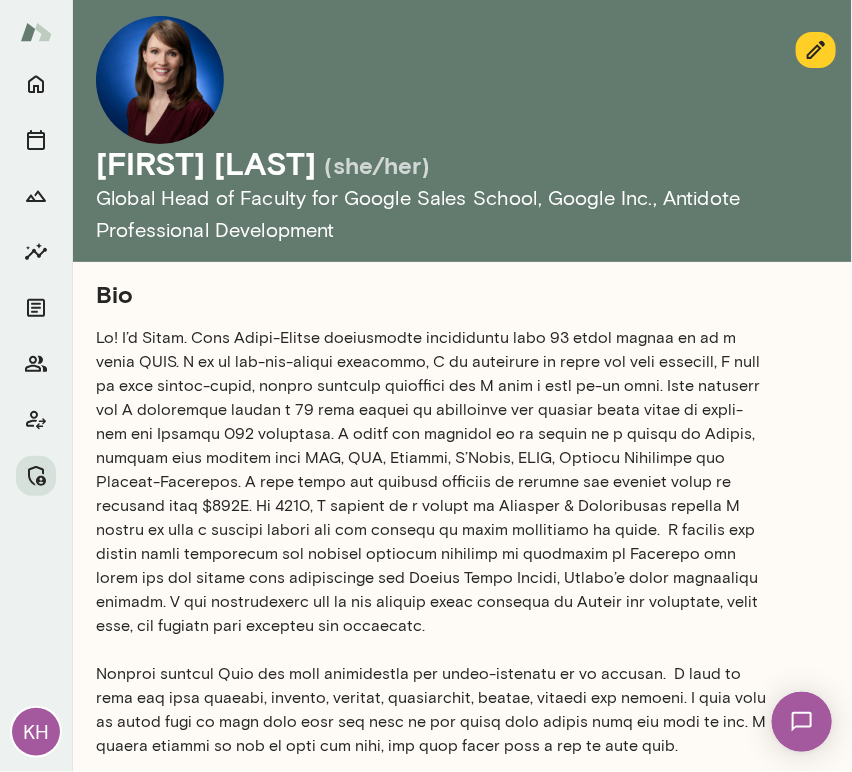 scroll, scrollTop: 1112, scrollLeft: 0, axis: vertical 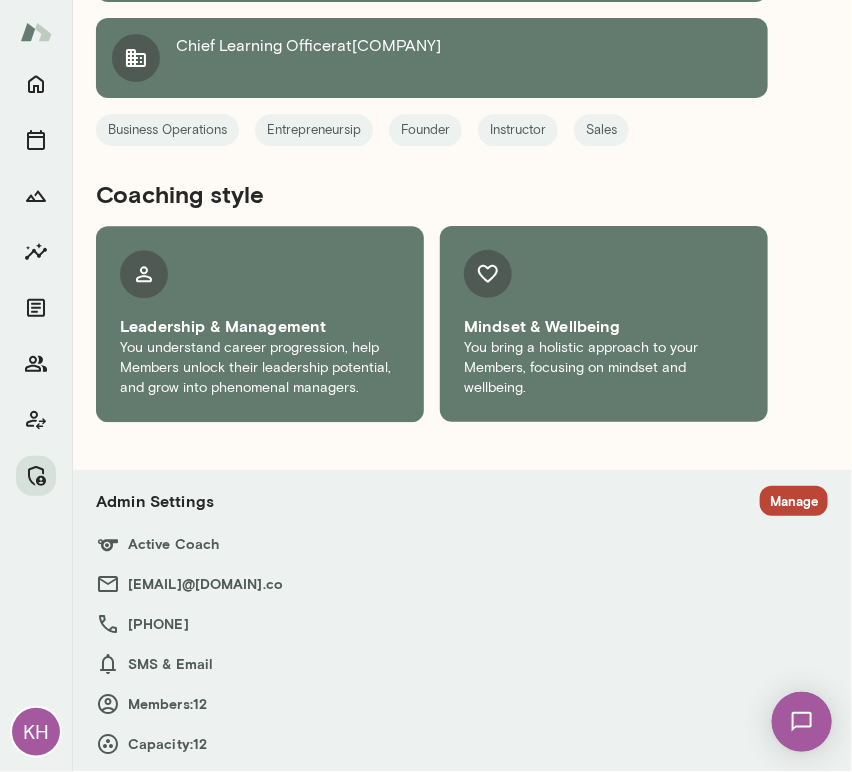 click on "Active Coach" at bounding box center [462, 544] 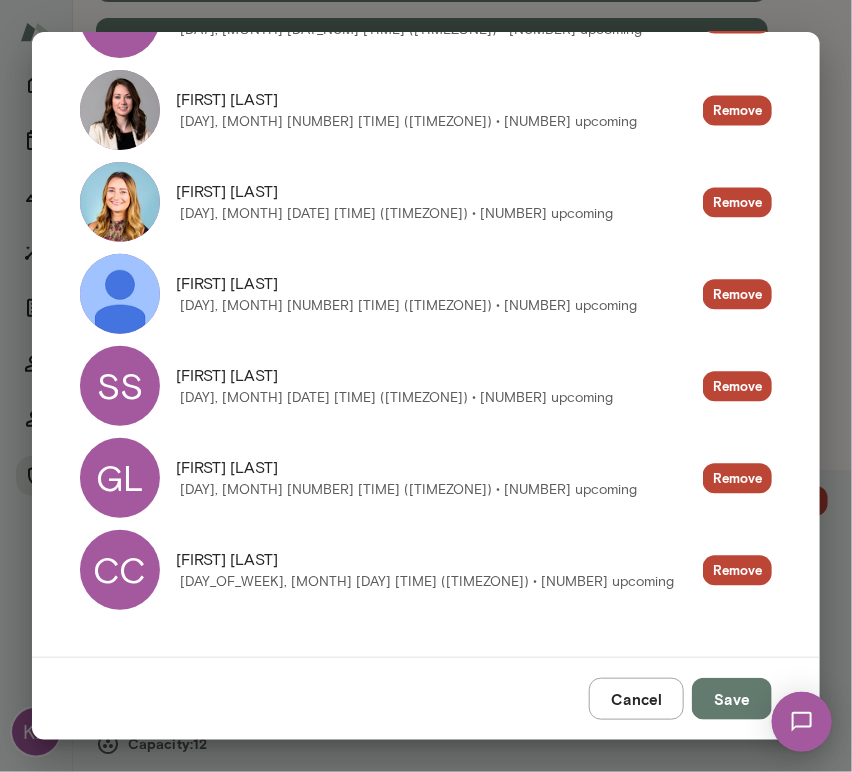 scroll, scrollTop: 0, scrollLeft: 0, axis: both 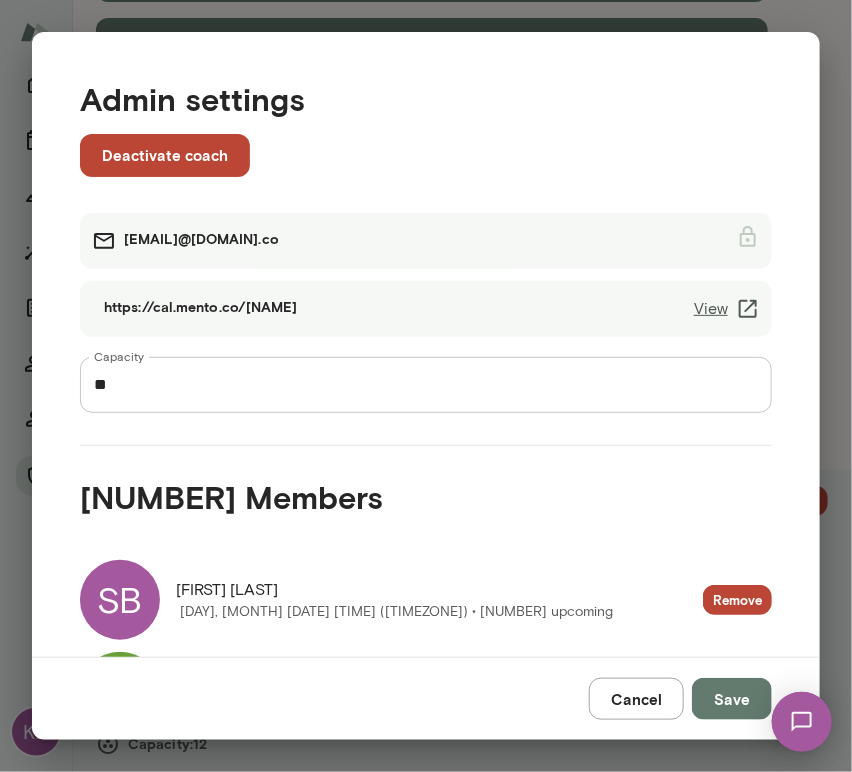 click on "View" at bounding box center (727, 309) 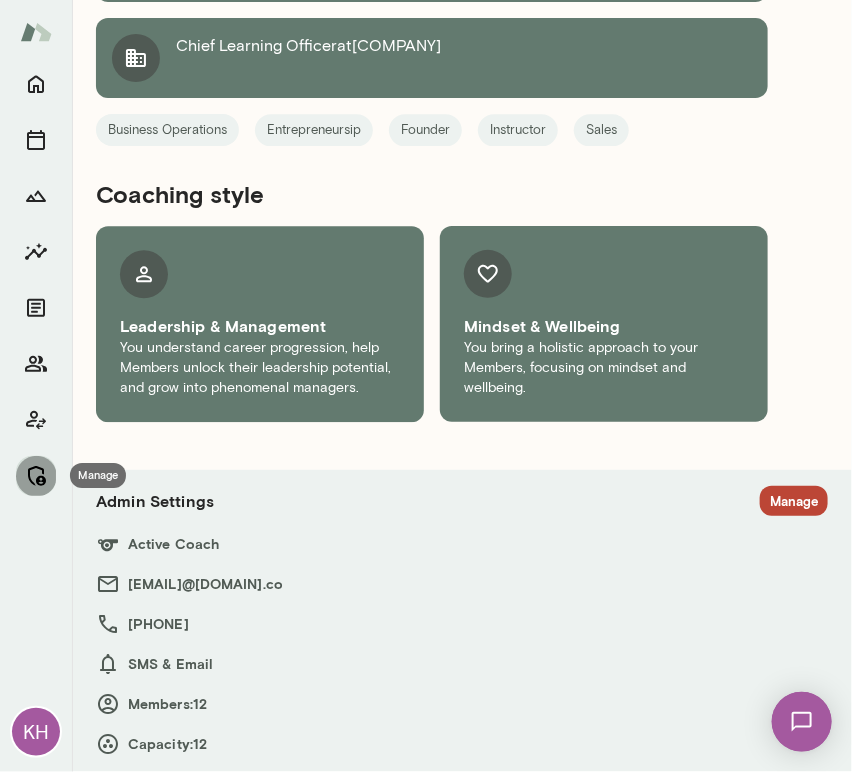 click 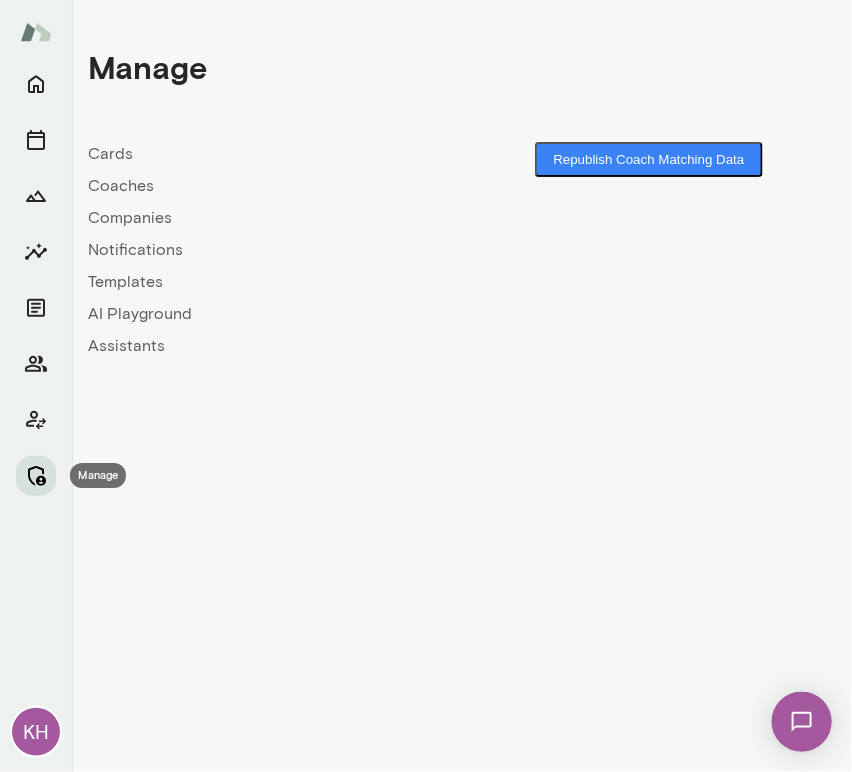 scroll, scrollTop: 0, scrollLeft: 0, axis: both 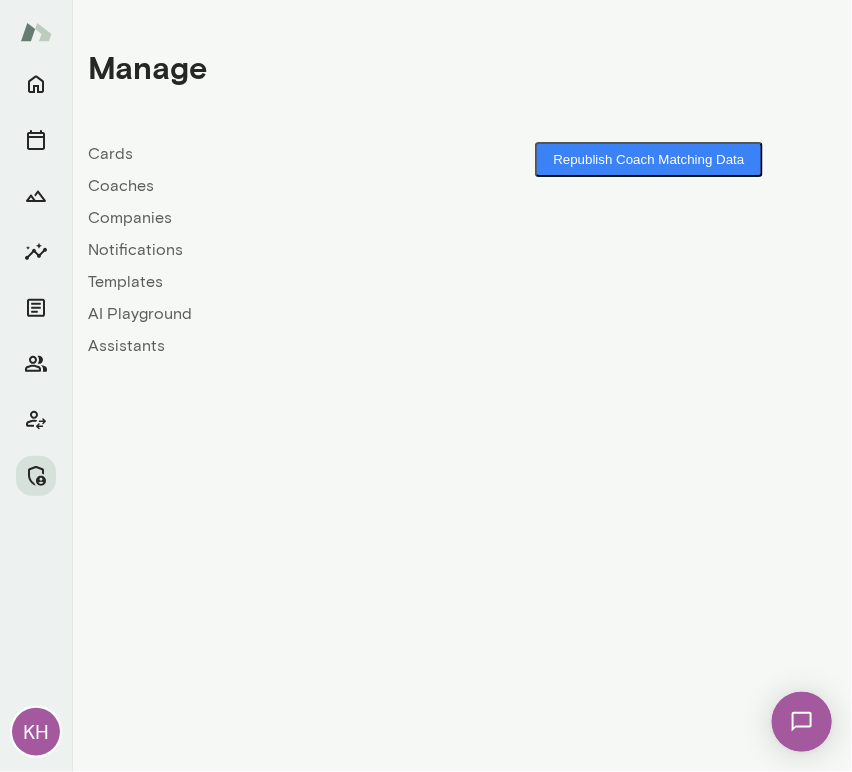 click on "Coaches" at bounding box center [275, 186] 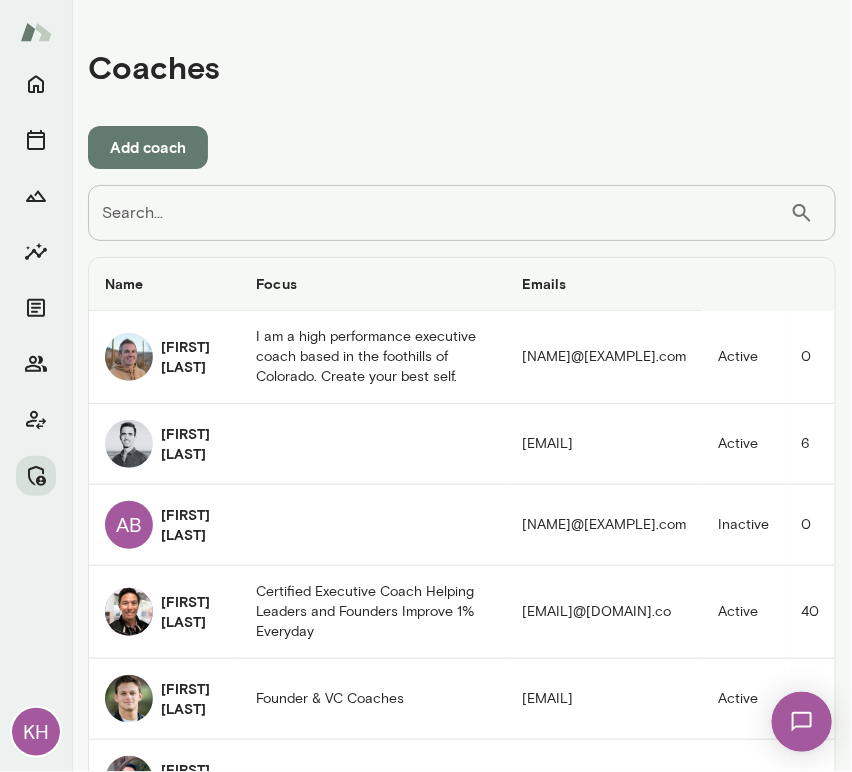 click on "Search..." at bounding box center (439, 213) 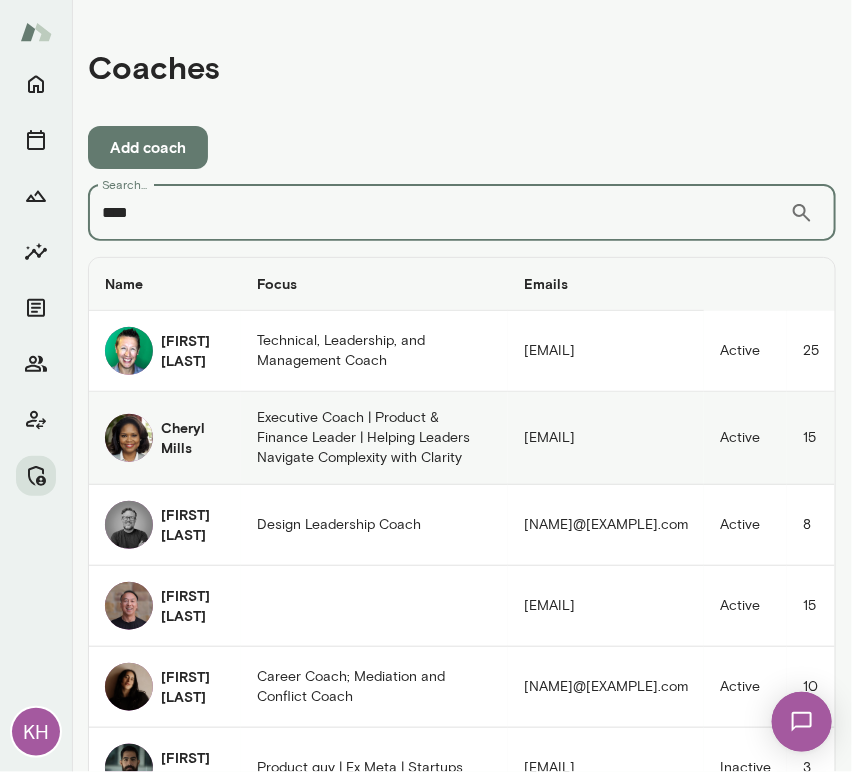 type on "****" 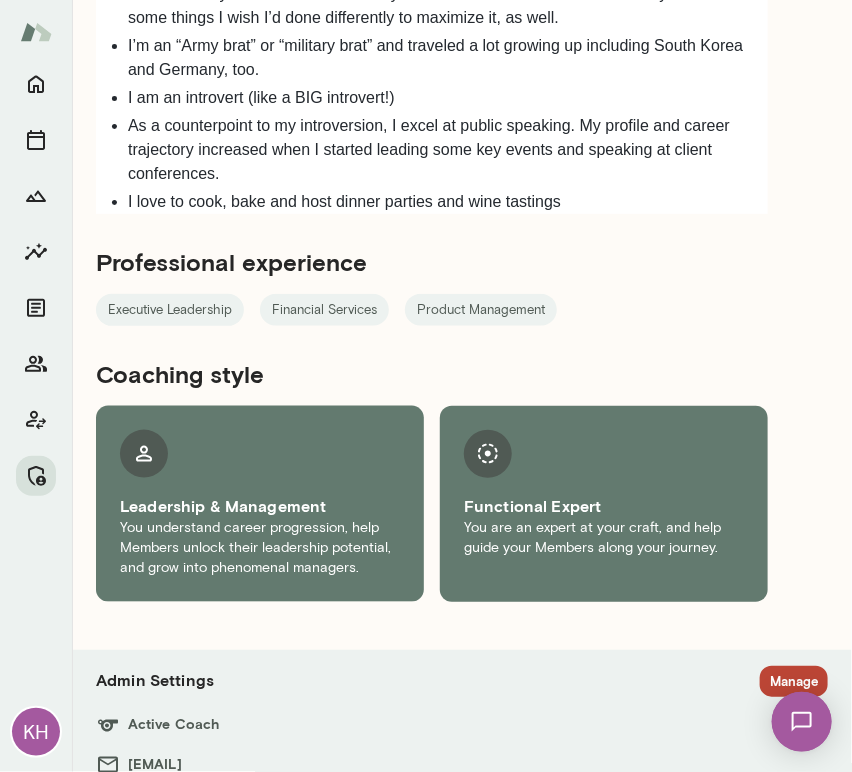 scroll, scrollTop: 2387, scrollLeft: 0, axis: vertical 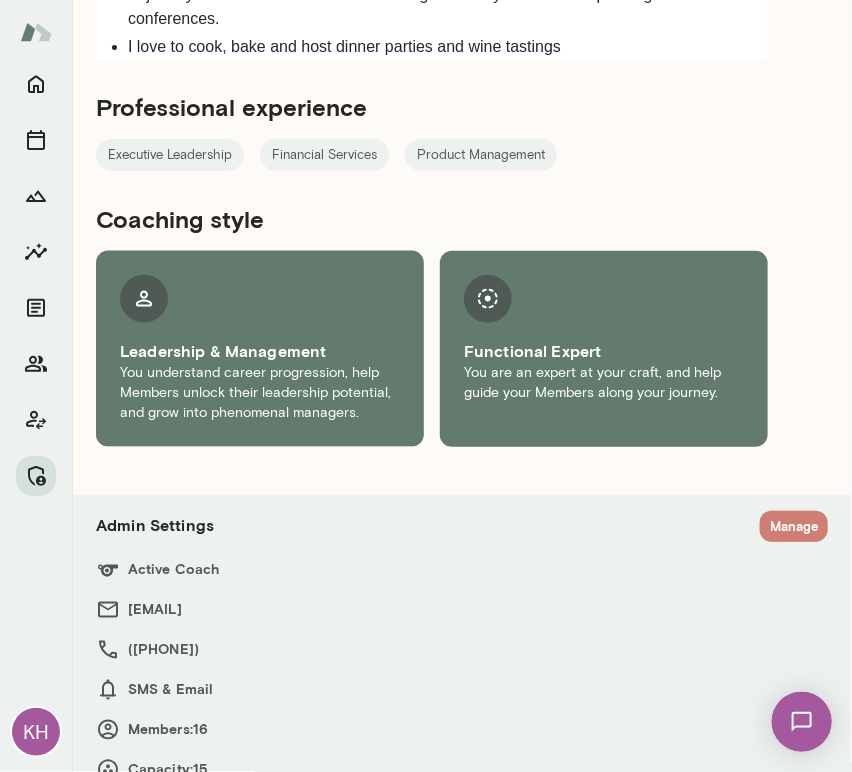 click on "Manage" at bounding box center [794, 526] 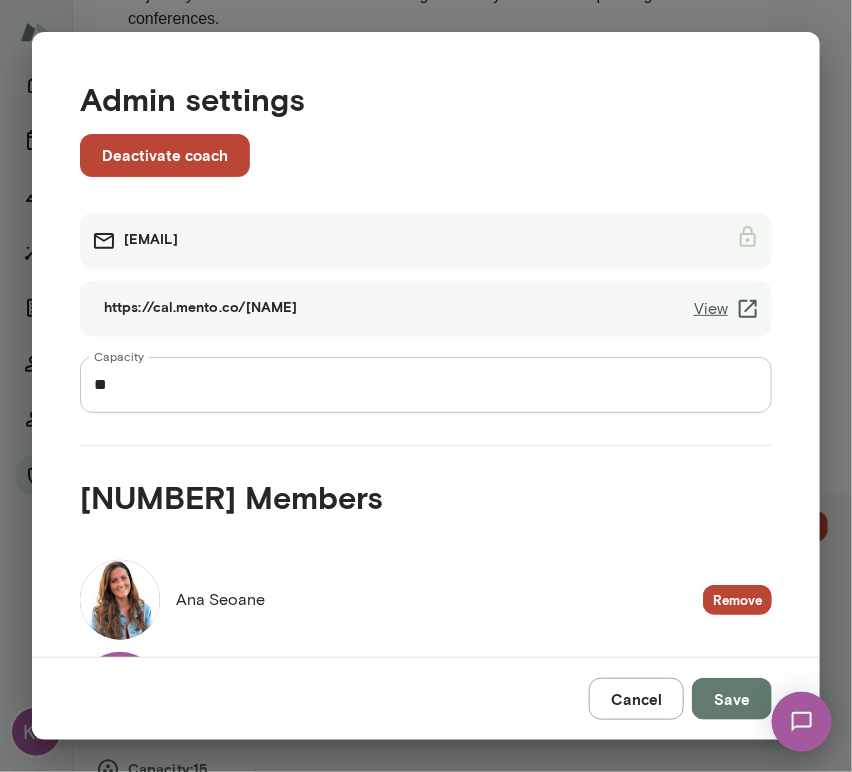 click on "View" at bounding box center (727, 309) 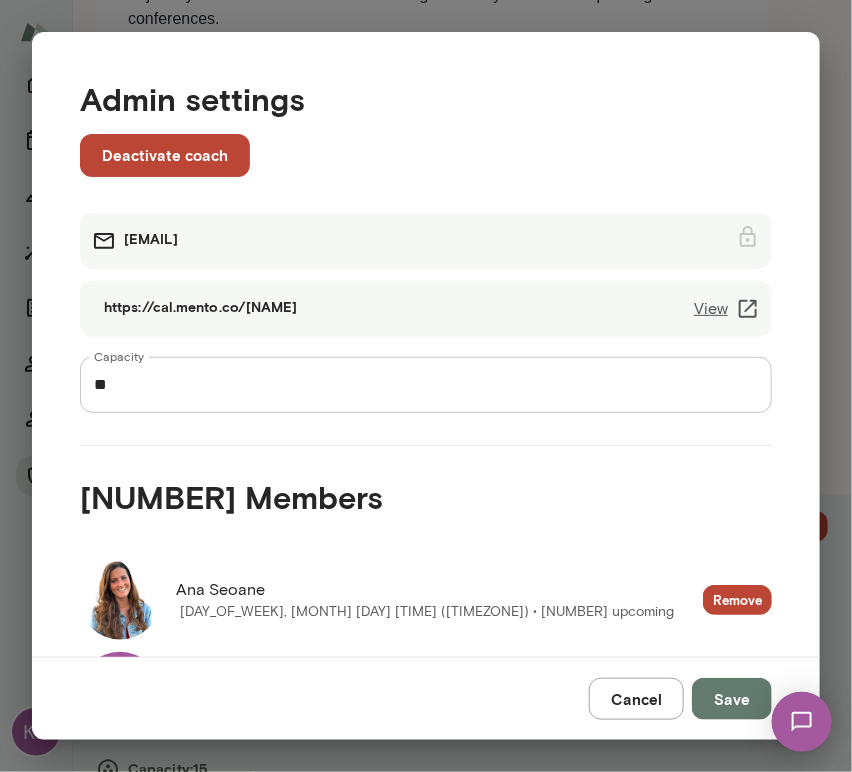 click on "Cancel" at bounding box center [636, 699] 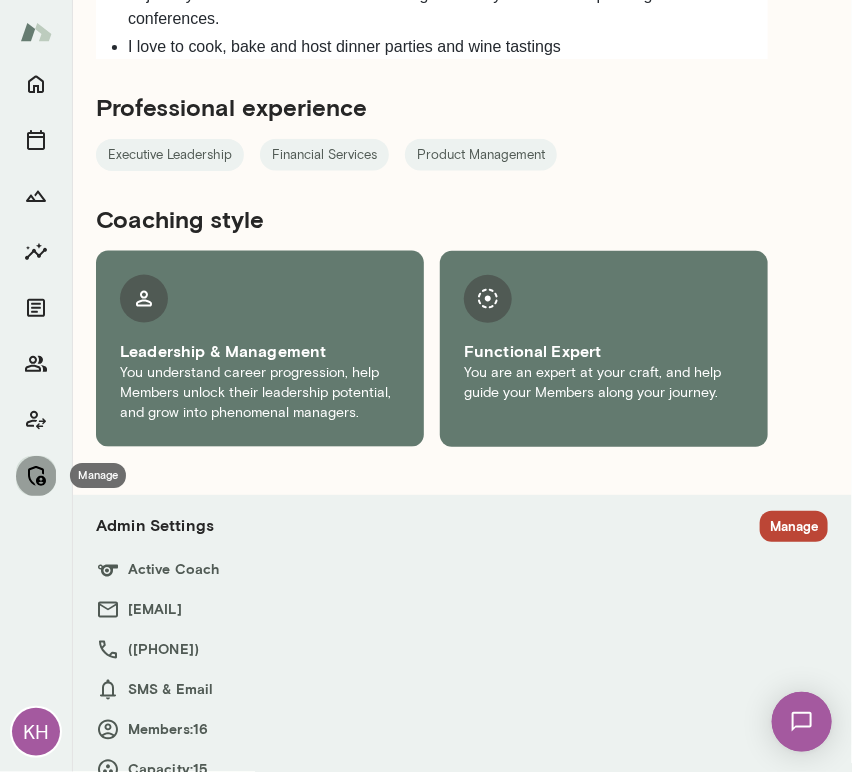 click 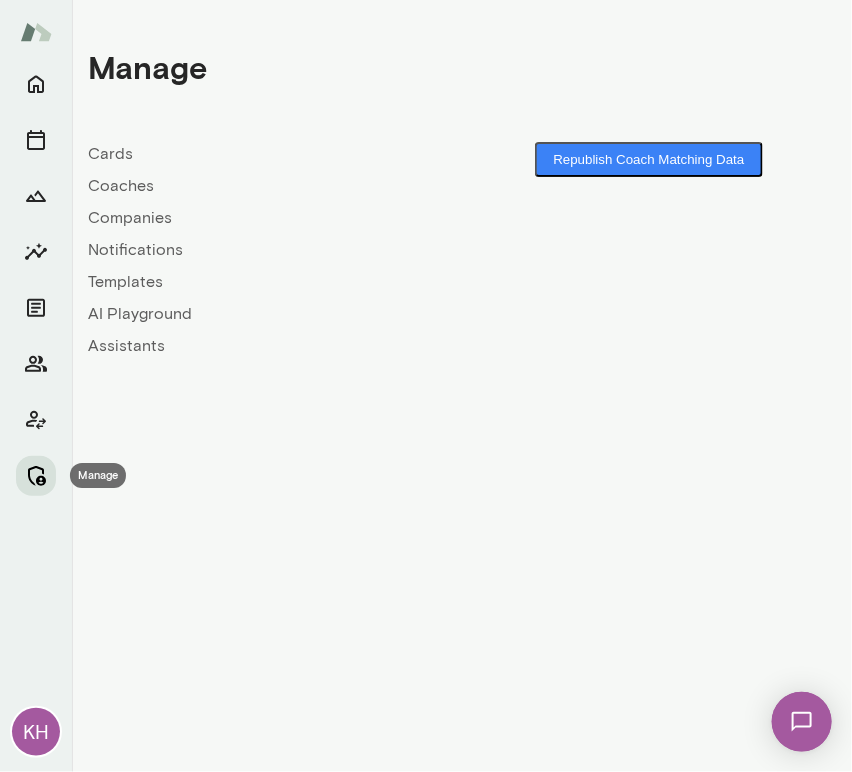 scroll, scrollTop: 0, scrollLeft: 0, axis: both 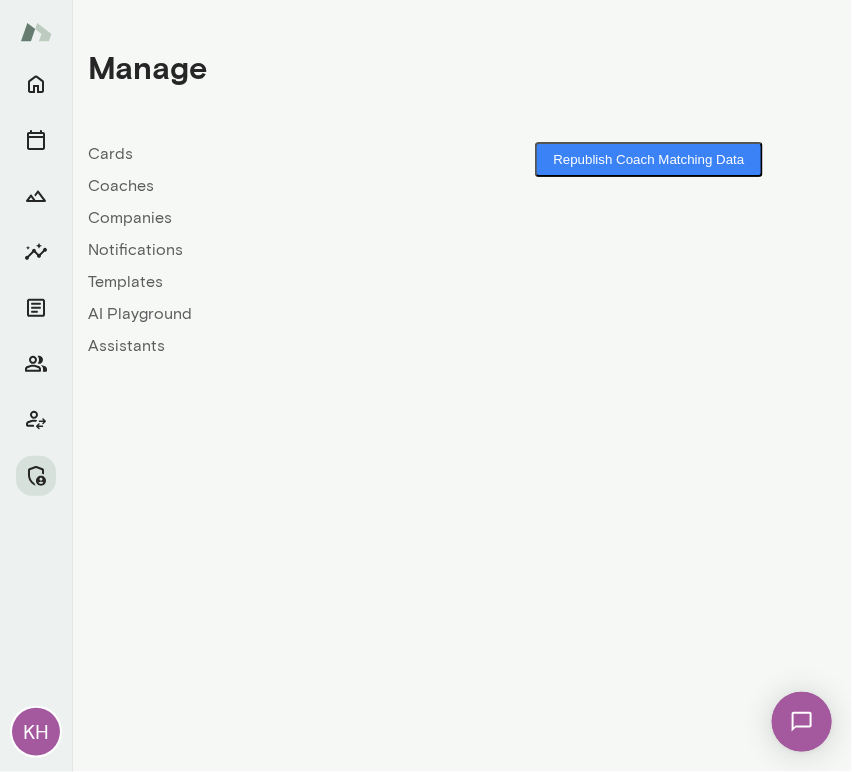 click on "Coaches" at bounding box center [275, 186] 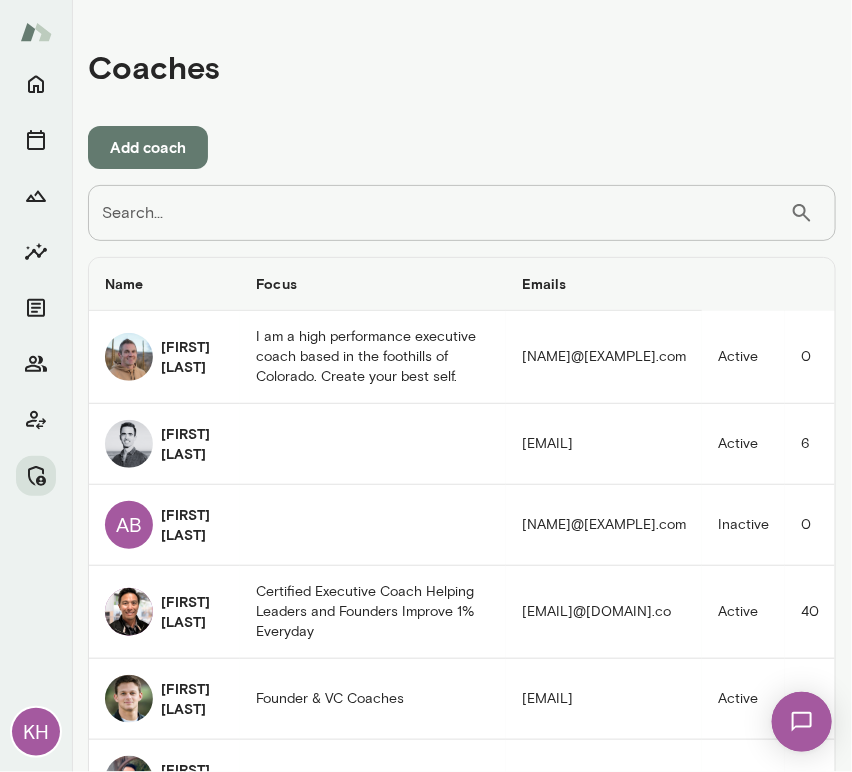 click on "Search..." at bounding box center (439, 213) 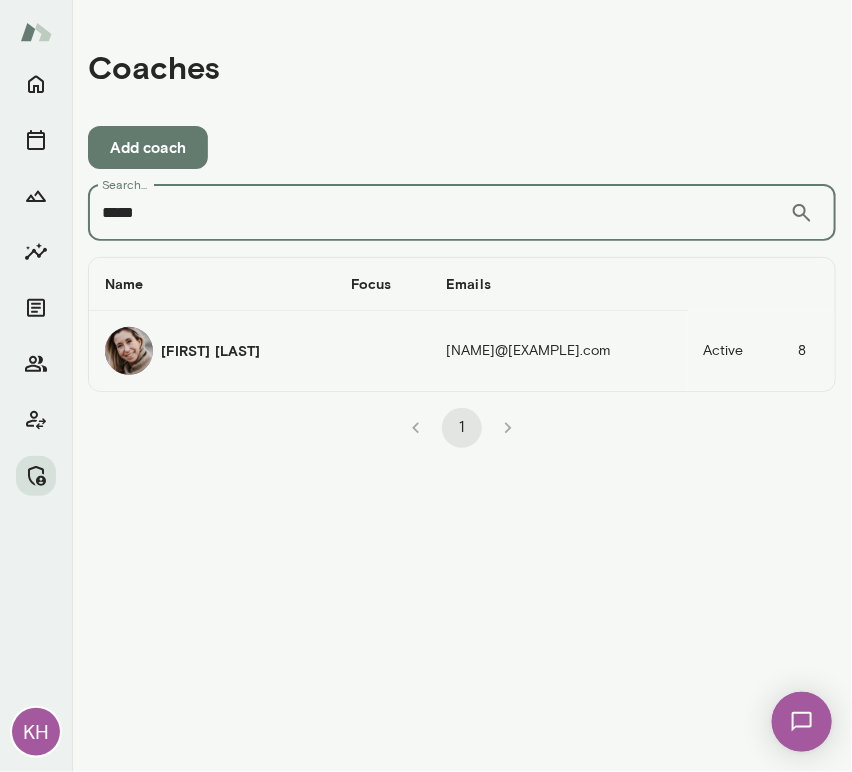 type on "*****" 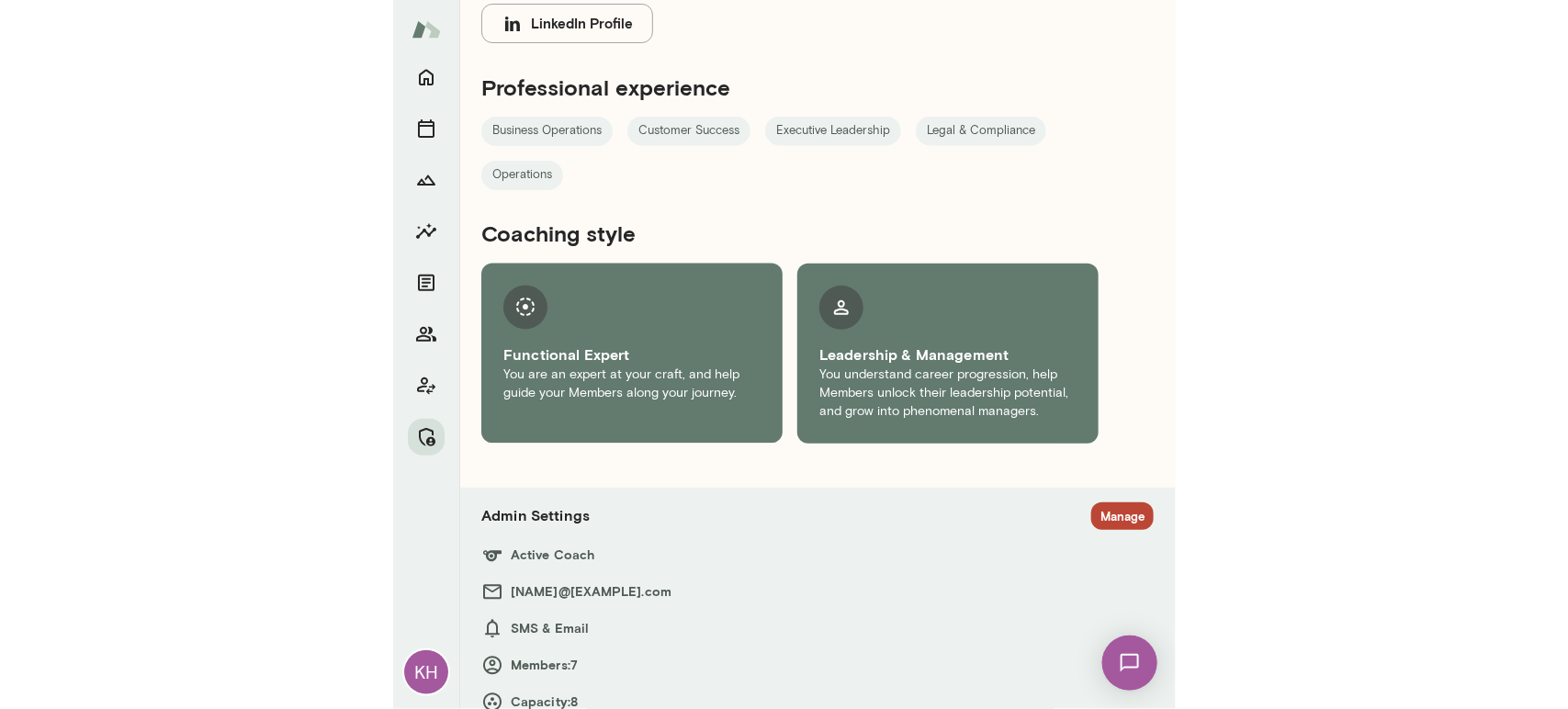 scroll, scrollTop: 779, scrollLeft: 0, axis: vertical 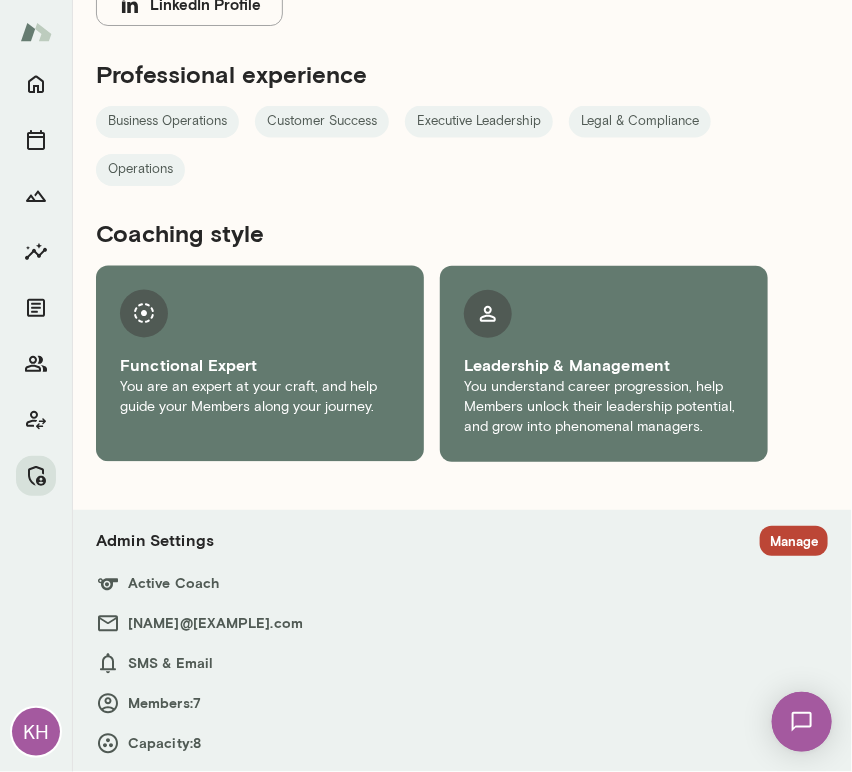 click on "Admin Settings Manage Active Coach laurademuth@mento.co SMS & Email Members:  7 Capacity:  8" at bounding box center (462, 641) 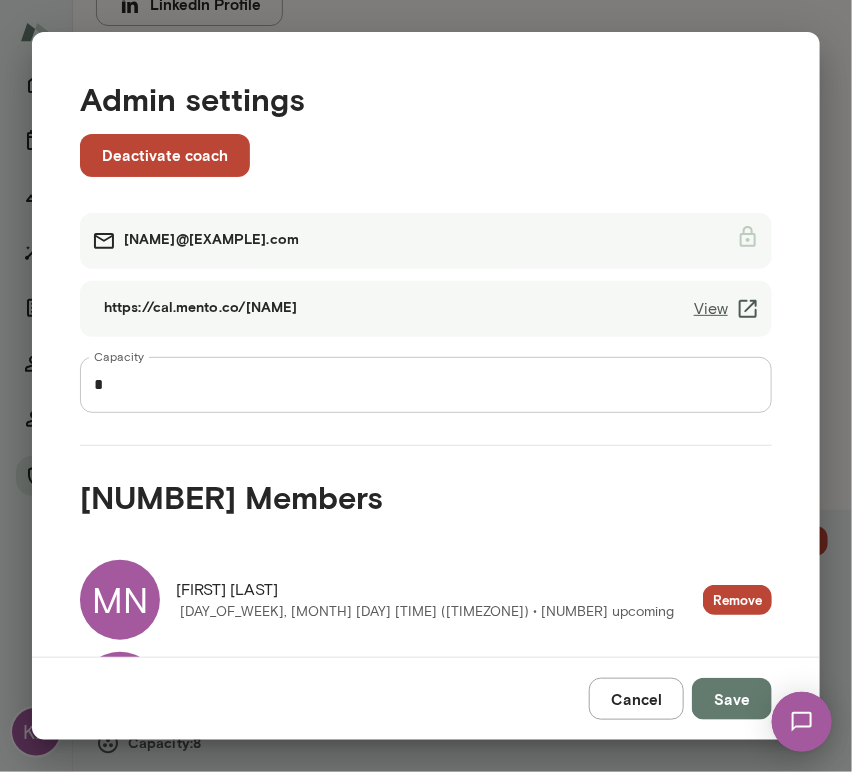 click on "View" at bounding box center [727, 309] 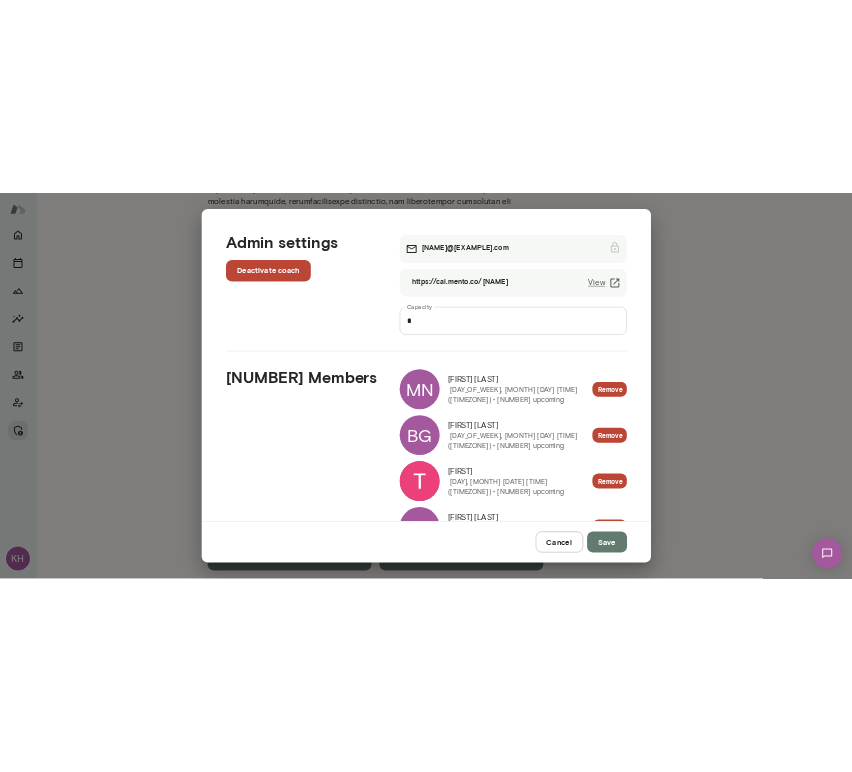 scroll, scrollTop: 610, scrollLeft: 0, axis: vertical 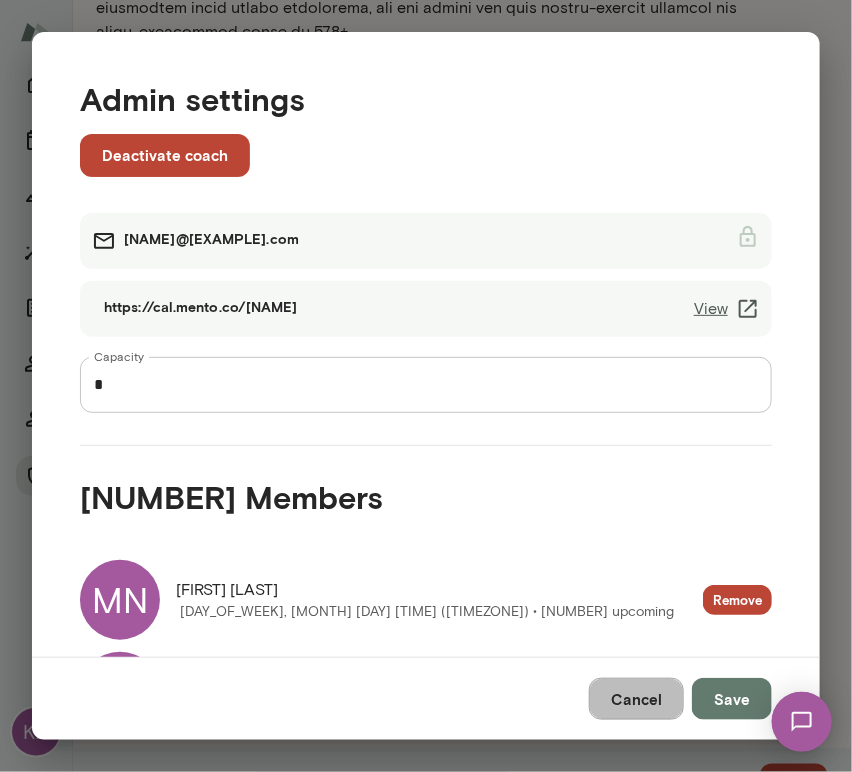 click on "Cancel" at bounding box center [636, 699] 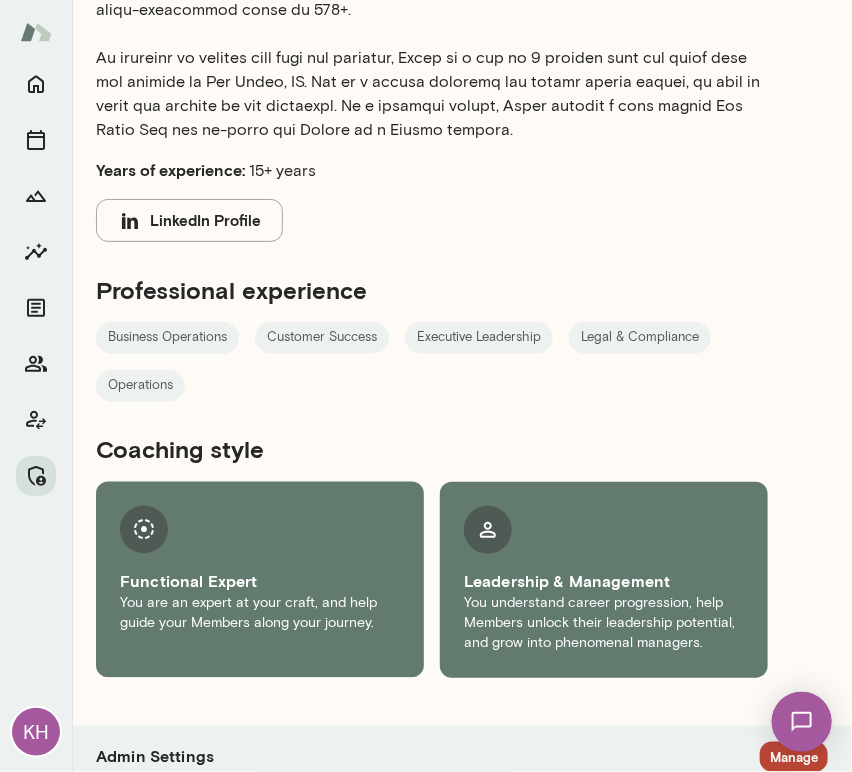 scroll, scrollTop: 0, scrollLeft: 0, axis: both 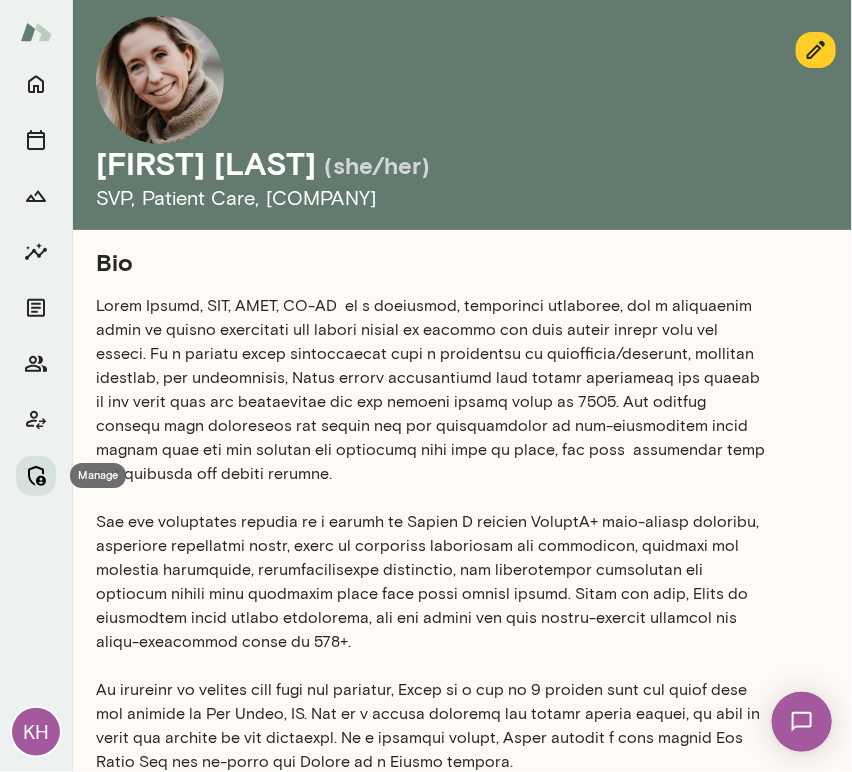 click 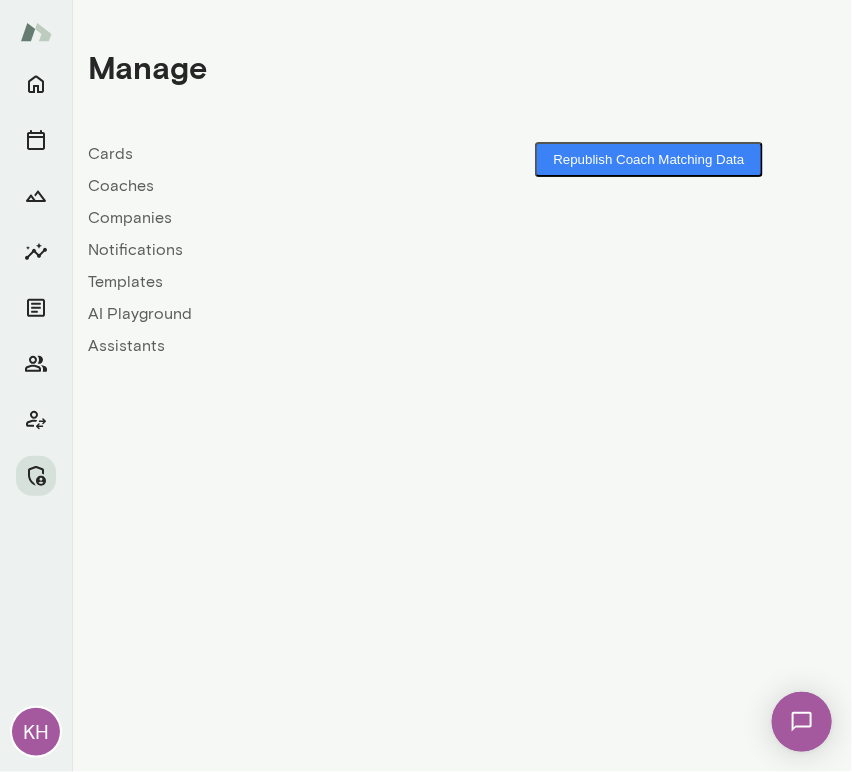 click on "Coaches" at bounding box center (275, 186) 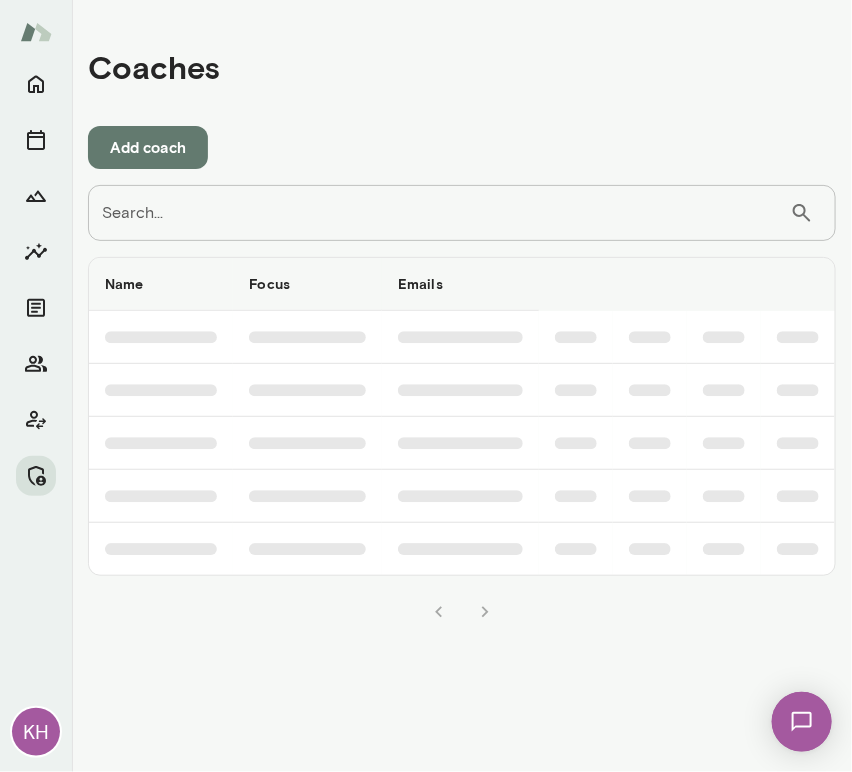 click on "Search... ​ Search..." at bounding box center (462, 213) 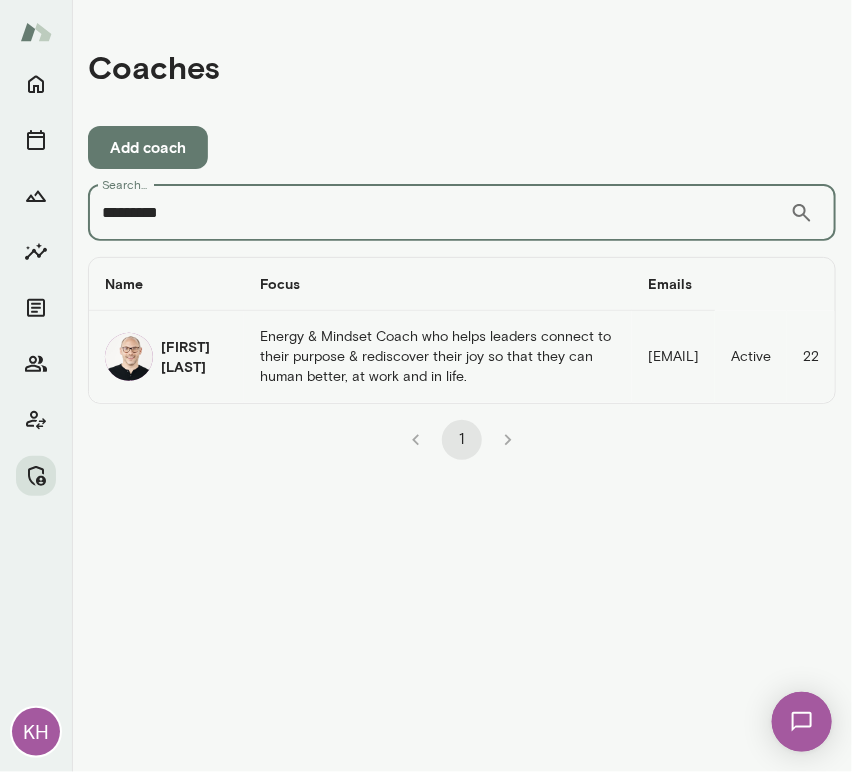 type on "*********" 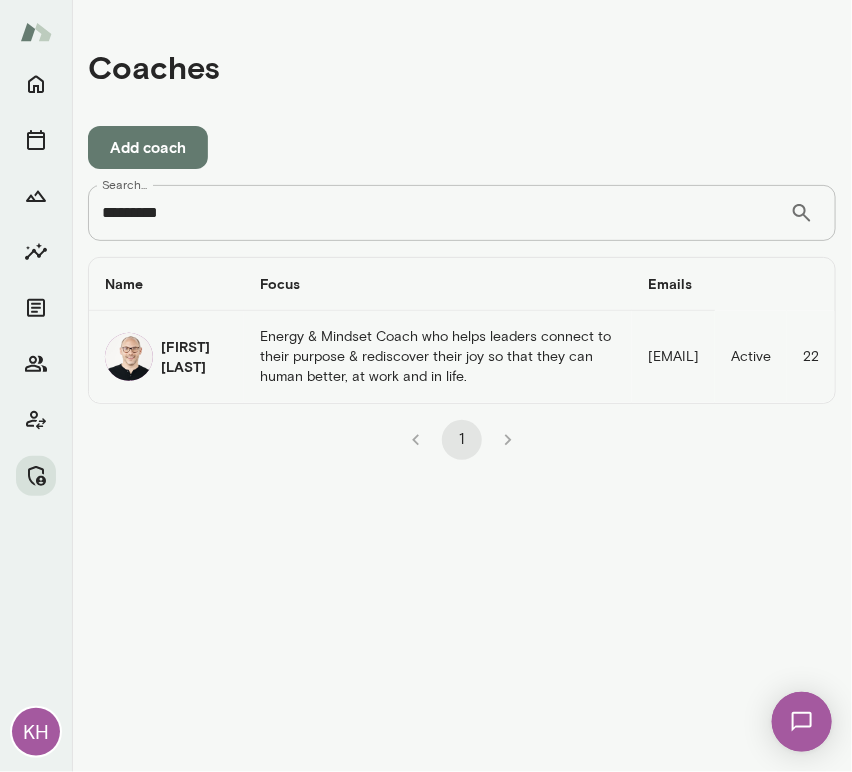 click at bounding box center (129, 357) 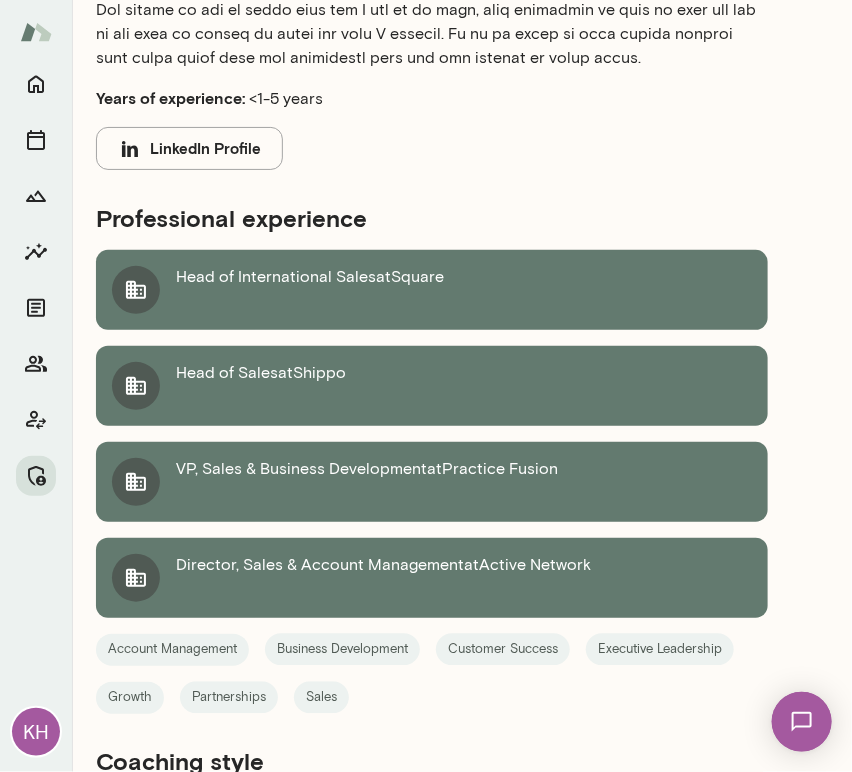 scroll, scrollTop: 1336, scrollLeft: 0, axis: vertical 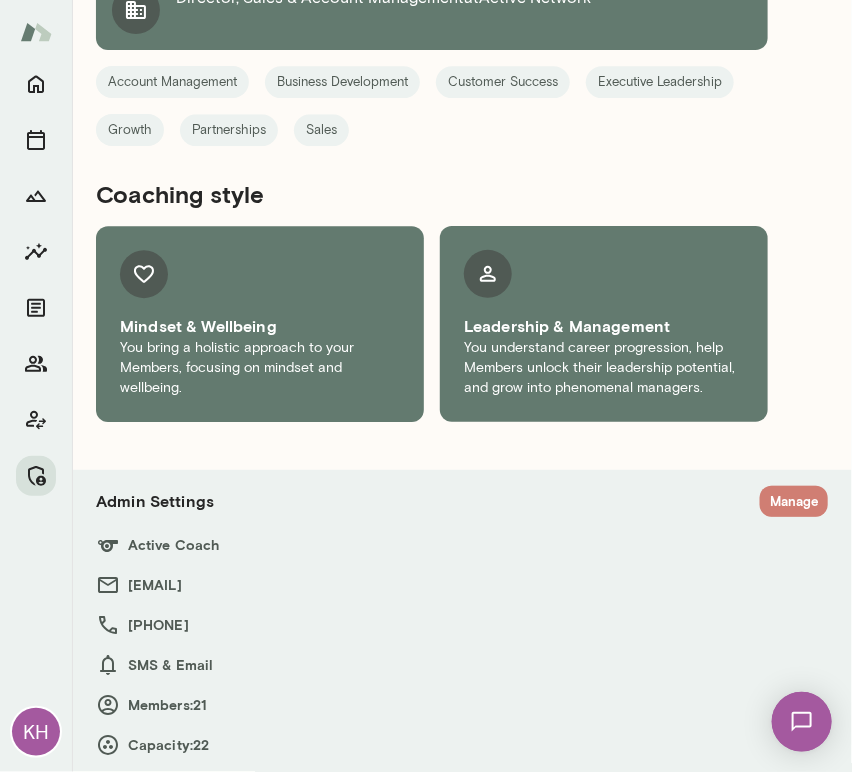 click on "Manage" at bounding box center (794, 501) 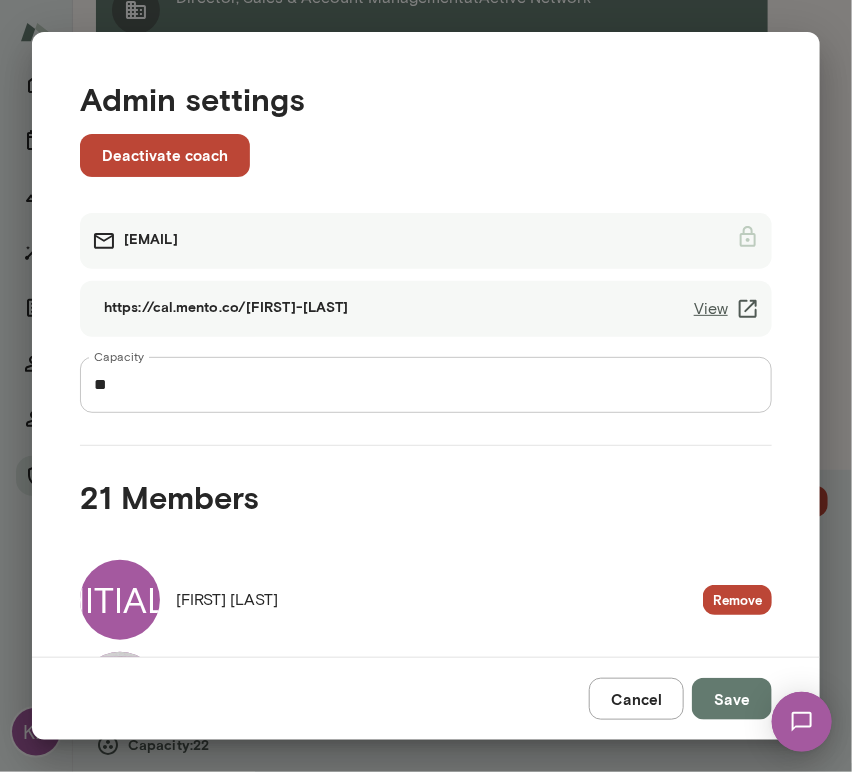 click on "View" at bounding box center (727, 309) 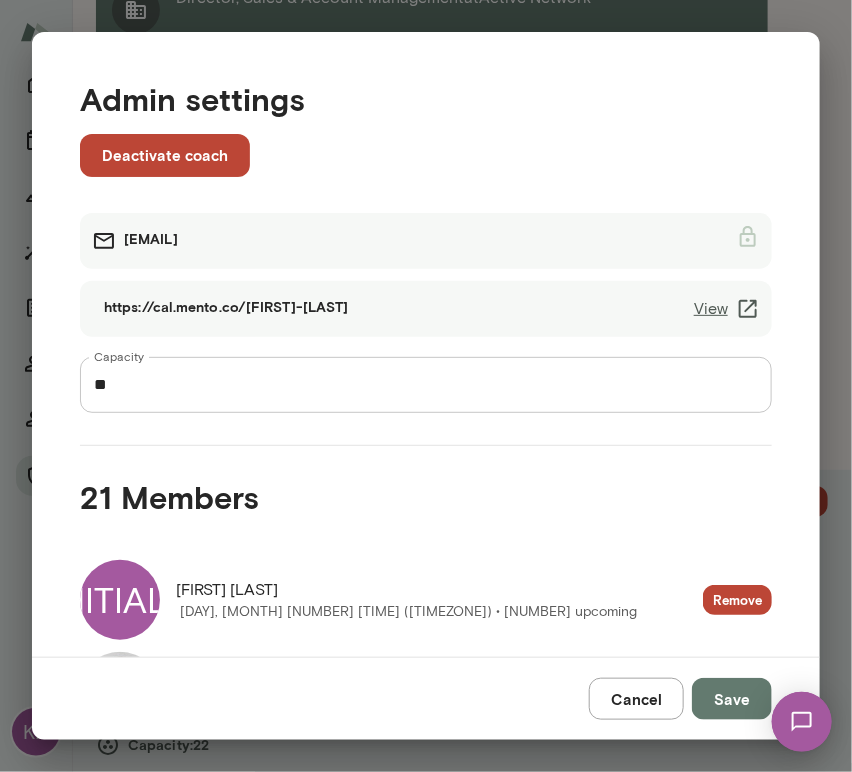 click on "Cancel" at bounding box center (636, 699) 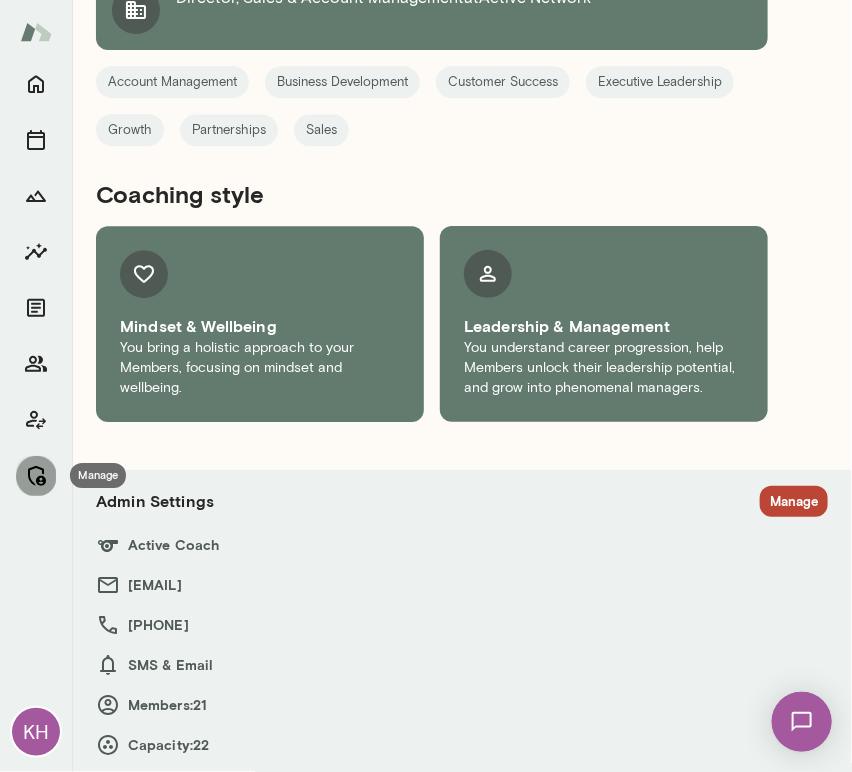 click 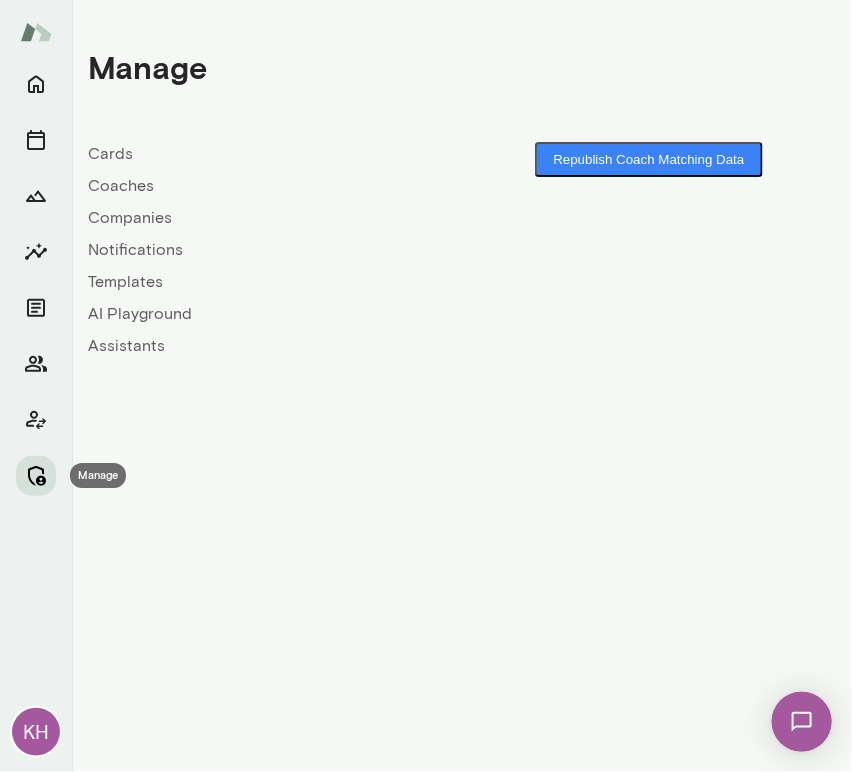 scroll, scrollTop: 0, scrollLeft: 0, axis: both 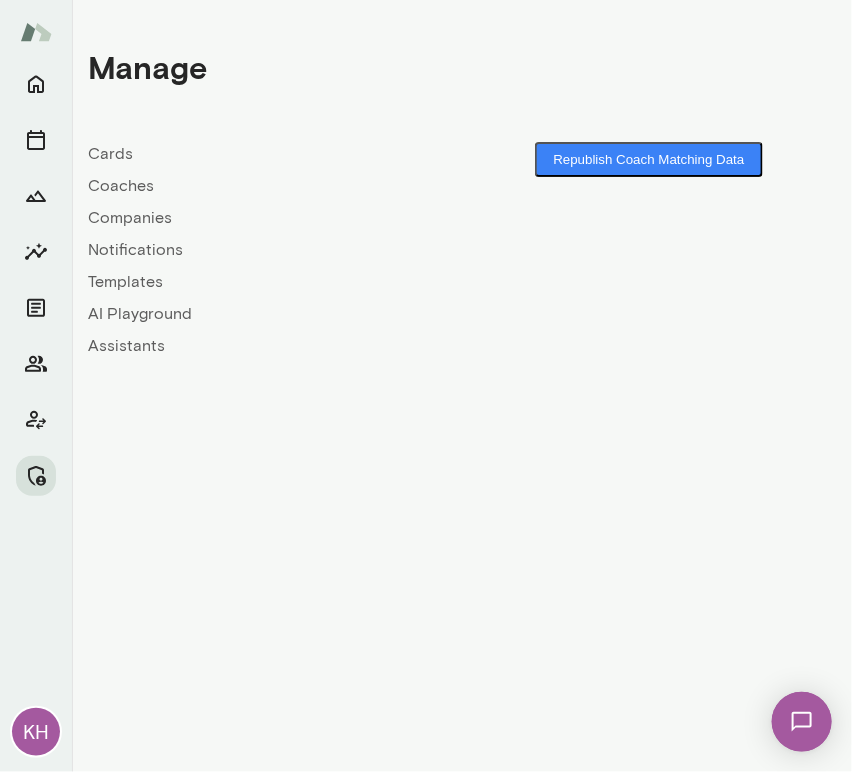 click on "Coaches" at bounding box center [275, 186] 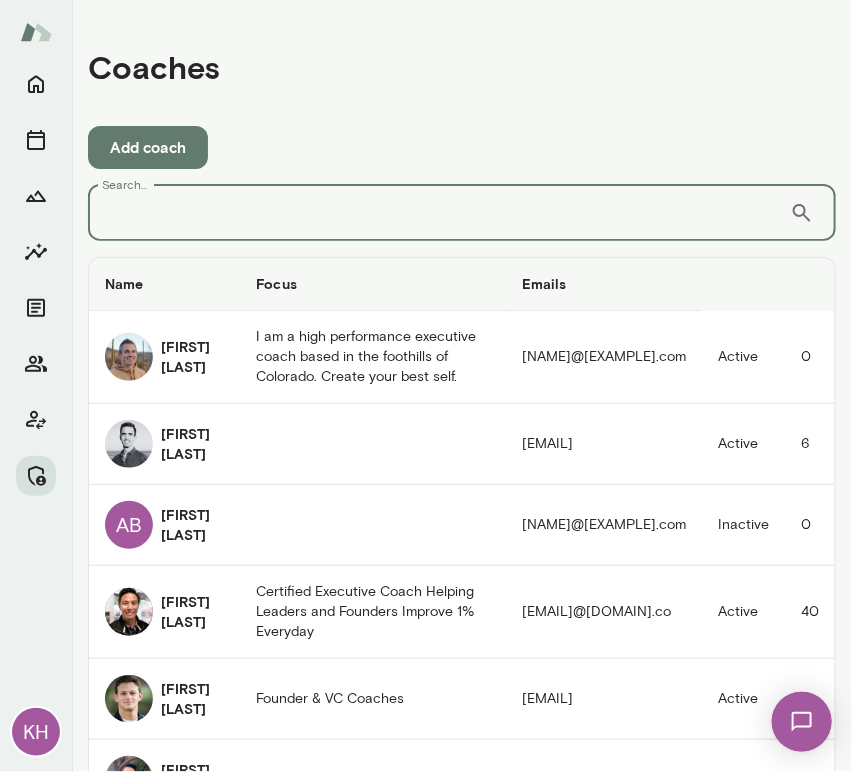 click on "Search..." at bounding box center [439, 213] 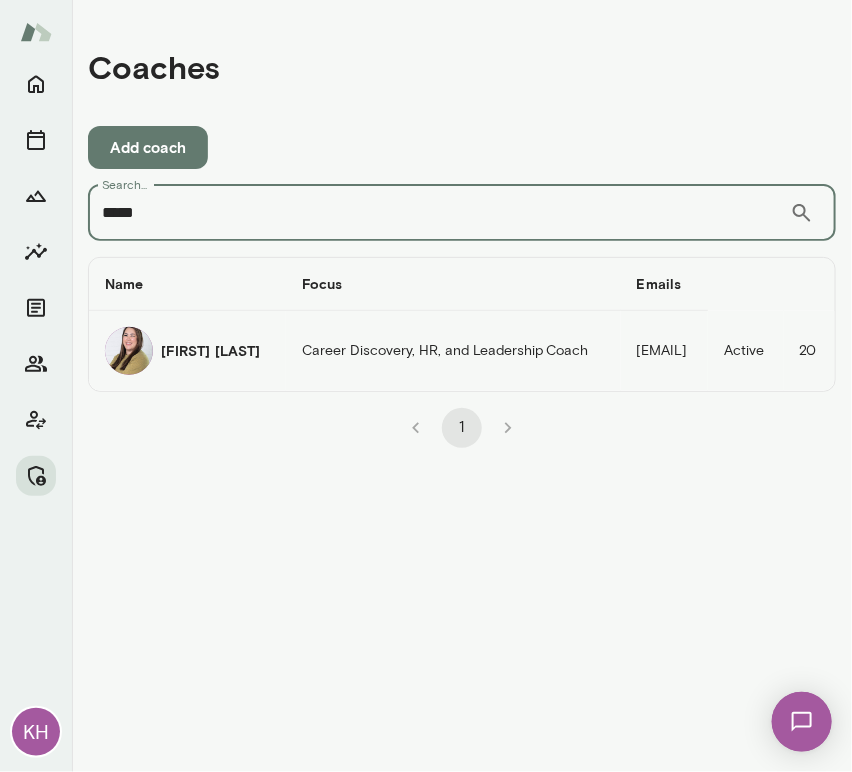 type on "*****" 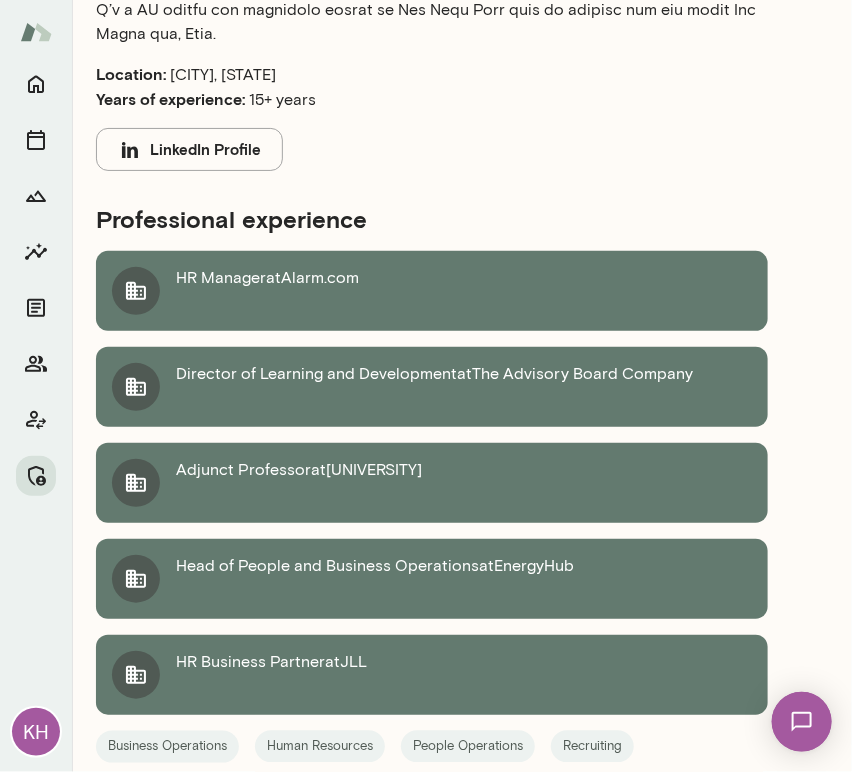 scroll, scrollTop: 1608, scrollLeft: 0, axis: vertical 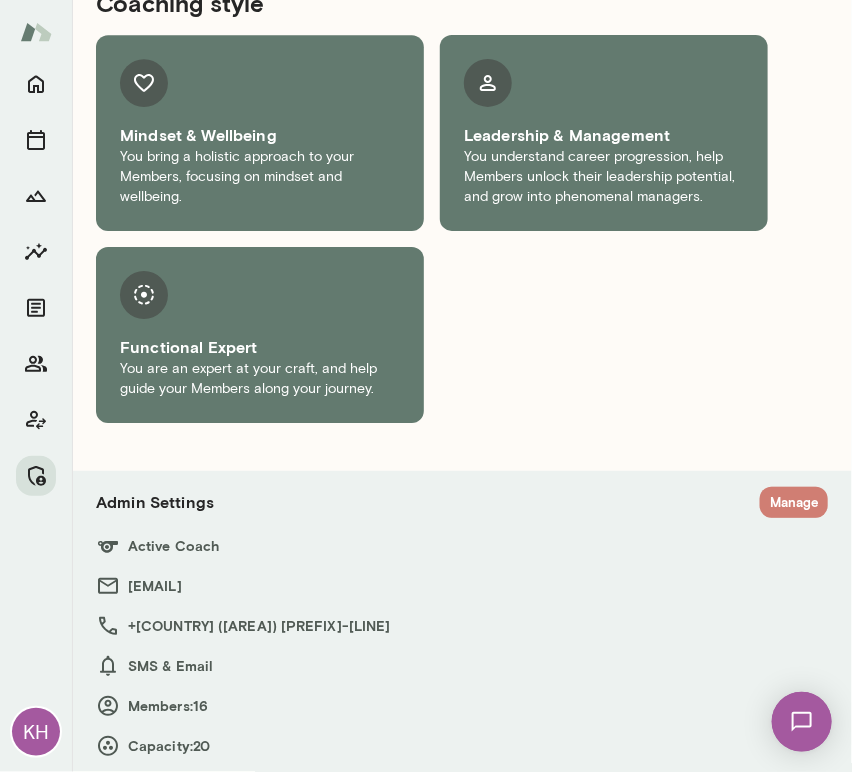 click on "Manage" at bounding box center (794, 502) 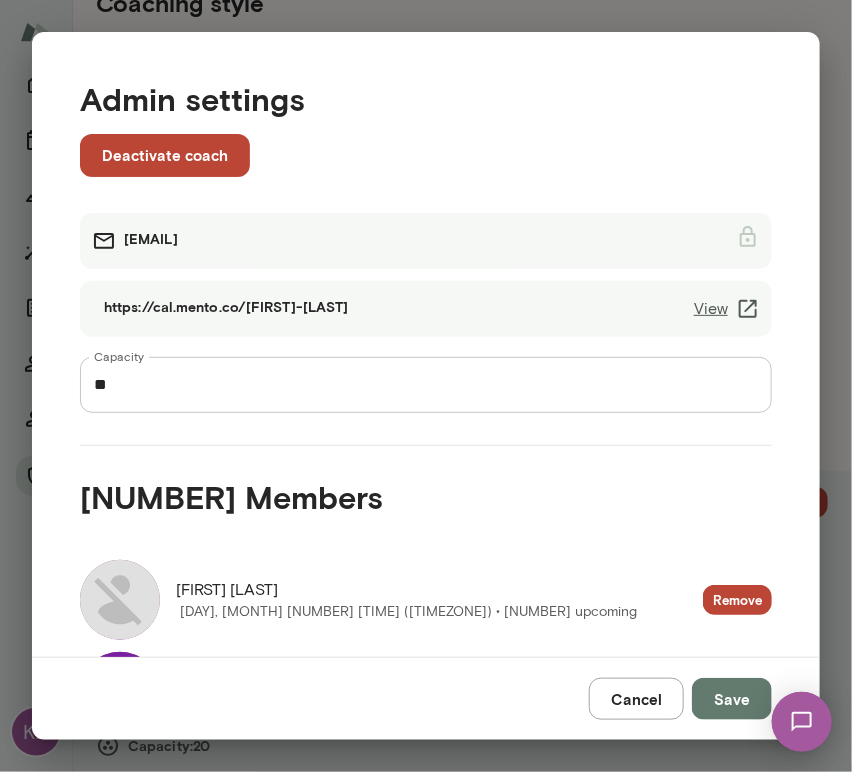 click on "View" at bounding box center (727, 309) 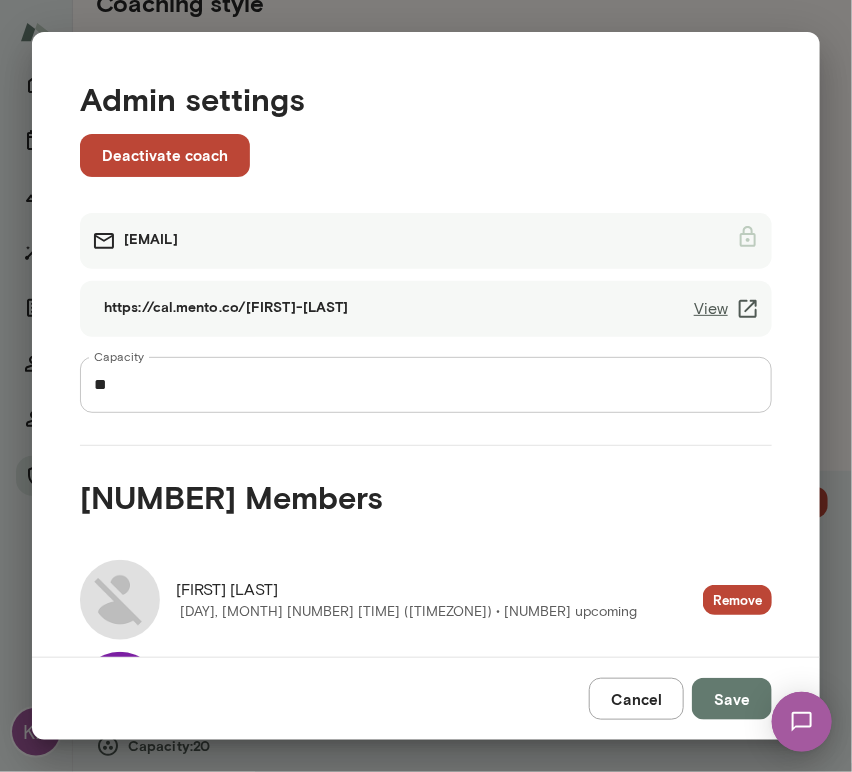 click on "Cancel" at bounding box center (636, 699) 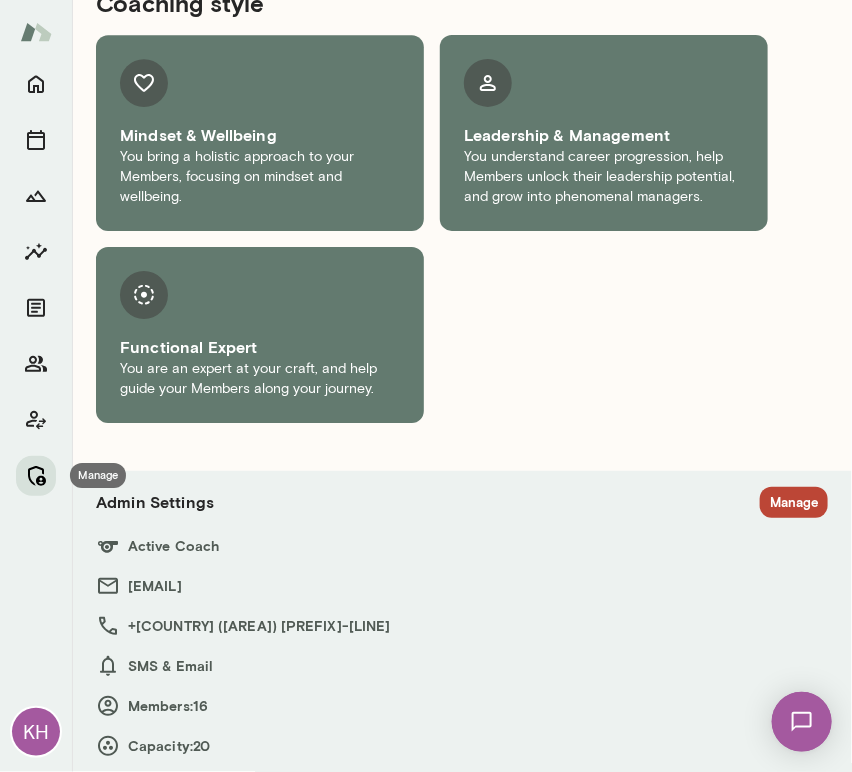 click 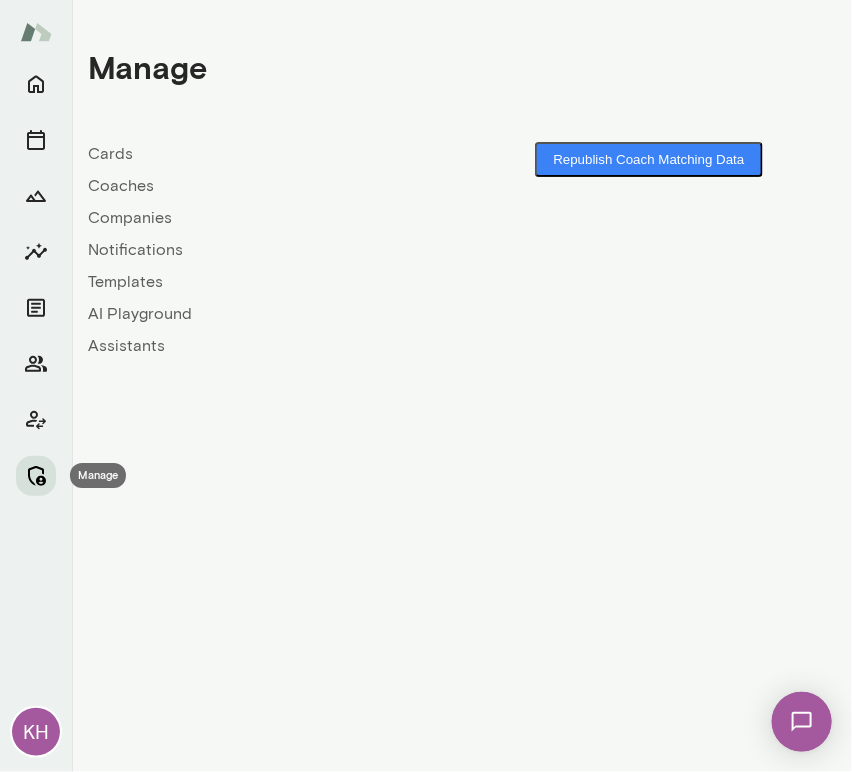 scroll, scrollTop: 0, scrollLeft: 0, axis: both 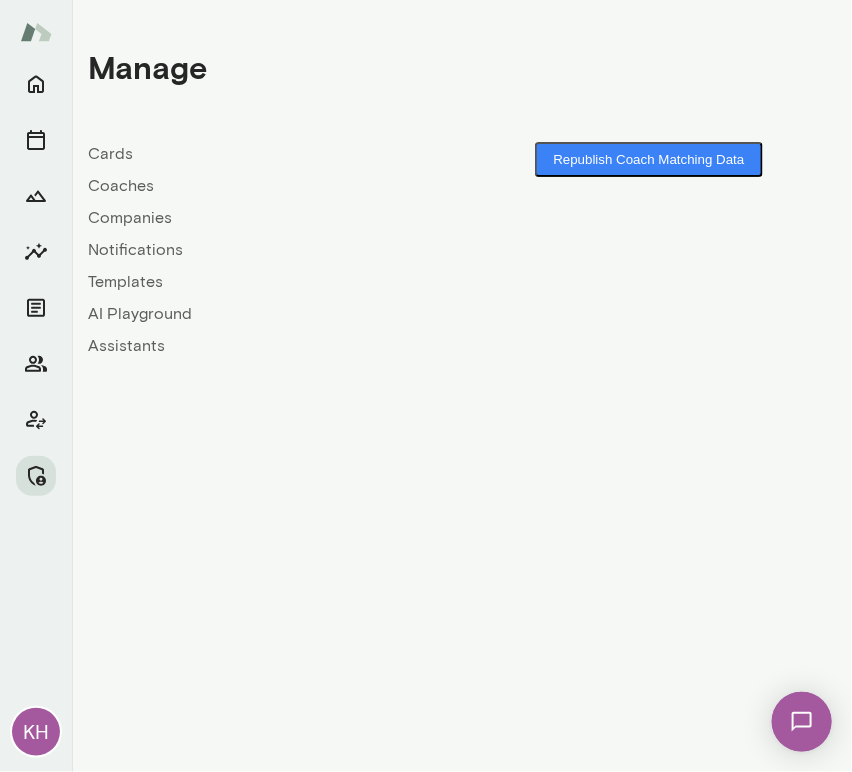 click on "Coaches" at bounding box center (275, 186) 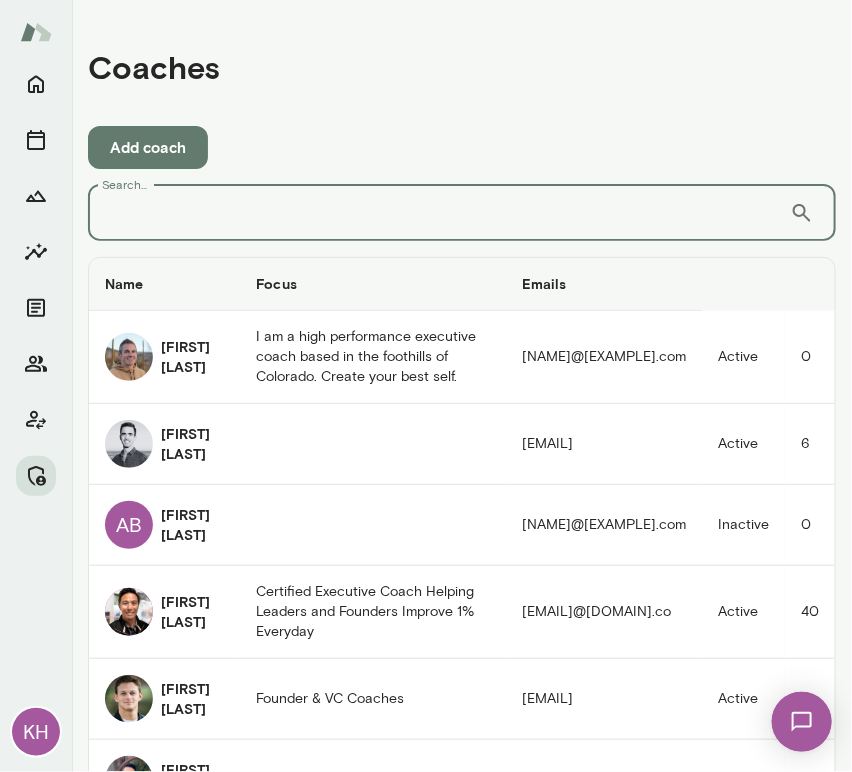 click on "Search..." at bounding box center (439, 213) 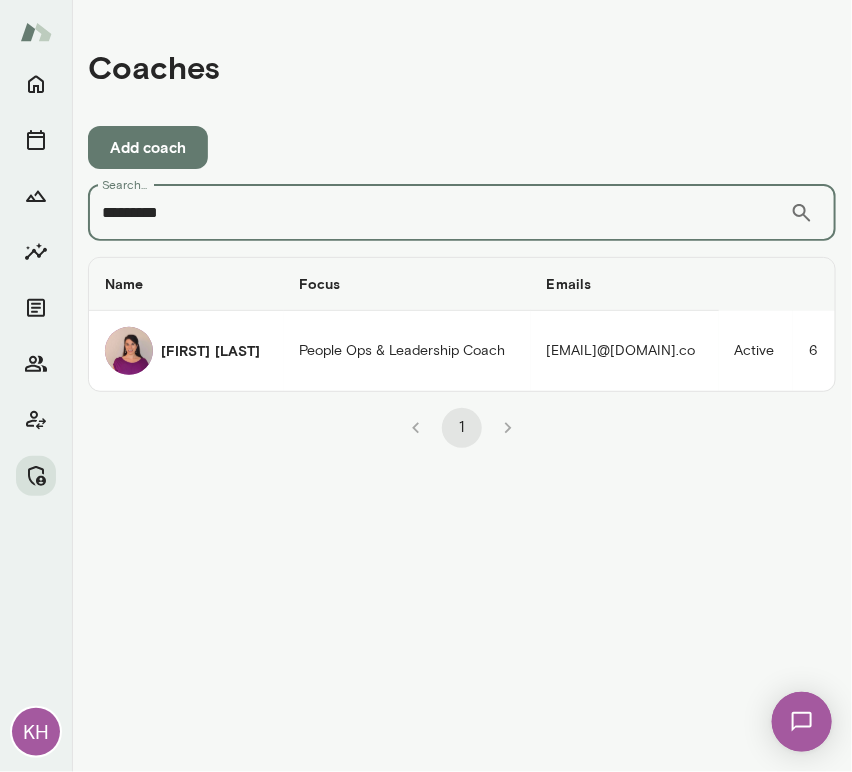type on "*********" 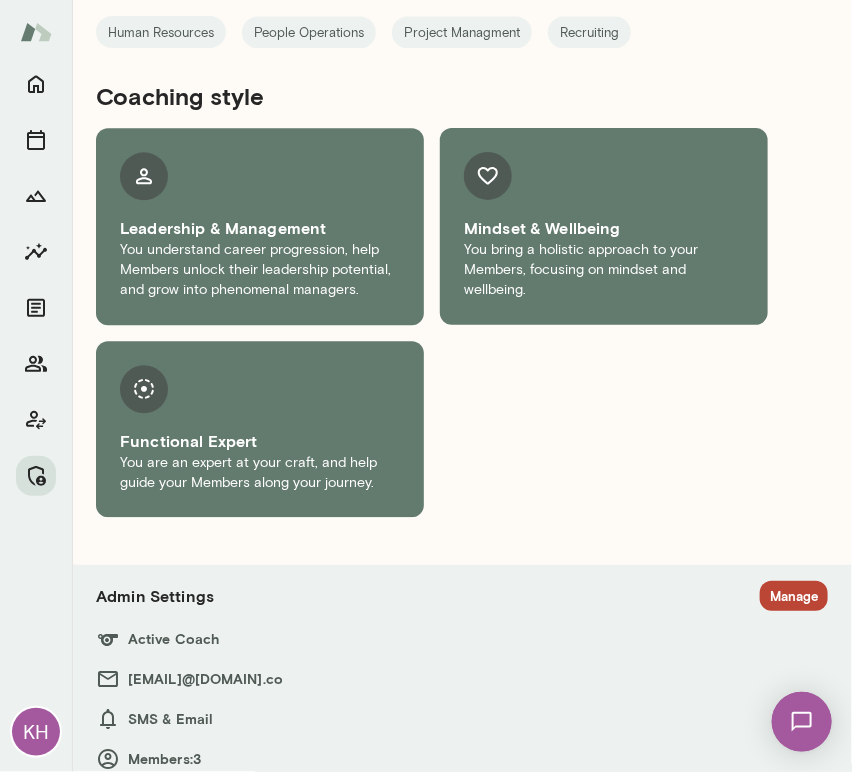 scroll, scrollTop: 1138, scrollLeft: 0, axis: vertical 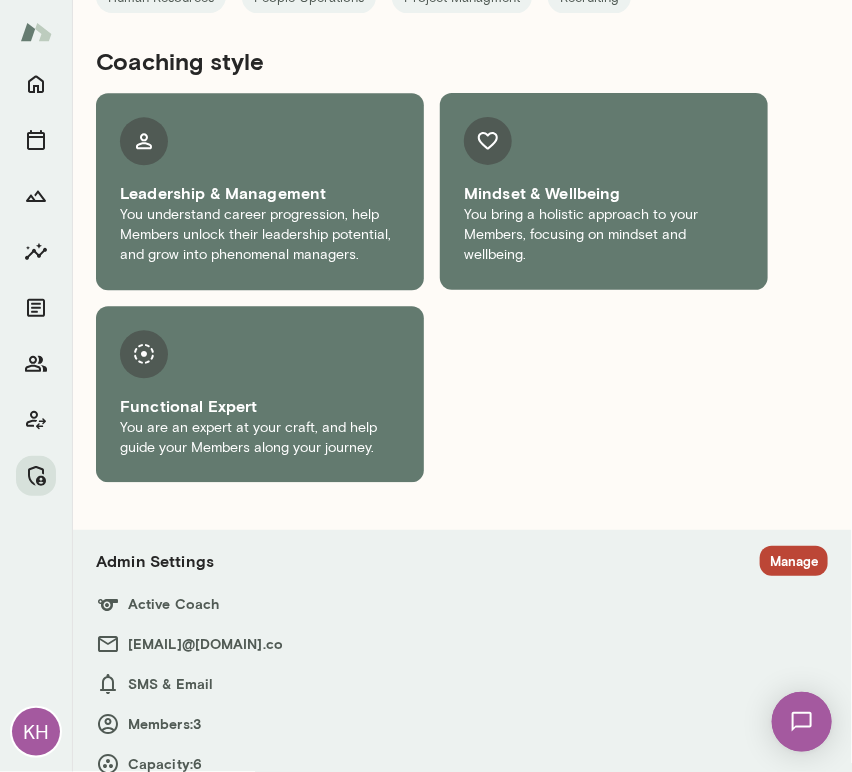 click on "Manage" at bounding box center (794, 561) 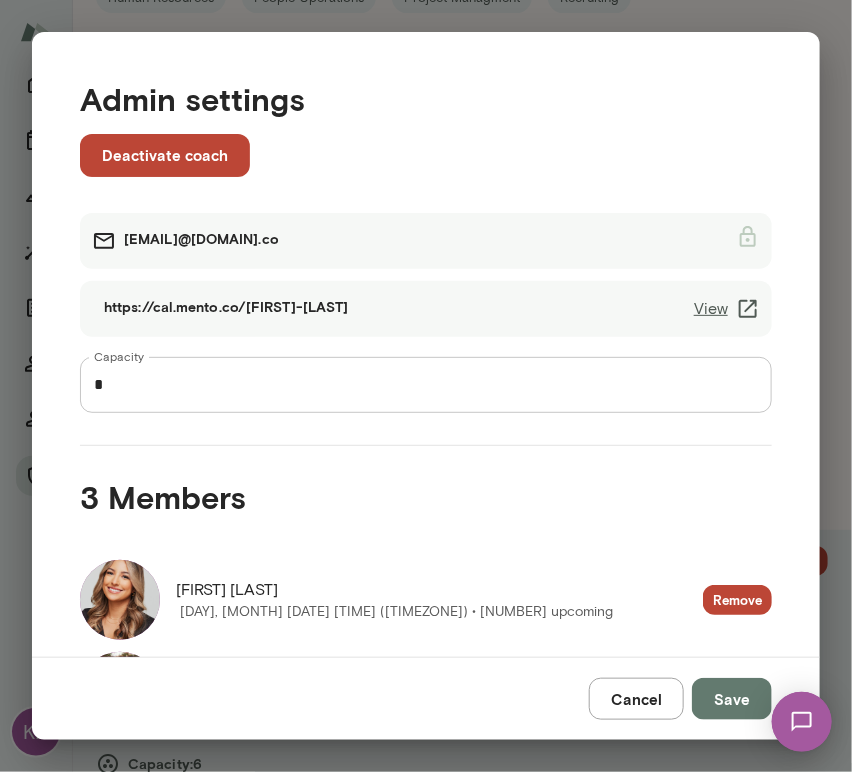 click on "View" at bounding box center (727, 309) 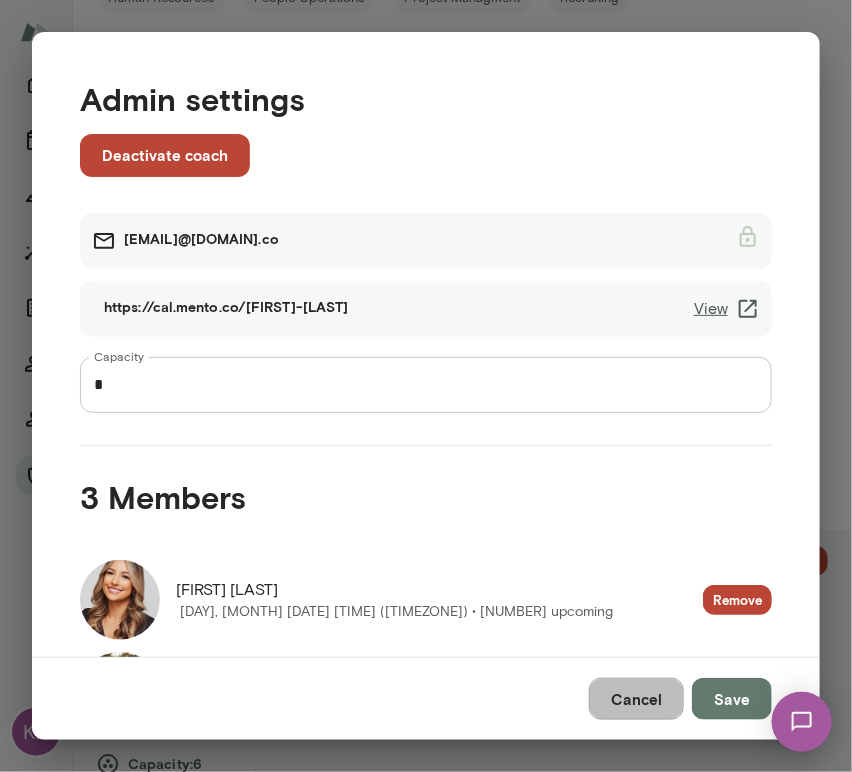 click on "Cancel" at bounding box center (636, 699) 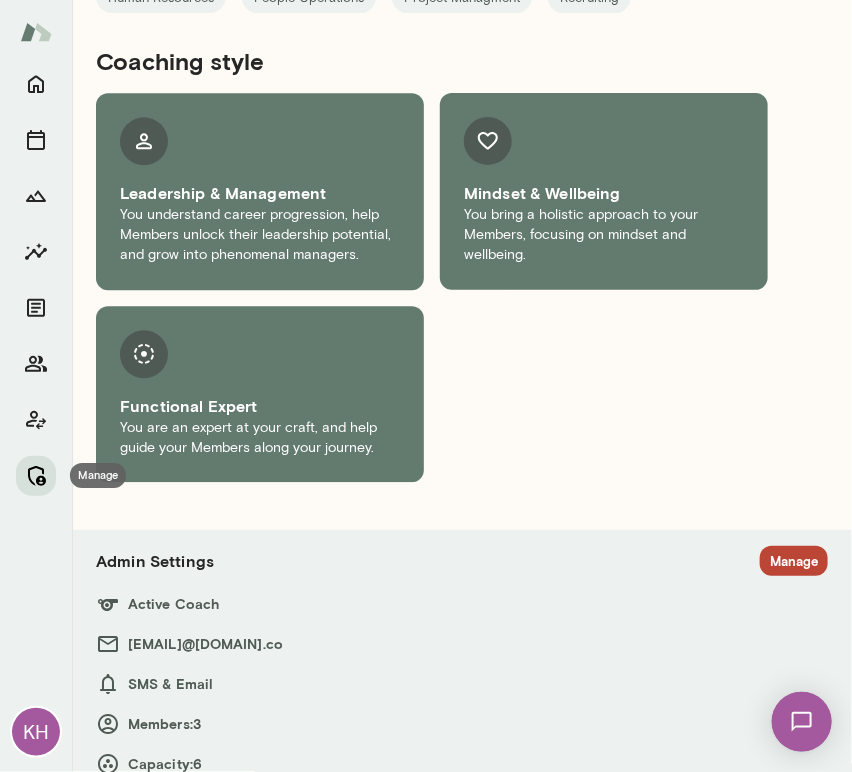 click 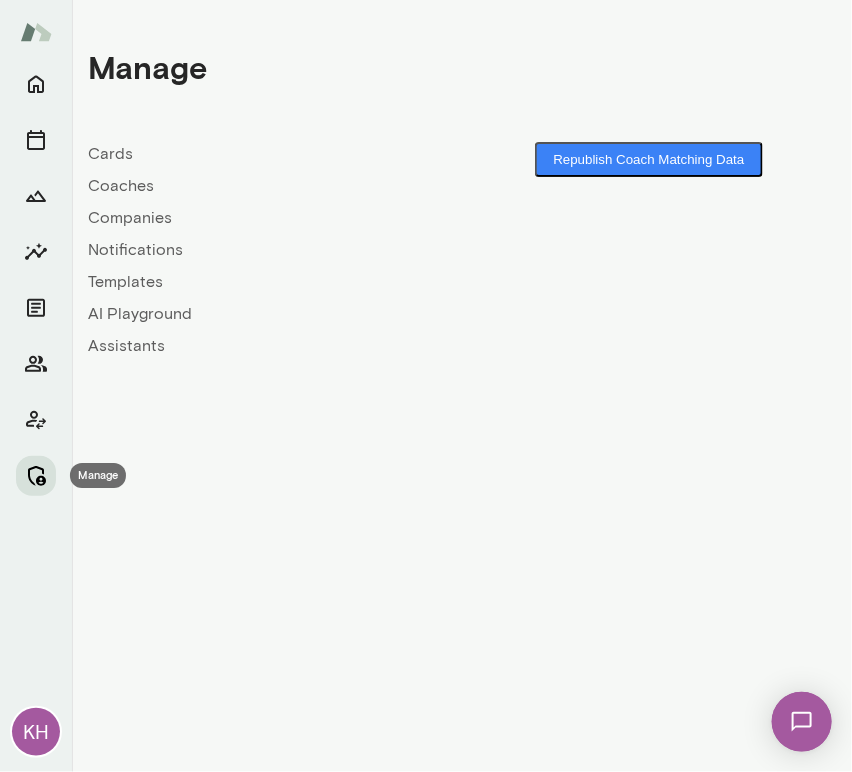 scroll, scrollTop: 0, scrollLeft: 0, axis: both 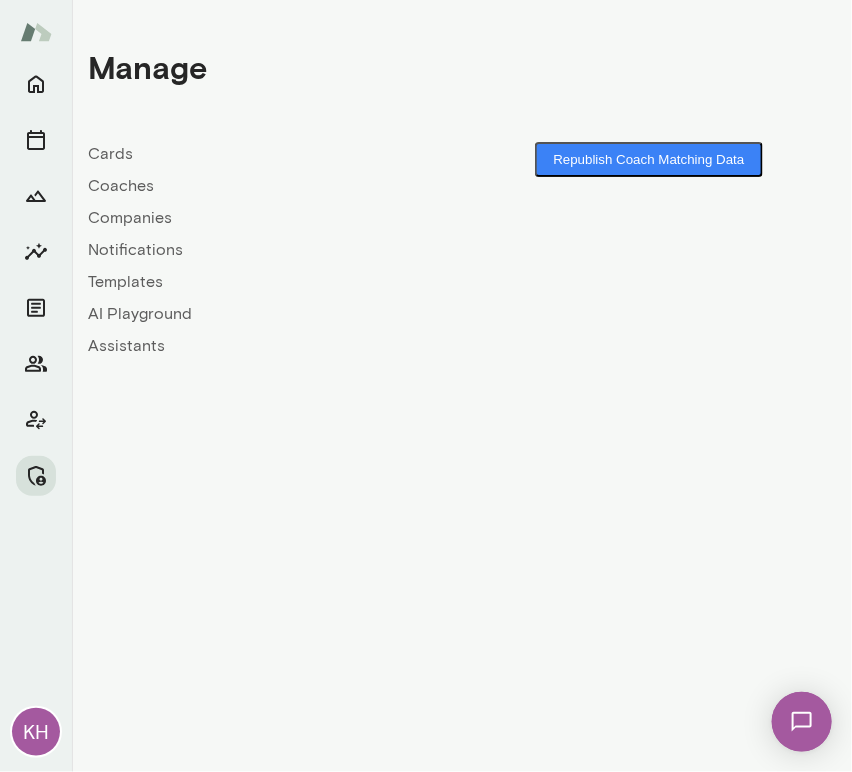 click on "Coaches" at bounding box center [275, 186] 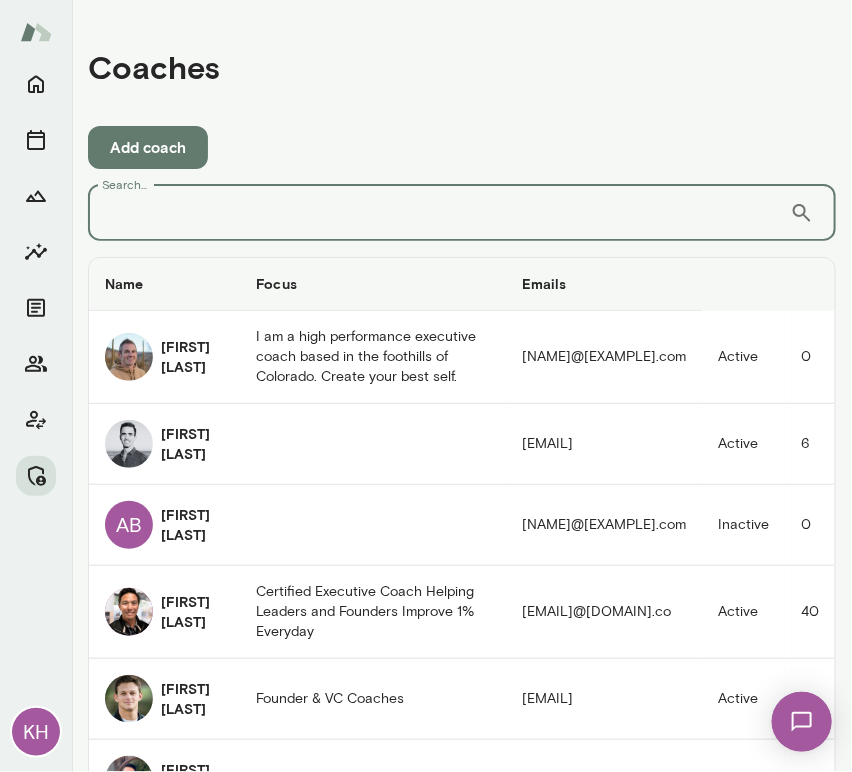 click on "Search..." at bounding box center [439, 213] 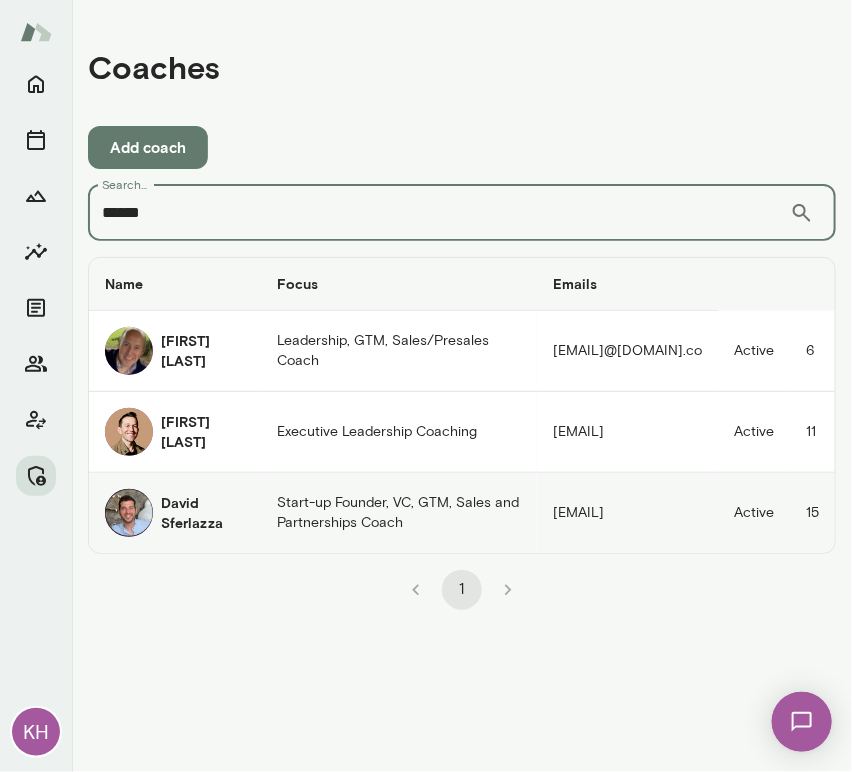 type on "*****" 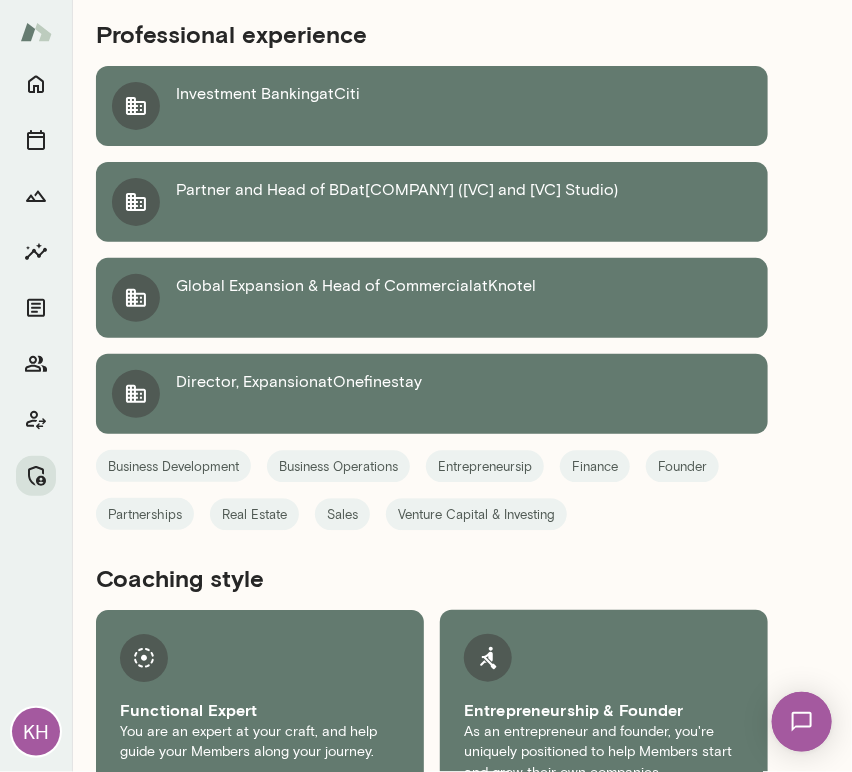 scroll, scrollTop: 1642, scrollLeft: 0, axis: vertical 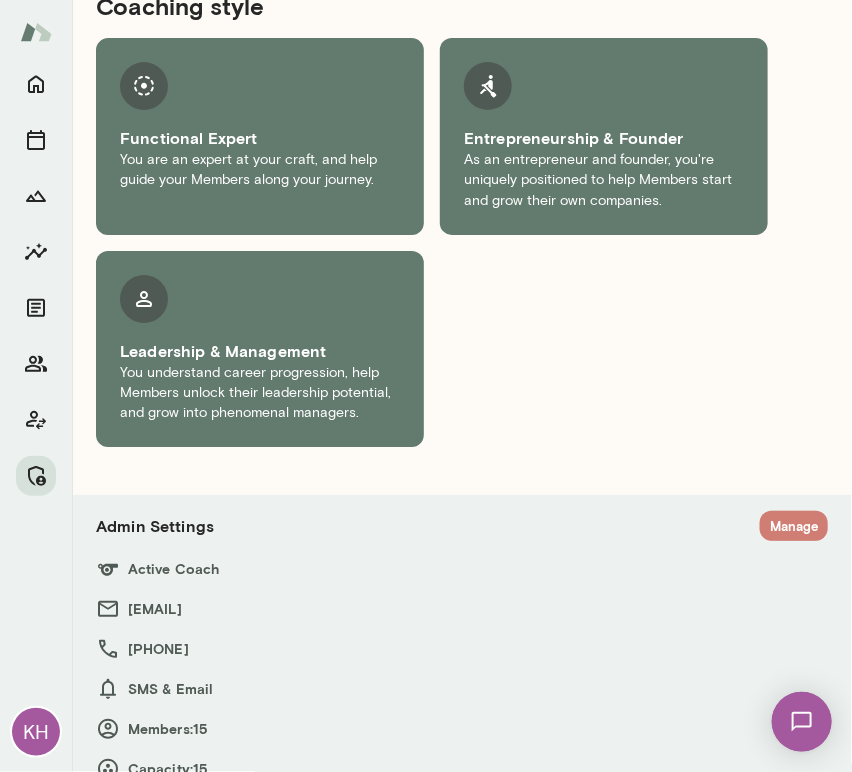 click on "Manage" at bounding box center (794, 526) 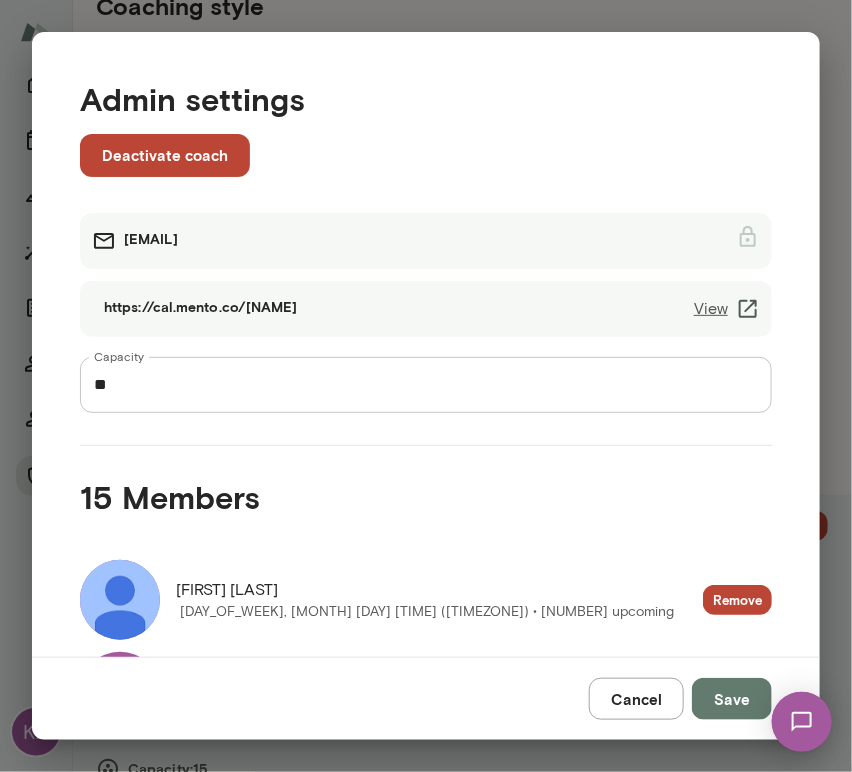 click on "View" at bounding box center [727, 309] 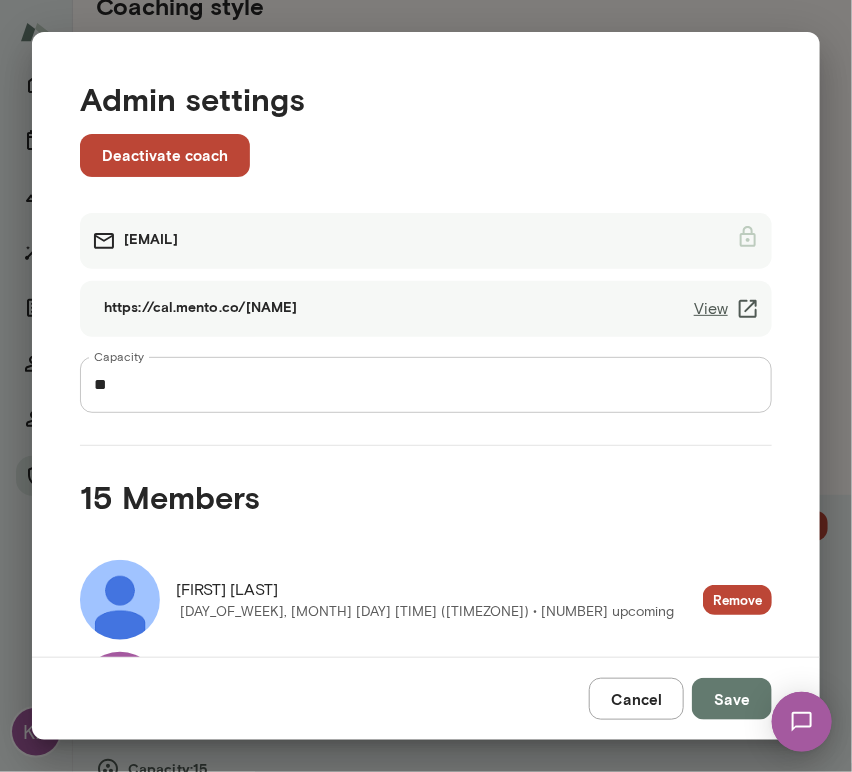 click on "Cancel" at bounding box center (636, 699) 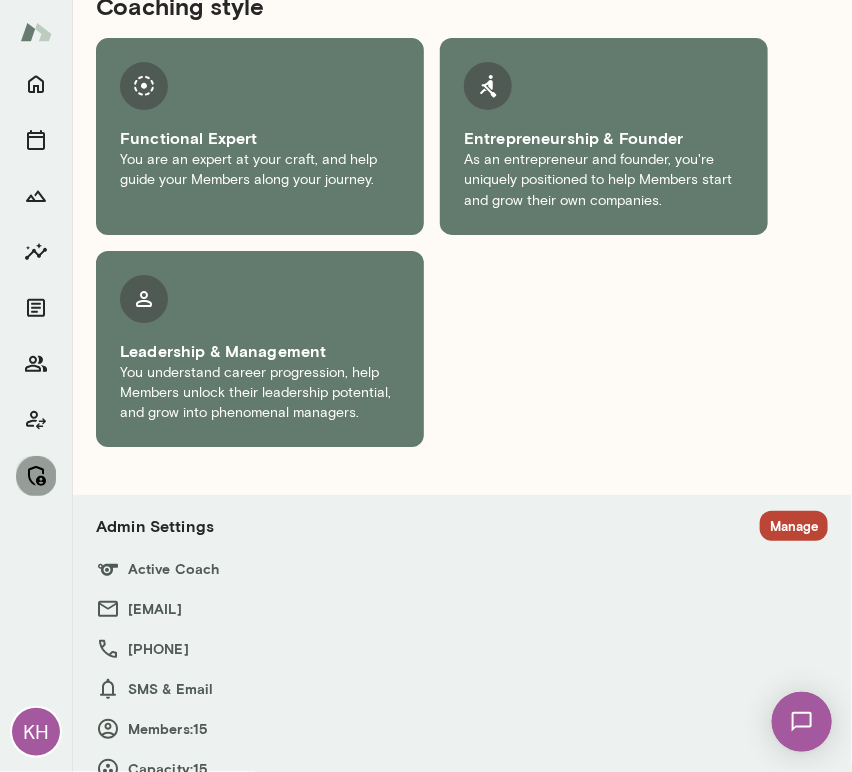 click 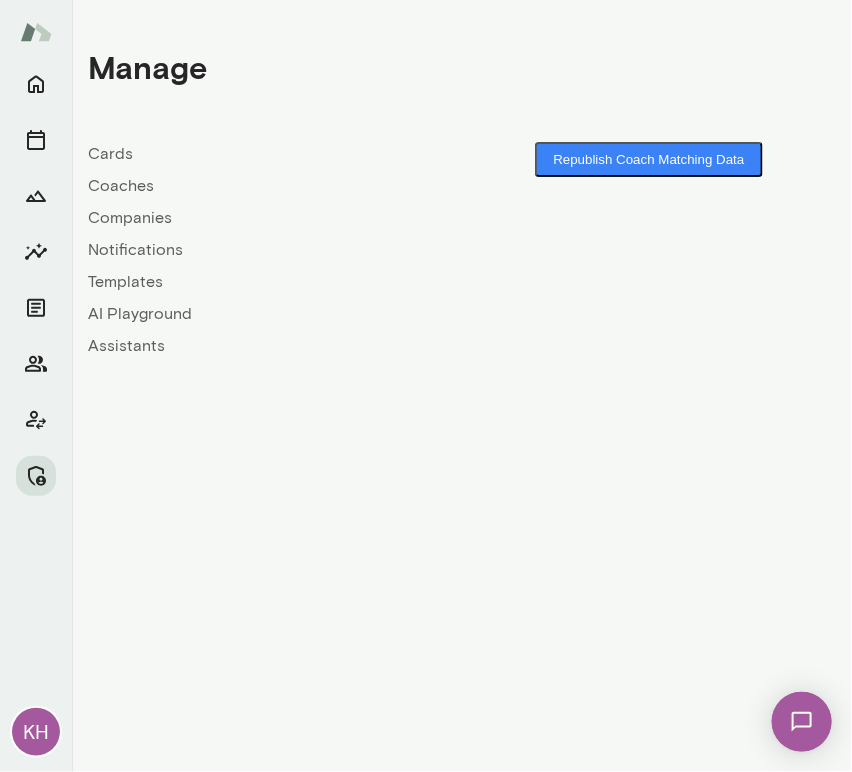 click on "Companies" at bounding box center (275, 218) 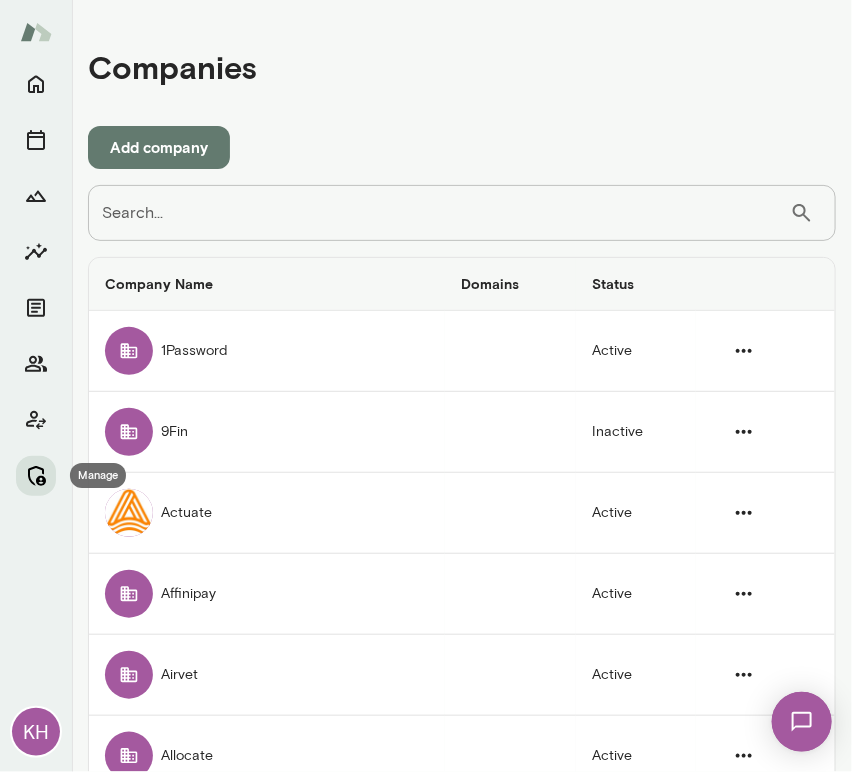click 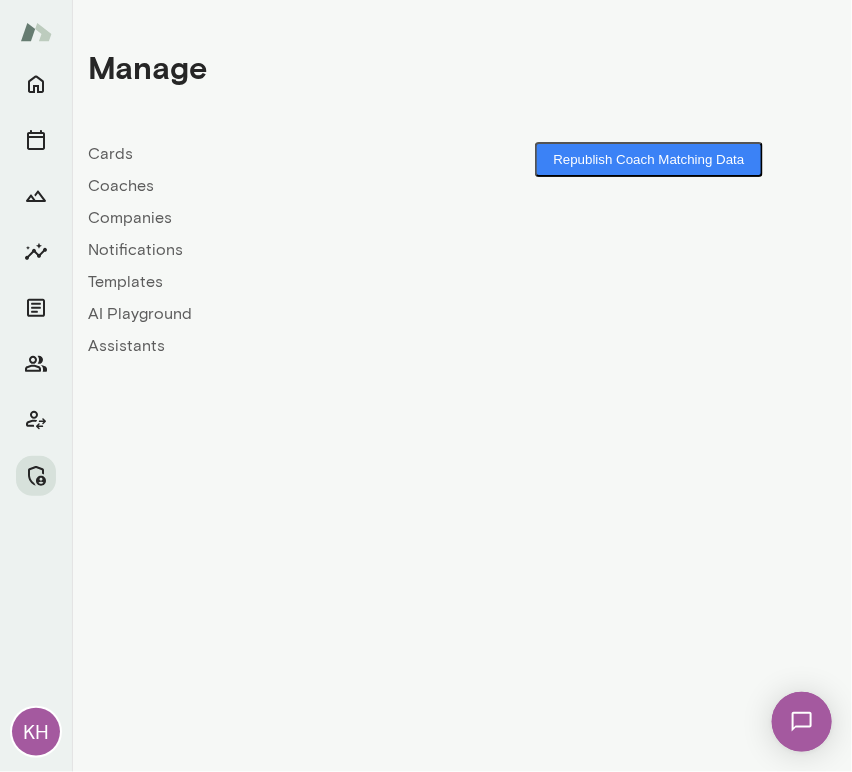click on "Coaches" at bounding box center (275, 186) 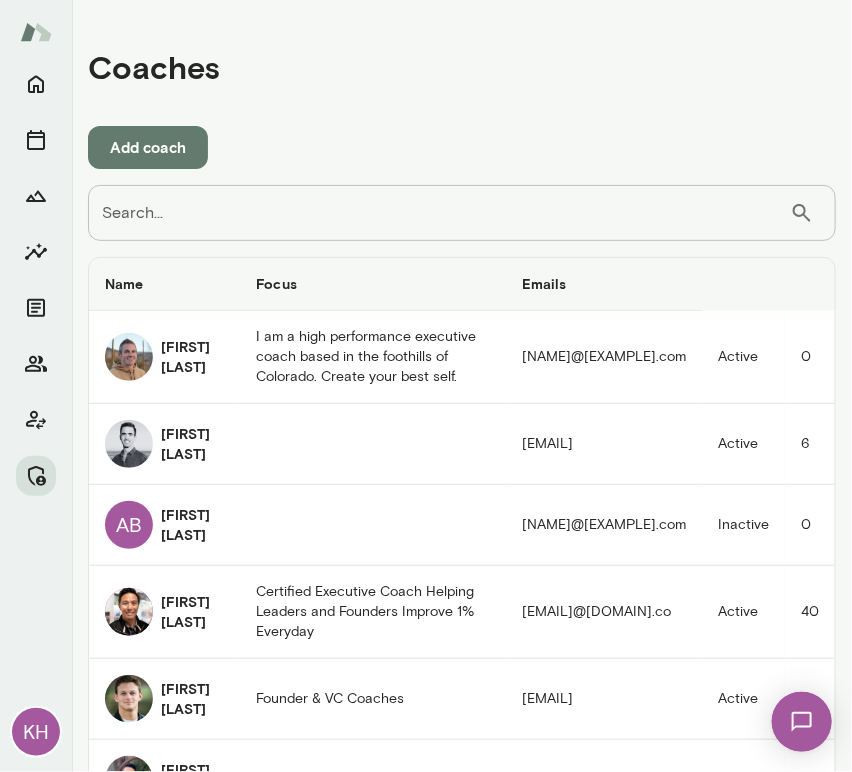 click on "Search..." at bounding box center [439, 213] 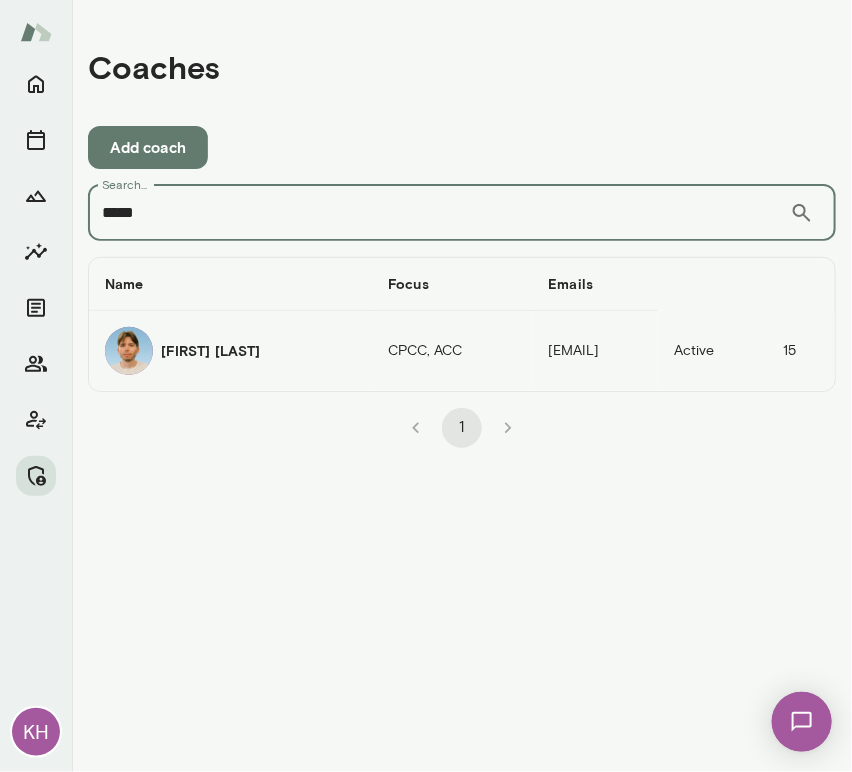type on "*****" 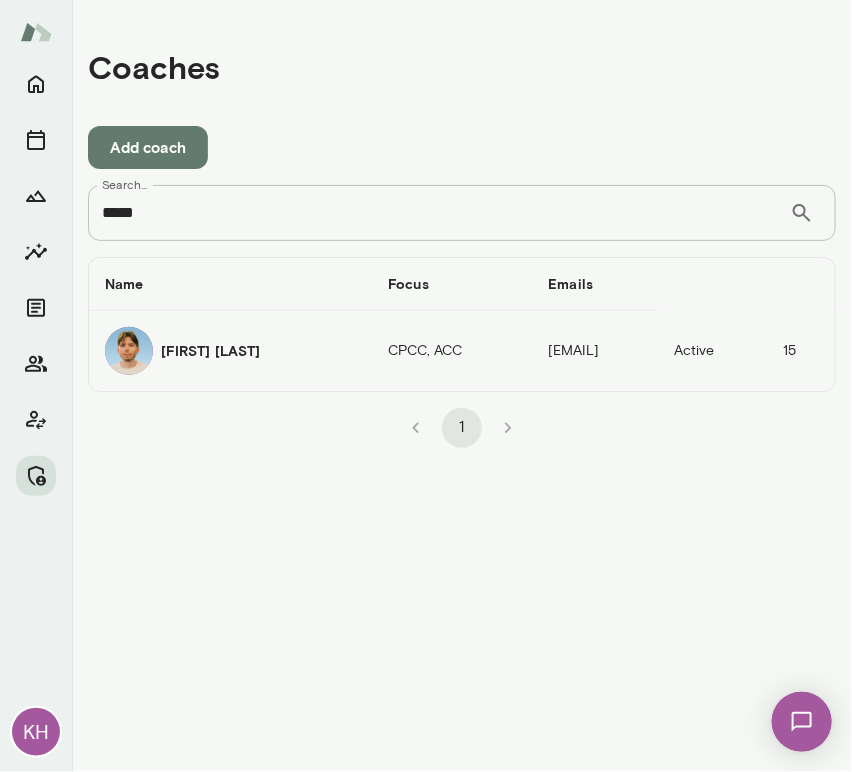 click at bounding box center (129, 351) 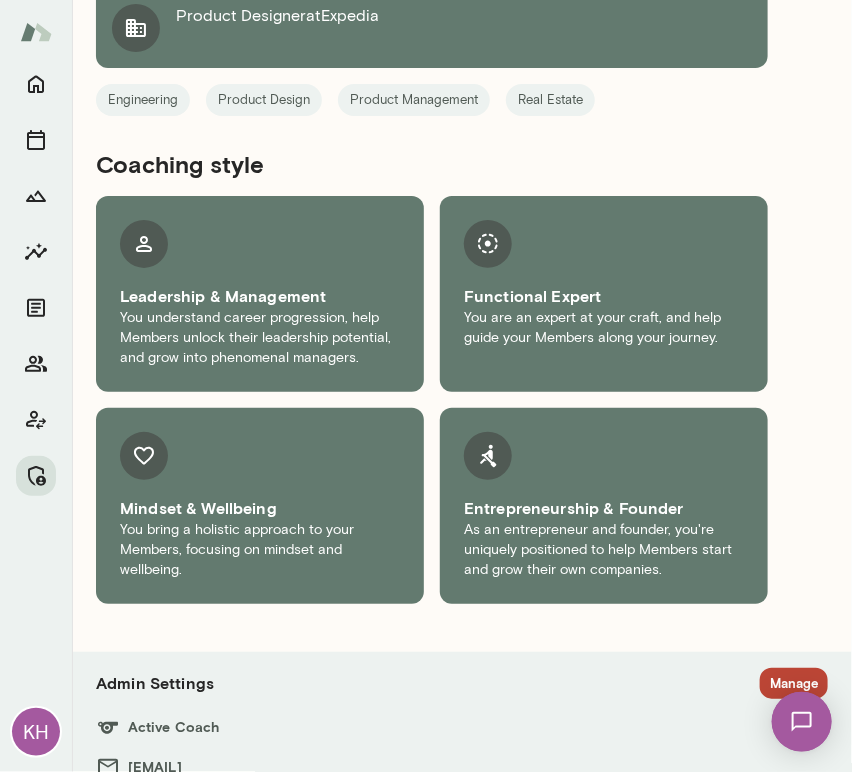 scroll, scrollTop: 2043, scrollLeft: 0, axis: vertical 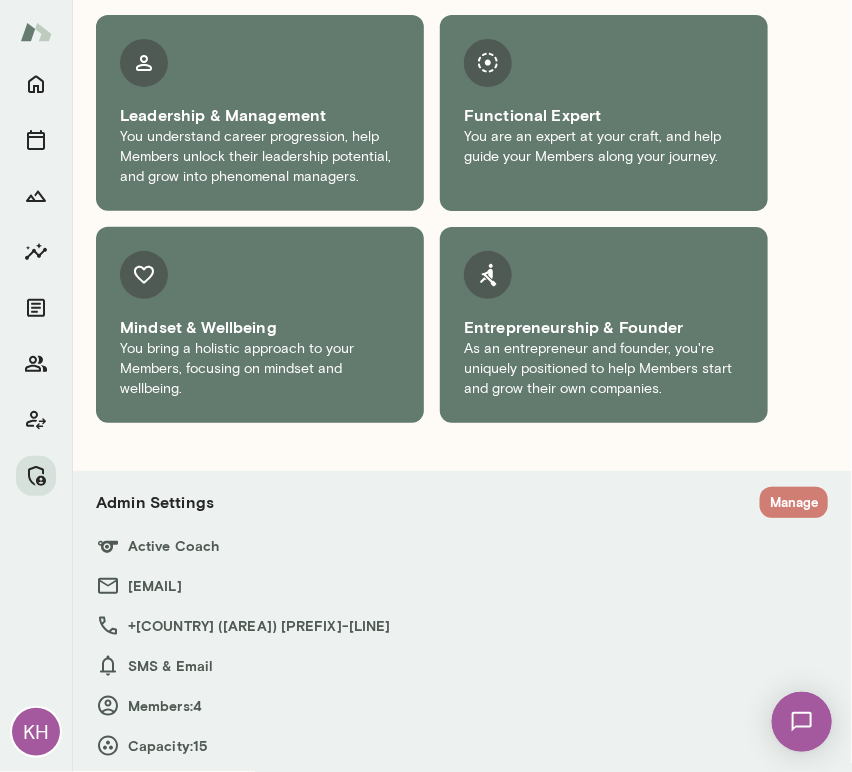 click on "Manage" at bounding box center [794, 502] 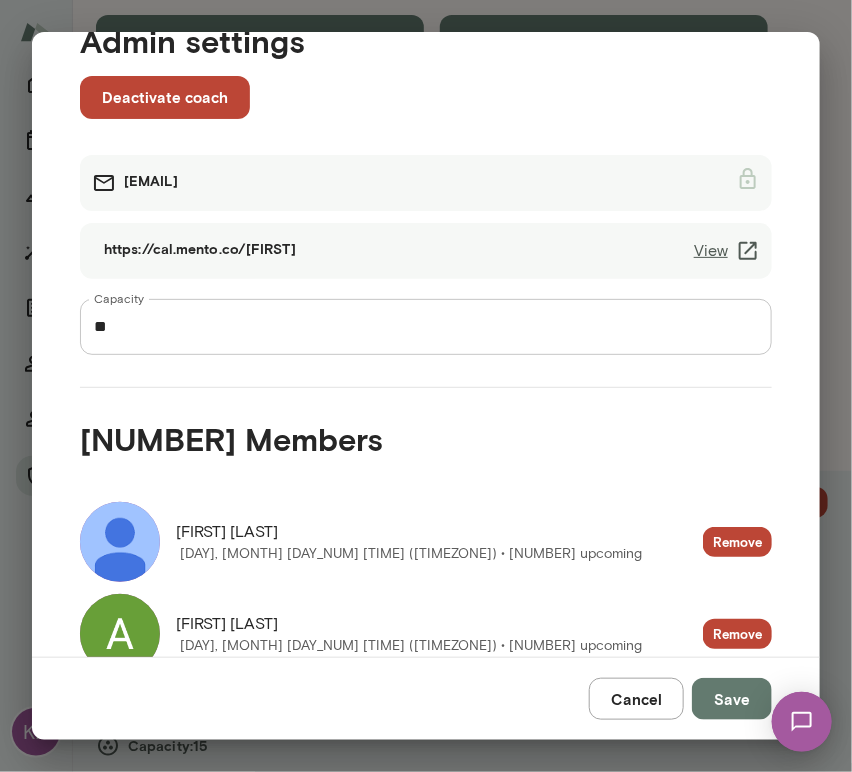 scroll, scrollTop: 62, scrollLeft: 0, axis: vertical 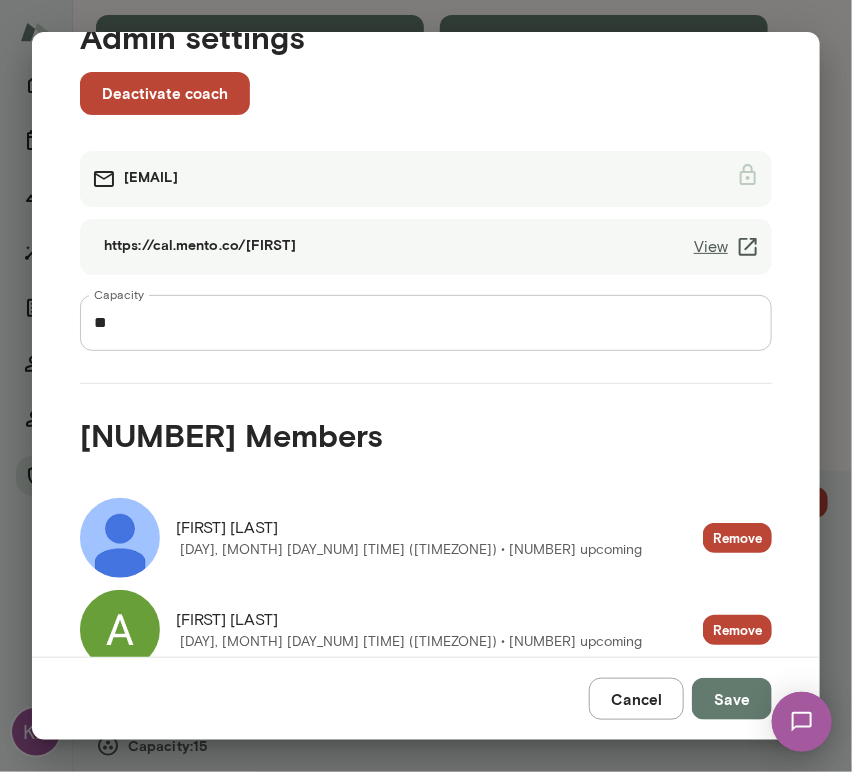 click on "View" at bounding box center [727, 247] 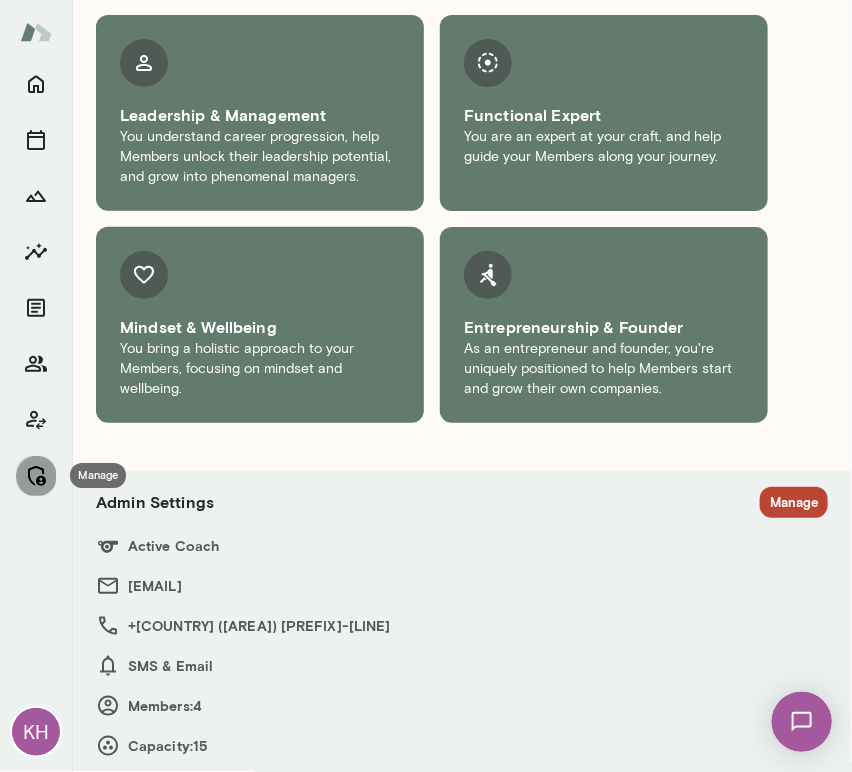 click 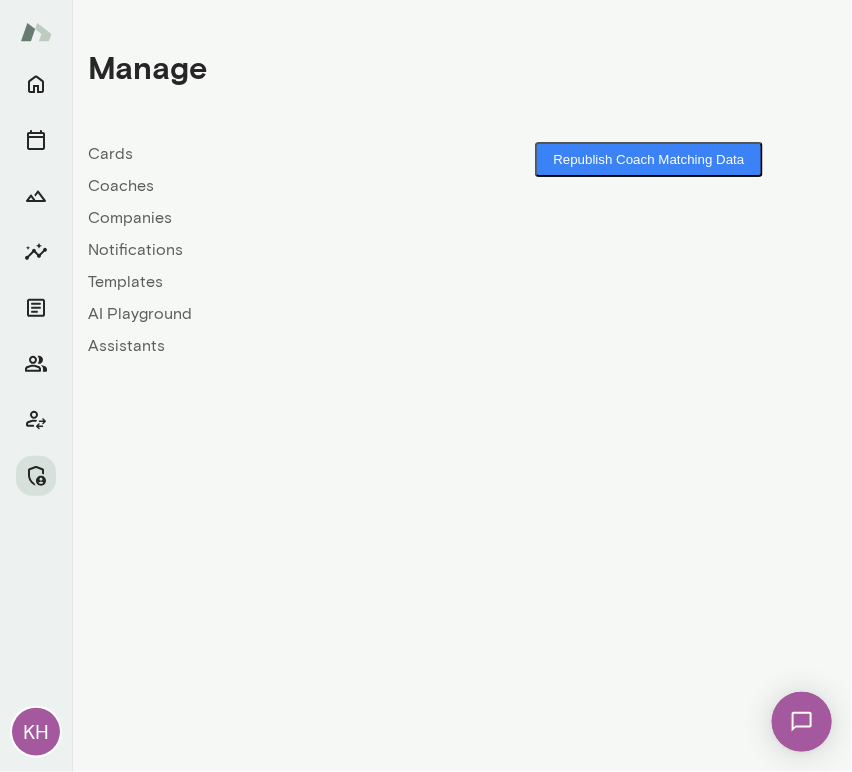 click on "Coaches" at bounding box center [275, 186] 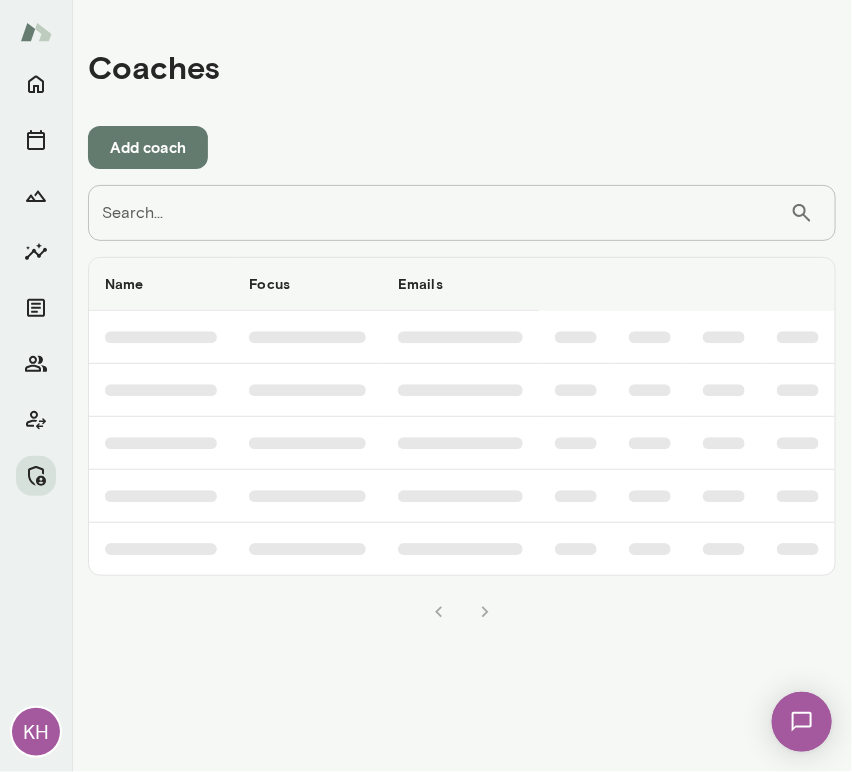 click on "Search..." at bounding box center (439, 213) 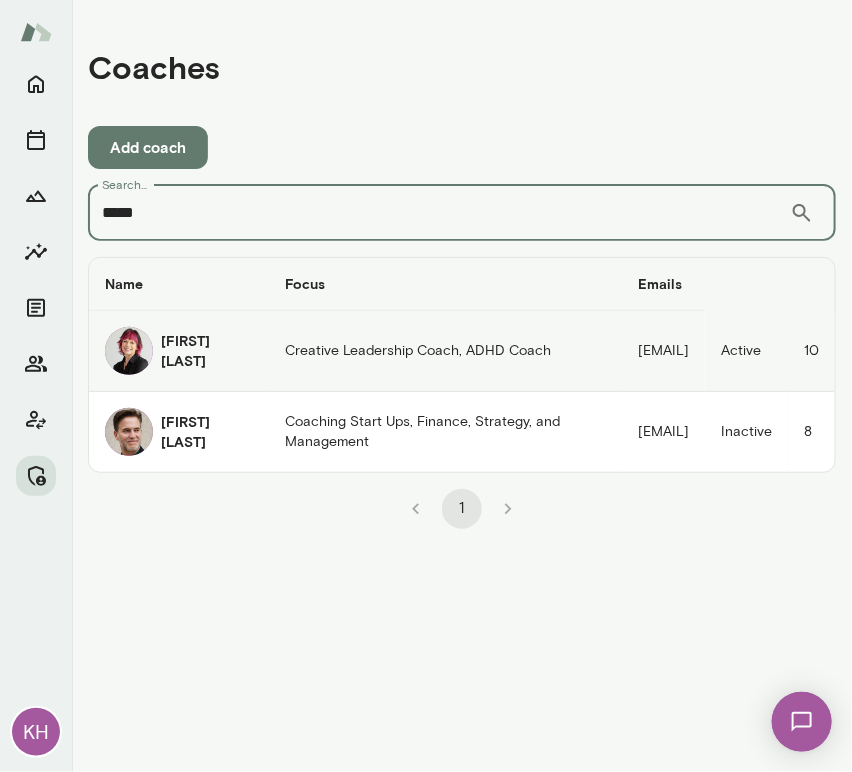 type on "*****" 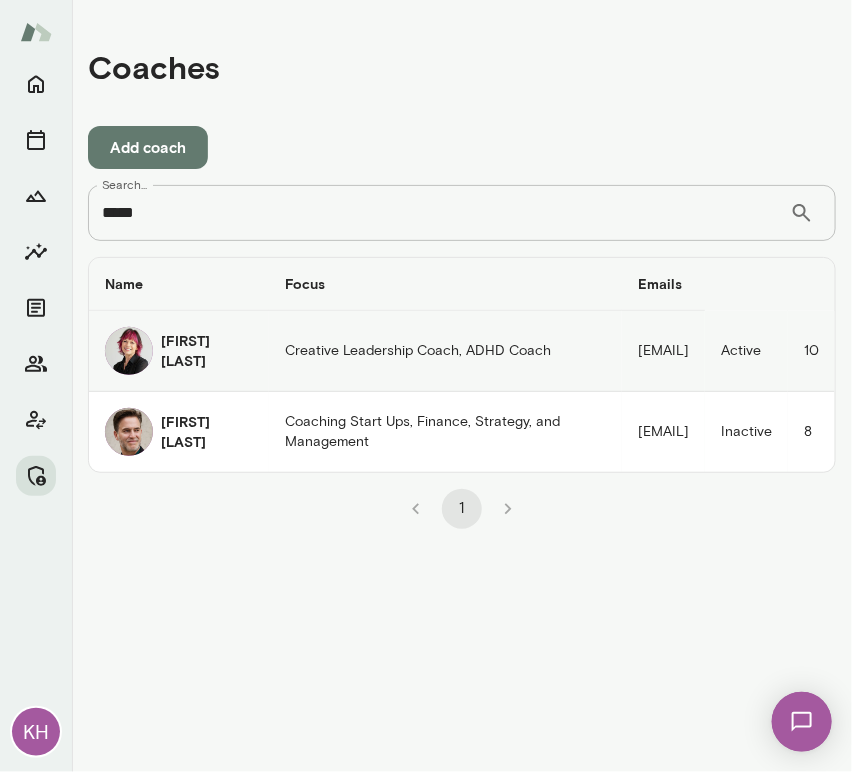 click at bounding box center [129, 351] 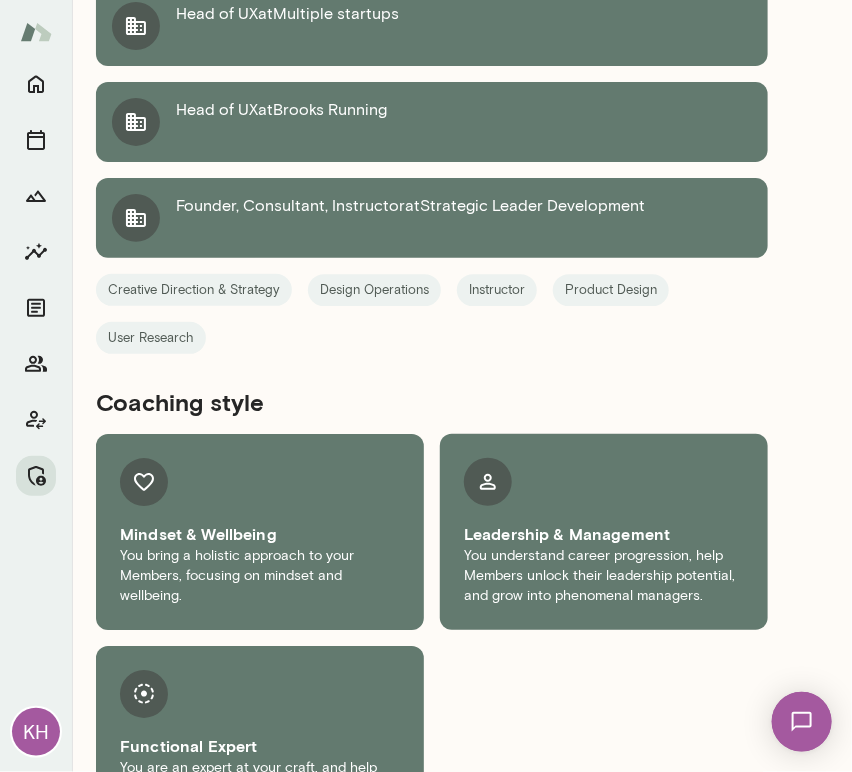 scroll, scrollTop: 1664, scrollLeft: 0, axis: vertical 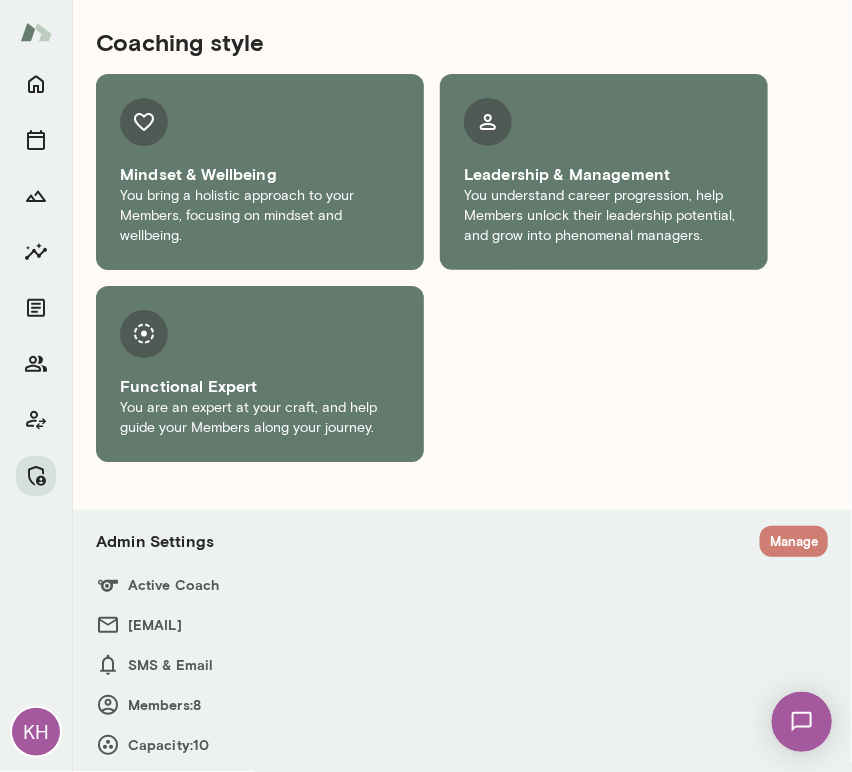 click on "Manage" at bounding box center [794, 541] 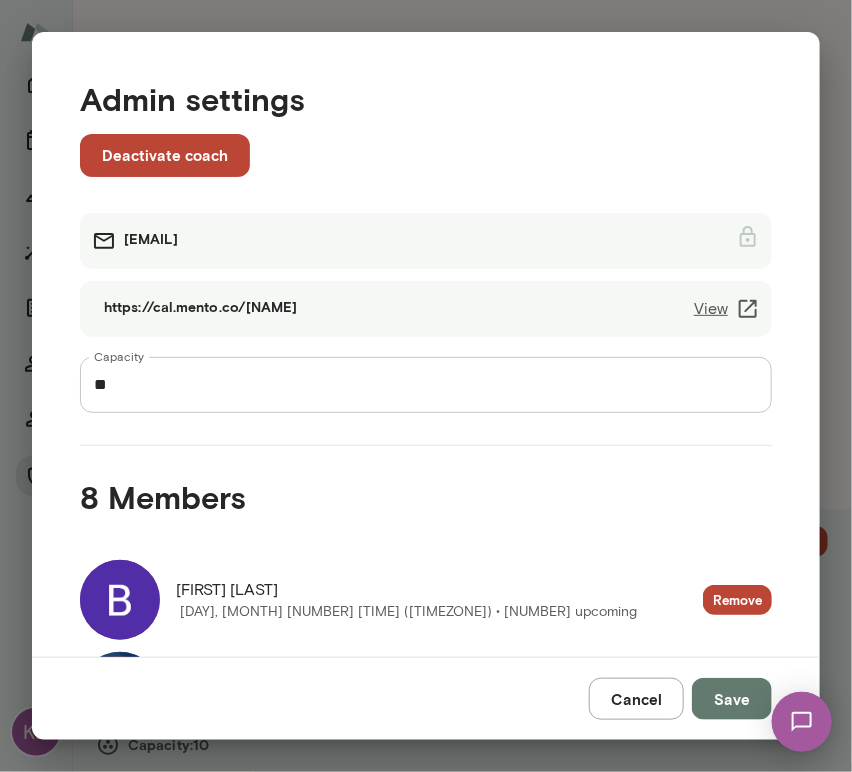 click on "View" at bounding box center [727, 309] 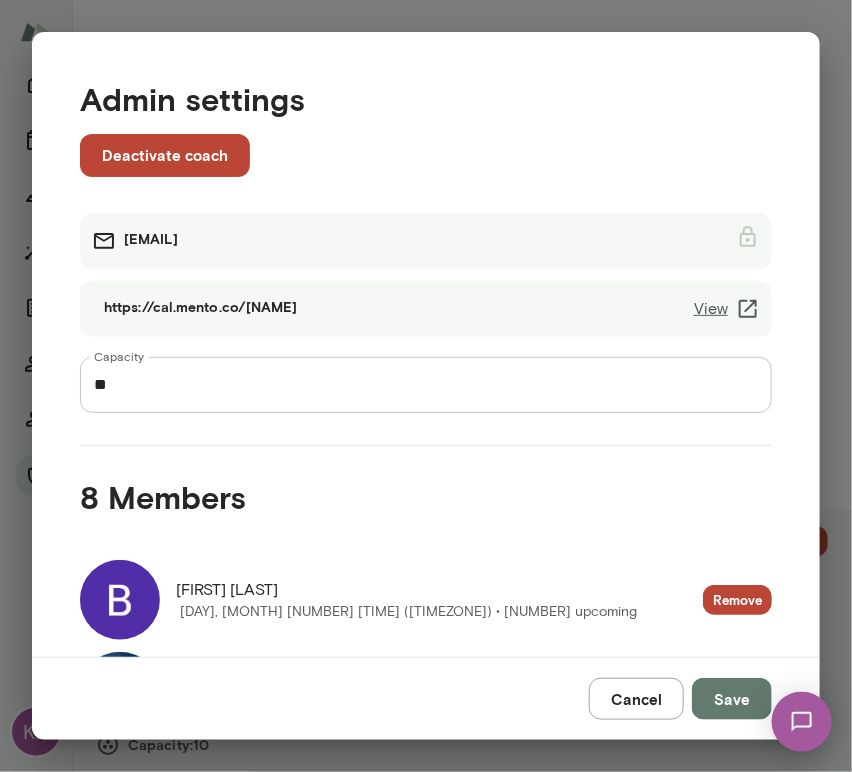 click on "Cancel" at bounding box center [636, 699] 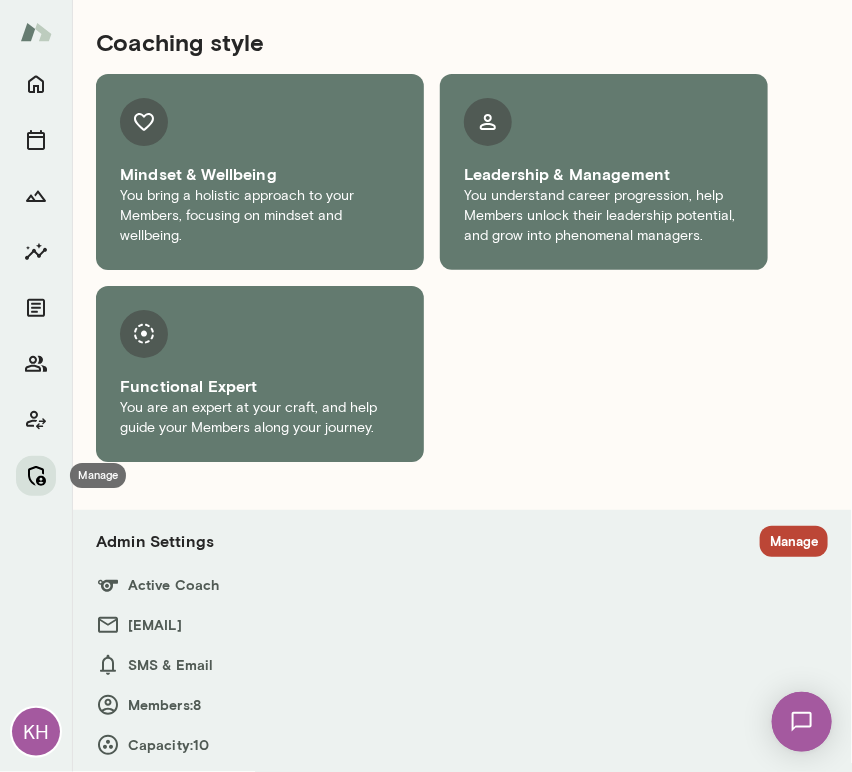 click 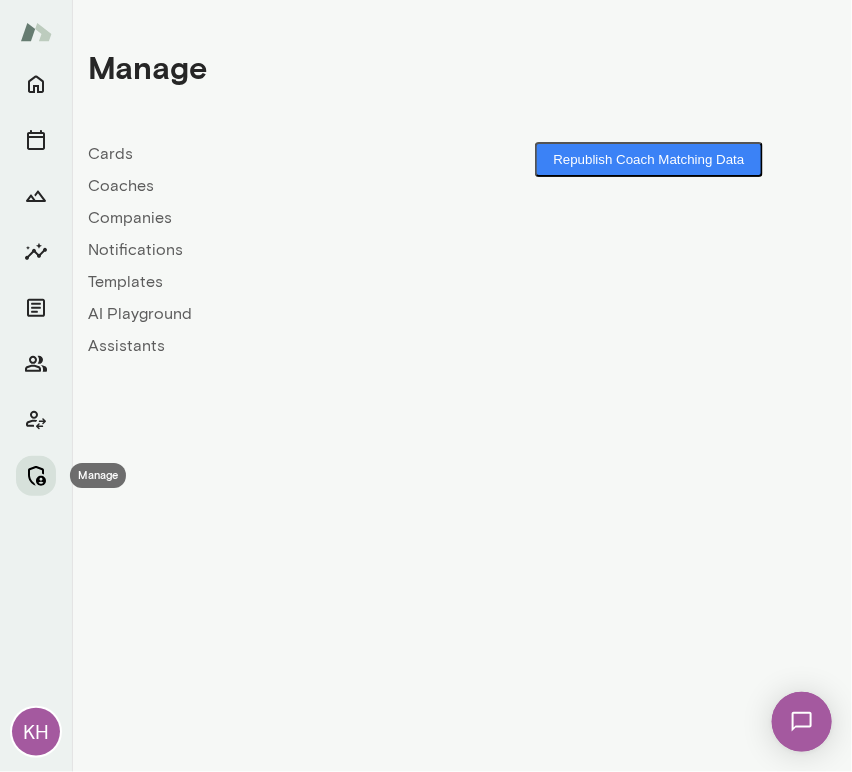 scroll, scrollTop: 0, scrollLeft: 0, axis: both 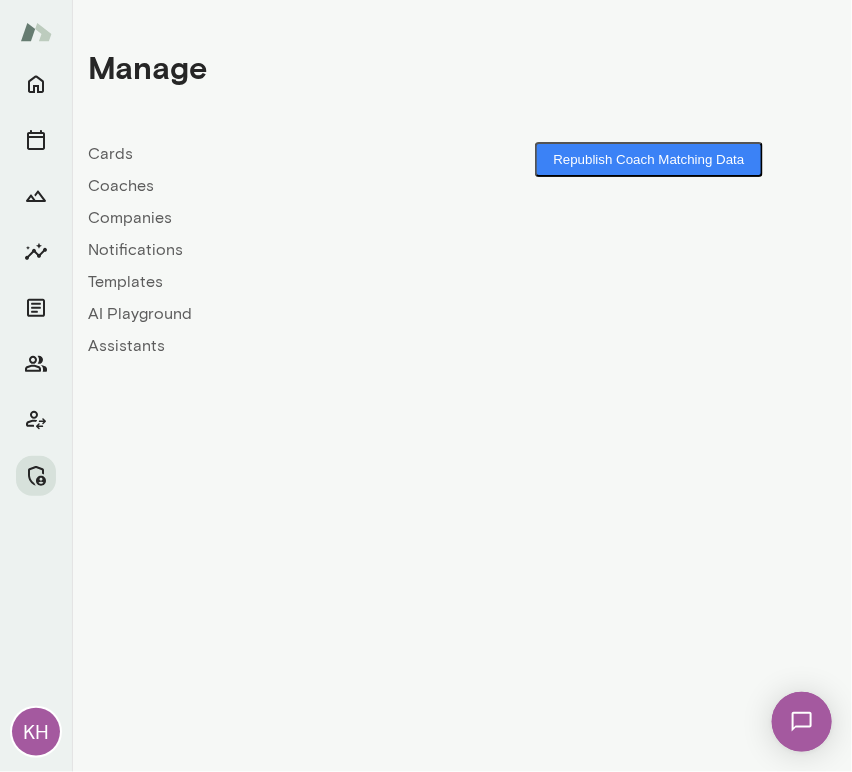click on "Coaches" at bounding box center [275, 186] 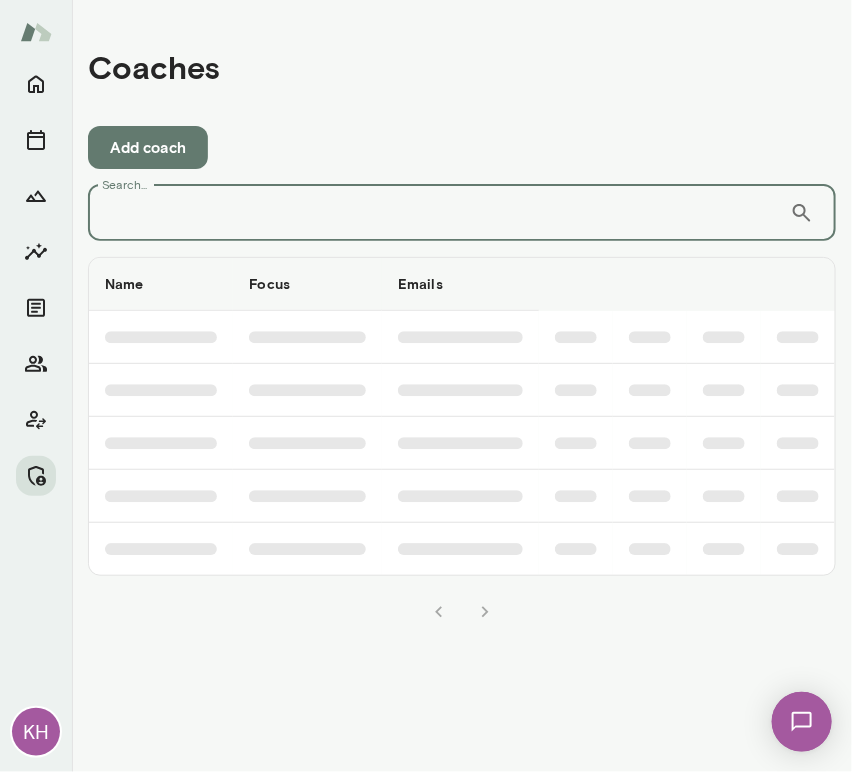 click on "Search..." at bounding box center [439, 213] 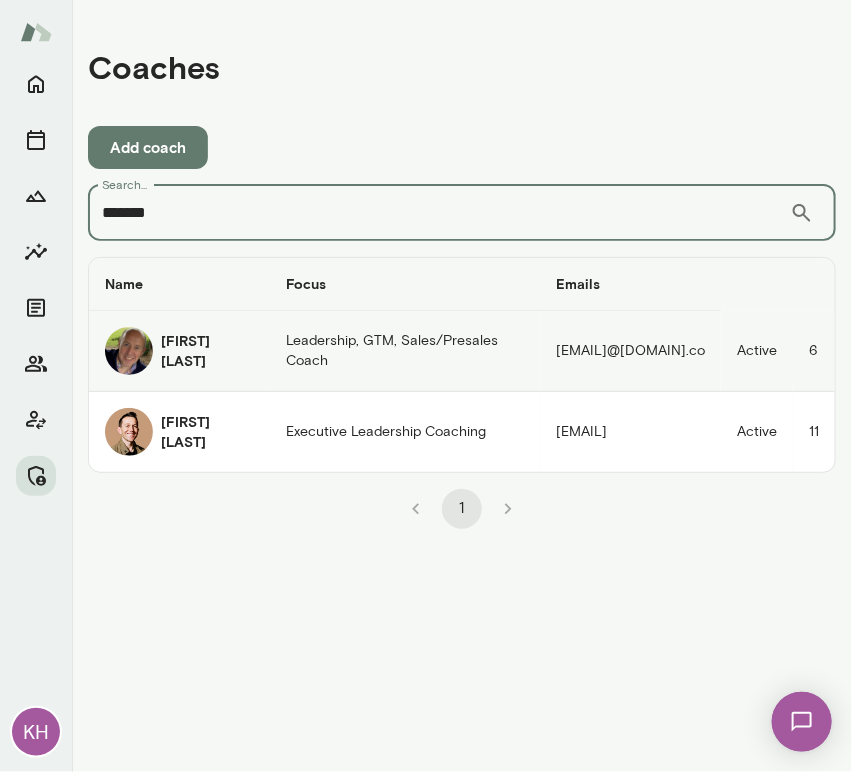 type on "*******" 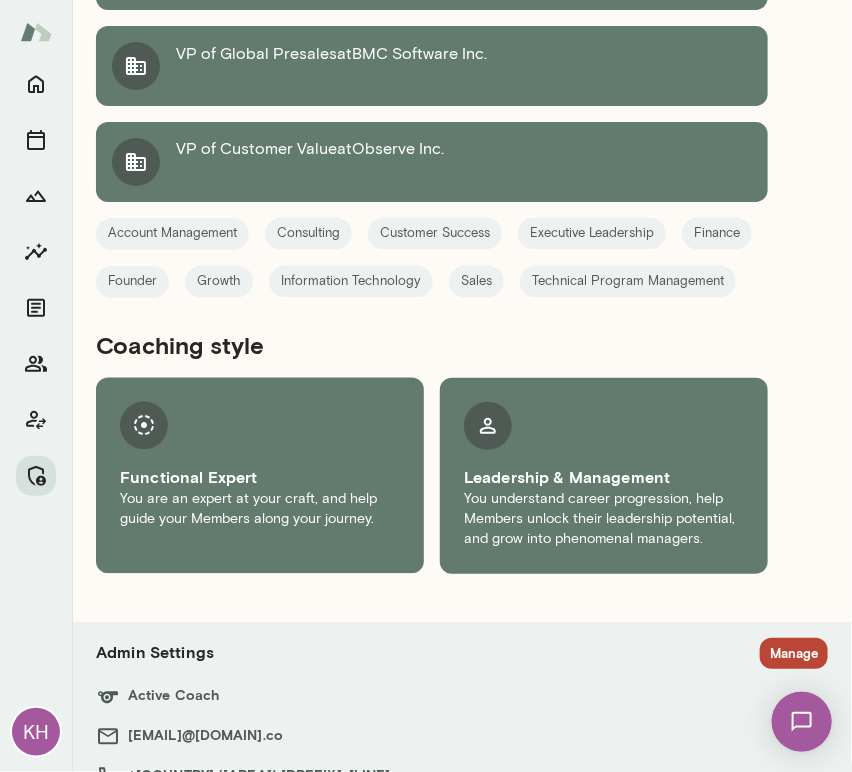 scroll, scrollTop: 960, scrollLeft: 0, axis: vertical 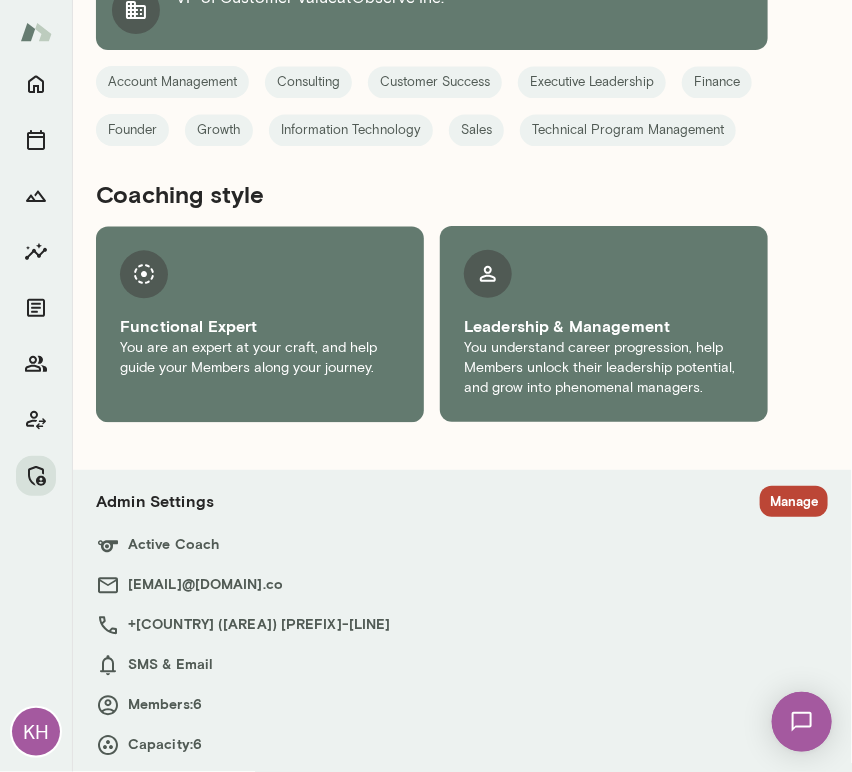 click on "Manage" at bounding box center (794, 501) 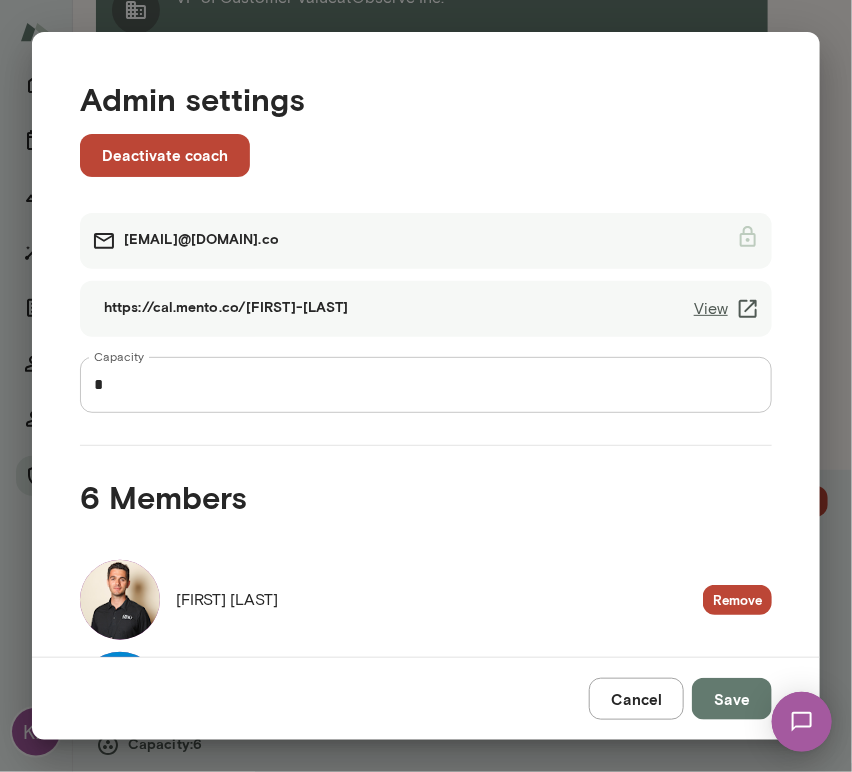 click on "View" at bounding box center (727, 309) 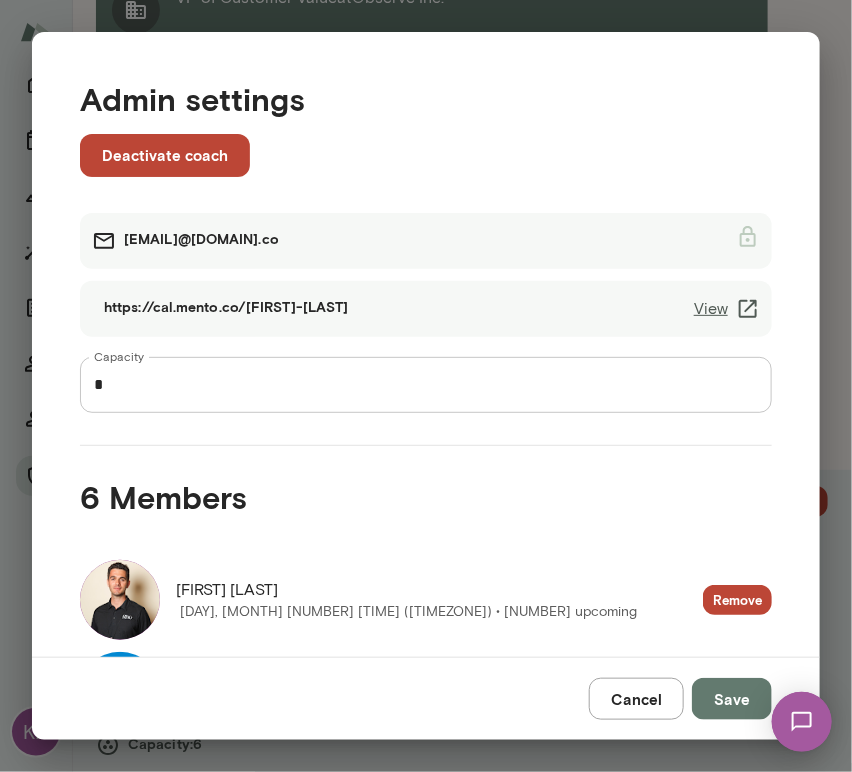 click on "Cancel" at bounding box center (636, 699) 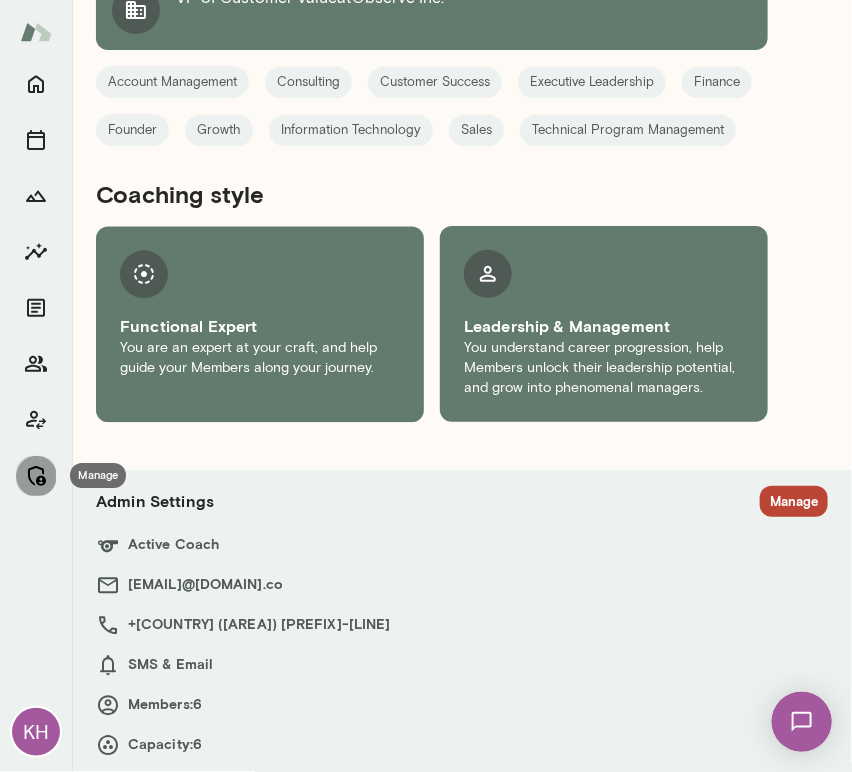 click 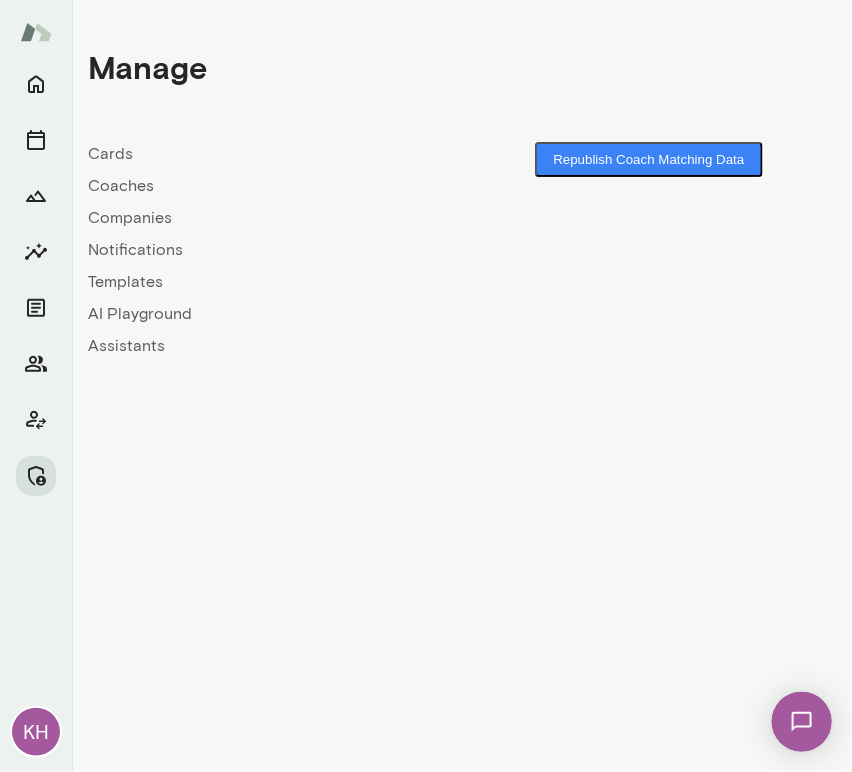 click on "Coaches" at bounding box center (275, 186) 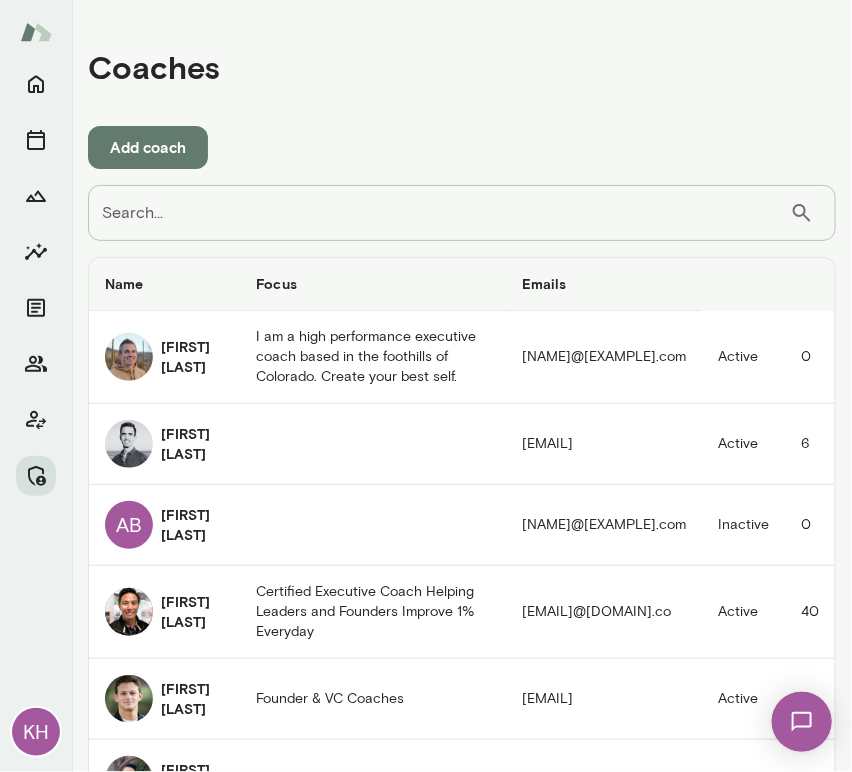 click on "Search..." at bounding box center [439, 213] 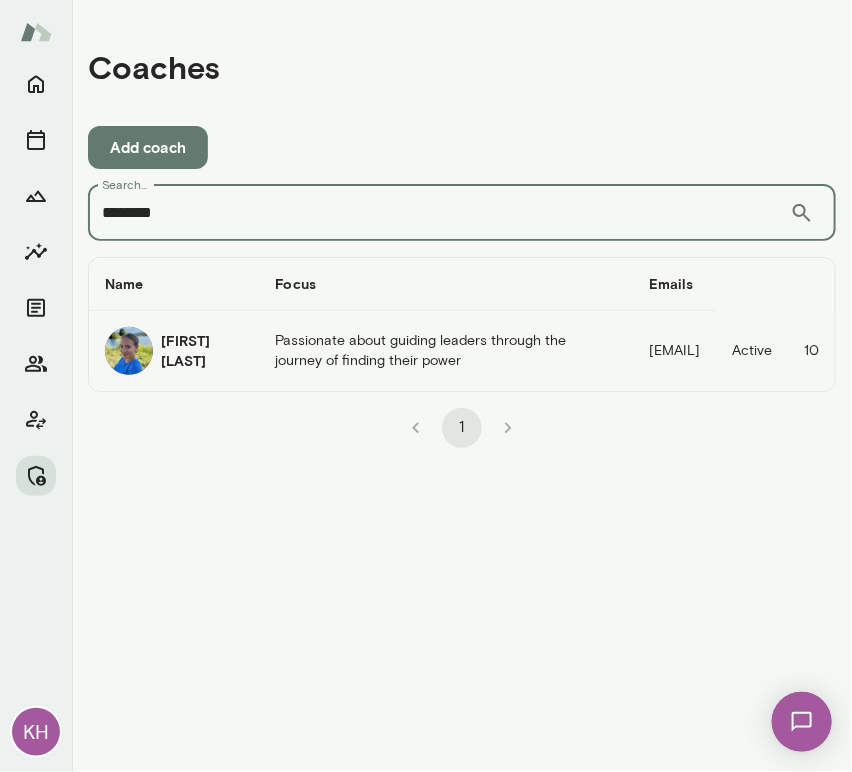 type on "********" 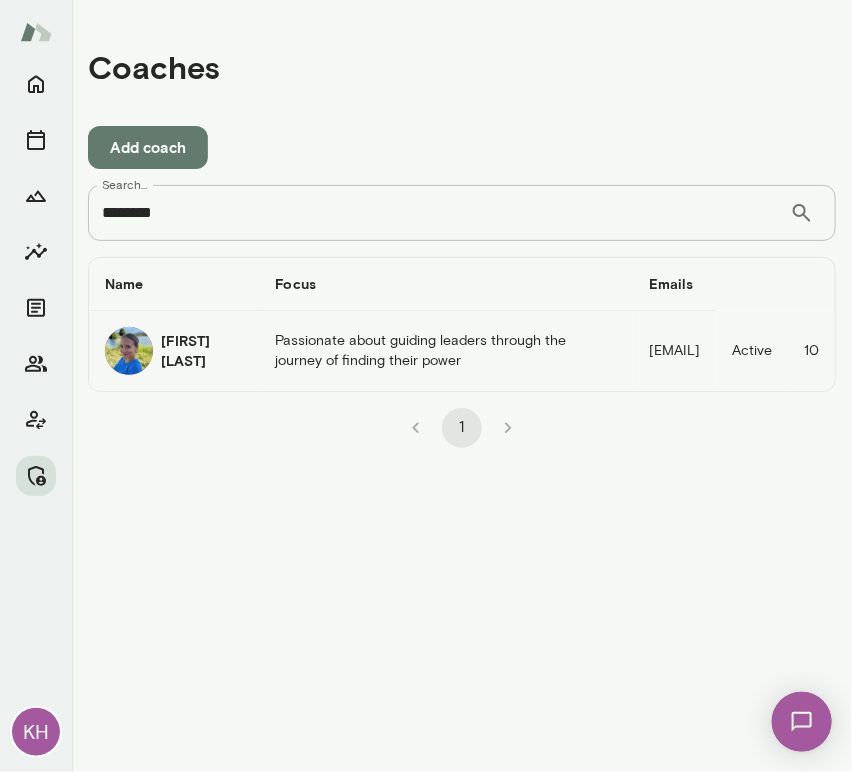 click at bounding box center [129, 351] 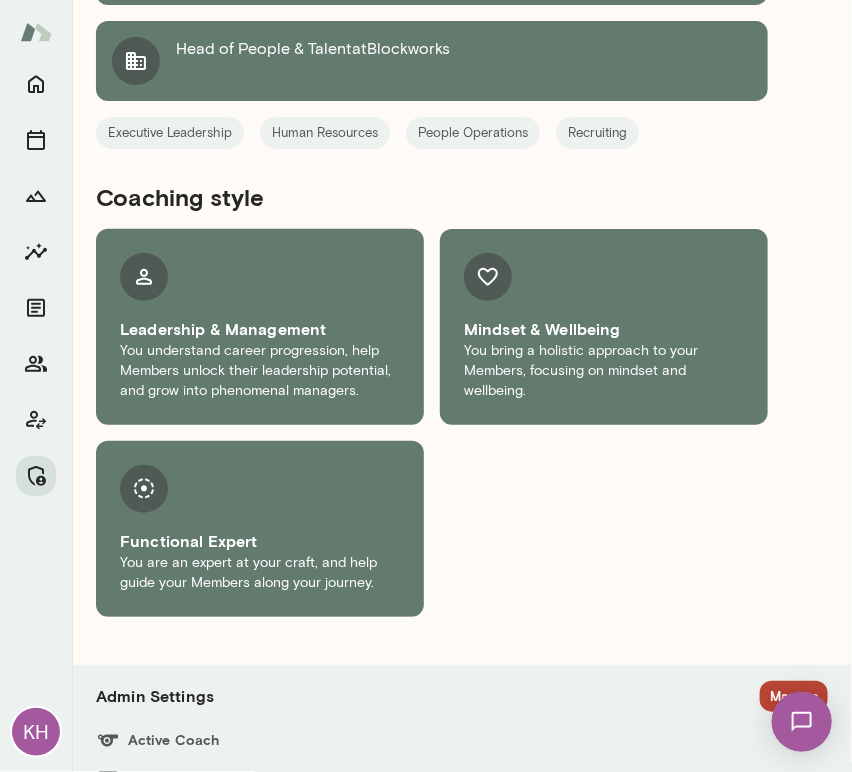 scroll, scrollTop: 3979, scrollLeft: 0, axis: vertical 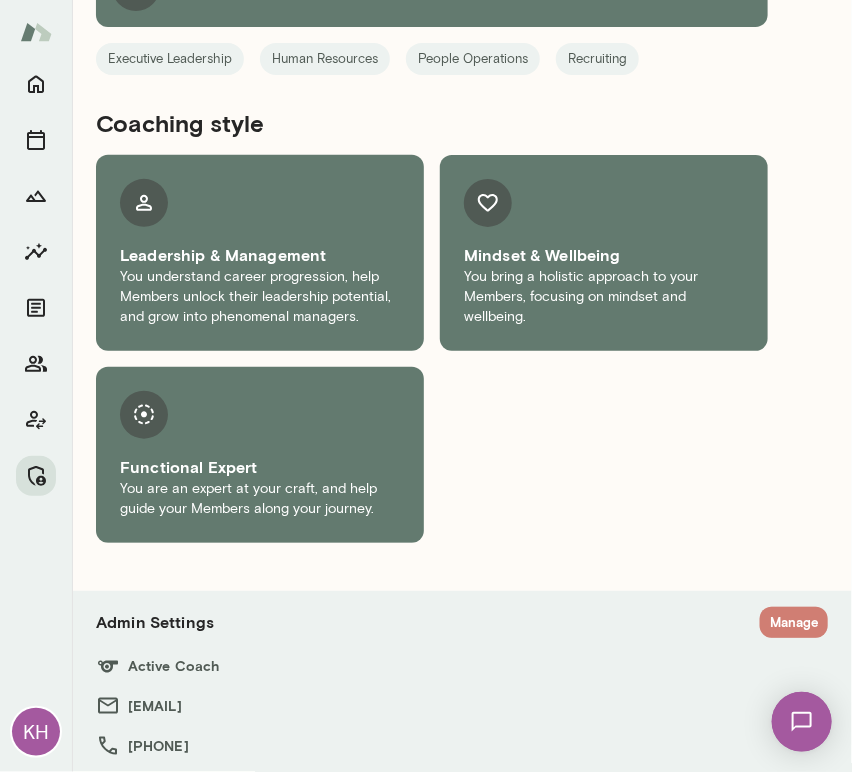 click on "Manage" at bounding box center [794, 622] 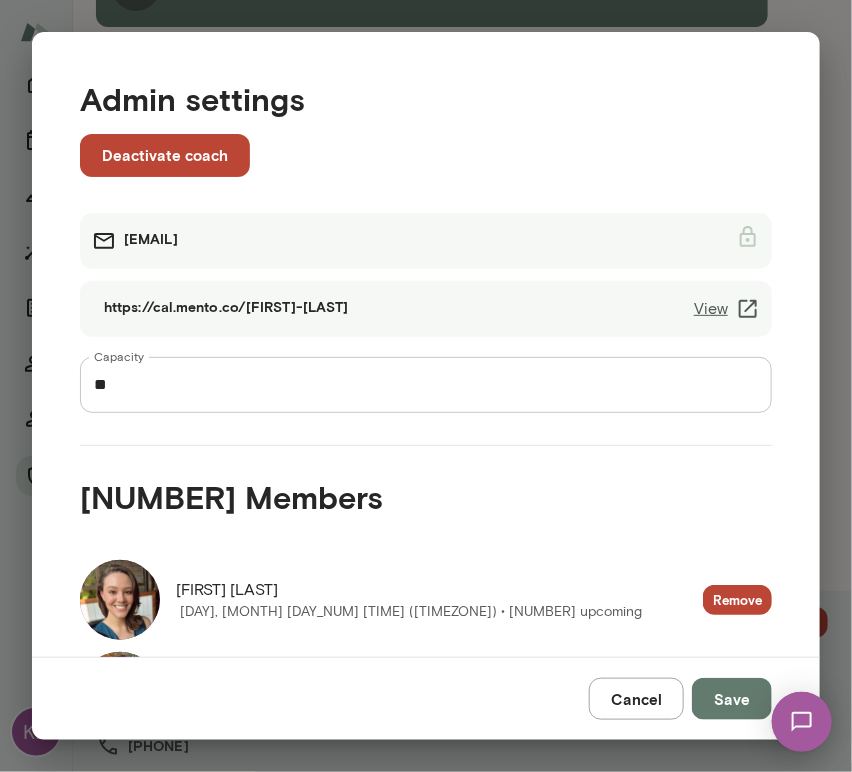click on "View" at bounding box center (727, 309) 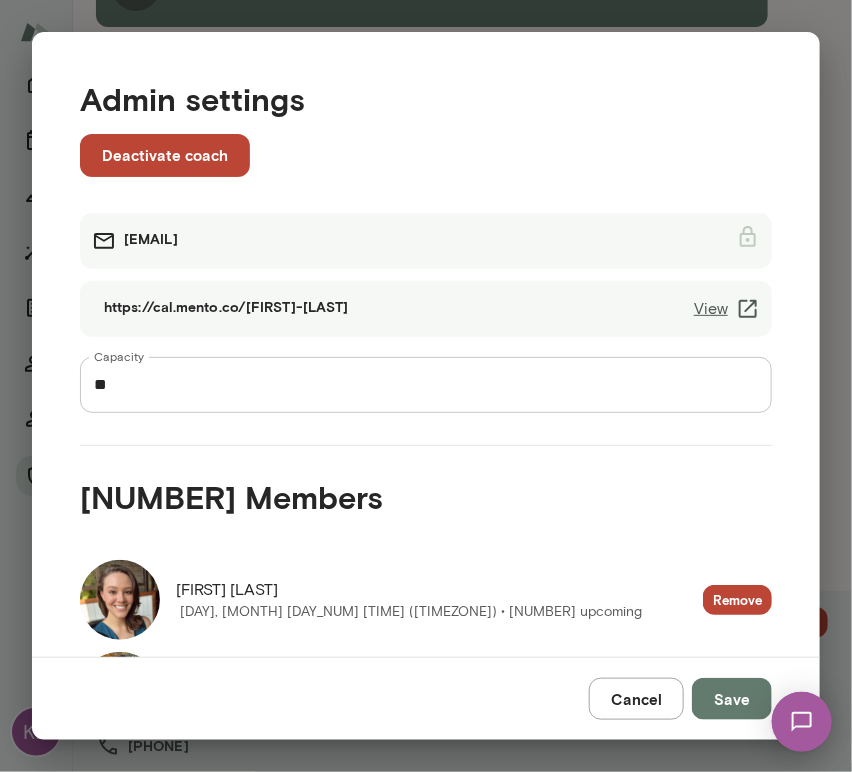 click on "Cancel" at bounding box center [636, 699] 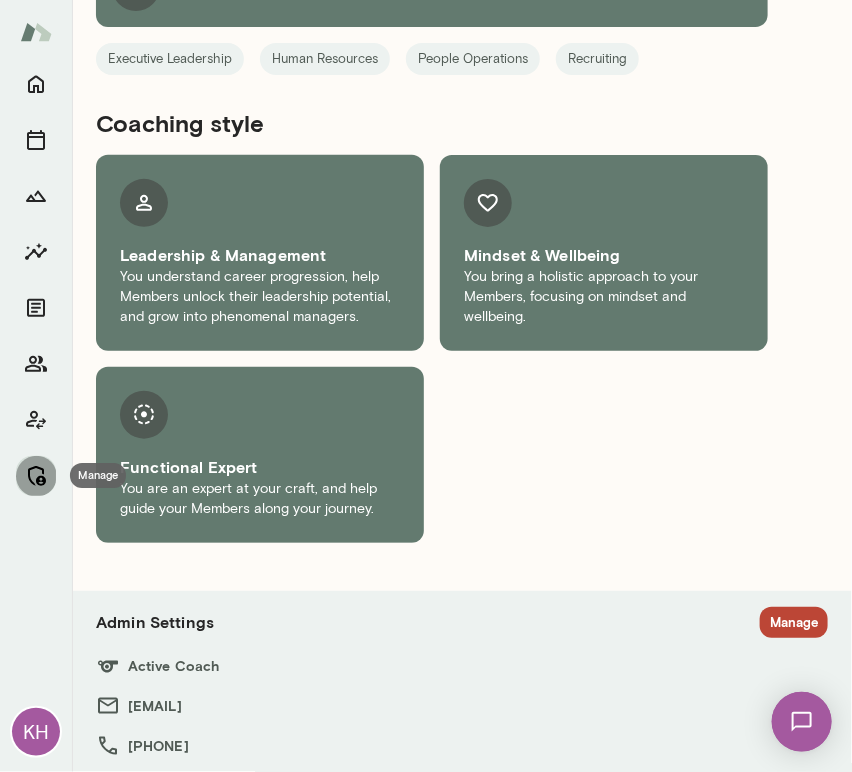 click 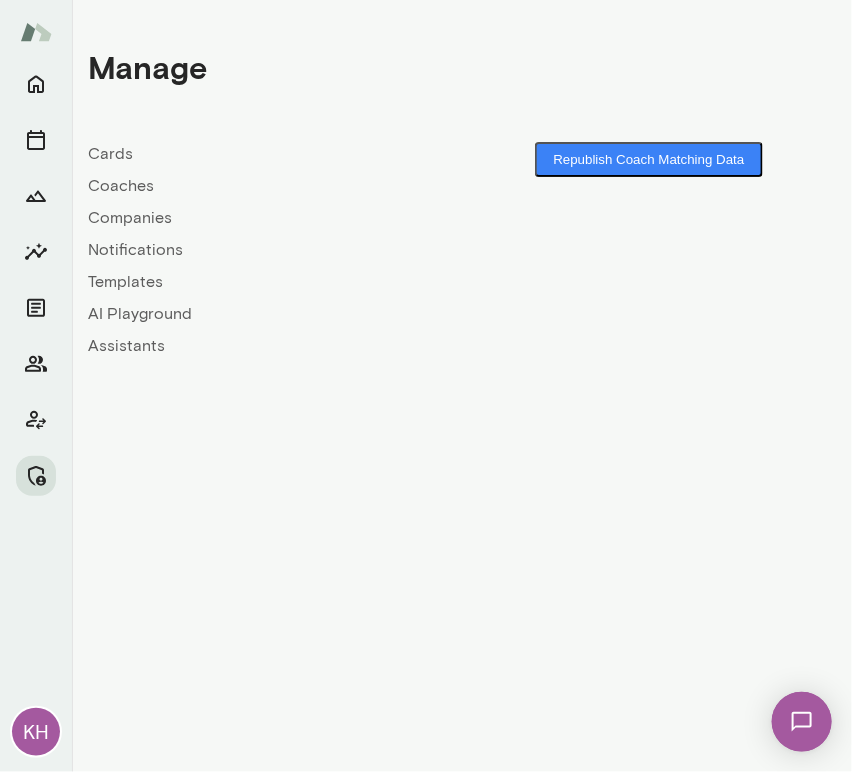 click on "Coaches" at bounding box center [275, 186] 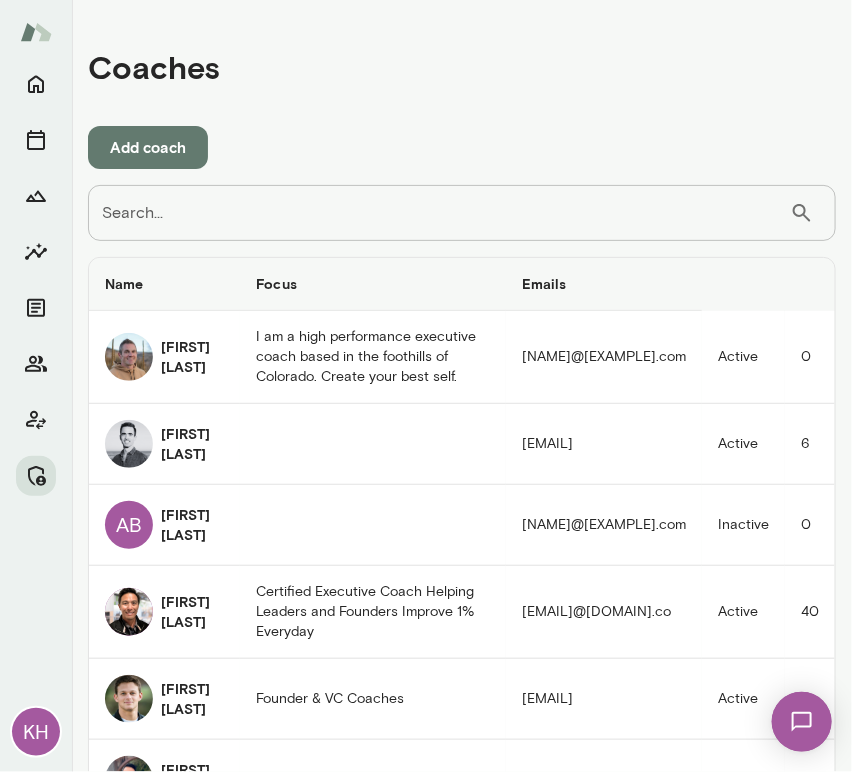 click on "Search..." at bounding box center (439, 213) 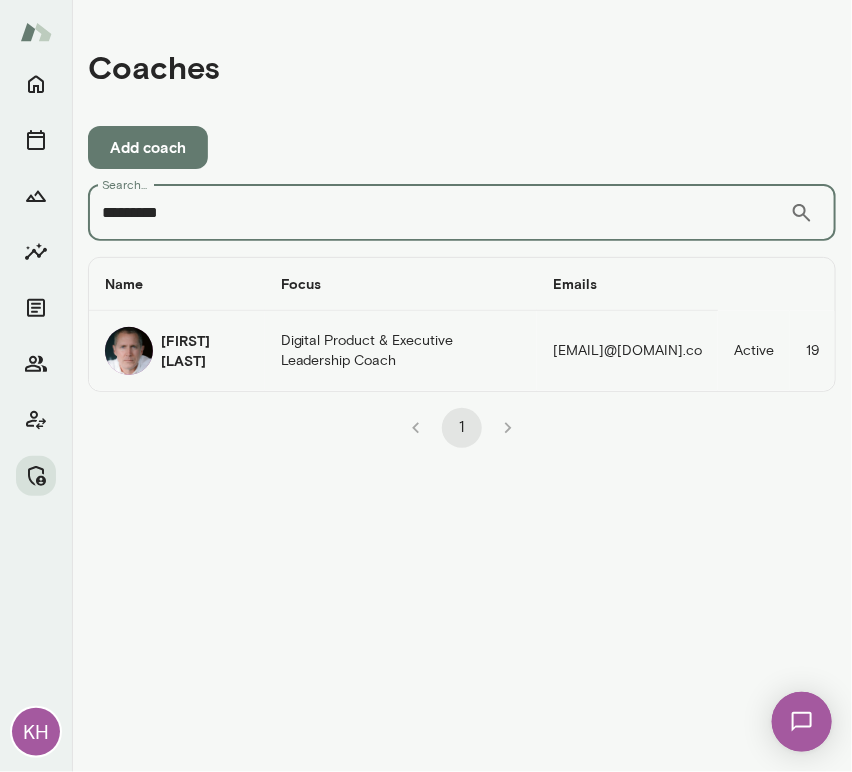 type on "*********" 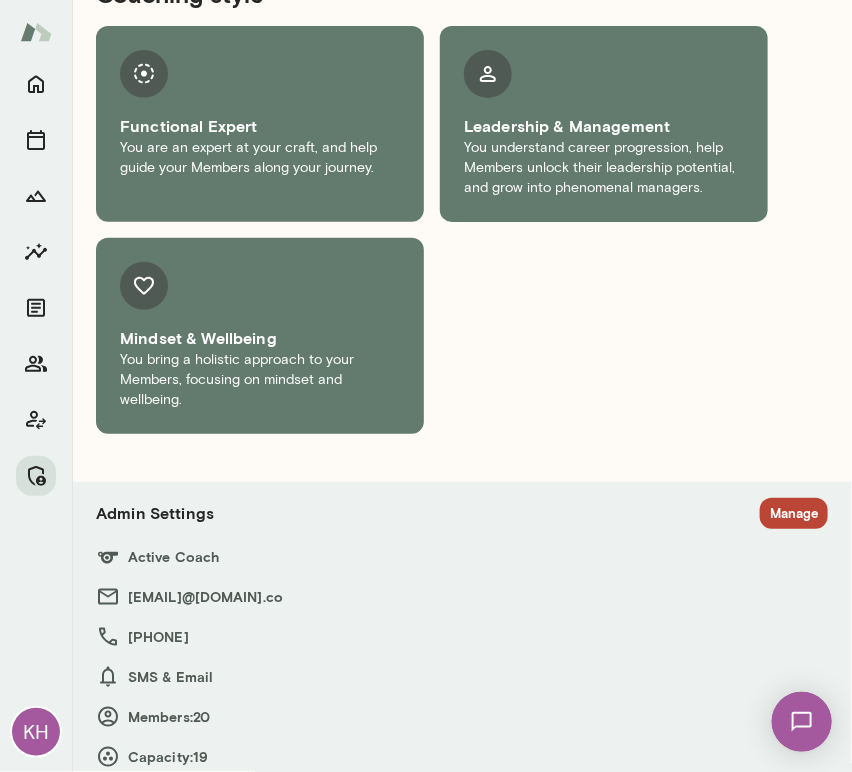scroll, scrollTop: 2091, scrollLeft: 0, axis: vertical 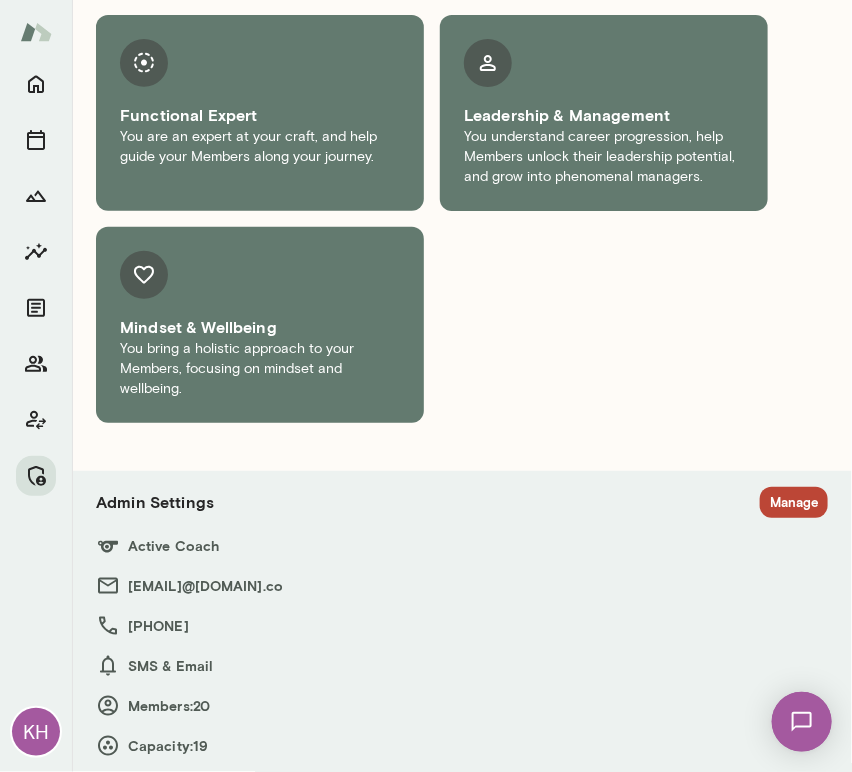 click on "Manage" at bounding box center (794, 502) 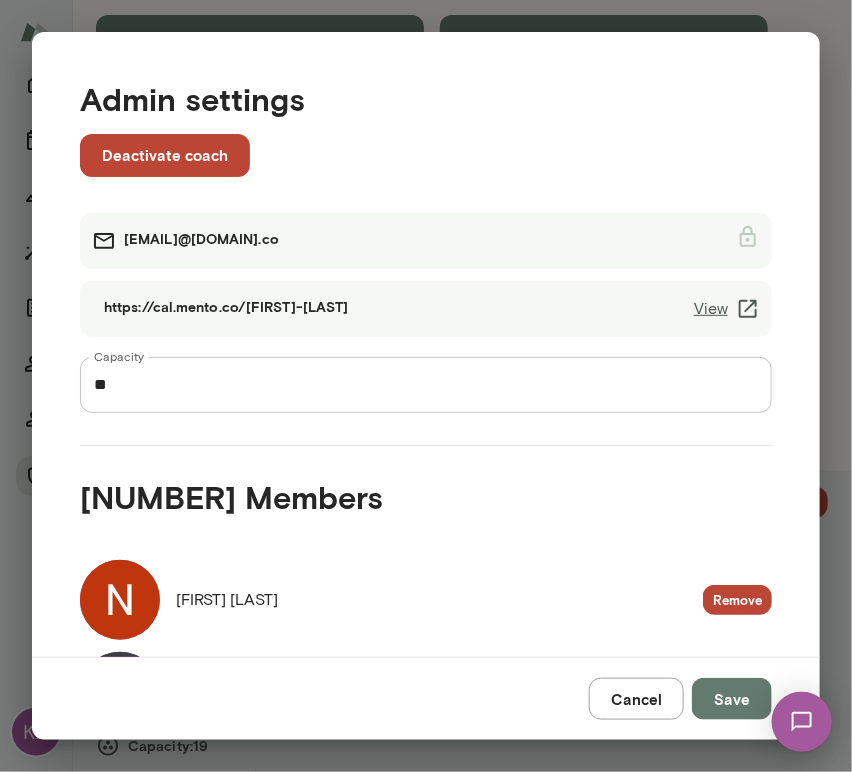 scroll, scrollTop: 25, scrollLeft: 0, axis: vertical 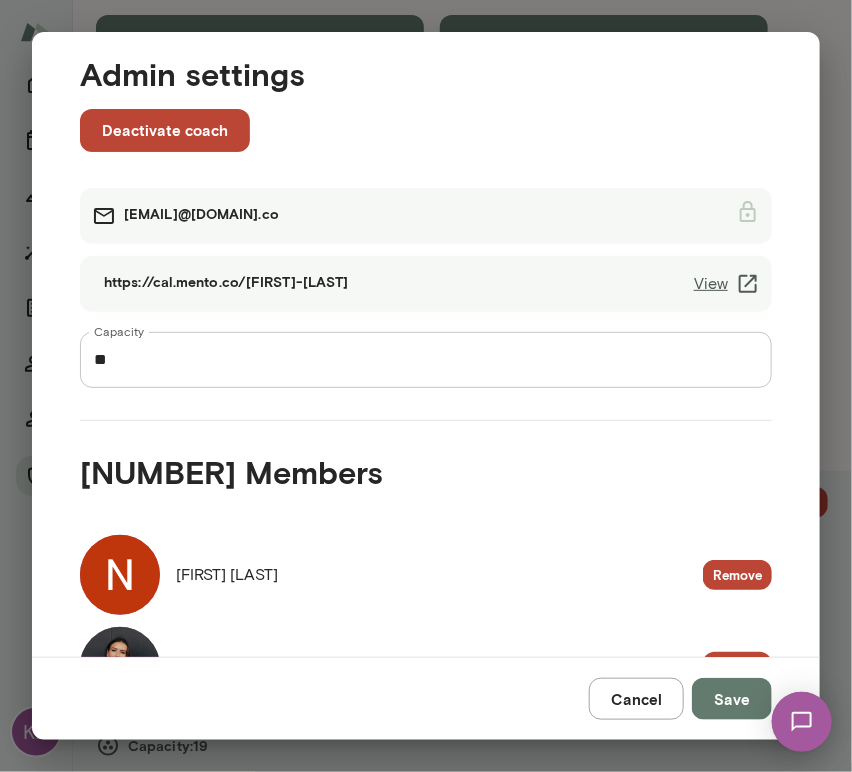 click on "View" at bounding box center (727, 284) 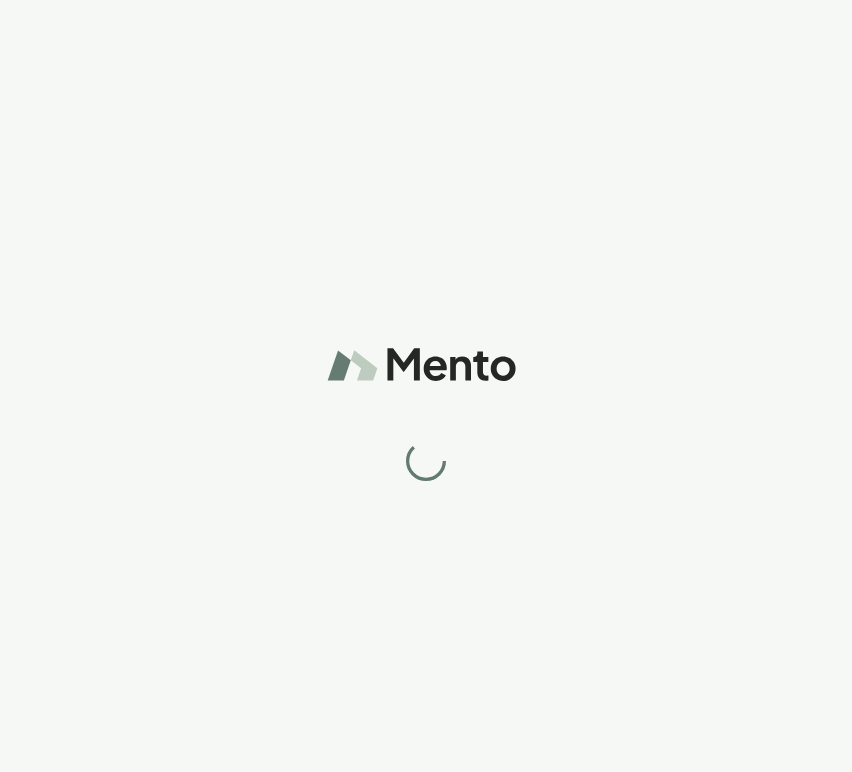 scroll, scrollTop: 0, scrollLeft: 0, axis: both 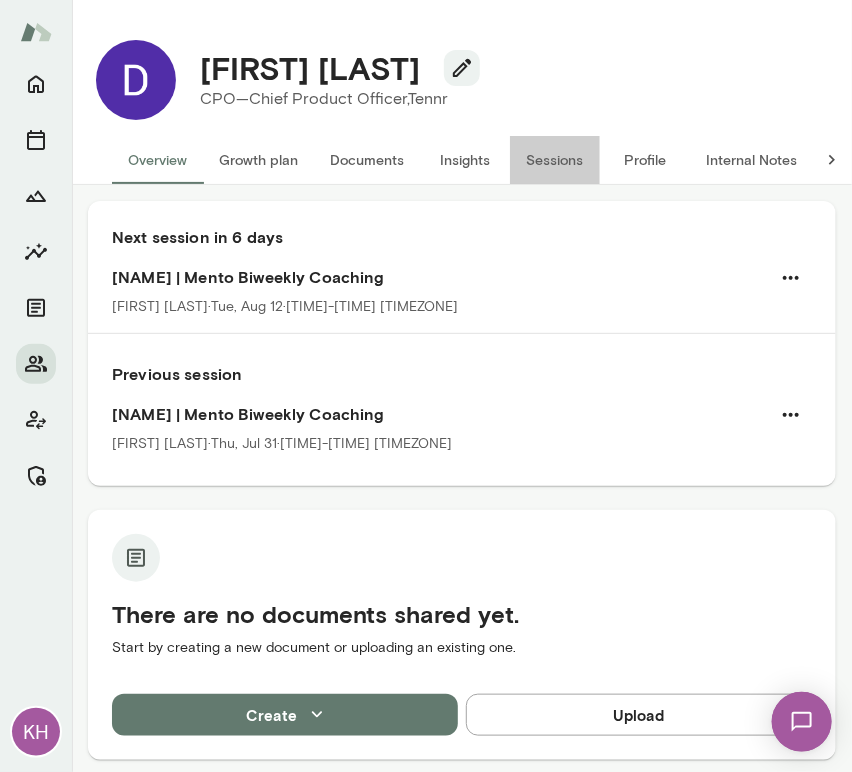 click on "Sessions" at bounding box center [555, 160] 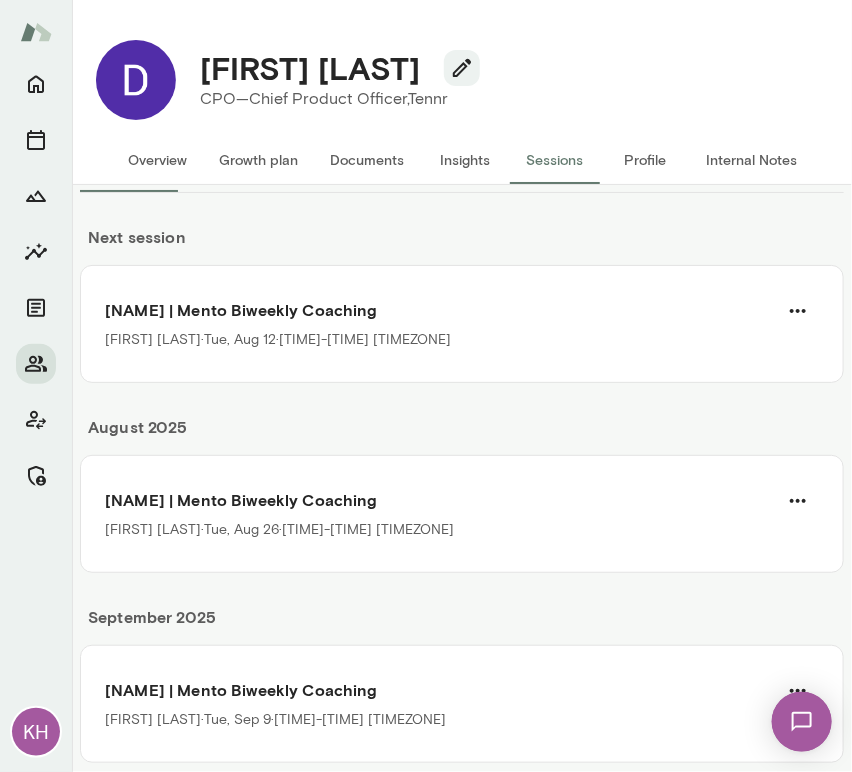 scroll, scrollTop: 118, scrollLeft: 0, axis: vertical 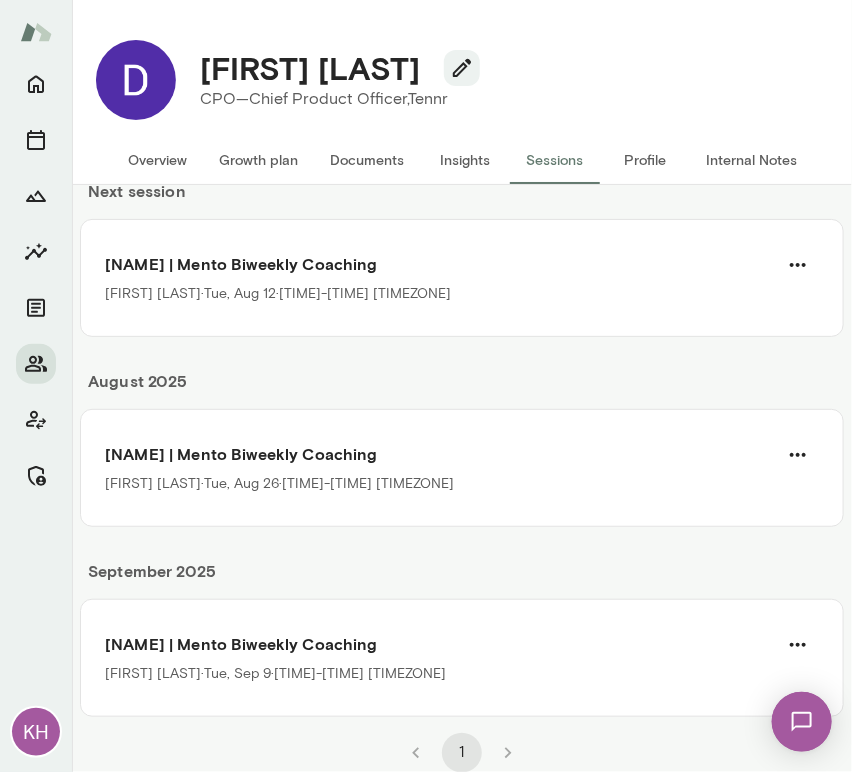 click on "September 2025" at bounding box center [462, 579] 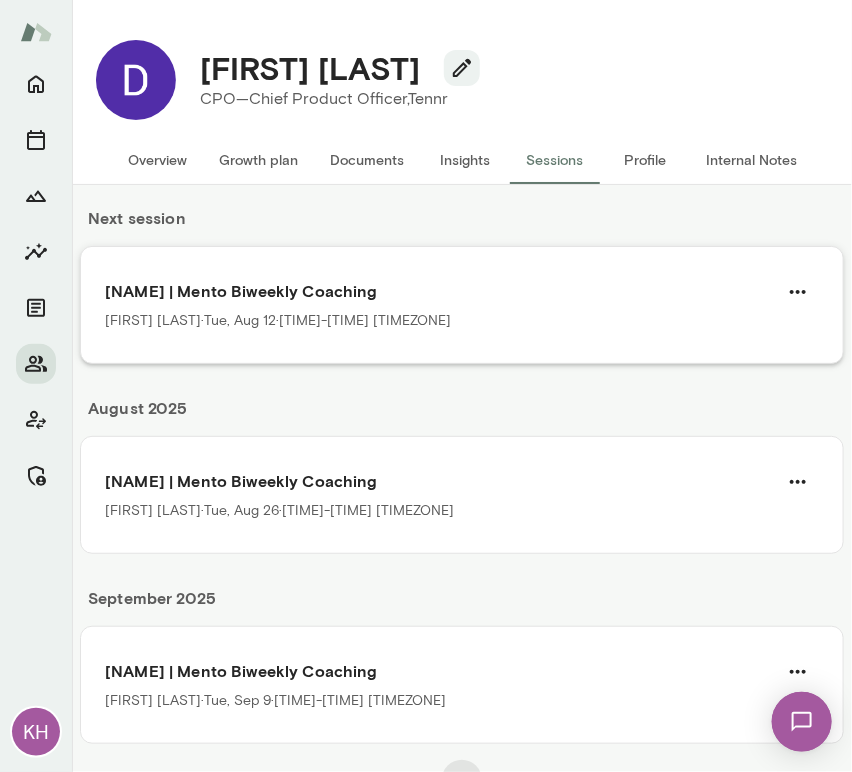 scroll, scrollTop: 114, scrollLeft: 0, axis: vertical 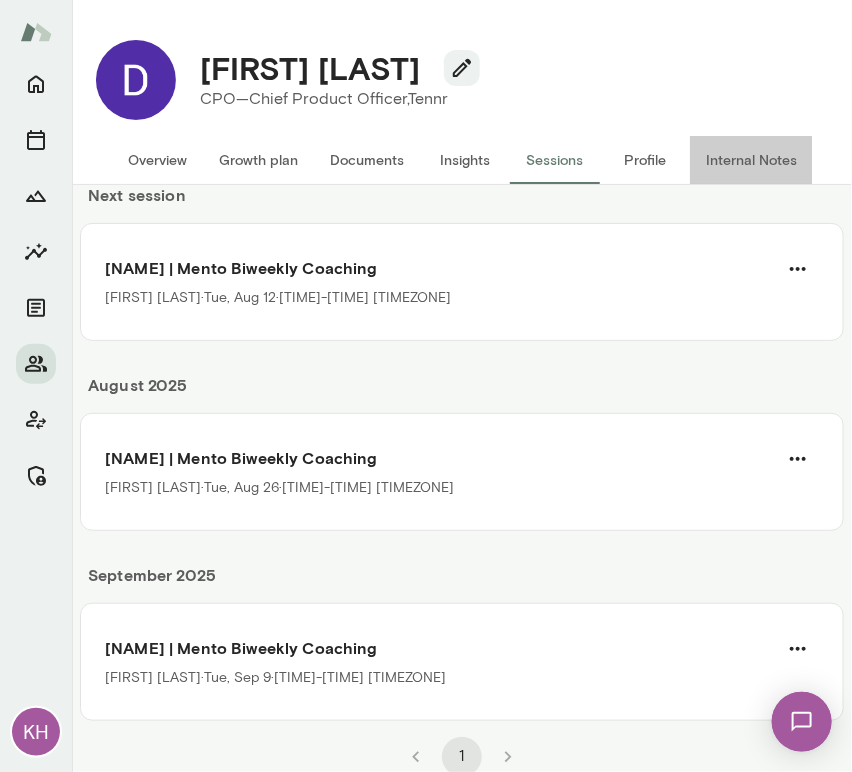 click on "Internal Notes" at bounding box center [751, 160] 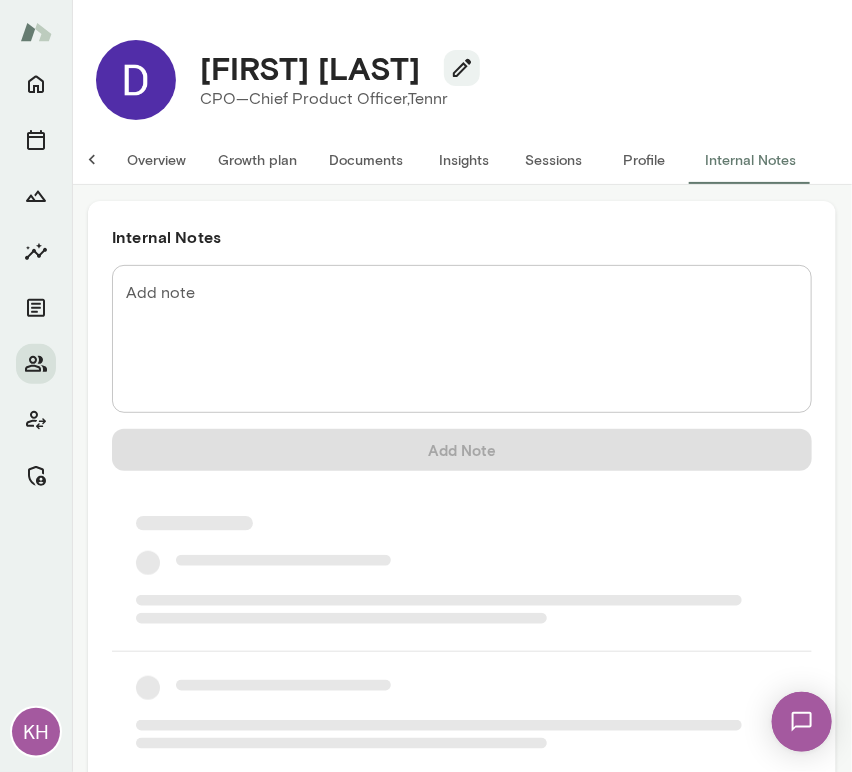 scroll, scrollTop: 0, scrollLeft: 16, axis: horizontal 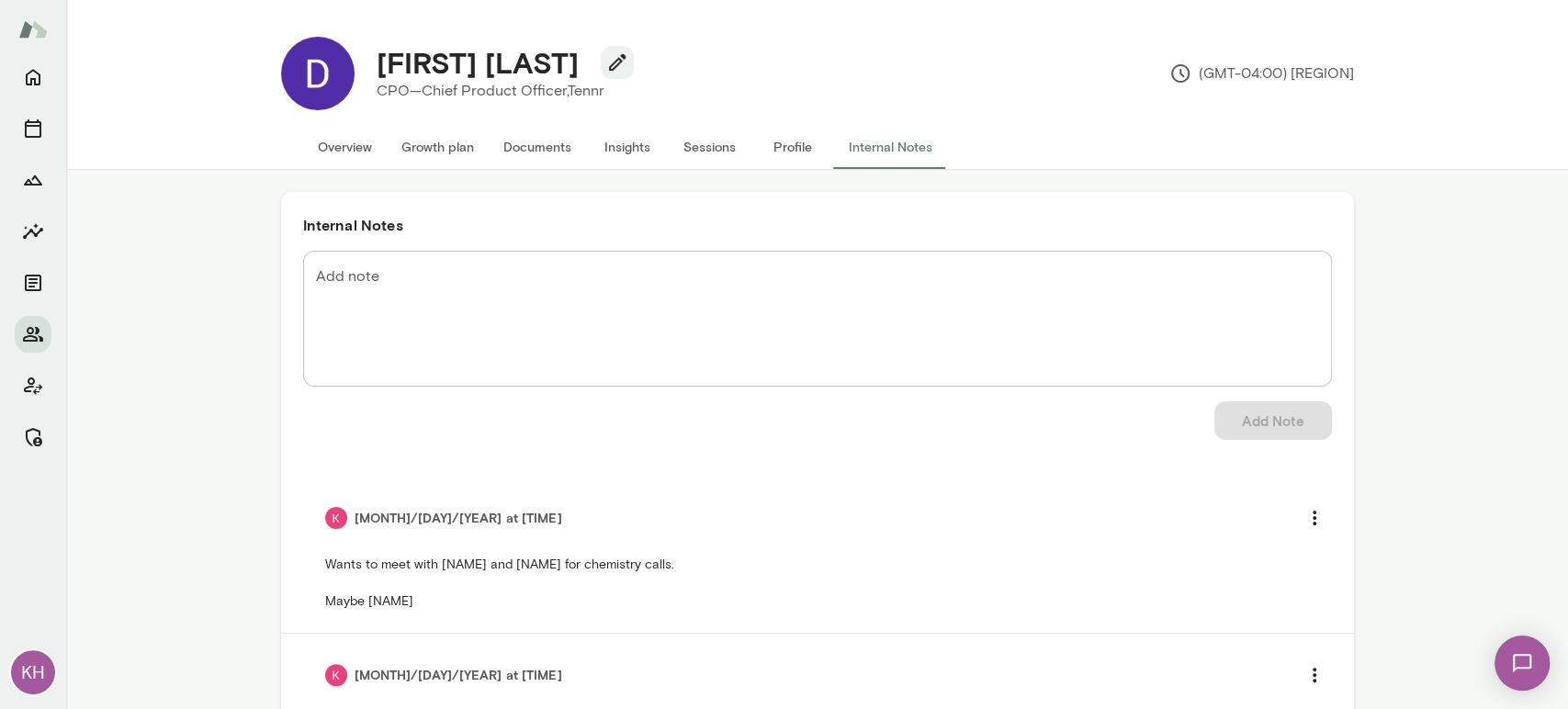 click on "Sessions" at bounding box center (710, 147) 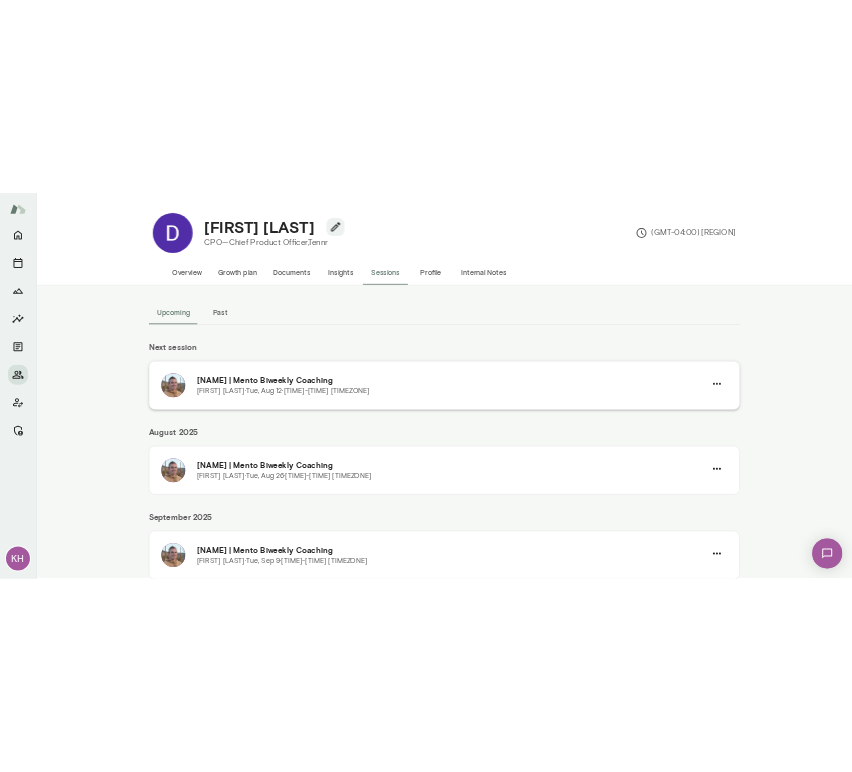 scroll, scrollTop: 57, scrollLeft: 0, axis: vertical 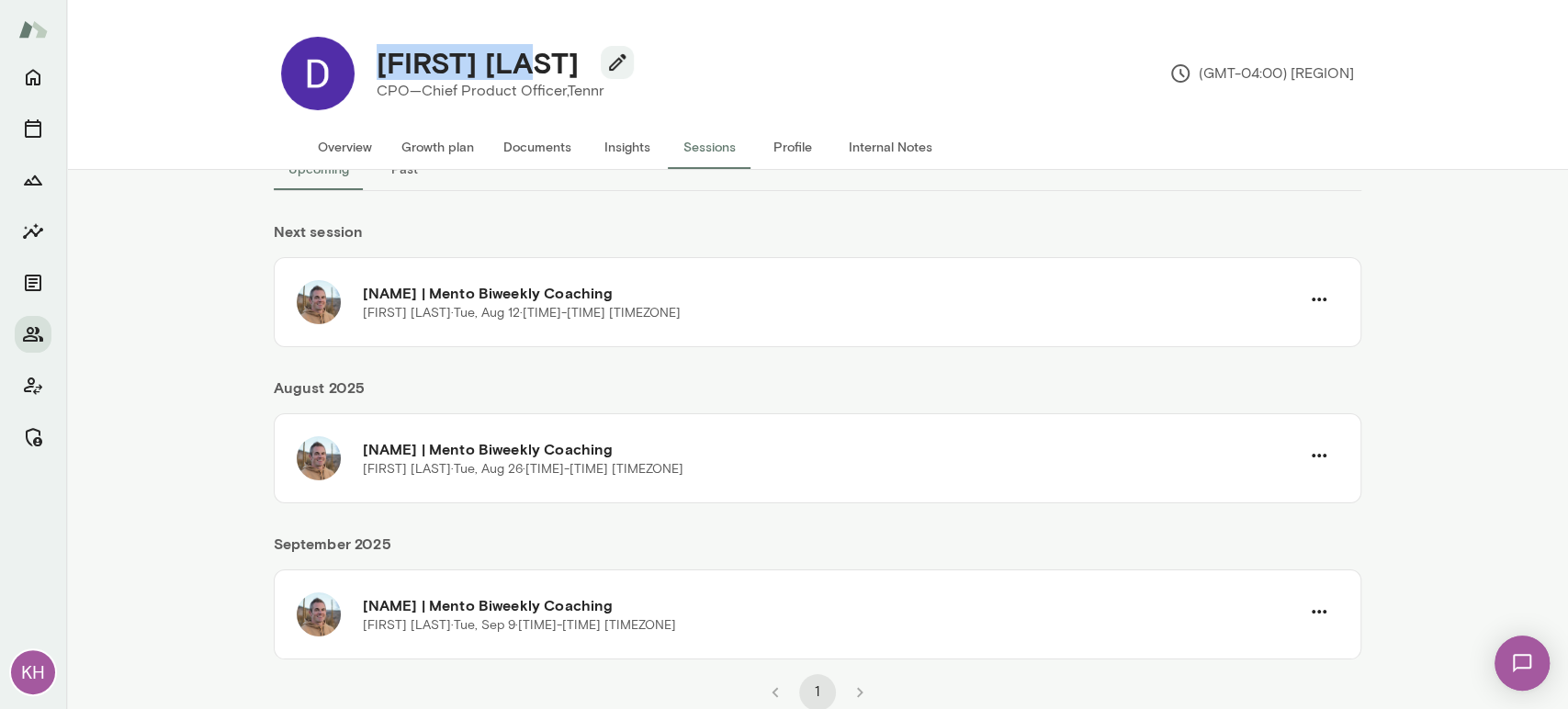 drag, startPoint x: 551, startPoint y: 68, endPoint x: 377, endPoint y: 64, distance: 174.046 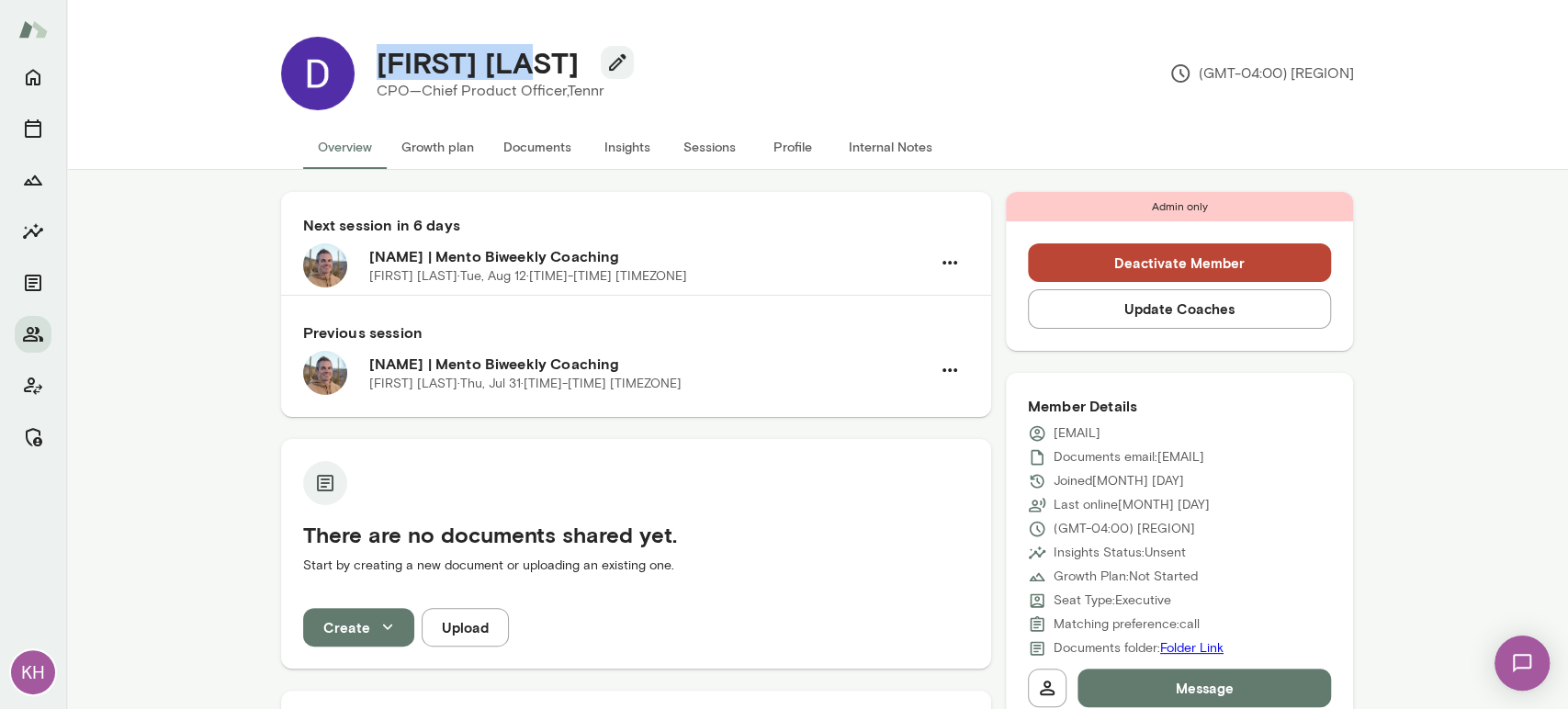 drag, startPoint x: 1151, startPoint y: 434, endPoint x: 1029, endPoint y: 434, distance: 122 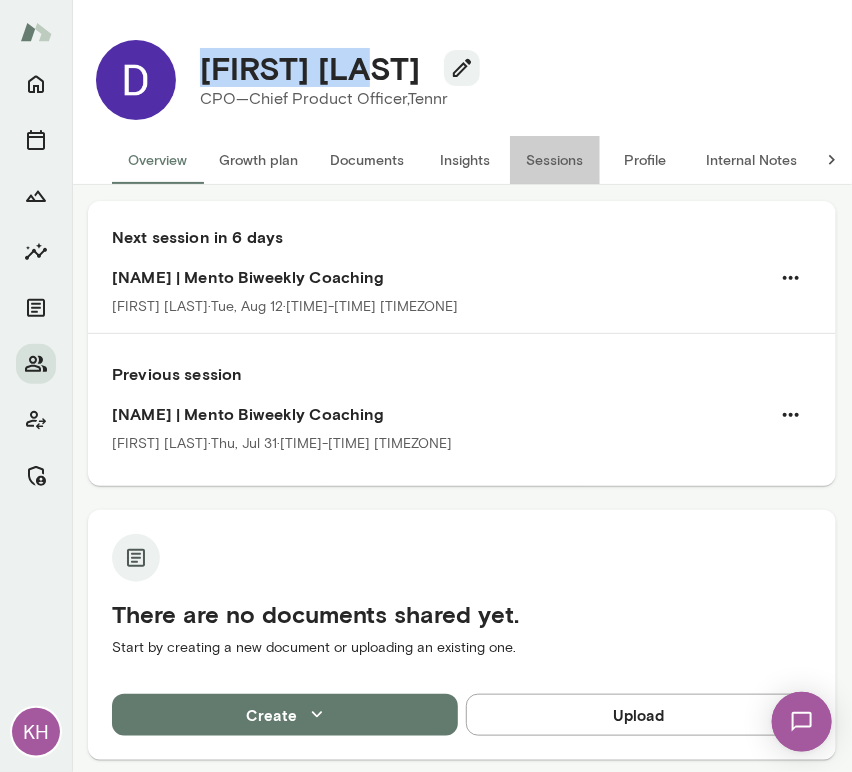 click on "Sessions" at bounding box center (555, 160) 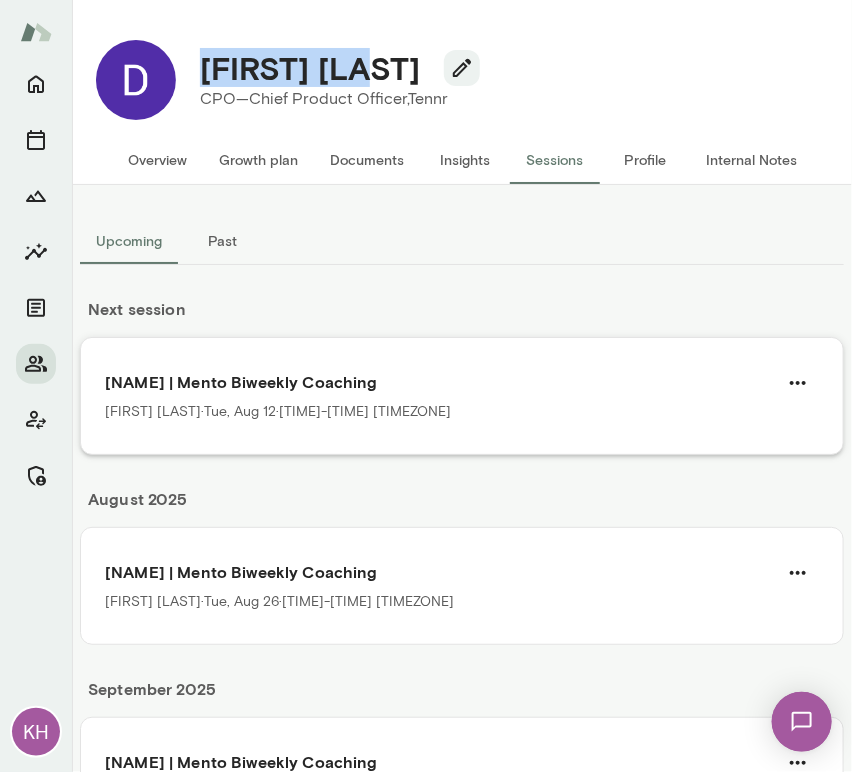 scroll, scrollTop: 118, scrollLeft: 0, axis: vertical 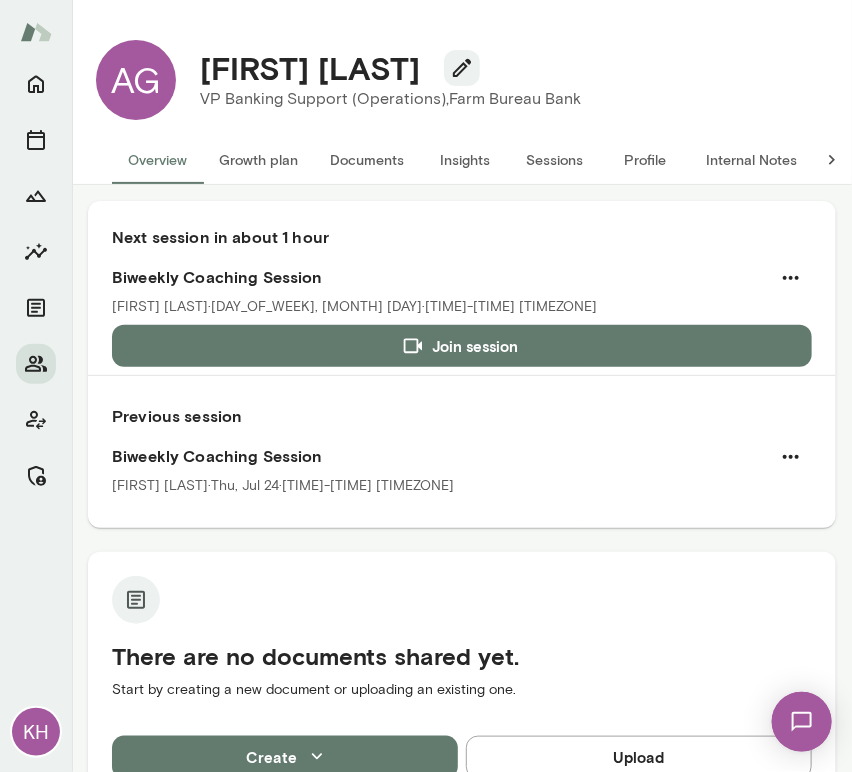 click on "Sessions" at bounding box center (555, 160) 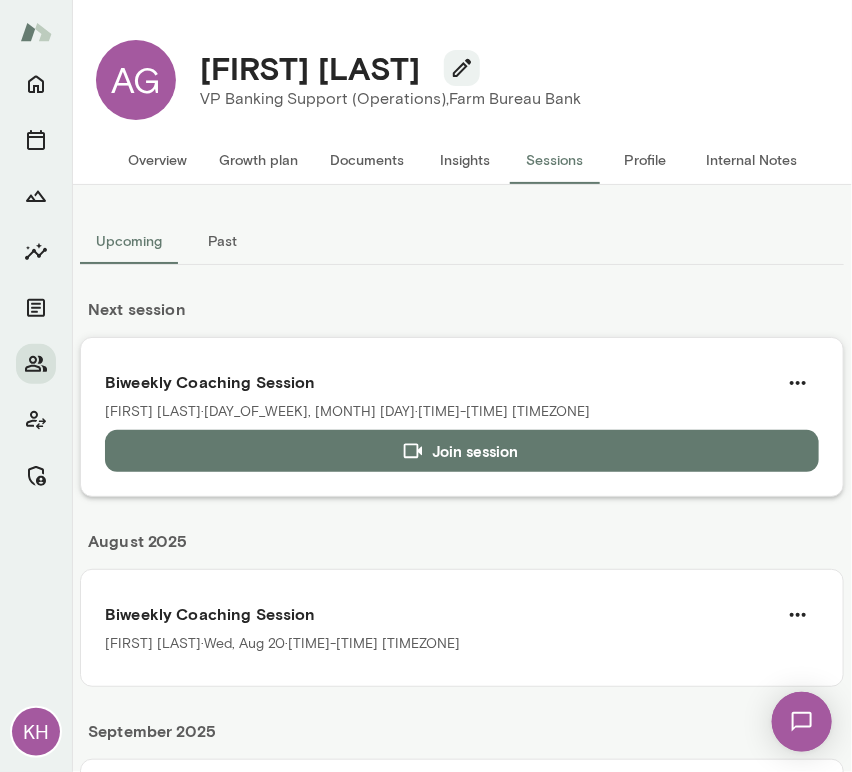 scroll, scrollTop: 160, scrollLeft: 0, axis: vertical 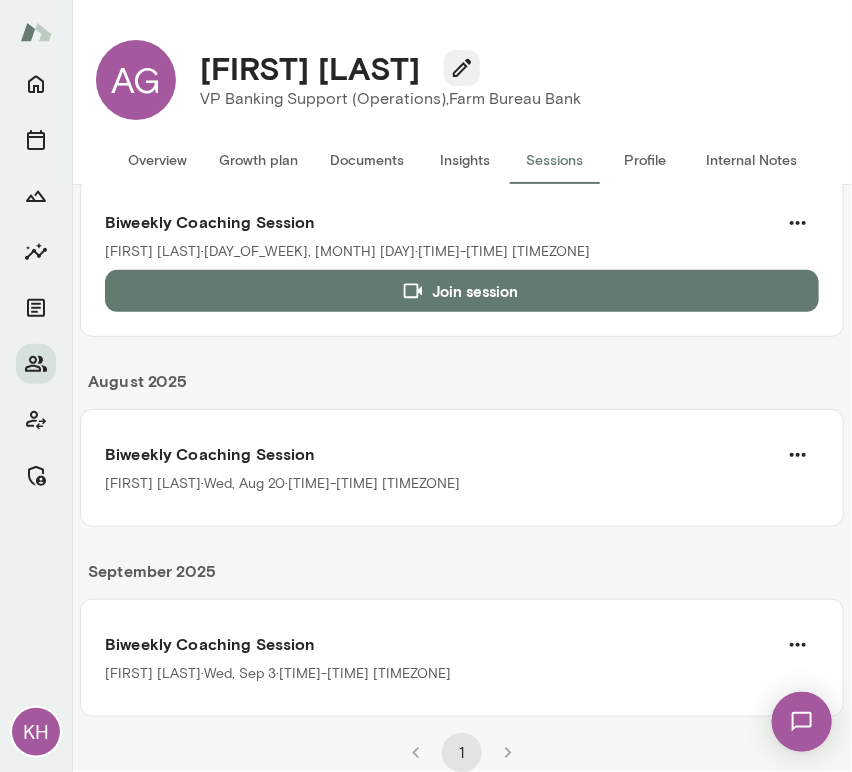 click on "September 2025" at bounding box center (462, 579) 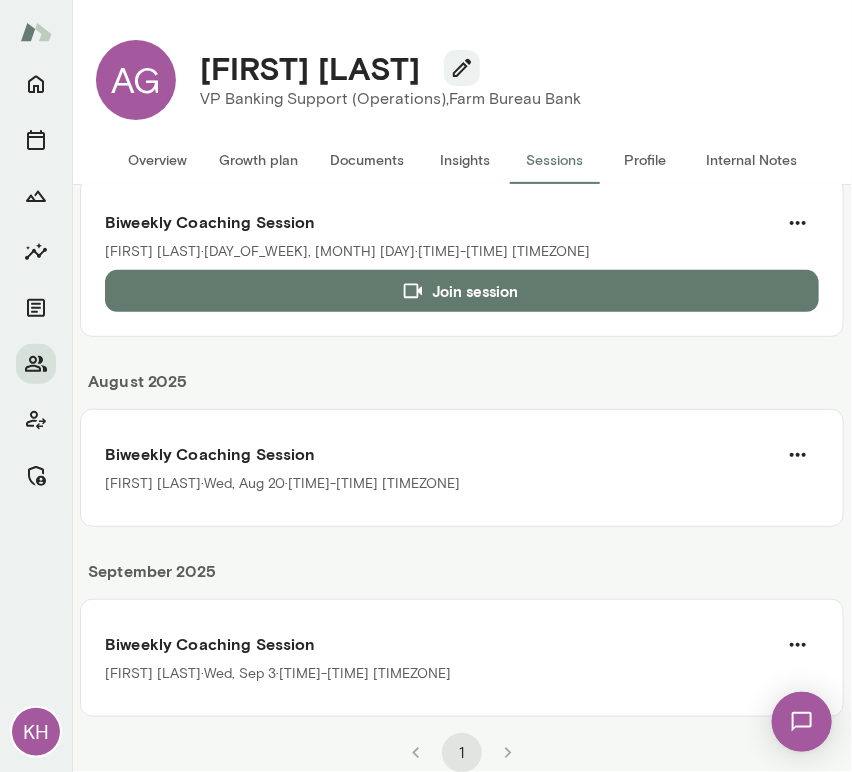 click on "September 2025" at bounding box center (462, 579) 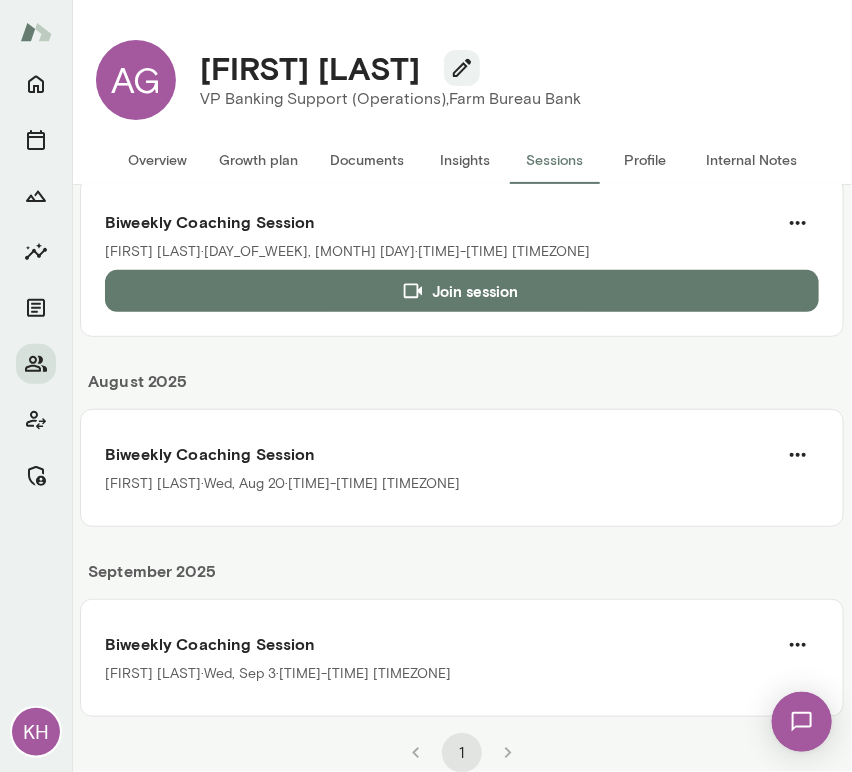 drag, startPoint x: 433, startPoint y: 66, endPoint x: 206, endPoint y: 40, distance: 228.48413 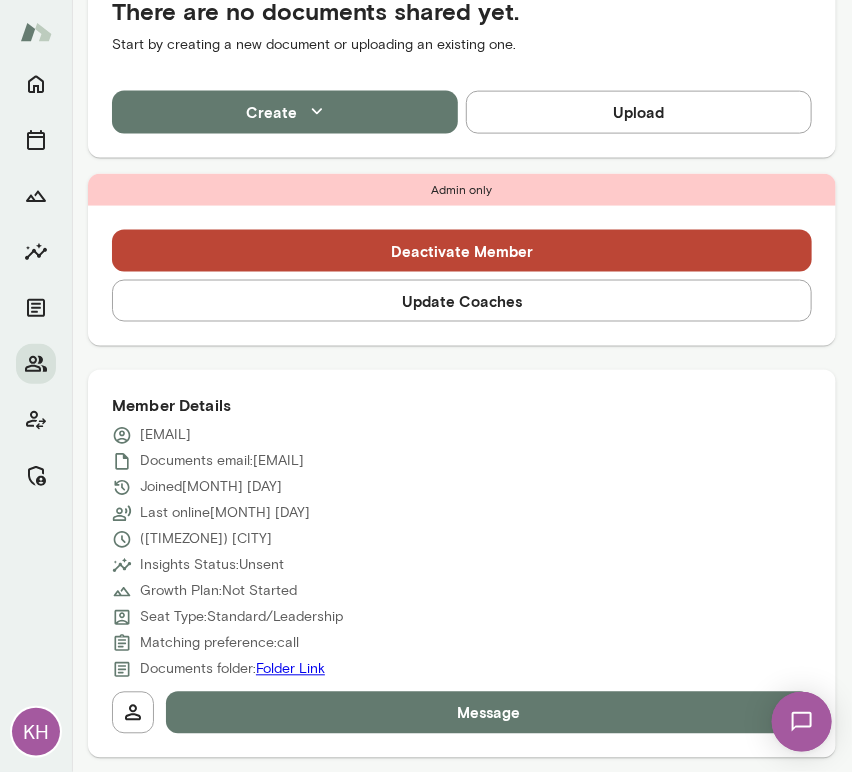 scroll, scrollTop: 647, scrollLeft: 0, axis: vertical 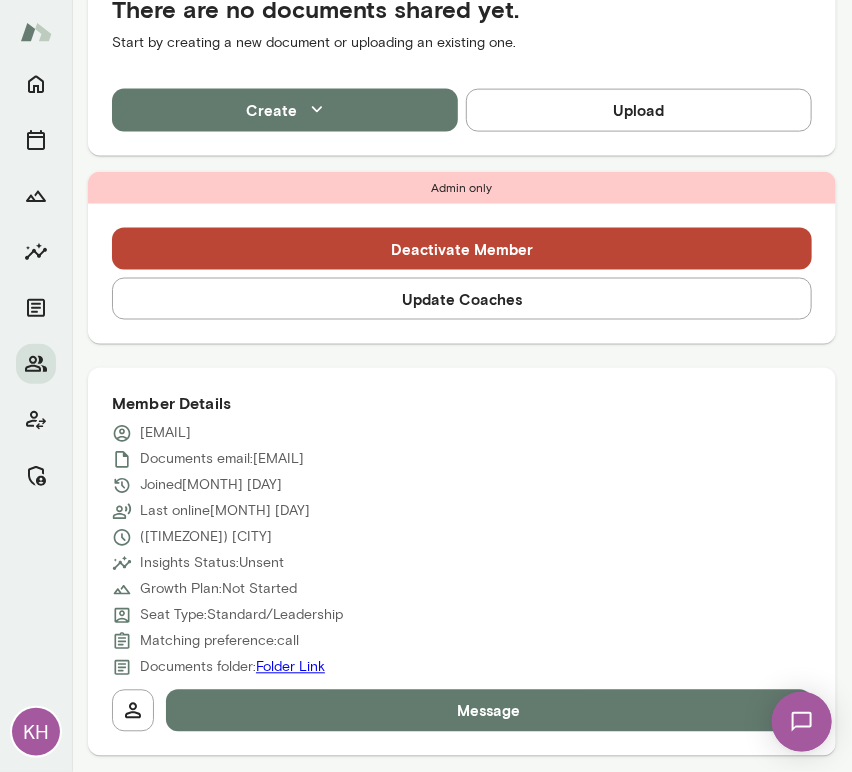 drag, startPoint x: 360, startPoint y: 440, endPoint x: 141, endPoint y: 427, distance: 219.3855 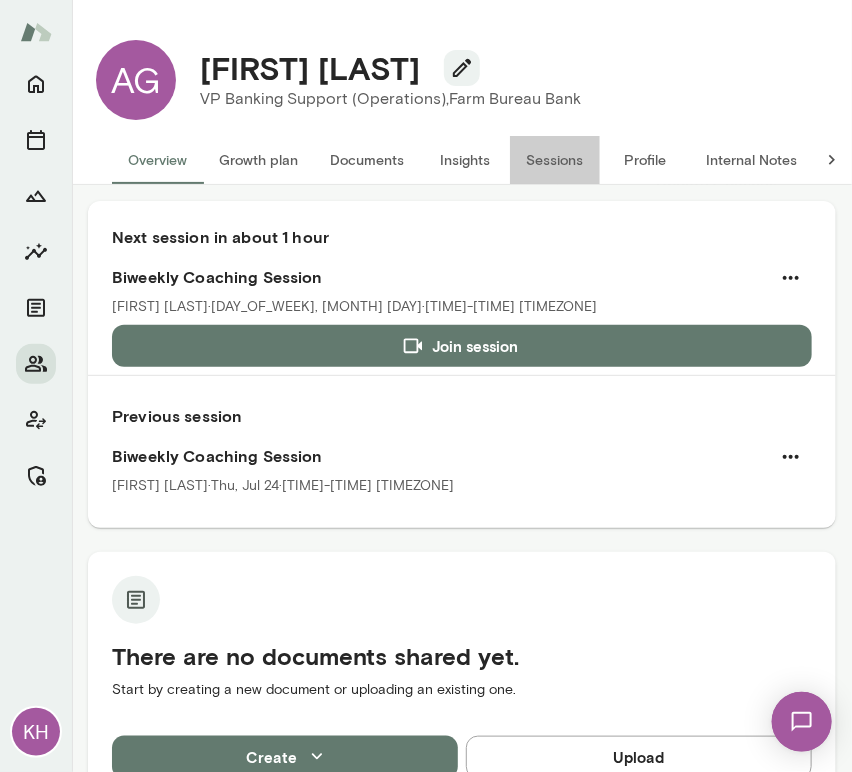 click on "Sessions" at bounding box center (555, 160) 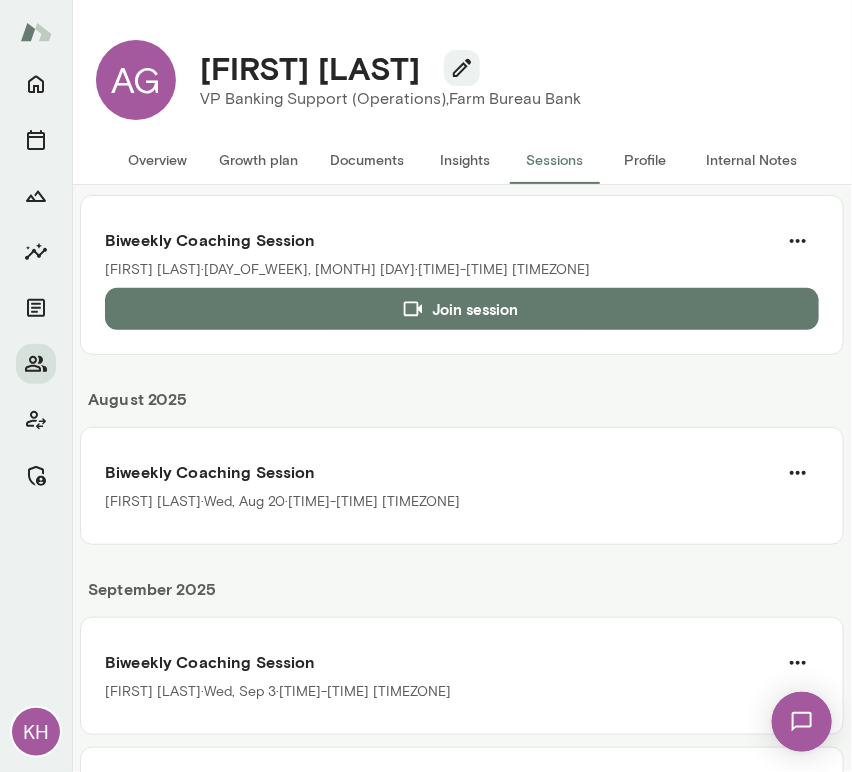 scroll, scrollTop: 0, scrollLeft: 0, axis: both 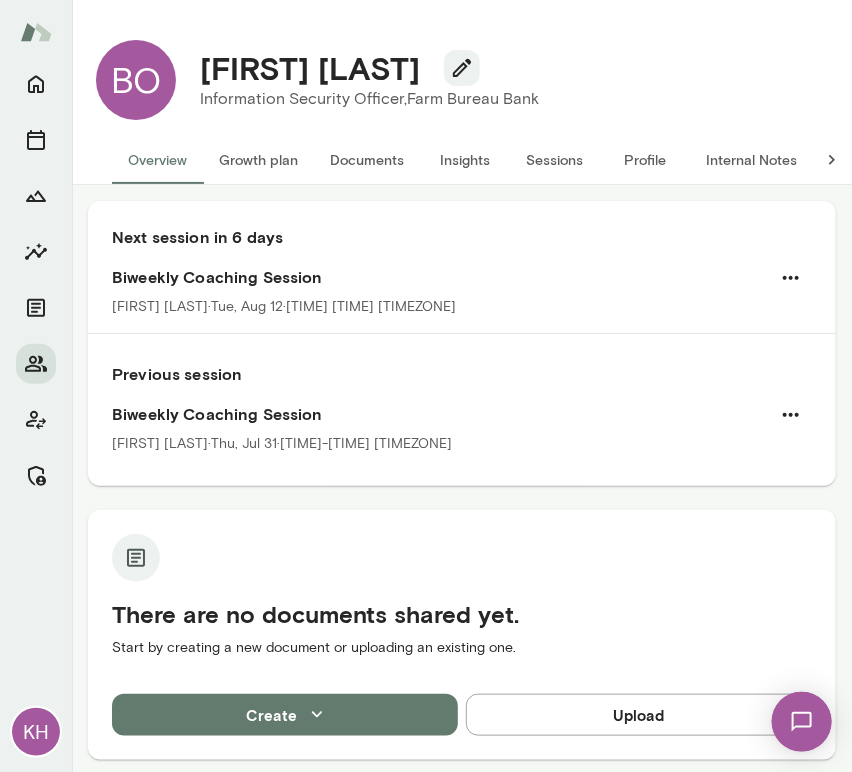 click on "Sessions" at bounding box center [555, 160] 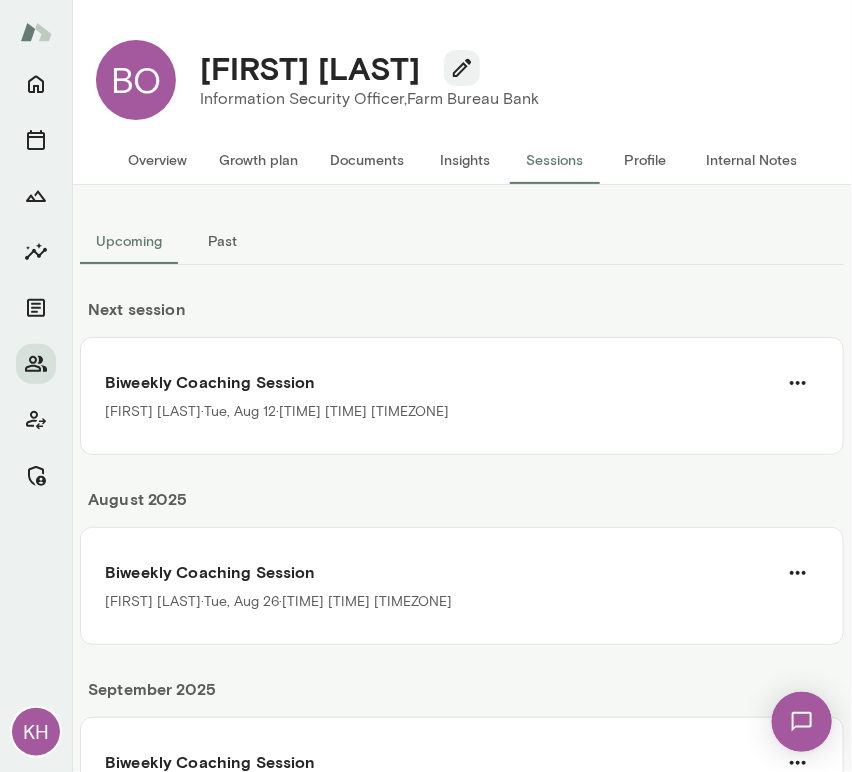 scroll, scrollTop: 118, scrollLeft: 0, axis: vertical 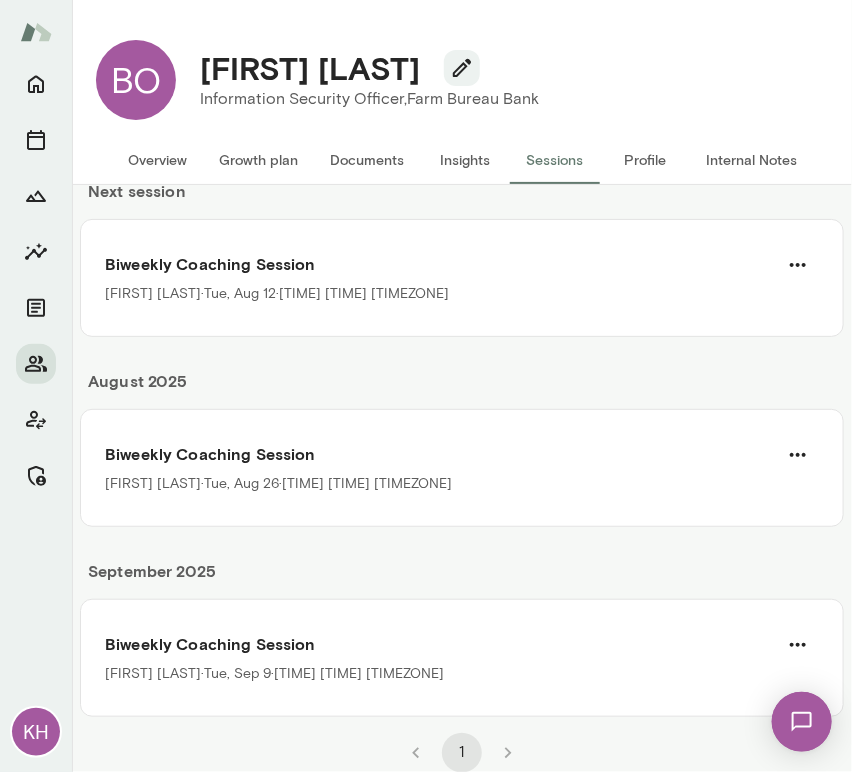 click on "September 2025" at bounding box center [462, 579] 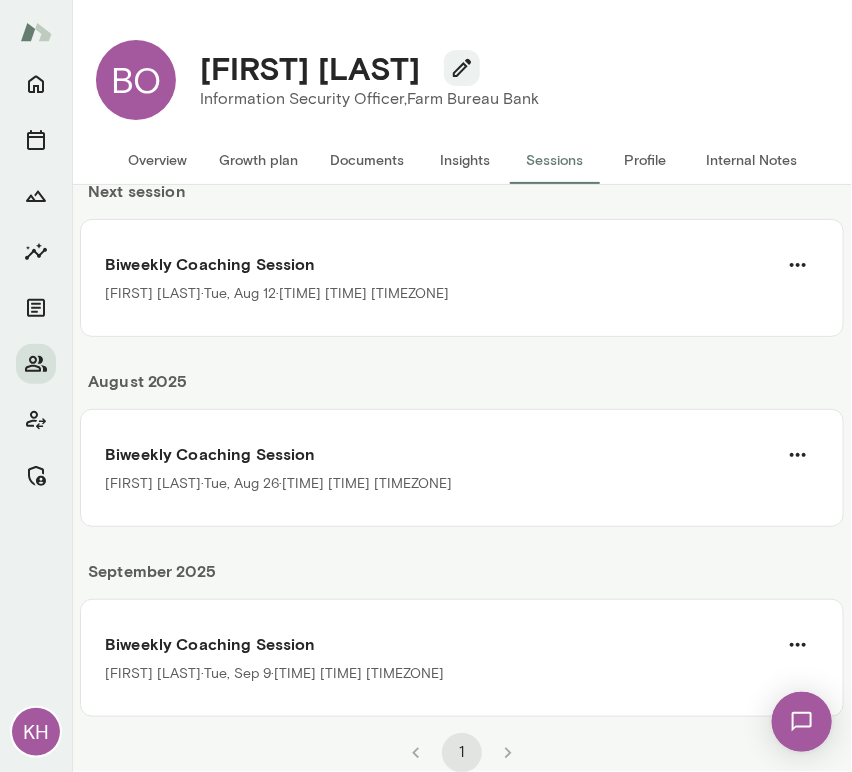 click on "September 2025" at bounding box center (462, 579) 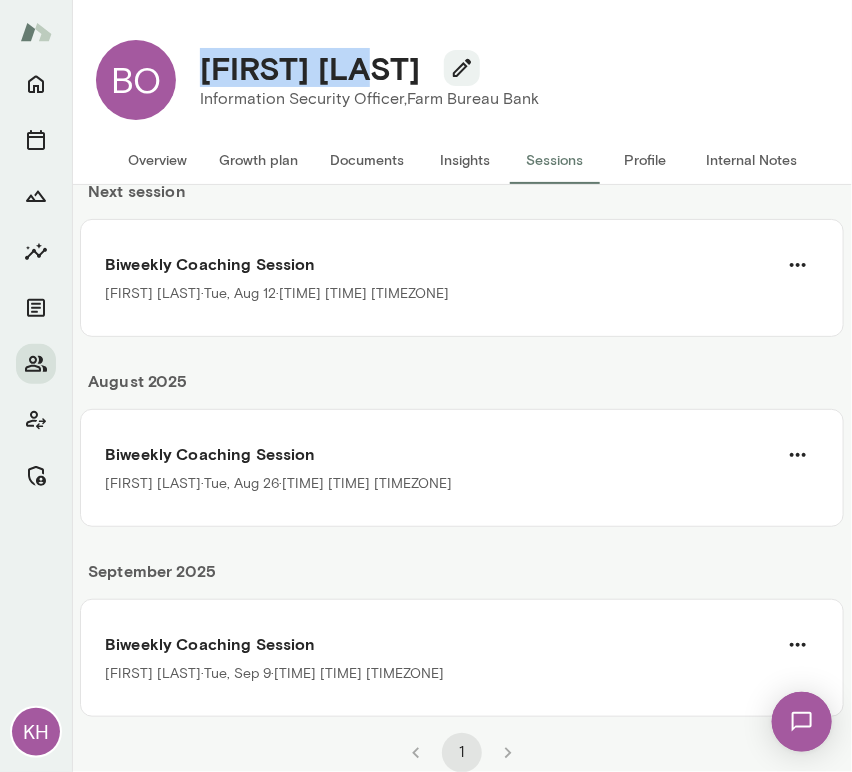 drag, startPoint x: 412, startPoint y: 74, endPoint x: 203, endPoint y: 69, distance: 209.0598 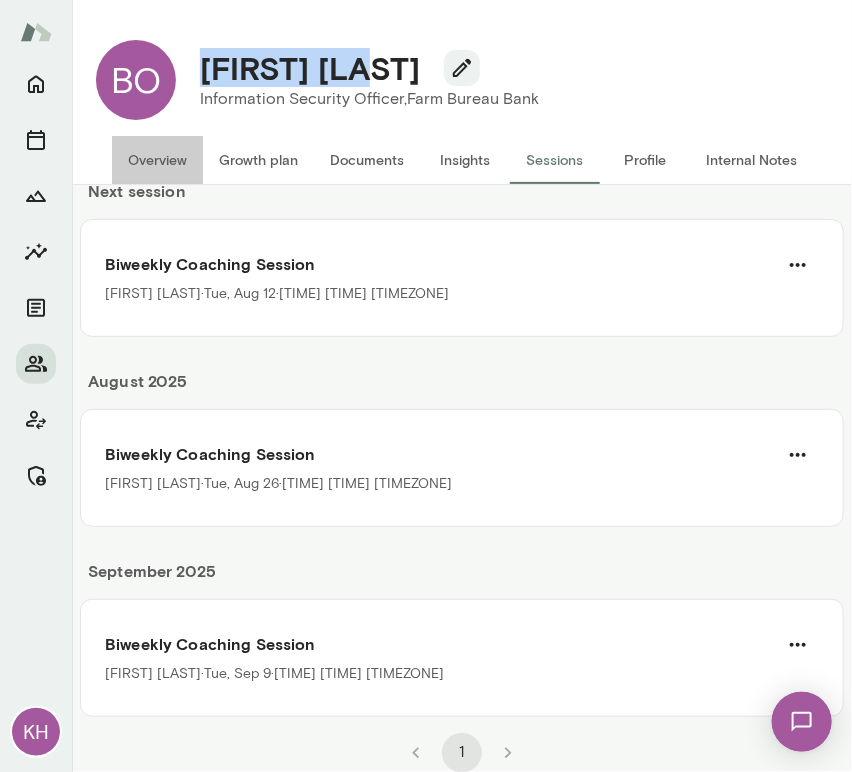 click on "Overview" at bounding box center [157, 160] 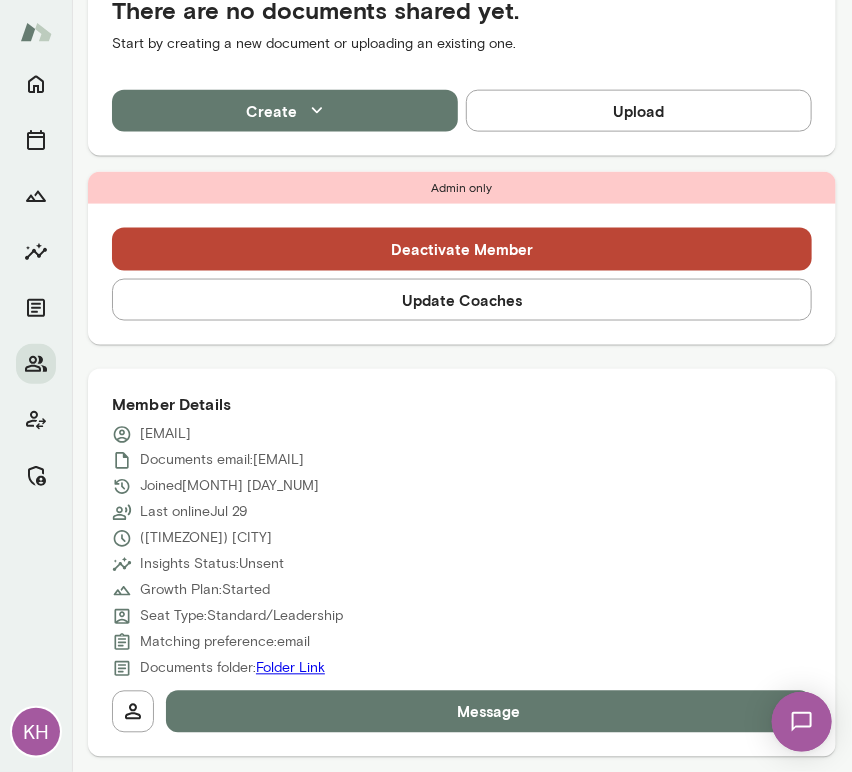 scroll, scrollTop: 612, scrollLeft: 0, axis: vertical 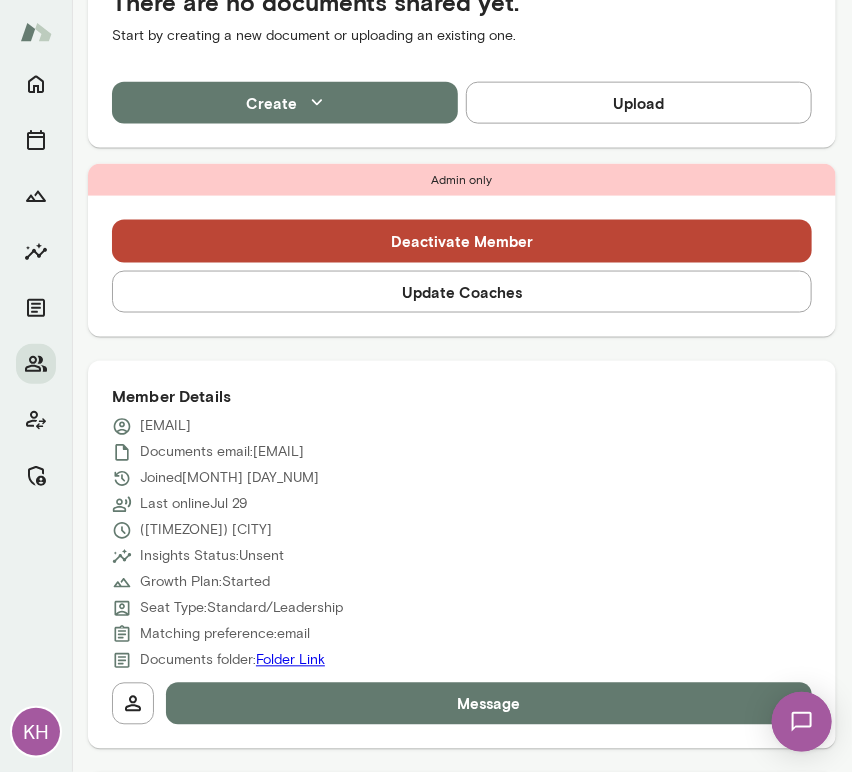 drag, startPoint x: 331, startPoint y: 420, endPoint x: 128, endPoint y: 415, distance: 203.06157 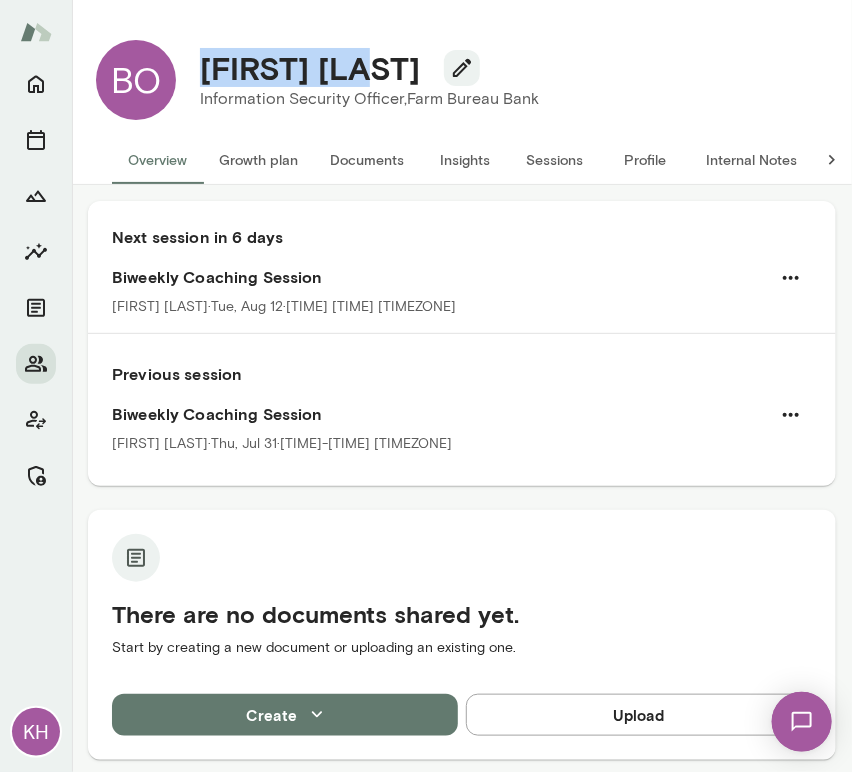 click on "Sessions" at bounding box center [555, 160] 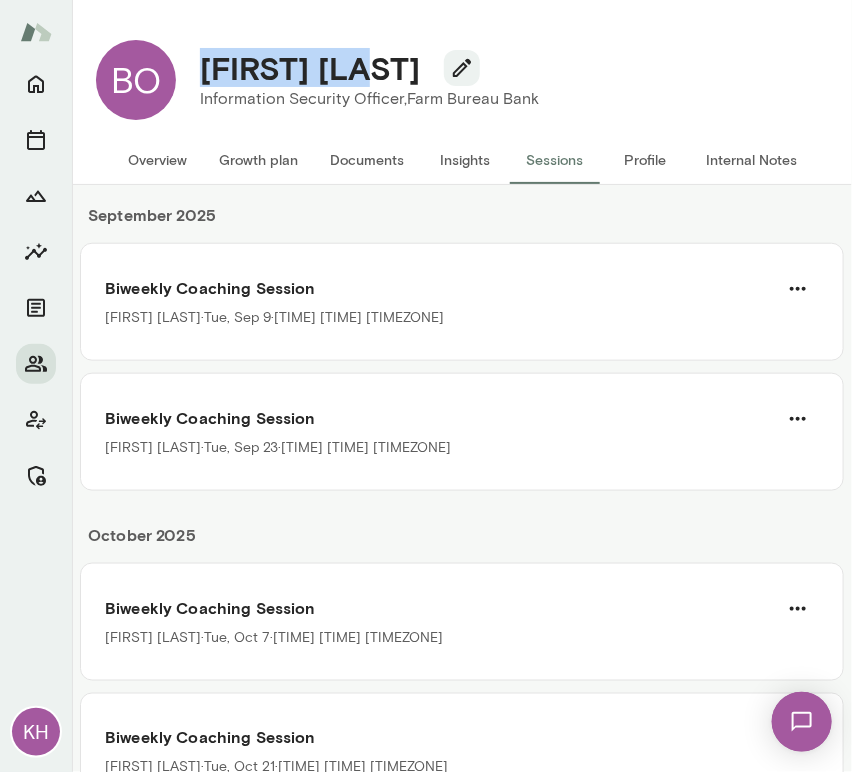 scroll, scrollTop: 344, scrollLeft: 0, axis: vertical 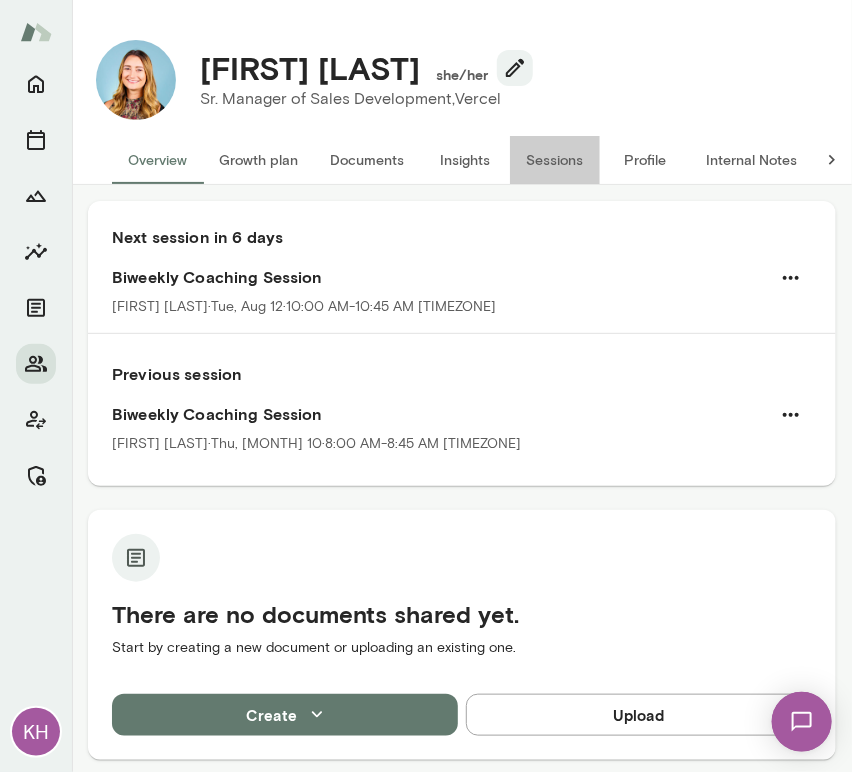 click on "Sessions" at bounding box center [555, 160] 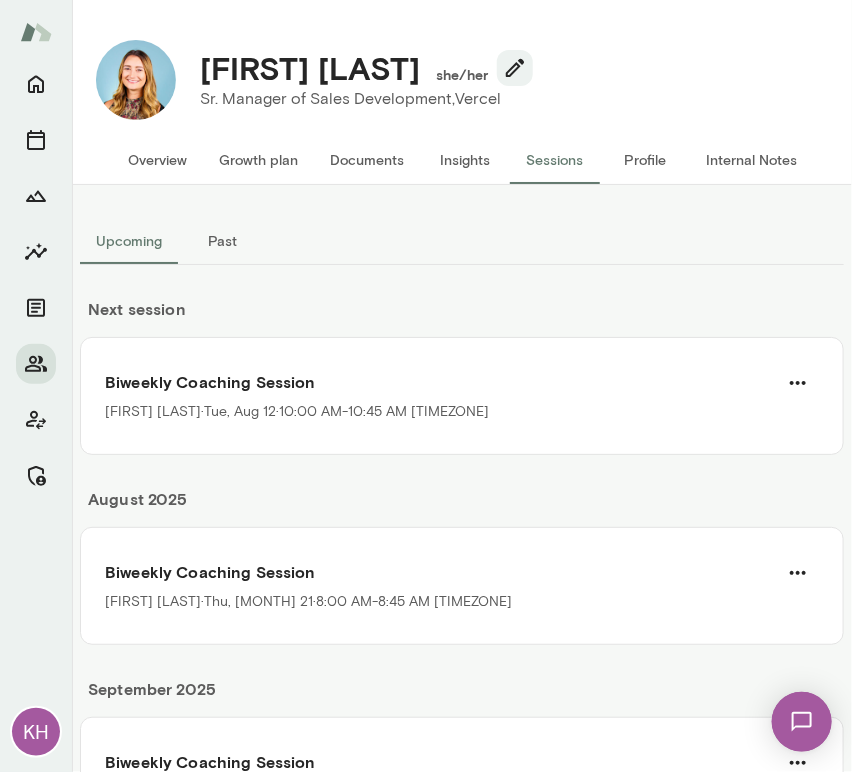scroll, scrollTop: 118, scrollLeft: 0, axis: vertical 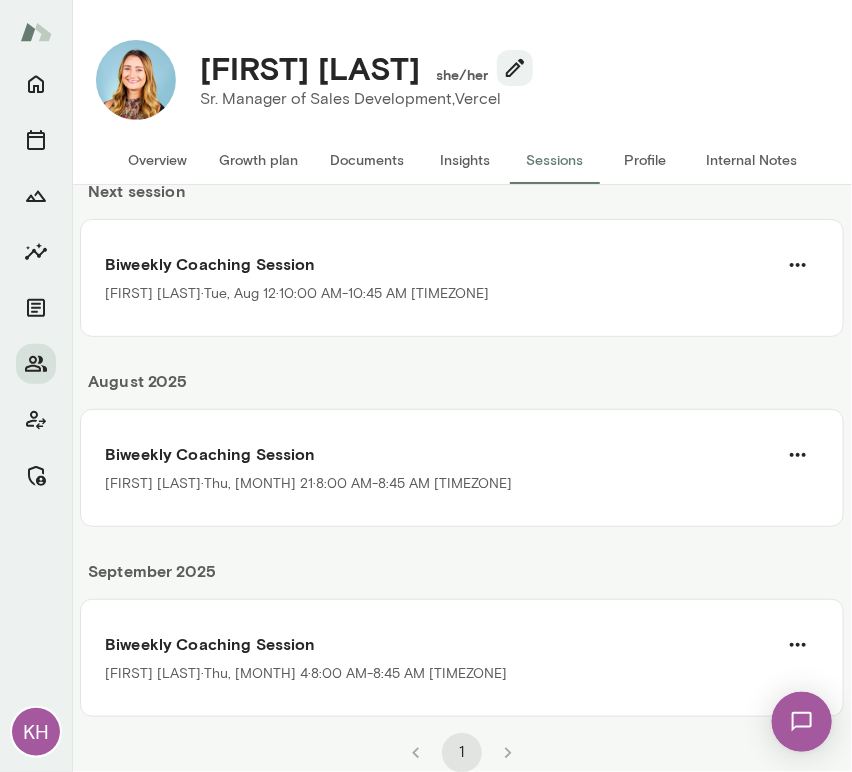click on "September 2025" at bounding box center (462, 579) 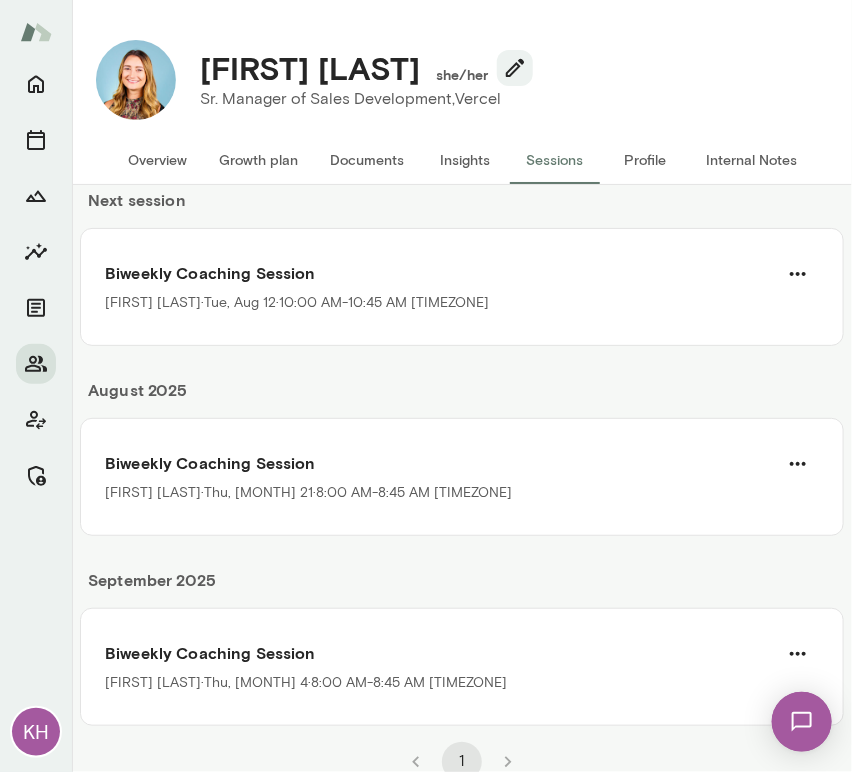 scroll, scrollTop: 0, scrollLeft: 0, axis: both 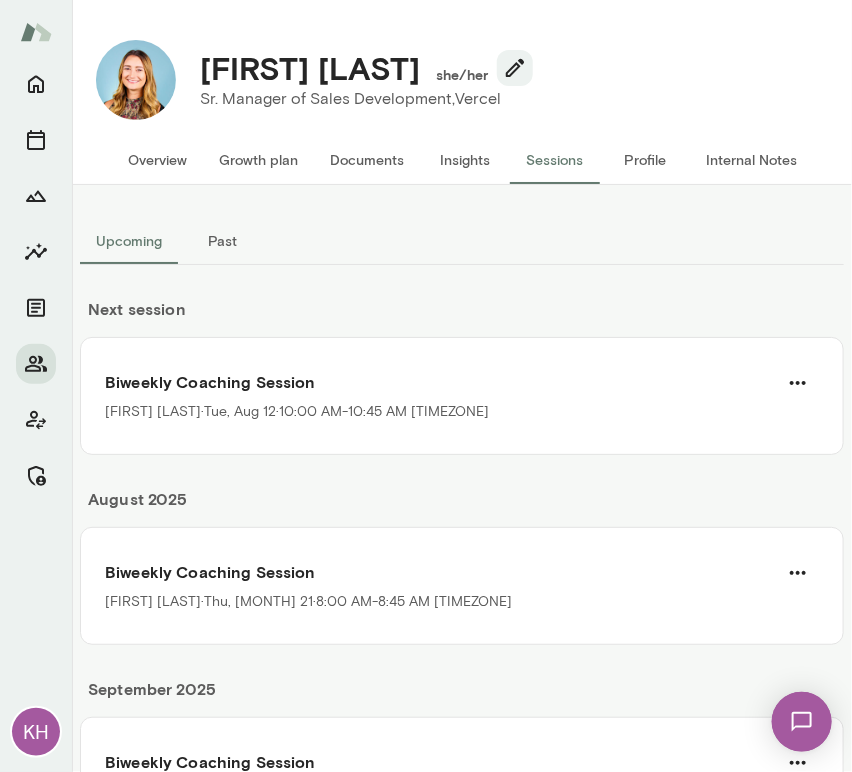 click on "Past" at bounding box center [223, 241] 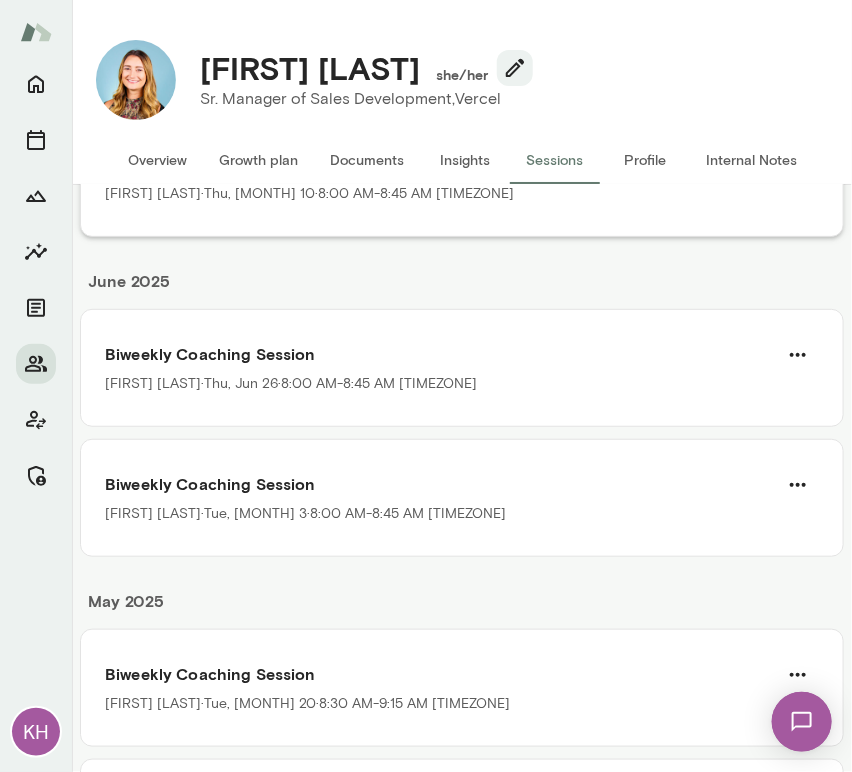scroll, scrollTop: 0, scrollLeft: 0, axis: both 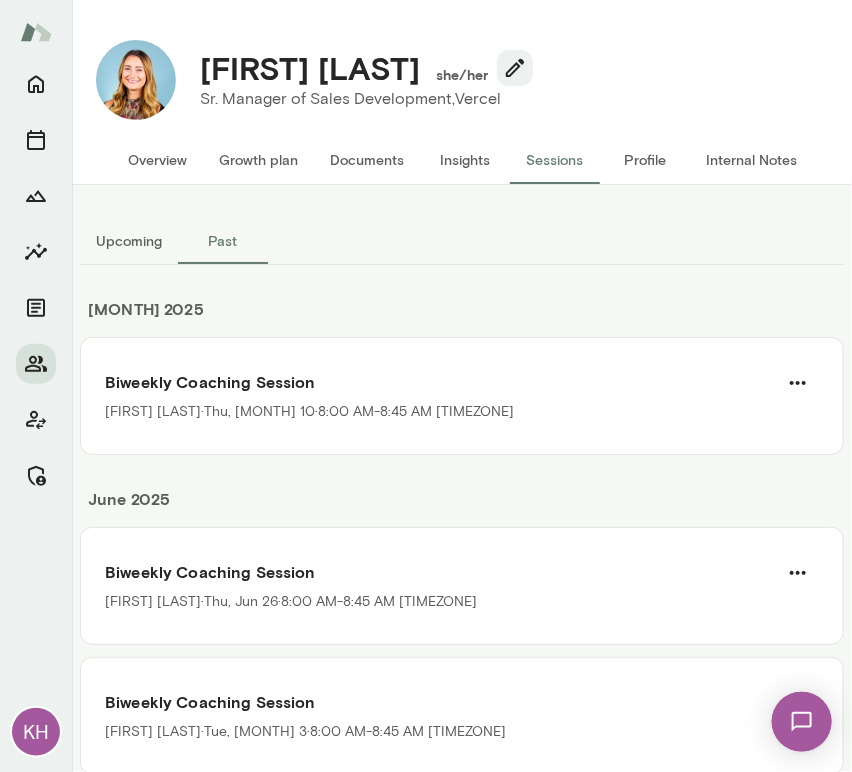 click on "Upcoming" at bounding box center [129, 241] 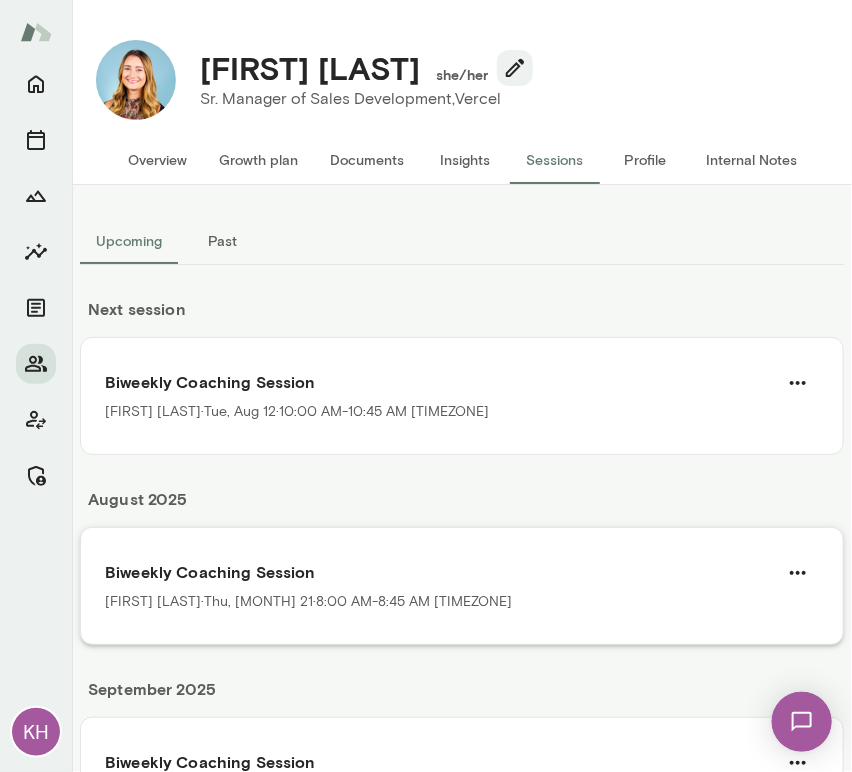 scroll, scrollTop: 118, scrollLeft: 0, axis: vertical 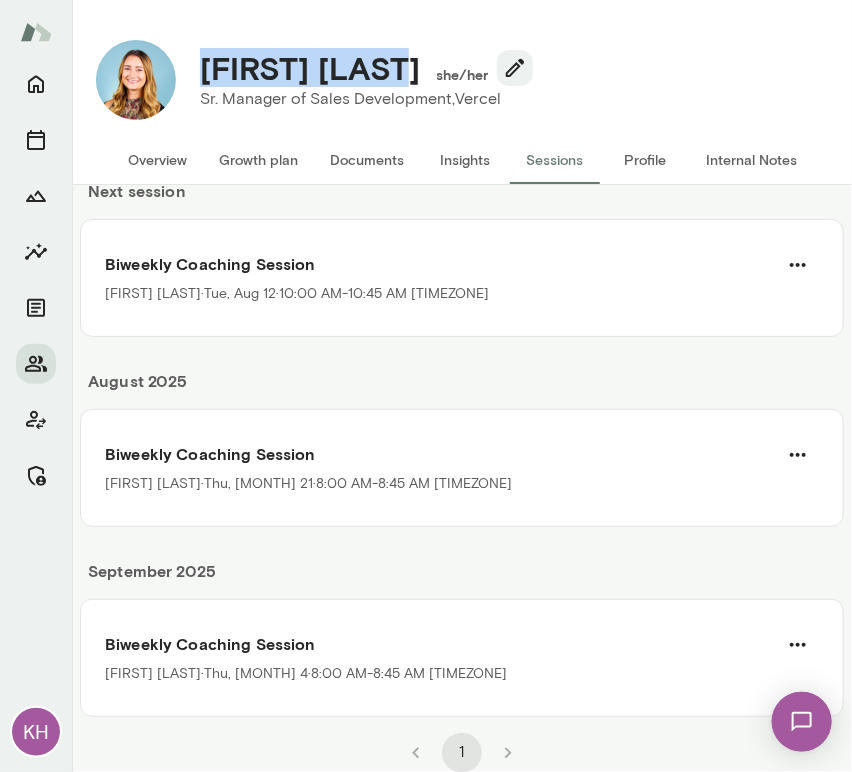 drag, startPoint x: 406, startPoint y: 72, endPoint x: 200, endPoint y: 59, distance: 206.40979 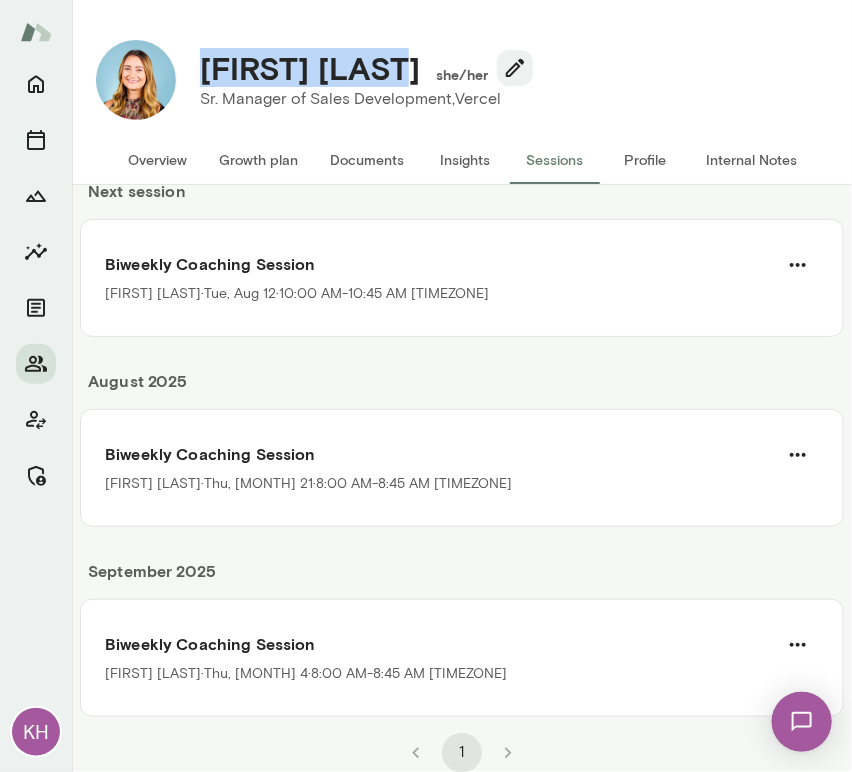 click on "Overview" at bounding box center [157, 160] 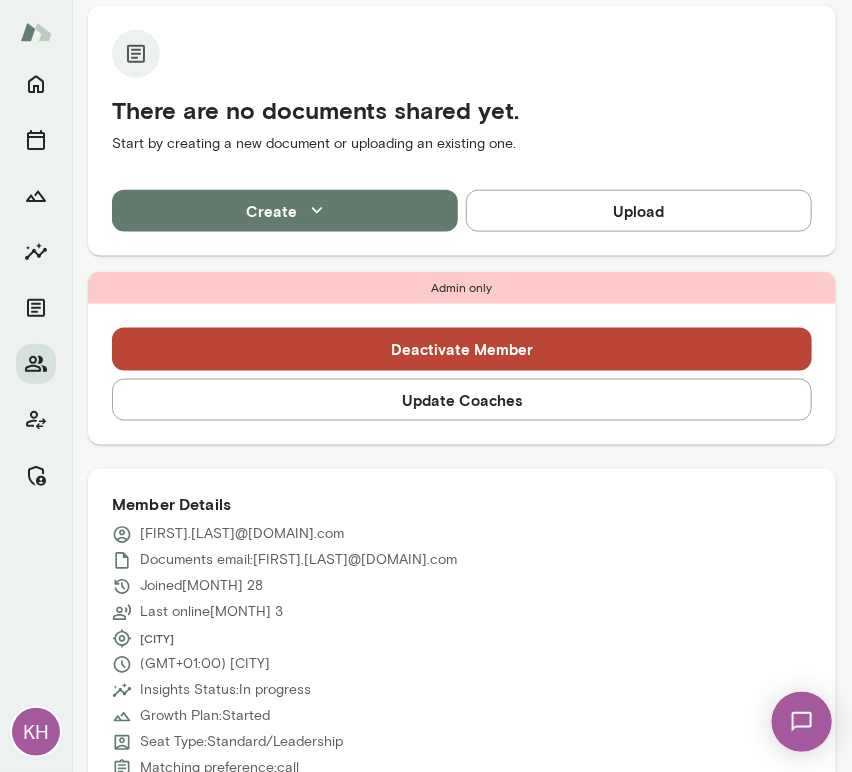 scroll, scrollTop: 509, scrollLeft: 0, axis: vertical 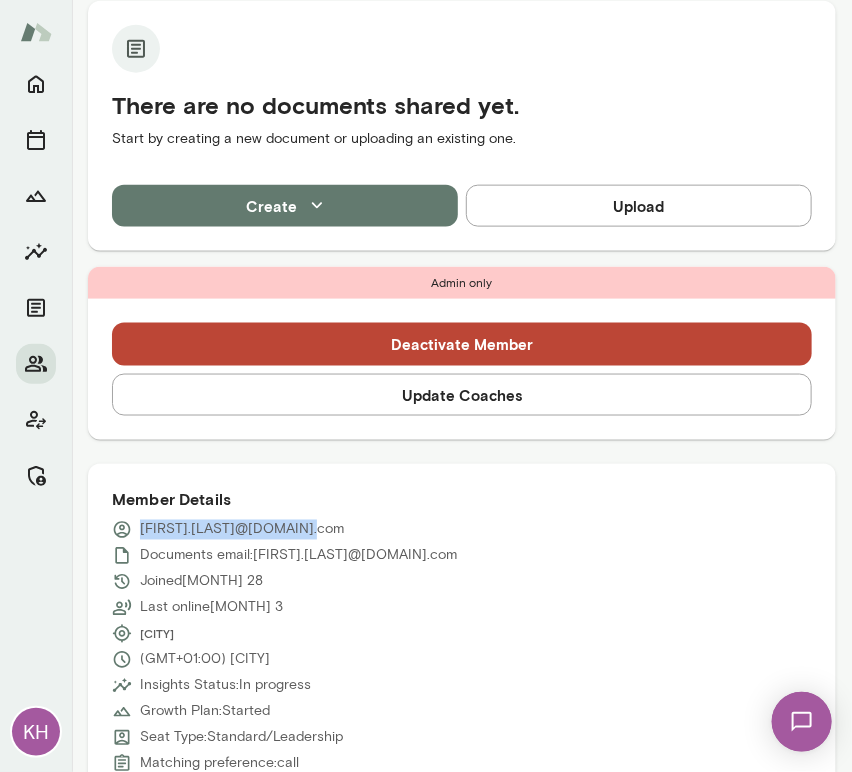 drag, startPoint x: 310, startPoint y: 527, endPoint x: 142, endPoint y: 521, distance: 168.1071 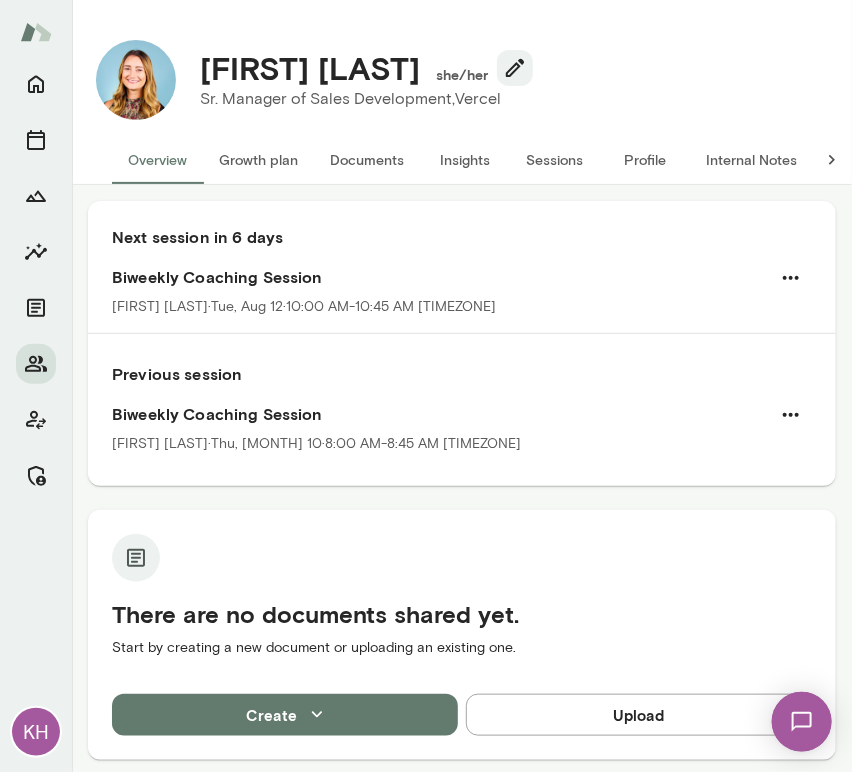 click on "Sessions" at bounding box center (555, 160) 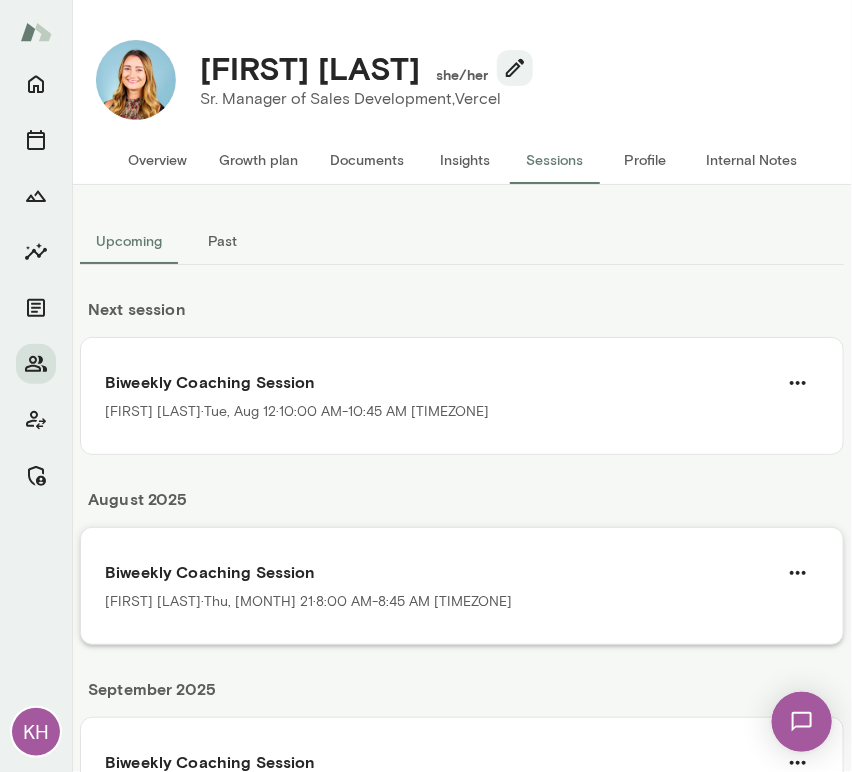 scroll, scrollTop: 118, scrollLeft: 0, axis: vertical 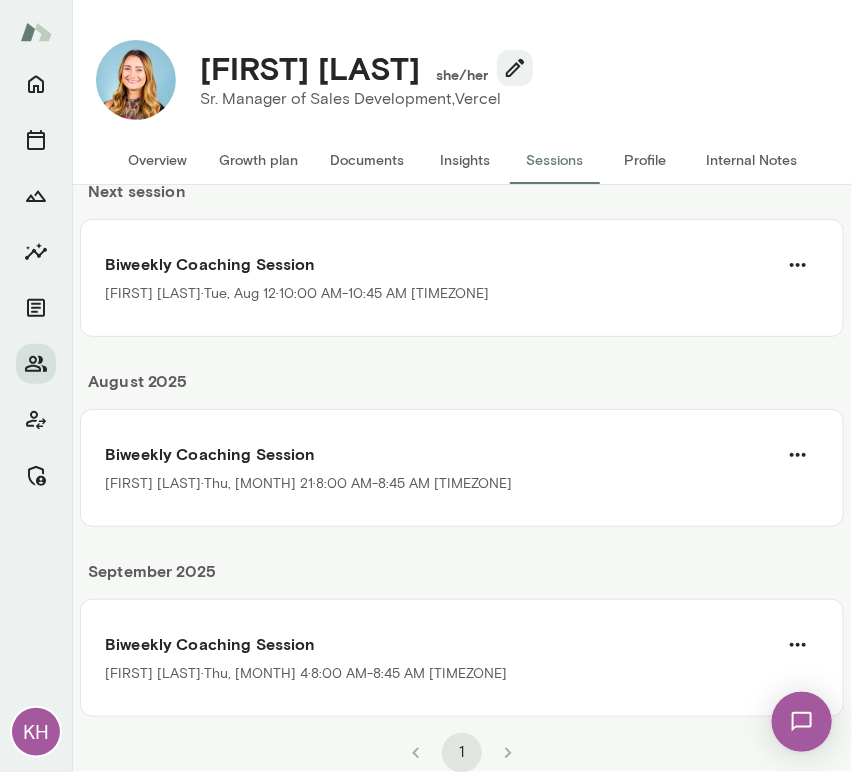 click on "Insights" at bounding box center [465, 160] 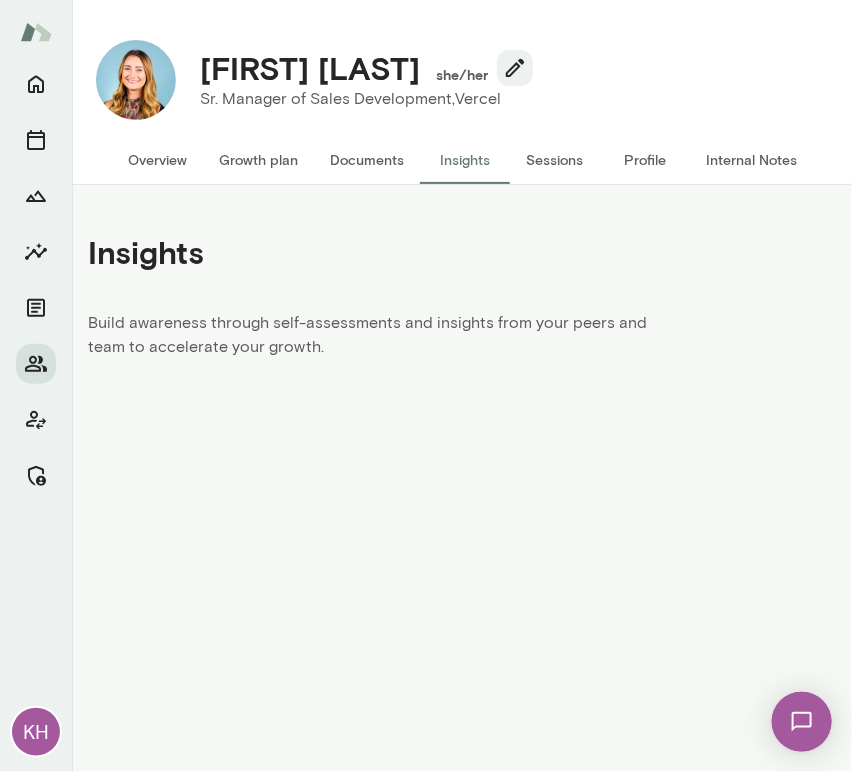 click on "Sessions" at bounding box center [555, 160] 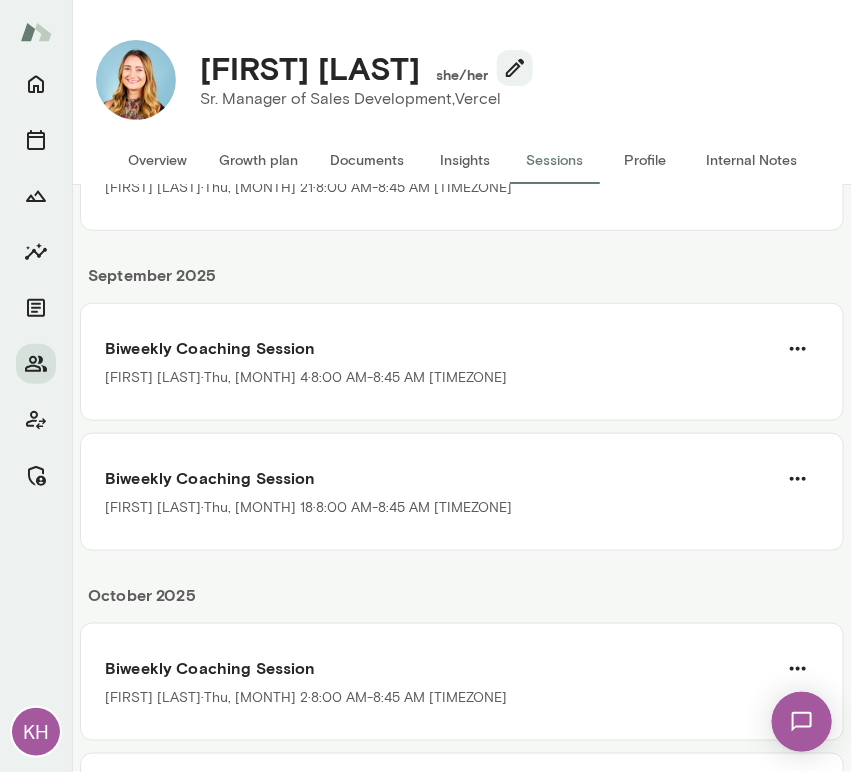 scroll, scrollTop: 0, scrollLeft: 0, axis: both 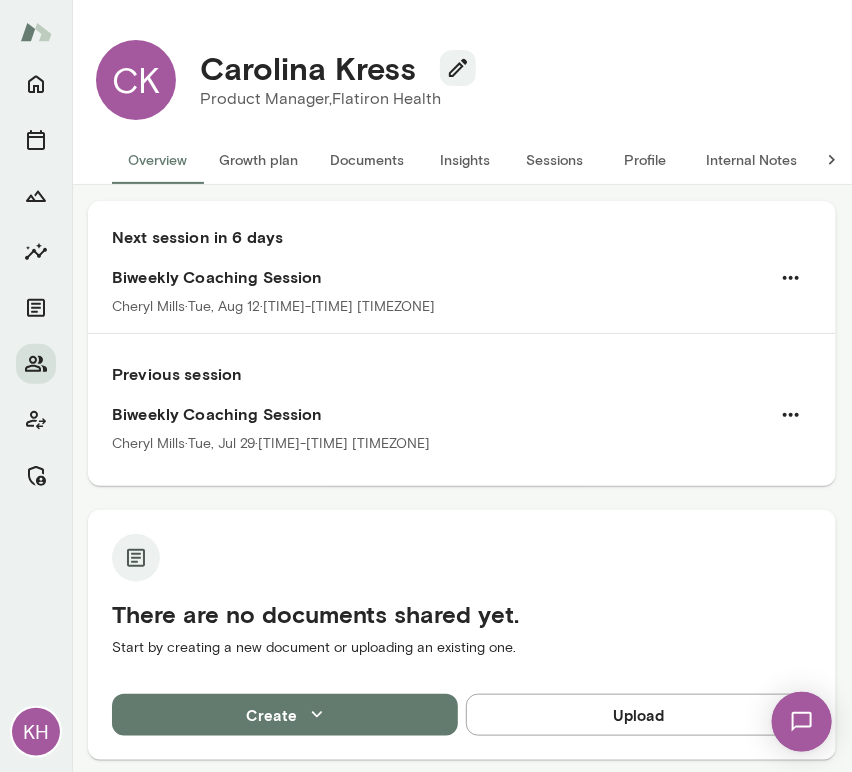 click on "Sessions" at bounding box center [555, 160] 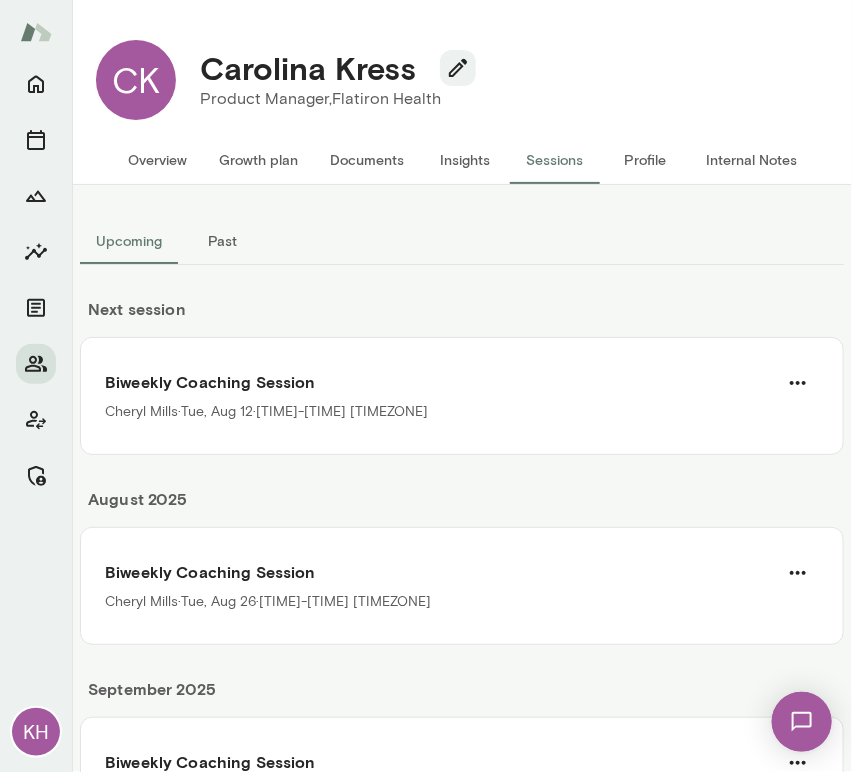 scroll, scrollTop: 118, scrollLeft: 0, axis: vertical 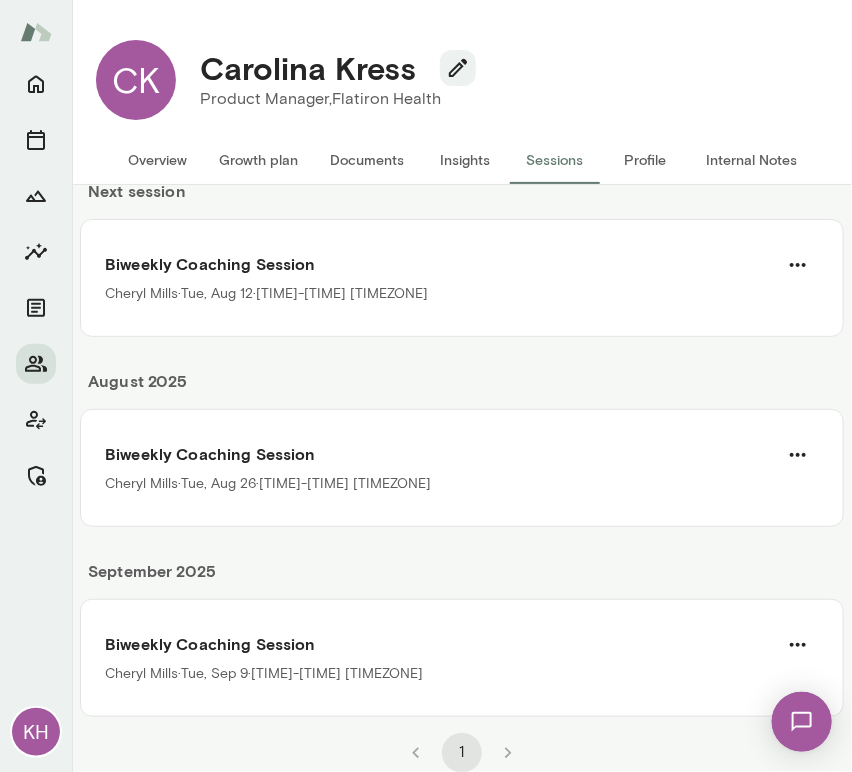 click on "August 2025" at bounding box center (462, 389) 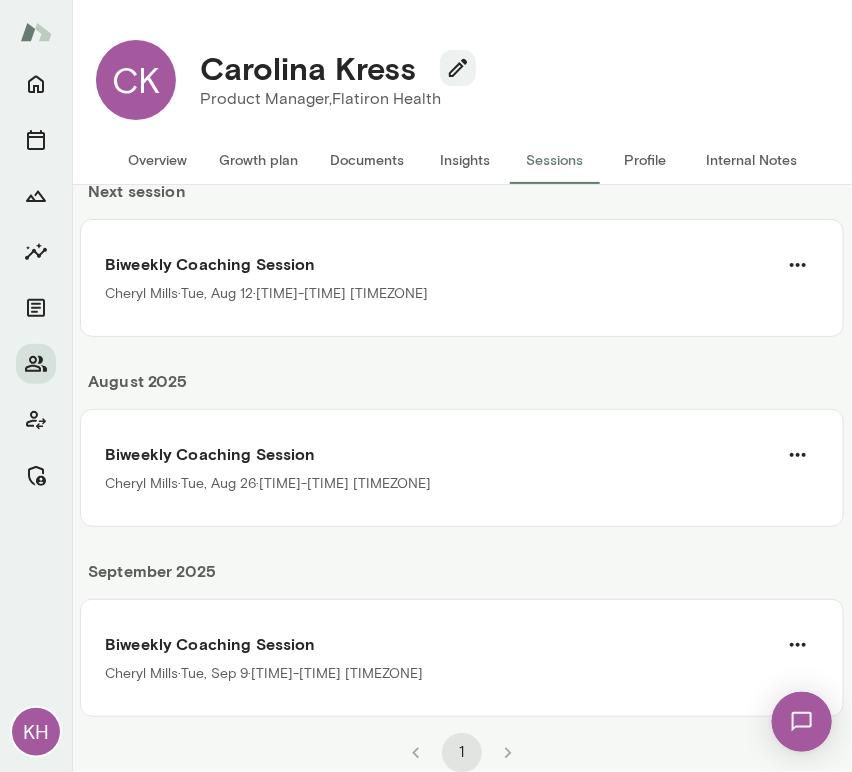 click on "September 2025 Biweekly Coaching Session Cheryl Mills  ·  Tue, Sep 9  ·  8:00 AM-8:45 AM MST" at bounding box center (462, 622) 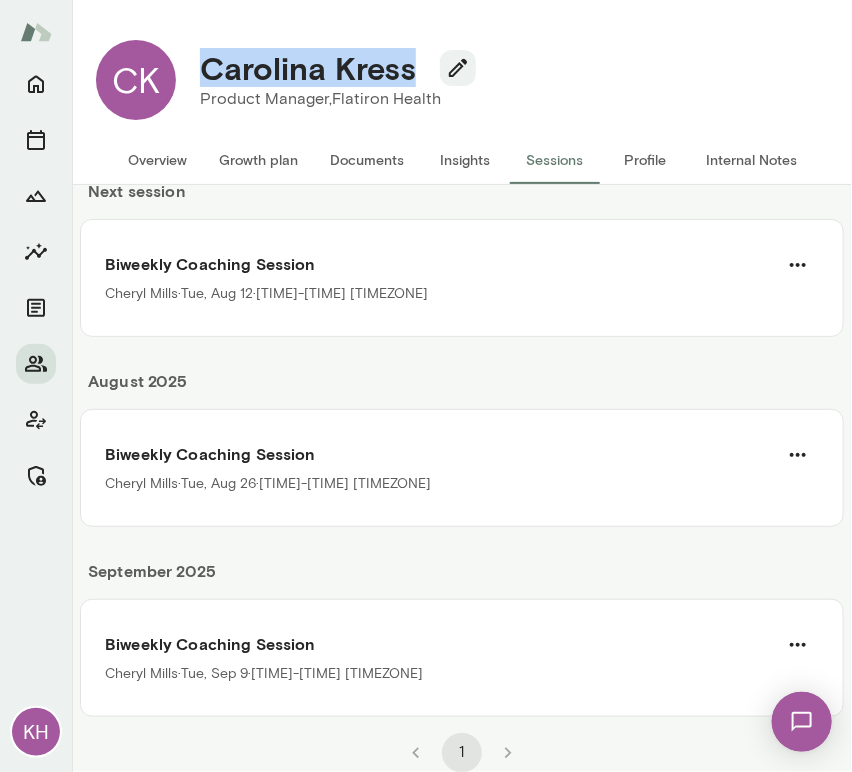 drag, startPoint x: 422, startPoint y: 73, endPoint x: 193, endPoint y: 87, distance: 229.42755 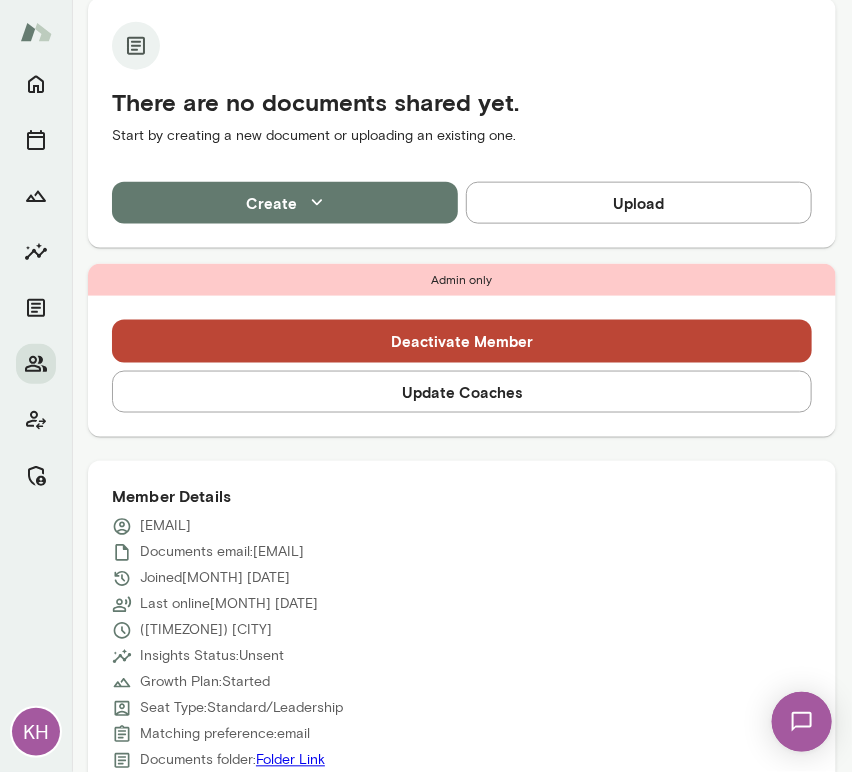 scroll, scrollTop: 514, scrollLeft: 0, axis: vertical 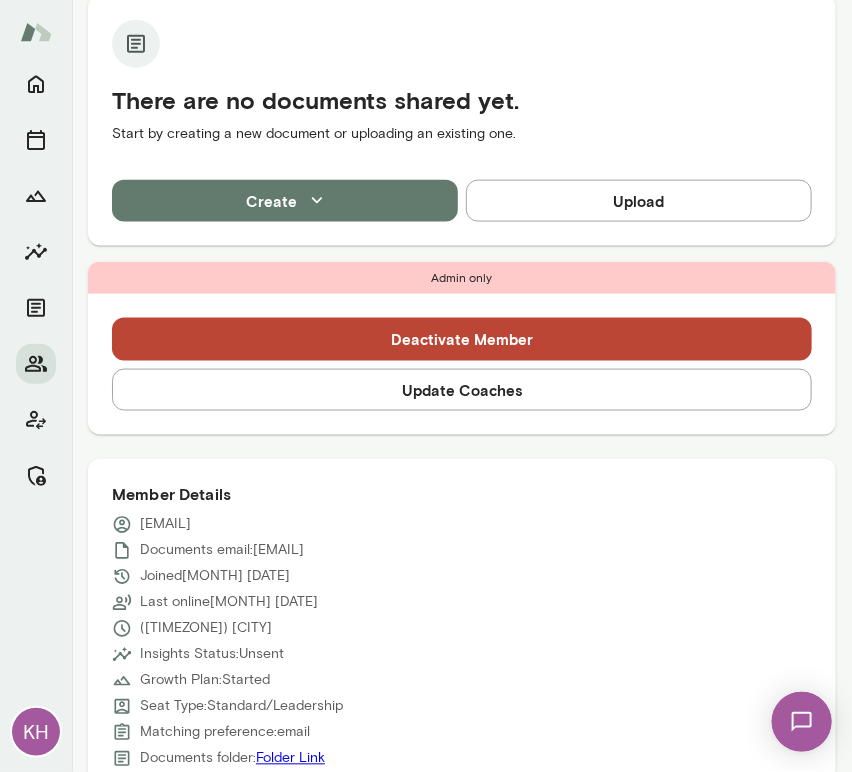 drag, startPoint x: 329, startPoint y: 526, endPoint x: 140, endPoint y: 511, distance: 189.5943 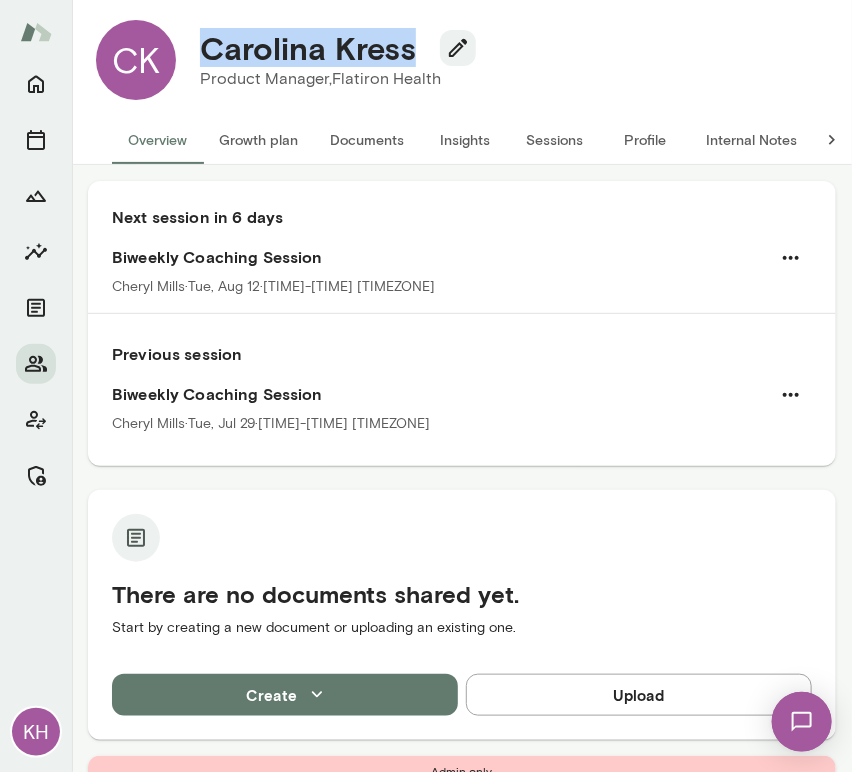 scroll, scrollTop: 17, scrollLeft: 0, axis: vertical 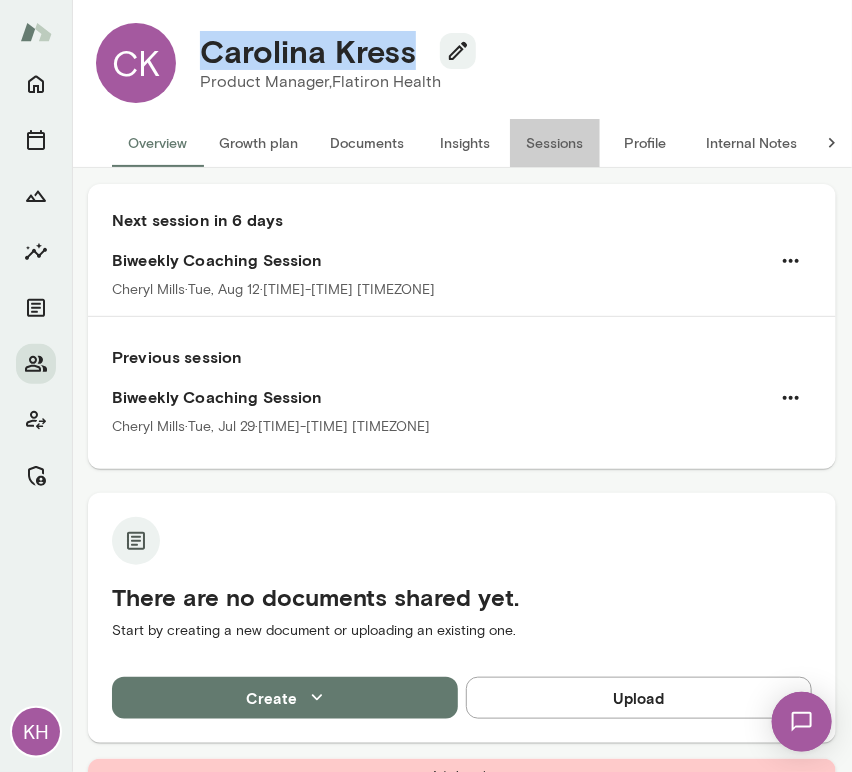 click on "Sessions" at bounding box center [555, 143] 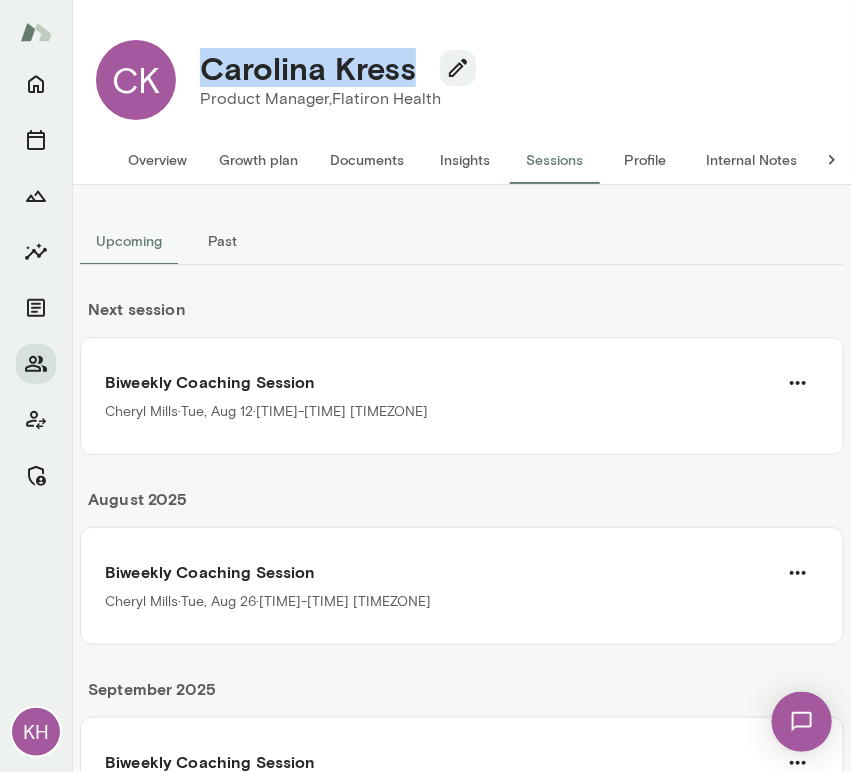 scroll, scrollTop: 0, scrollLeft: 0, axis: both 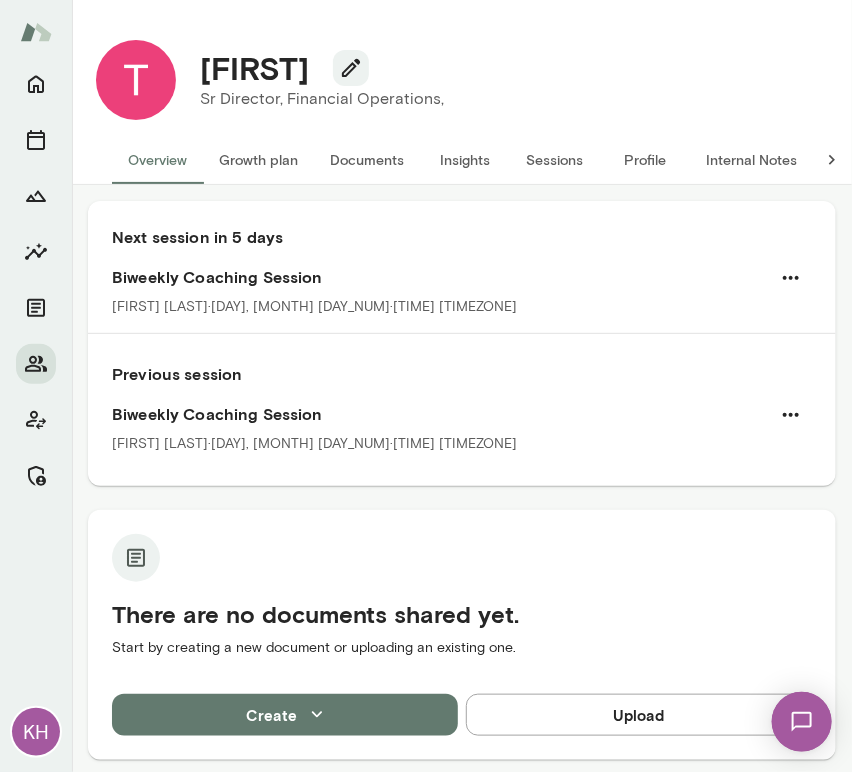 click on "Sessions" at bounding box center (555, 160) 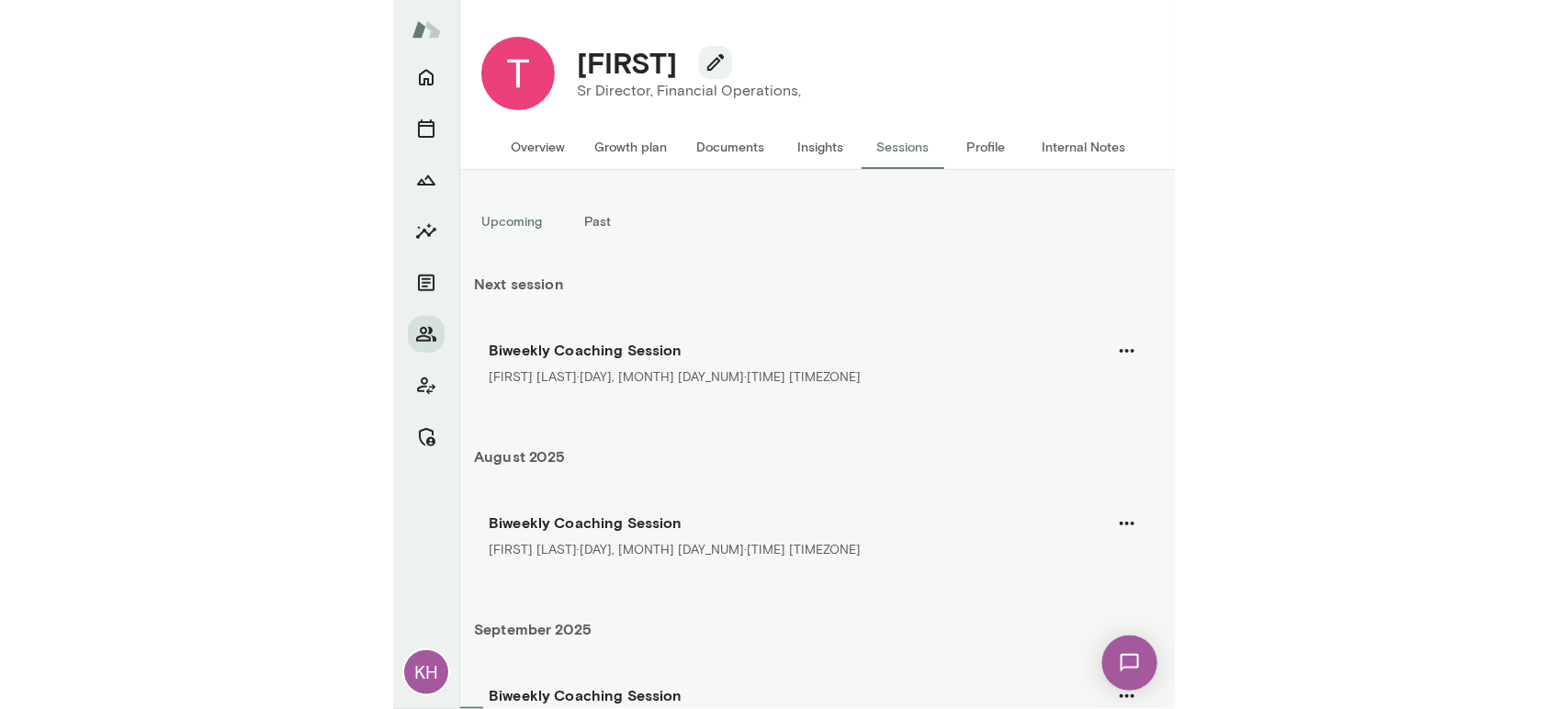 scroll, scrollTop: 108, scrollLeft: 0, axis: vertical 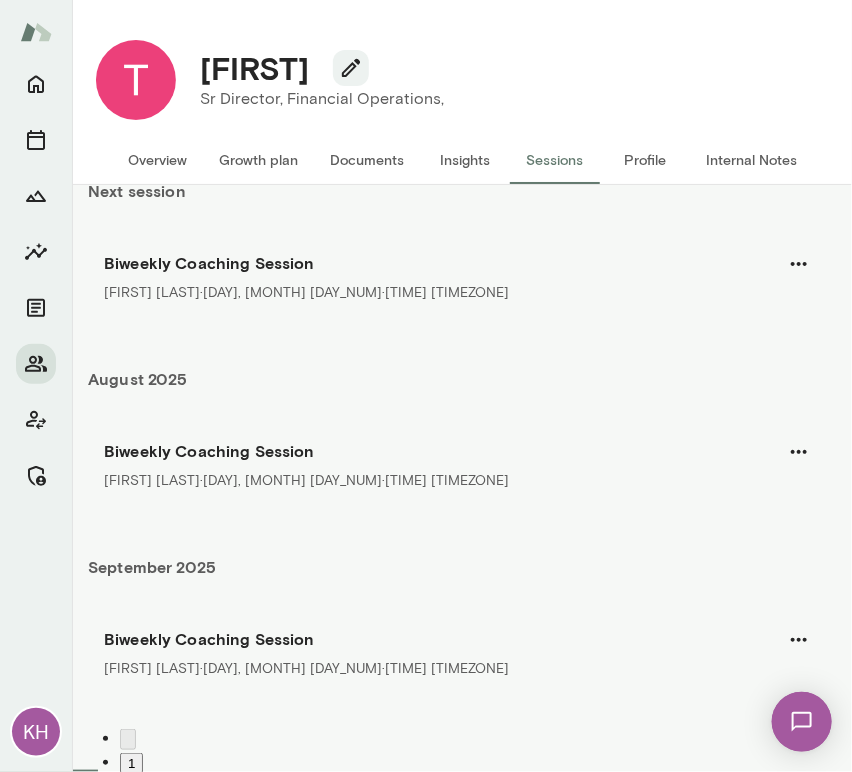 click on "August 2025" at bounding box center [462, 387] 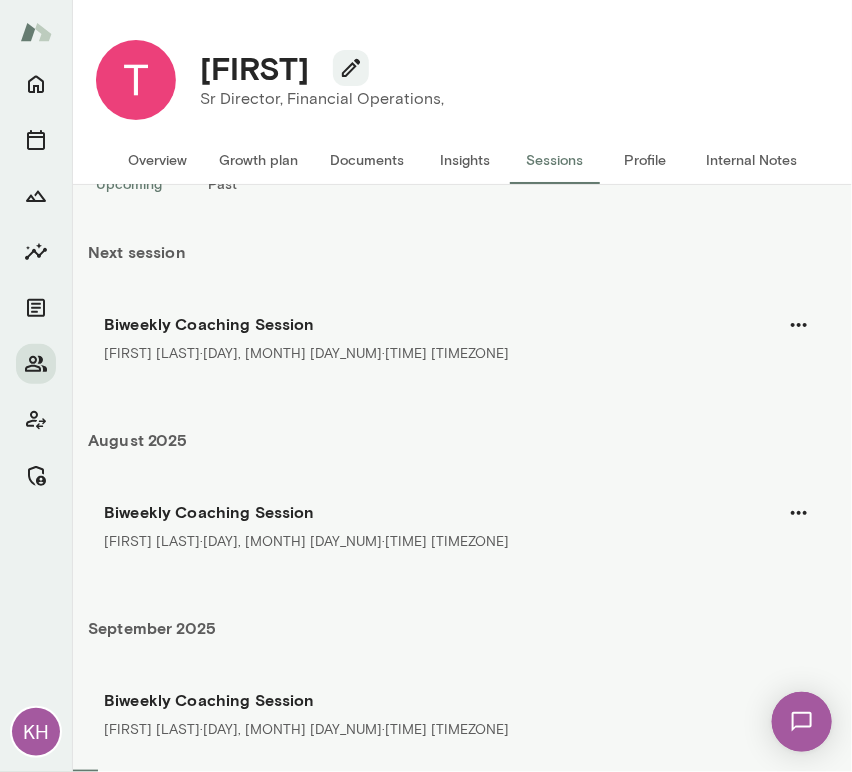 scroll, scrollTop: 118, scrollLeft: 0, axis: vertical 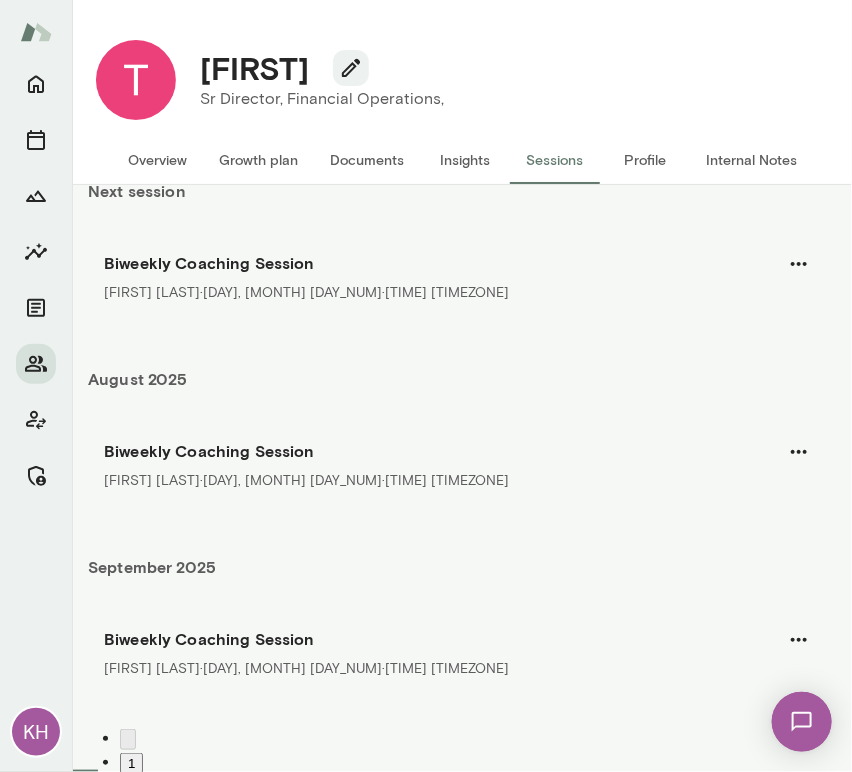 click on "[MONTH] [YEAR] Biweekly Coaching Session [FIRST] [LAST]  ·  [DAY], [MONTH] [DAY_NUM]  ·  [TIME] [TIMEZONE]" at bounding box center (462, 617) 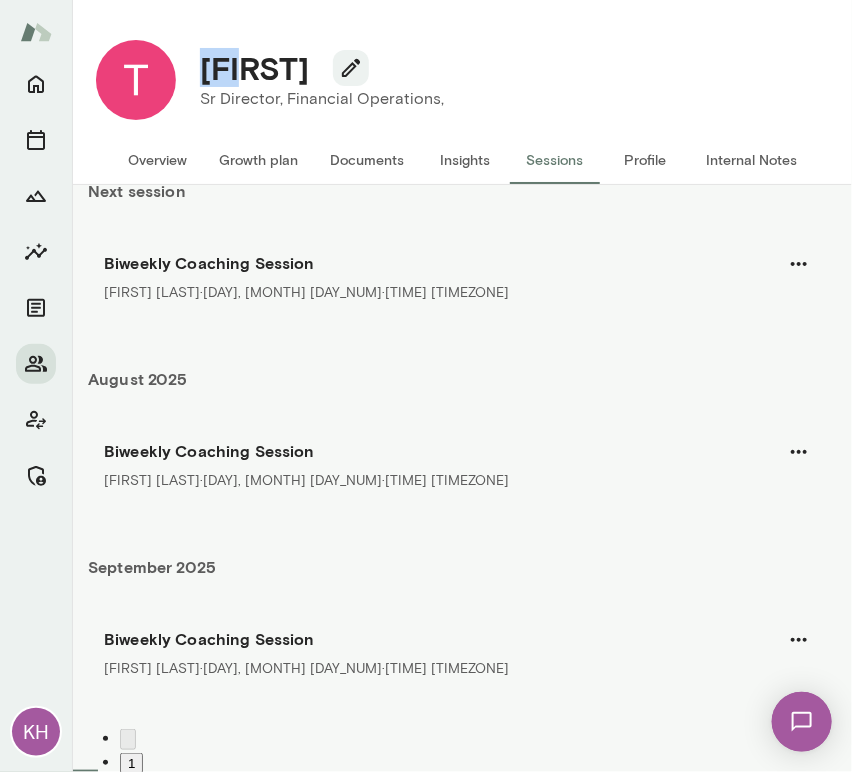 drag, startPoint x: 258, startPoint y: 76, endPoint x: 204, endPoint y: 71, distance: 54.230988 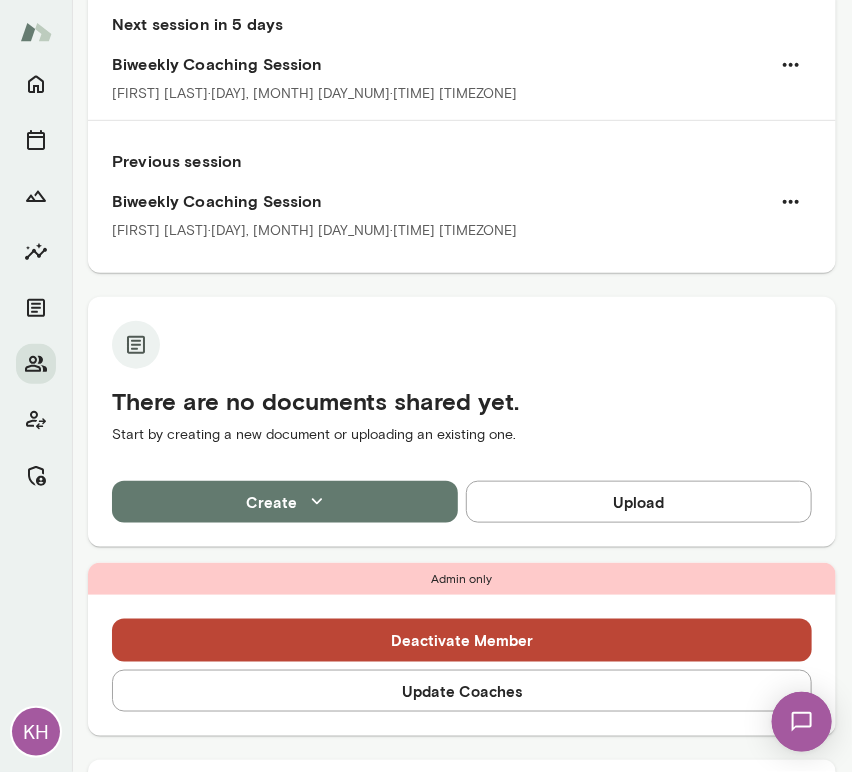 scroll, scrollTop: 491, scrollLeft: 0, axis: vertical 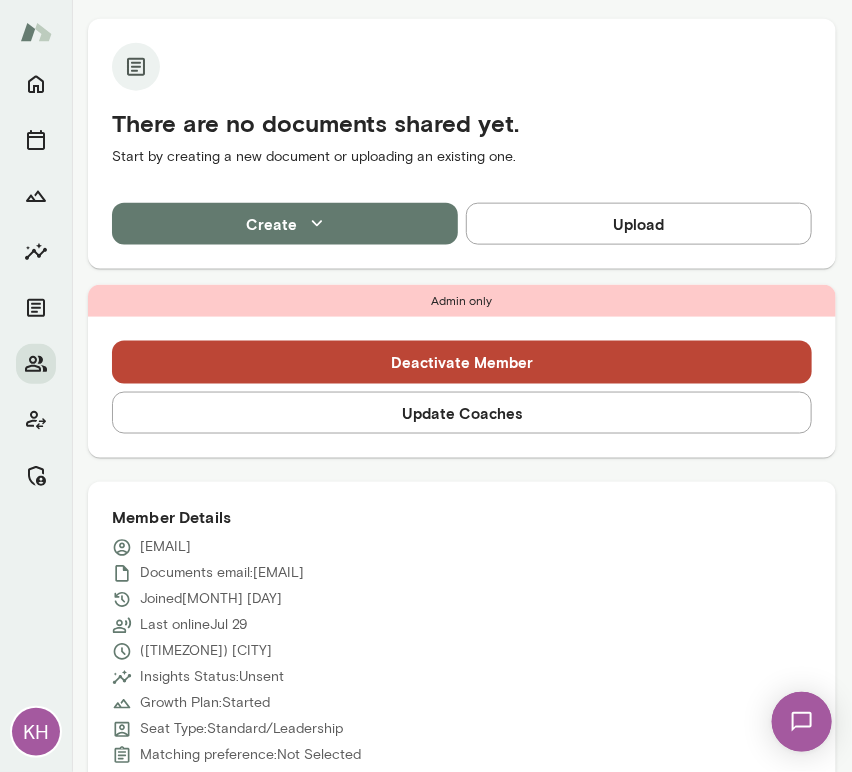 drag, startPoint x: 299, startPoint y: 554, endPoint x: 138, endPoint y: 550, distance: 161.04968 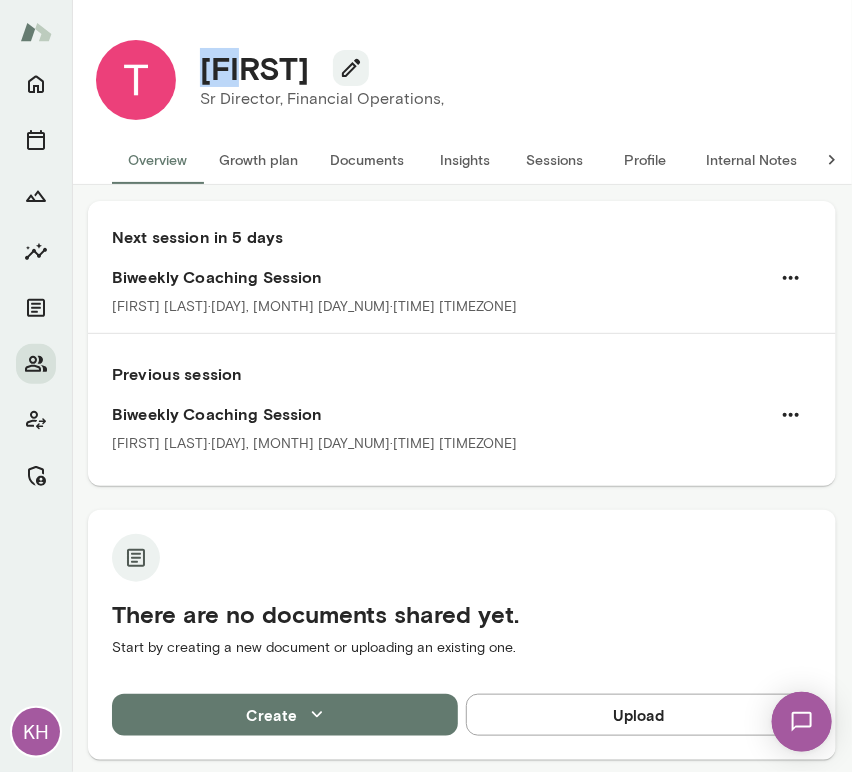 click on "Sessions" at bounding box center [555, 160] 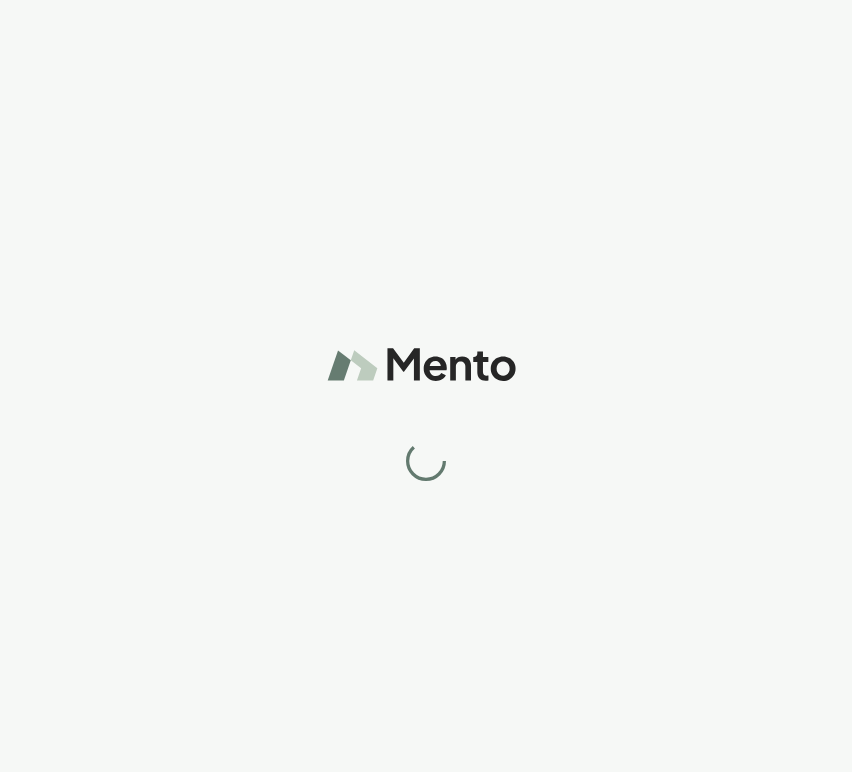 scroll, scrollTop: 0, scrollLeft: 0, axis: both 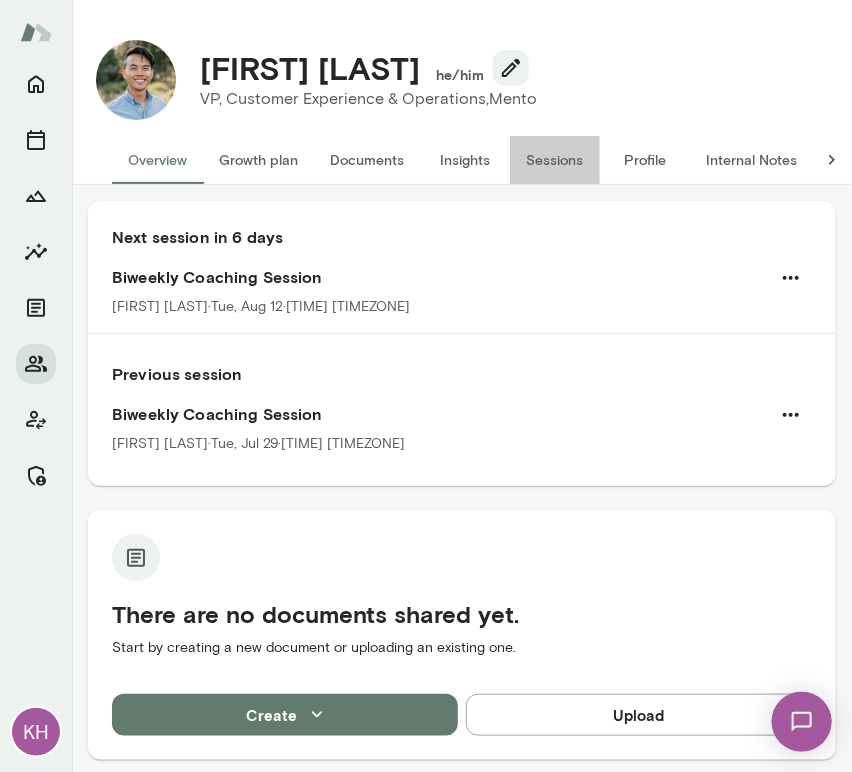 click on "Sessions" at bounding box center [555, 160] 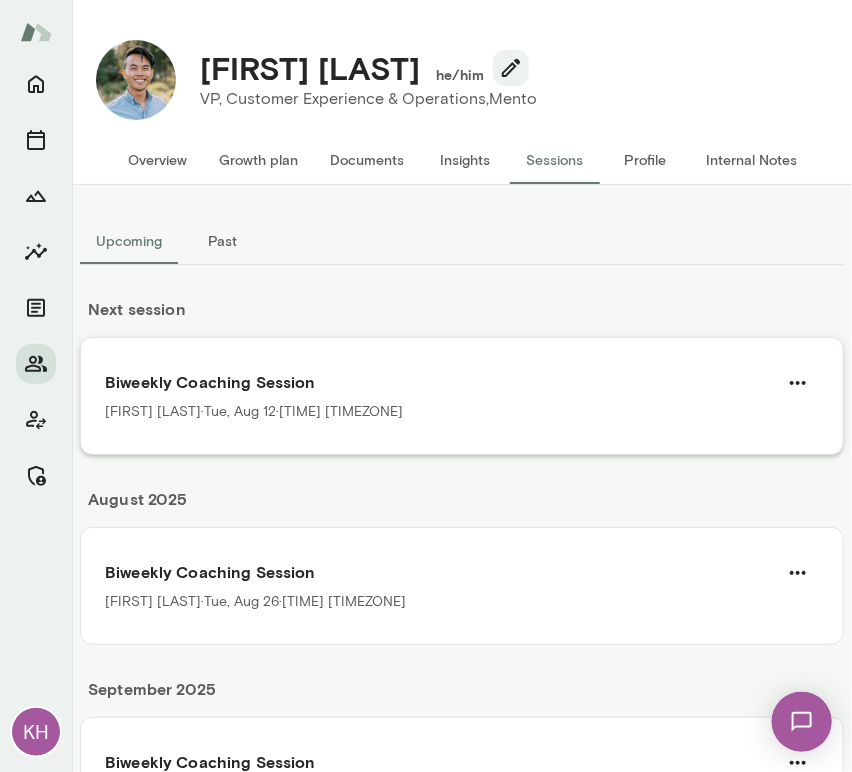 scroll, scrollTop: 248, scrollLeft: 0, axis: vertical 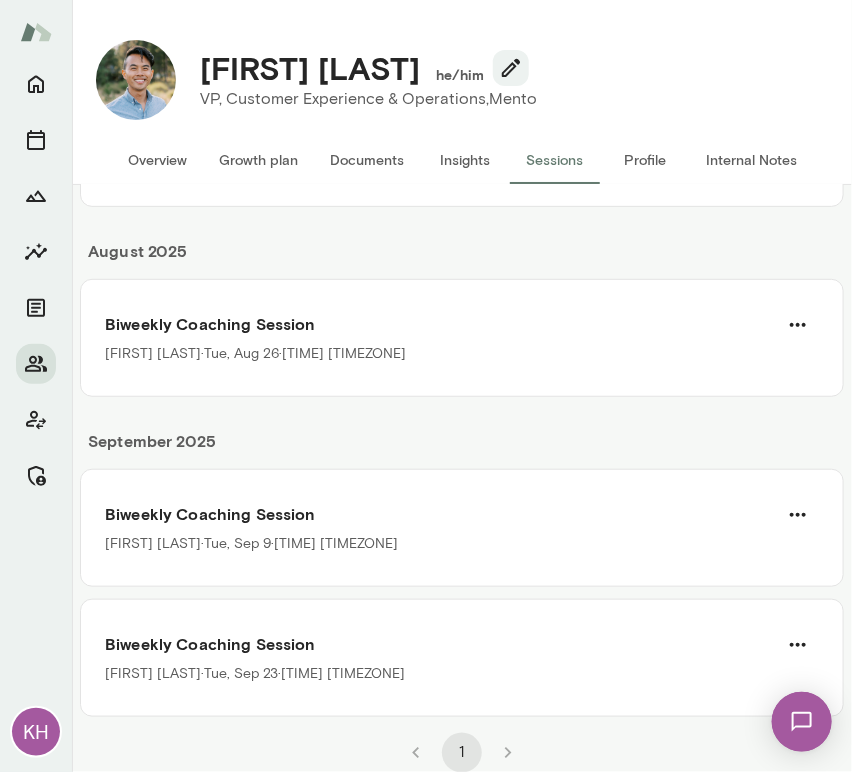 click on "September 2025" at bounding box center (462, 449) 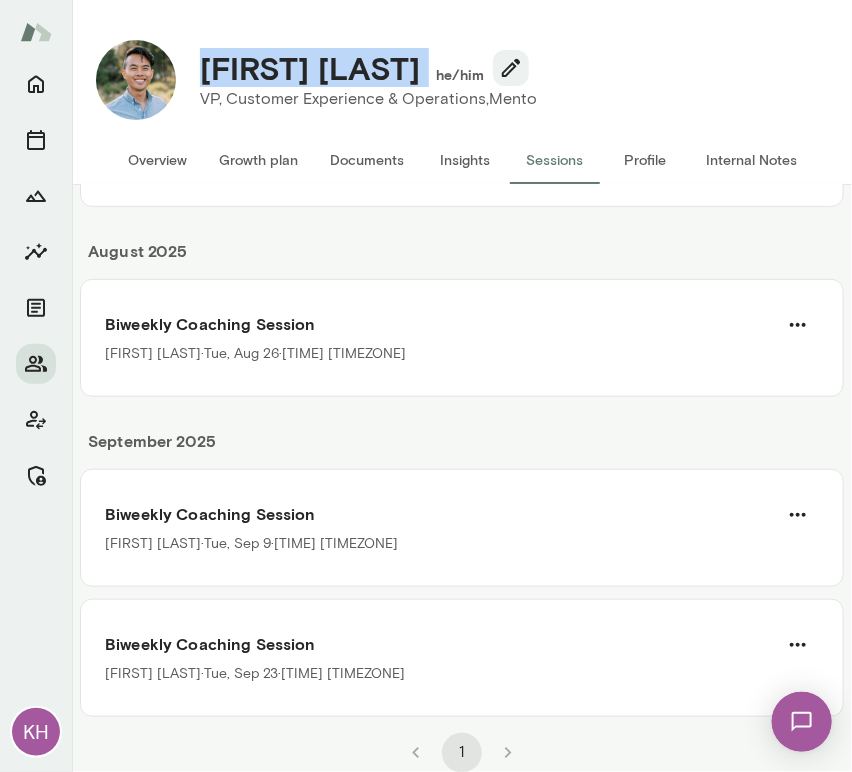 drag, startPoint x: 322, startPoint y: 72, endPoint x: 197, endPoint y: 66, distance: 125.14392 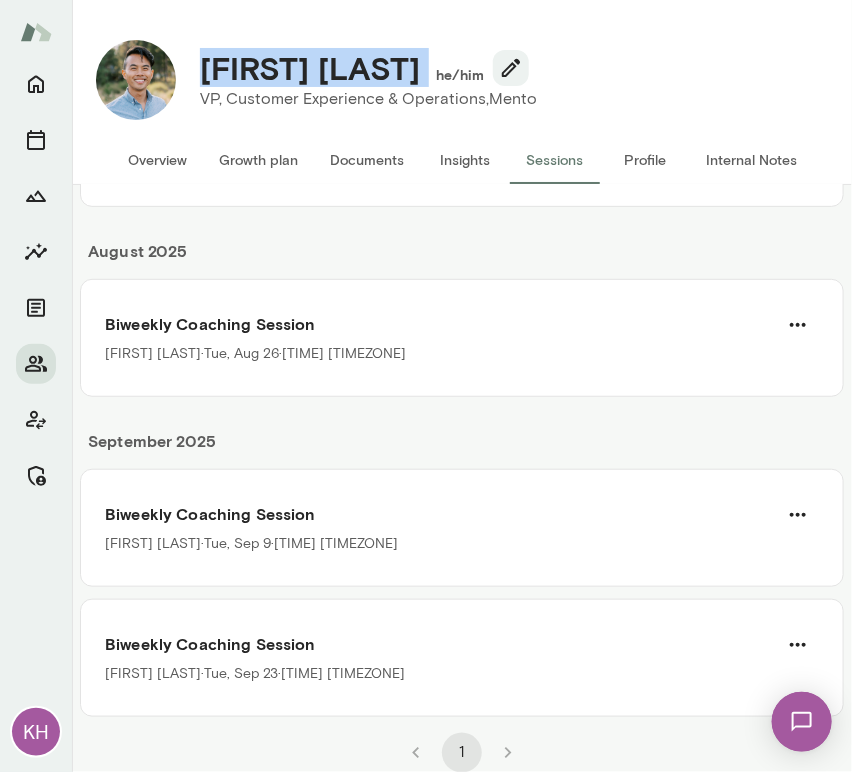 click on "Overview" at bounding box center [157, 160] 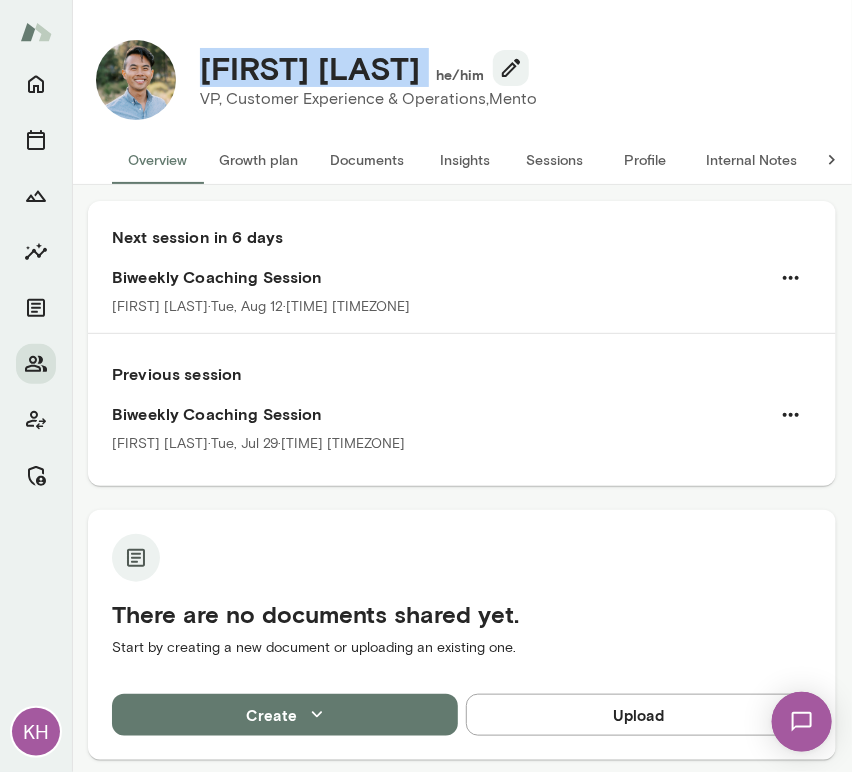 scroll, scrollTop: 596, scrollLeft: 0, axis: vertical 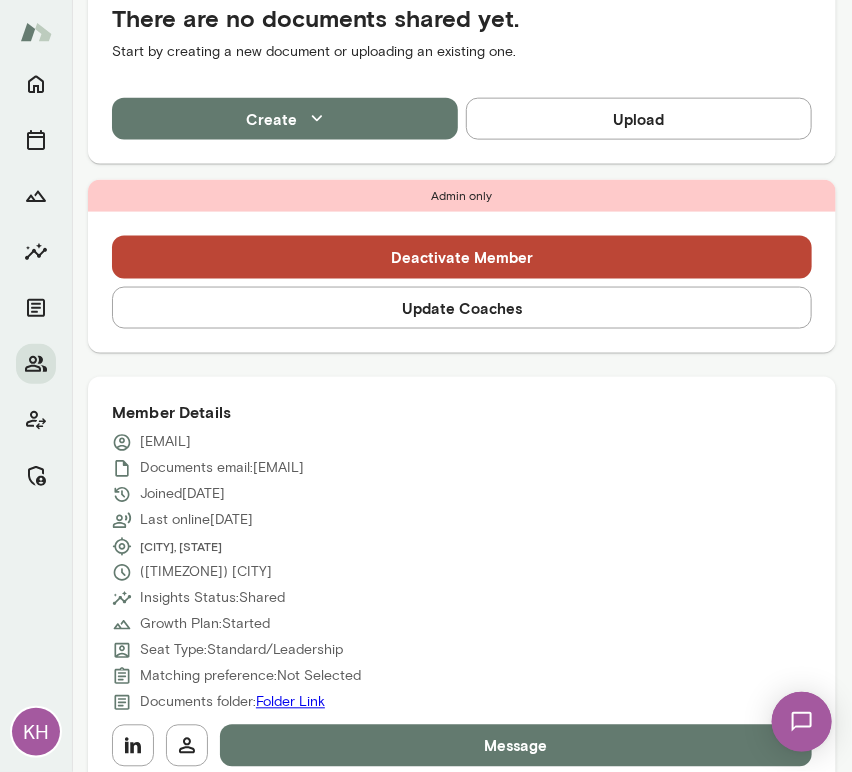 drag, startPoint x: 338, startPoint y: 443, endPoint x: 135, endPoint y: 453, distance: 203.24615 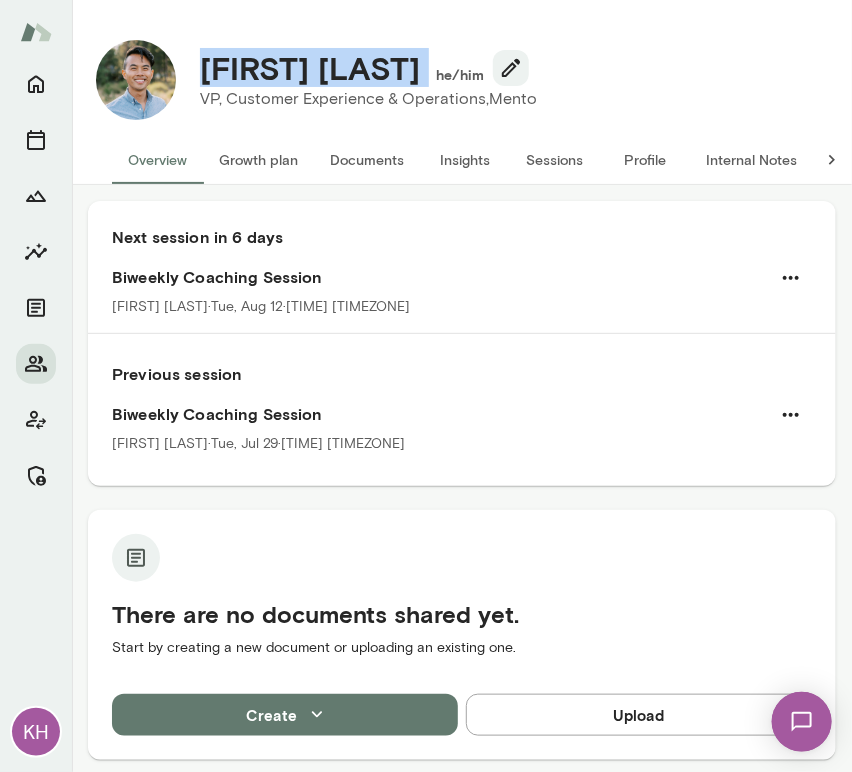 click on "Sessions" at bounding box center (555, 160) 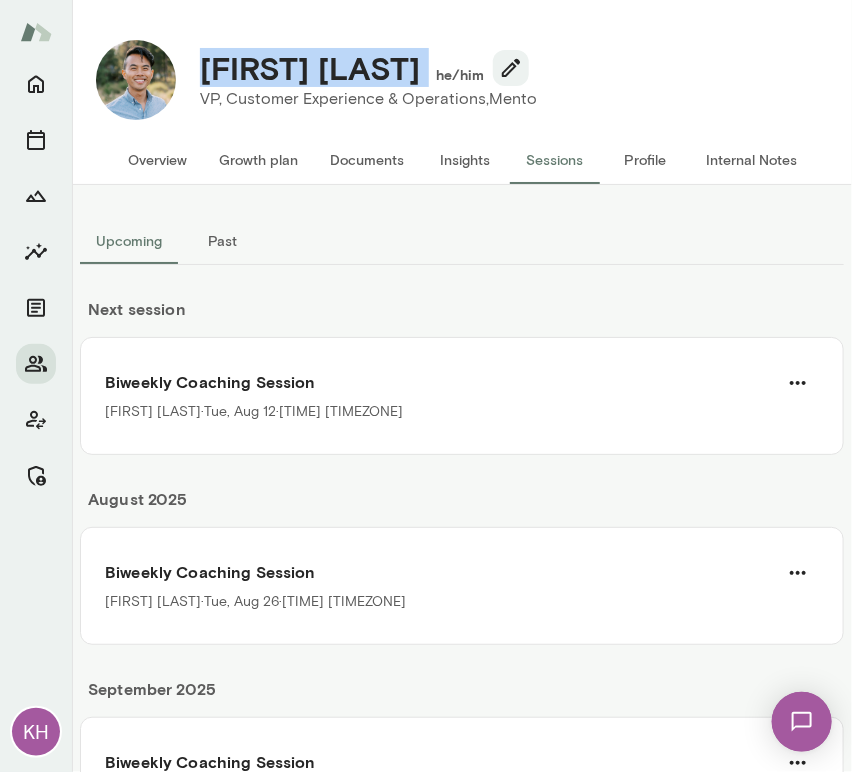 scroll, scrollTop: 248, scrollLeft: 0, axis: vertical 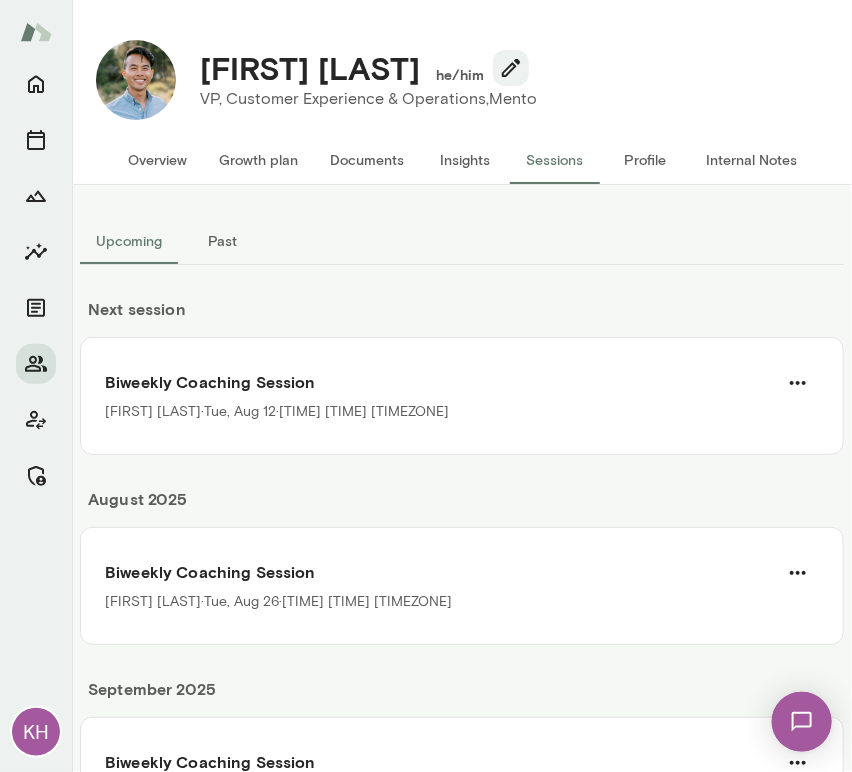 click on "Next session Biweekly Coaching Session [FIRST] [LAST]   ·  [DATE]  ·  [TIME] [TIME] [TIMEZONE]" at bounding box center (462, 360) 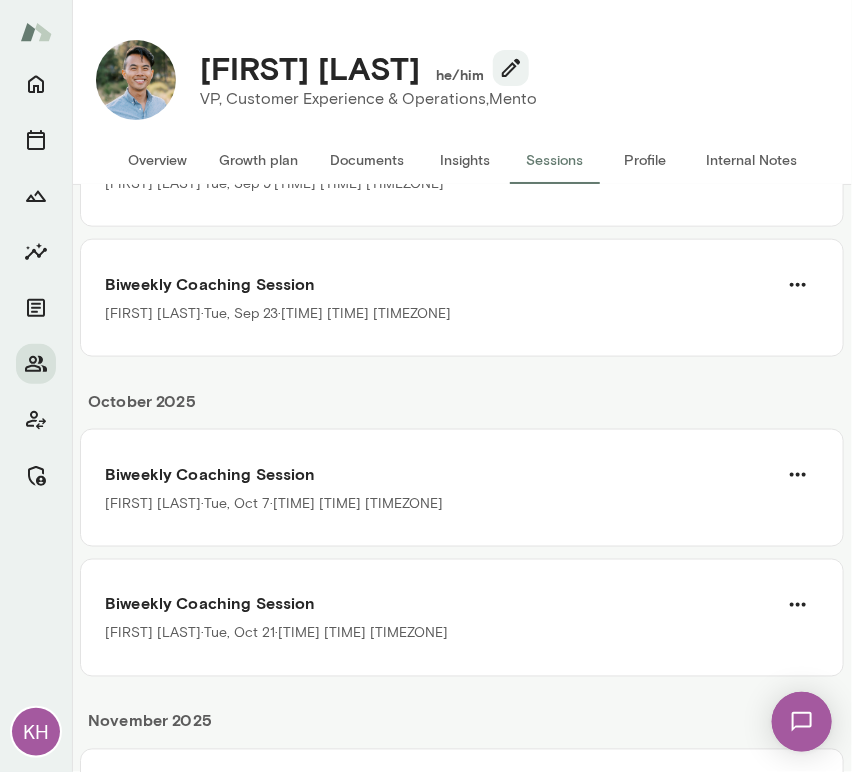 scroll, scrollTop: 0, scrollLeft: 0, axis: both 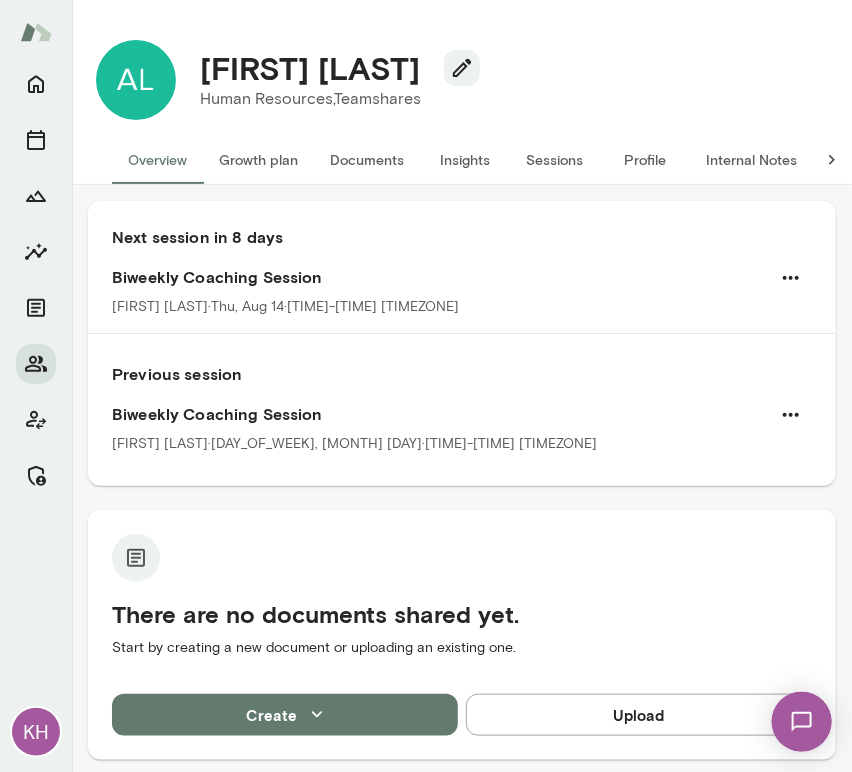 click on "Sessions" at bounding box center (555, 160) 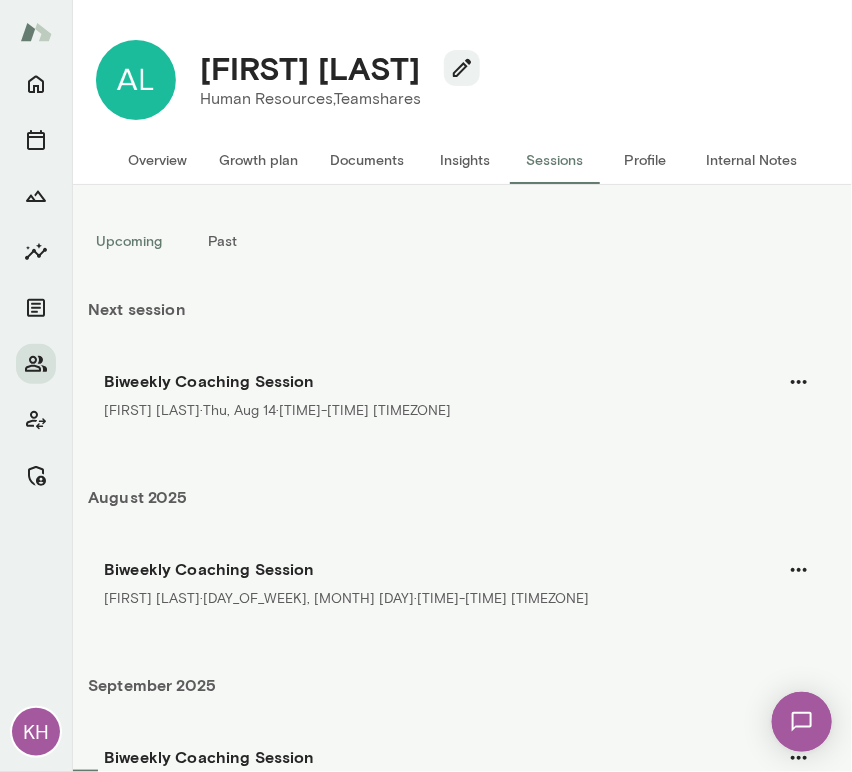 scroll, scrollTop: 248, scrollLeft: 0, axis: vertical 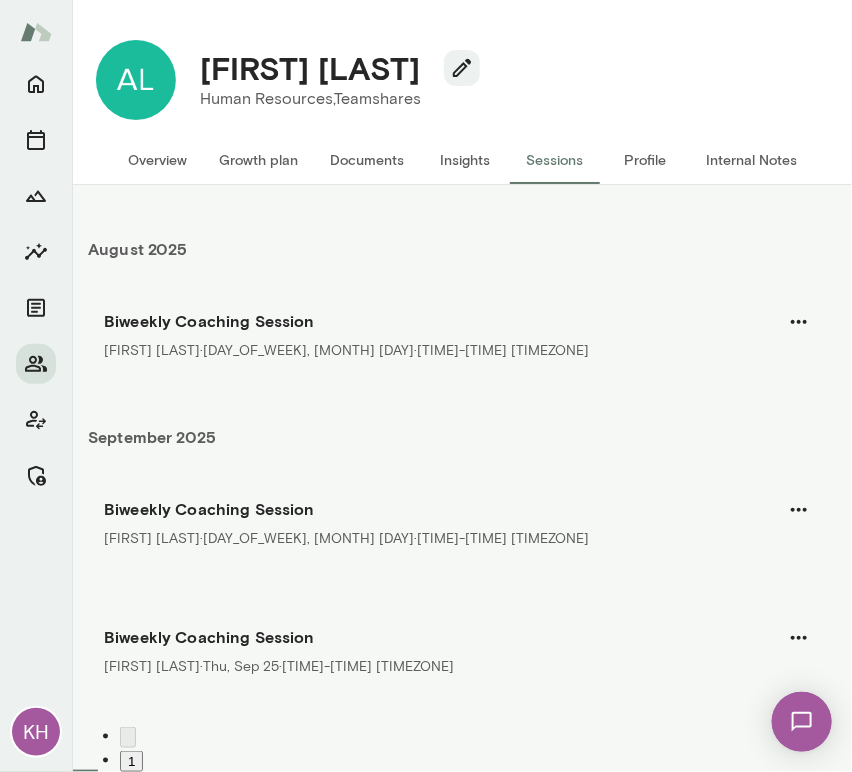 click on "[MONTH] [YEAR] Biweekly Coaching Session [FIRST] [LAST]  ·  [DAY_OF_WEEK], [MONTH] [DAY]  ·  [TIME]-[TIME] [TIMEZONE] Biweekly Coaching Session [FIRST] [LAST]  ·  [DAY_OF_WEEK], [MONTH] [DAY]  ·  [TIME]-[TIME] [TIMEZONE]" at bounding box center [462, 551] 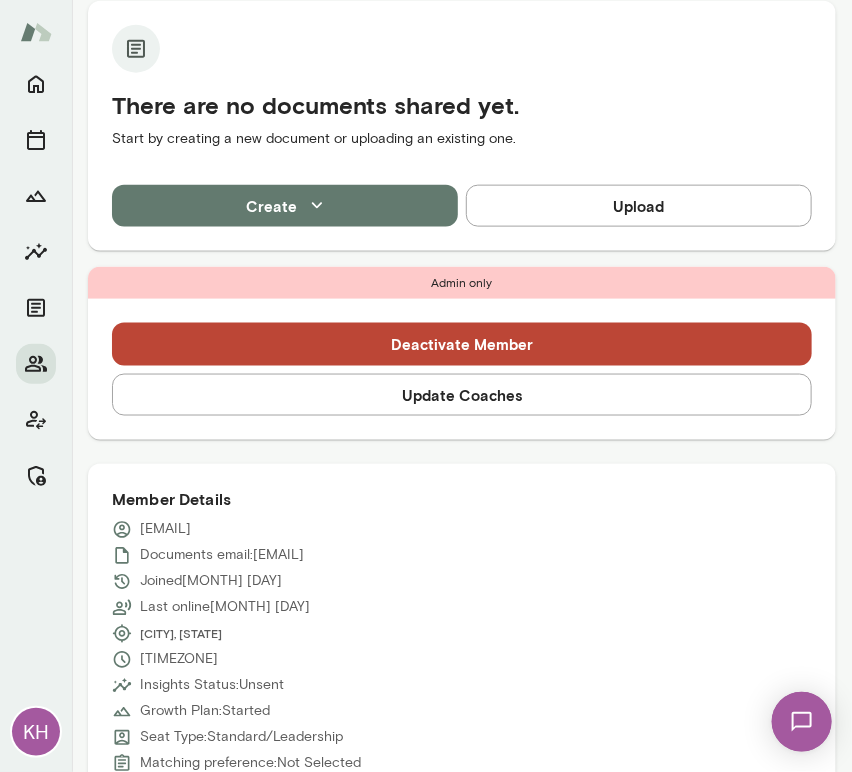 scroll, scrollTop: 696, scrollLeft: 0, axis: vertical 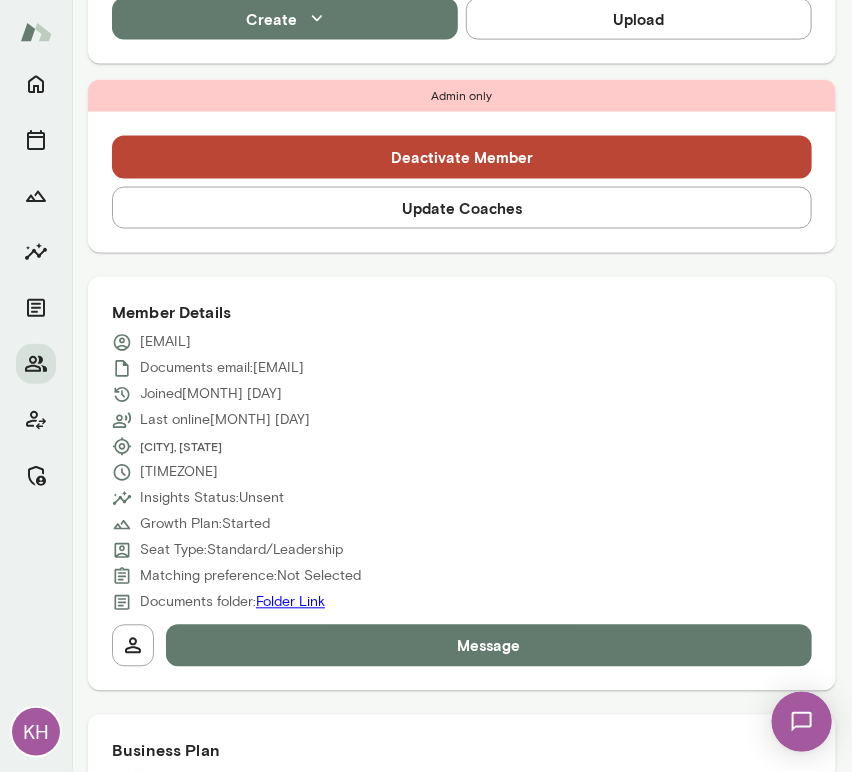 drag, startPoint x: 297, startPoint y: 337, endPoint x: 142, endPoint y: 346, distance: 155.26108 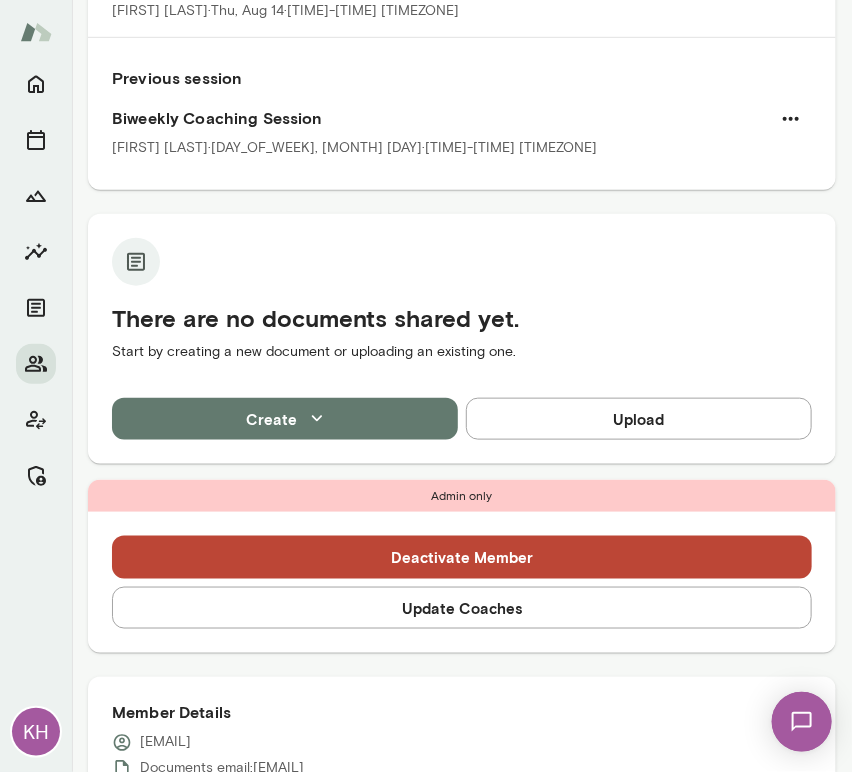 scroll, scrollTop: 0, scrollLeft: 0, axis: both 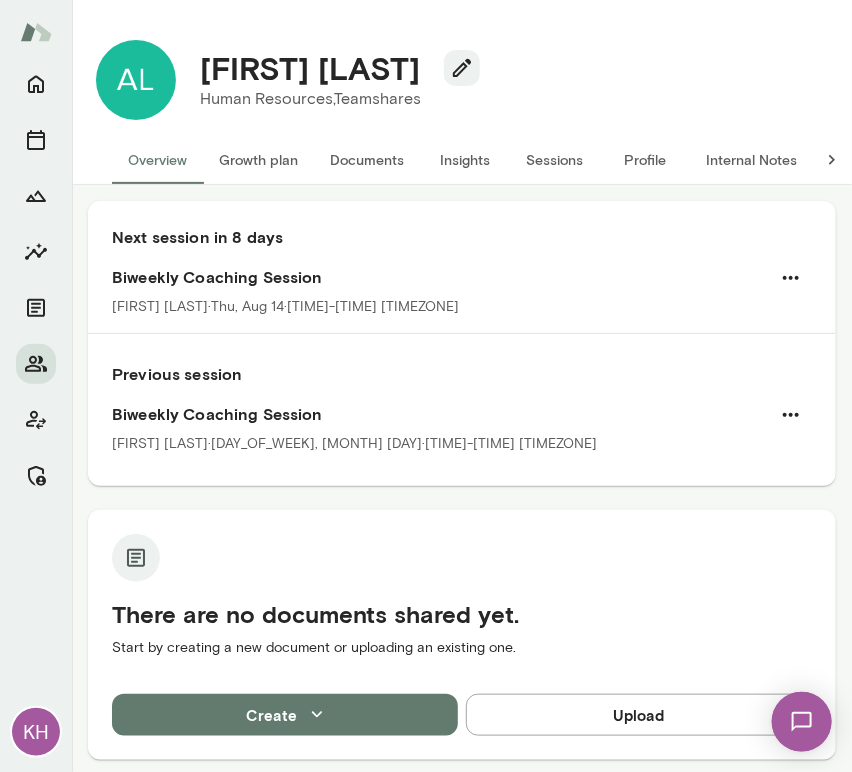 click on "Sessions" at bounding box center (555, 160) 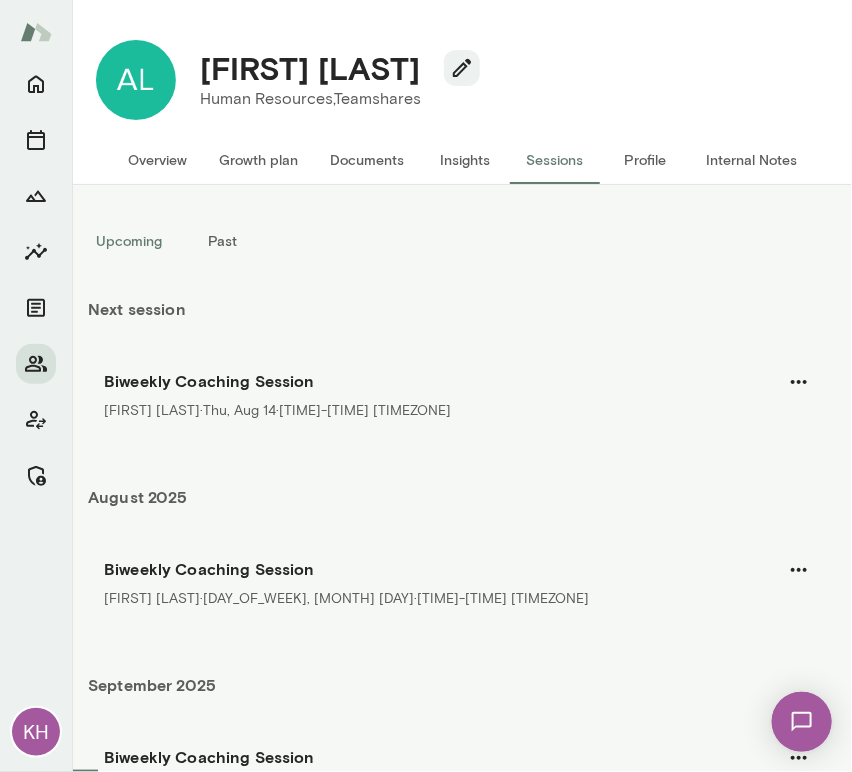 scroll, scrollTop: 248, scrollLeft: 0, axis: vertical 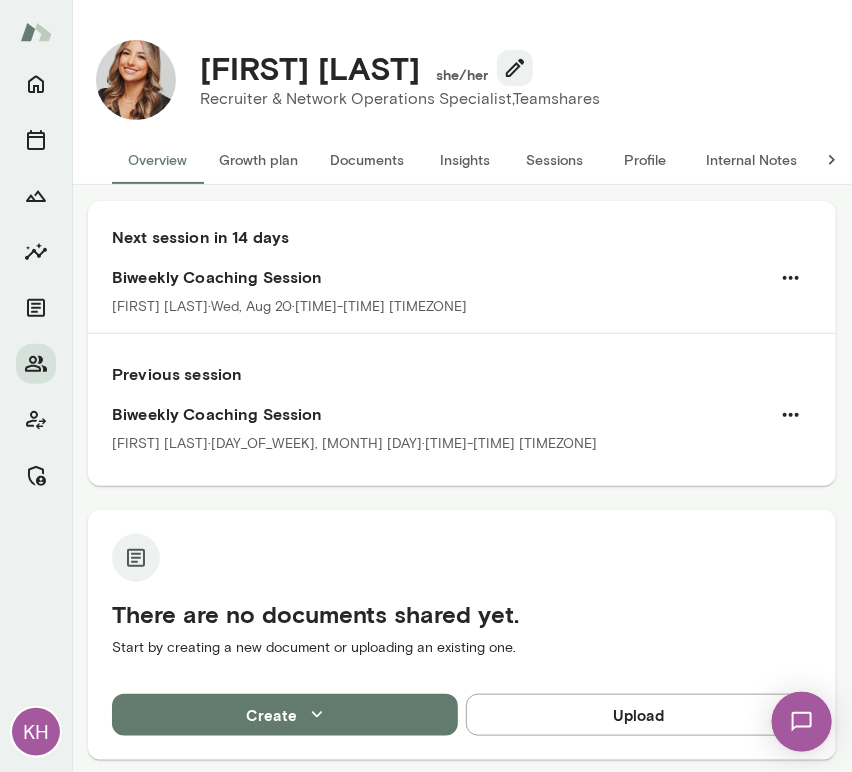 click on "Sessions" at bounding box center (555, 160) 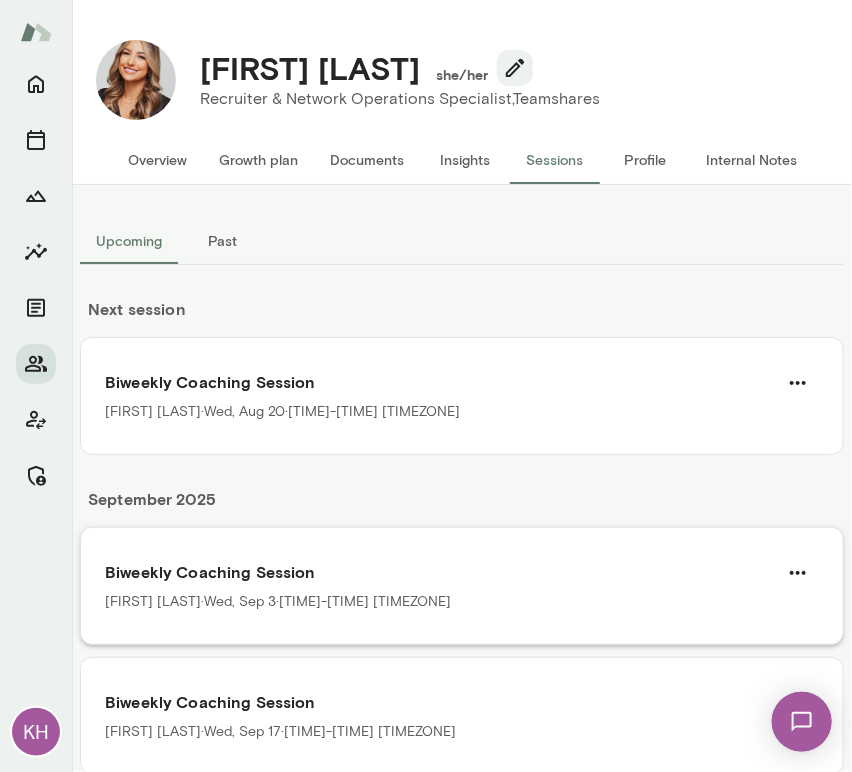 scroll, scrollTop: 57, scrollLeft: 0, axis: vertical 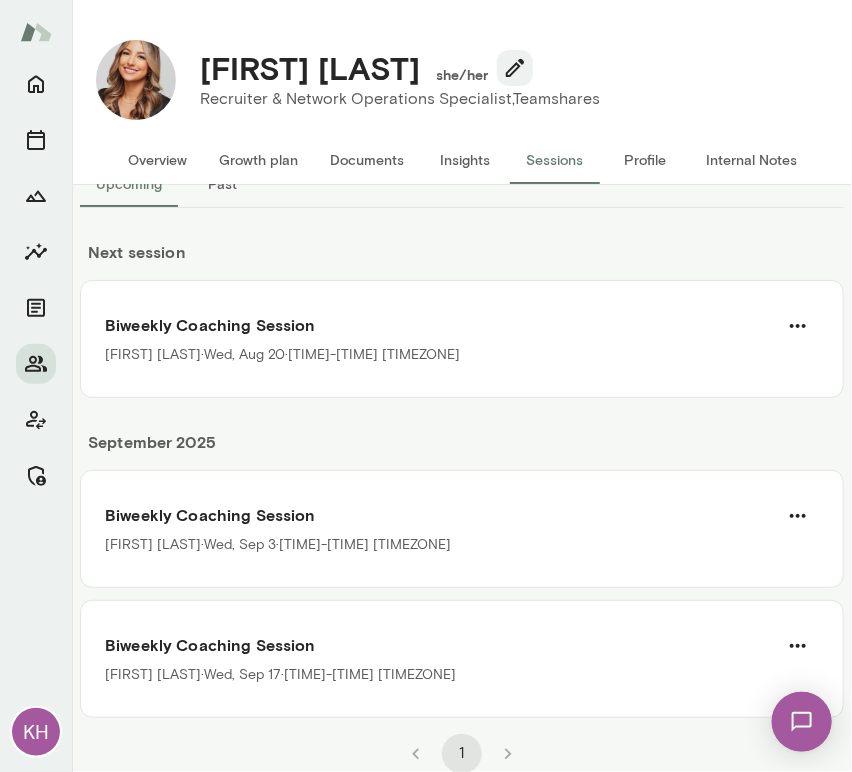 click on "September 2025" at bounding box center (462, 450) 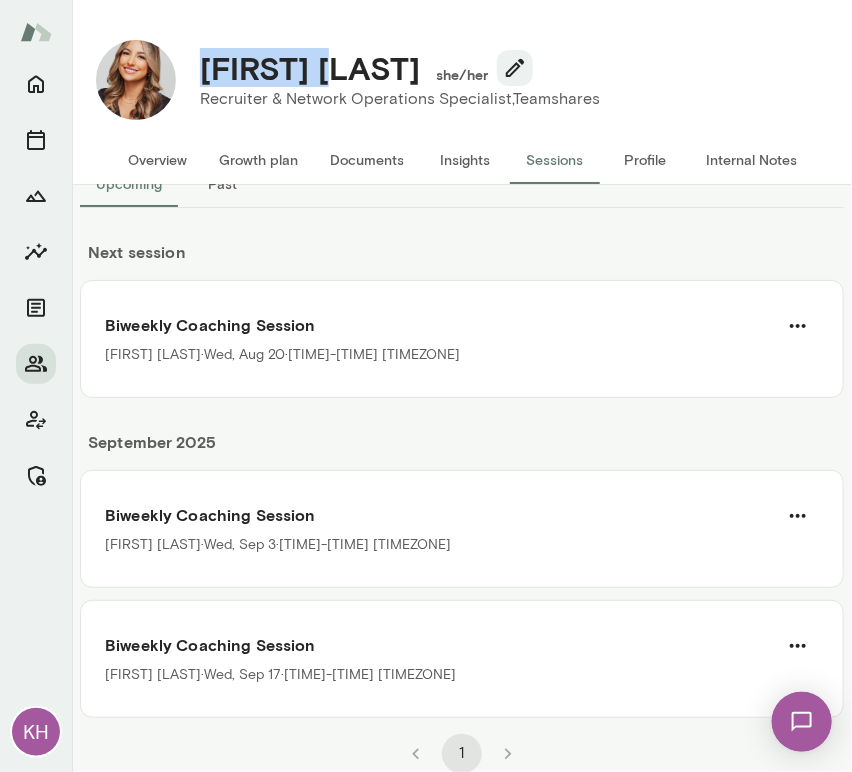 drag, startPoint x: 346, startPoint y: 74, endPoint x: 201, endPoint y: 75, distance: 145.00345 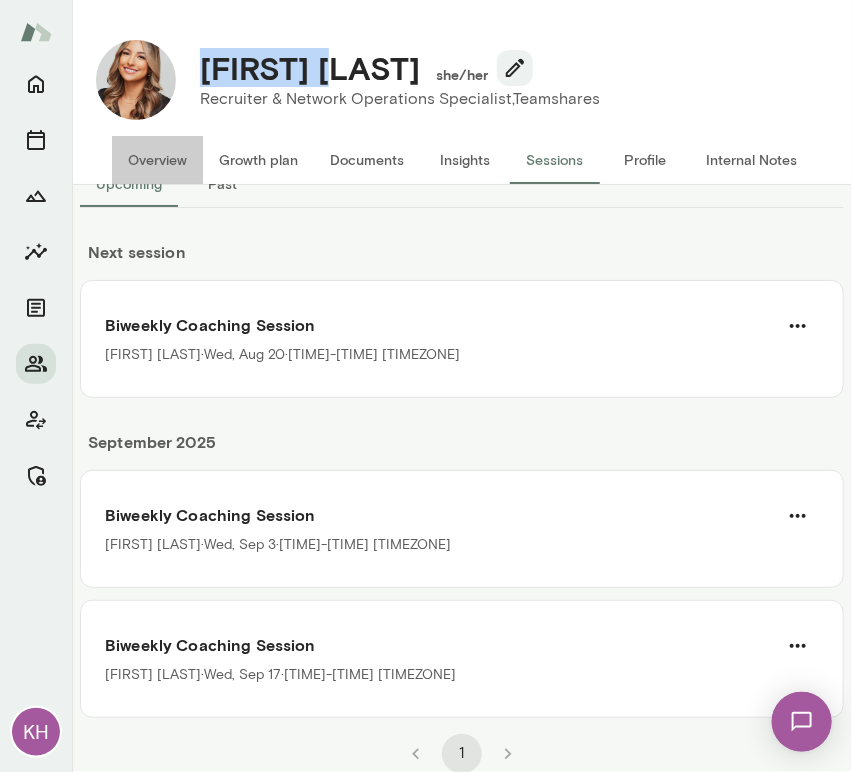 click on "Overview" at bounding box center (157, 160) 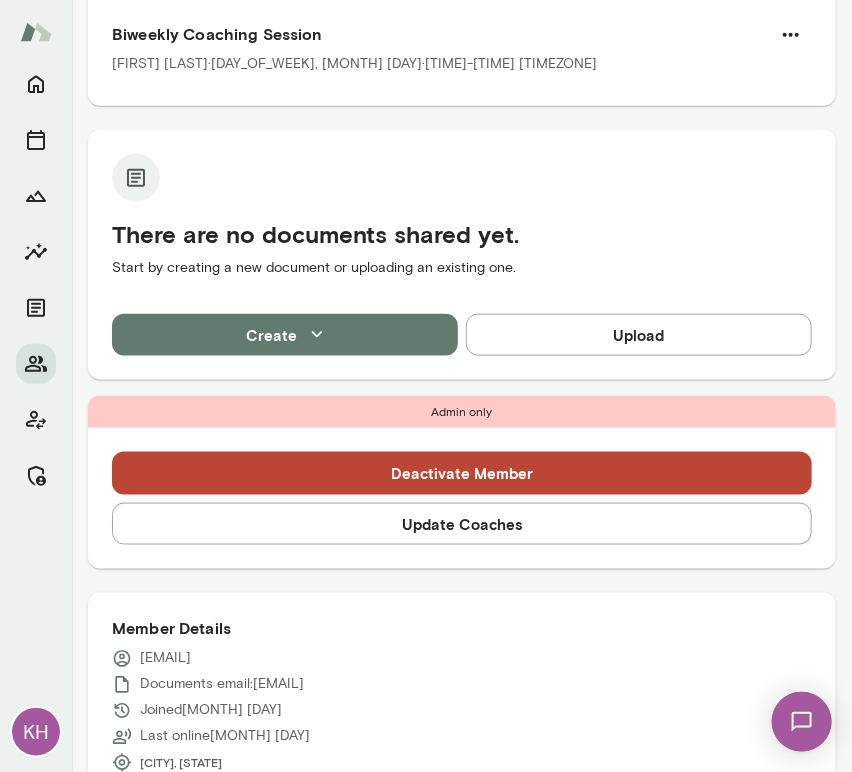 scroll, scrollTop: 400, scrollLeft: 0, axis: vertical 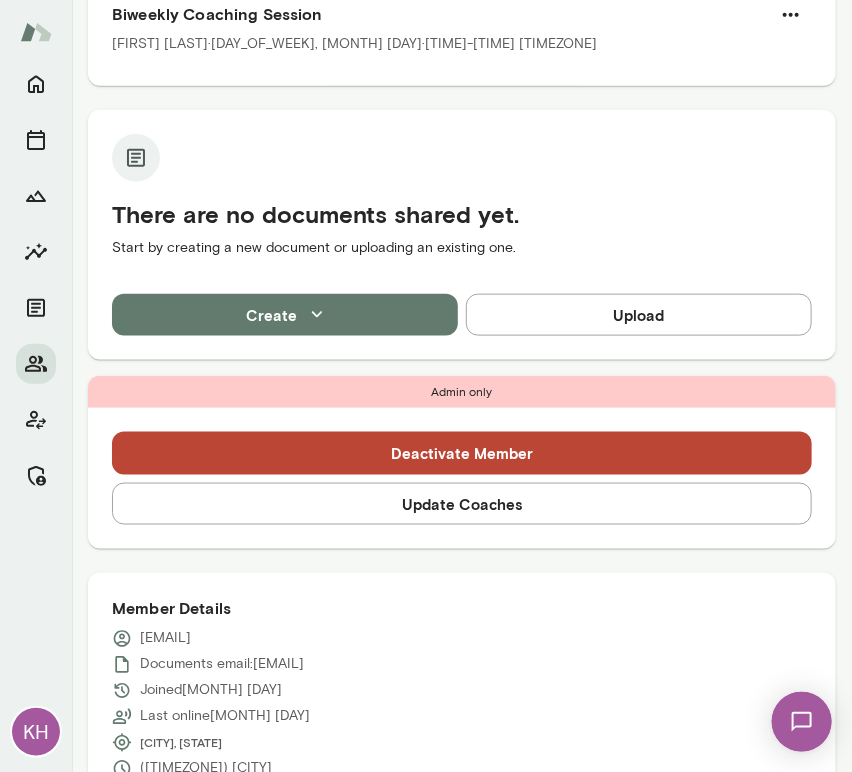 drag, startPoint x: 304, startPoint y: 643, endPoint x: 143, endPoint y: 641, distance: 161.01242 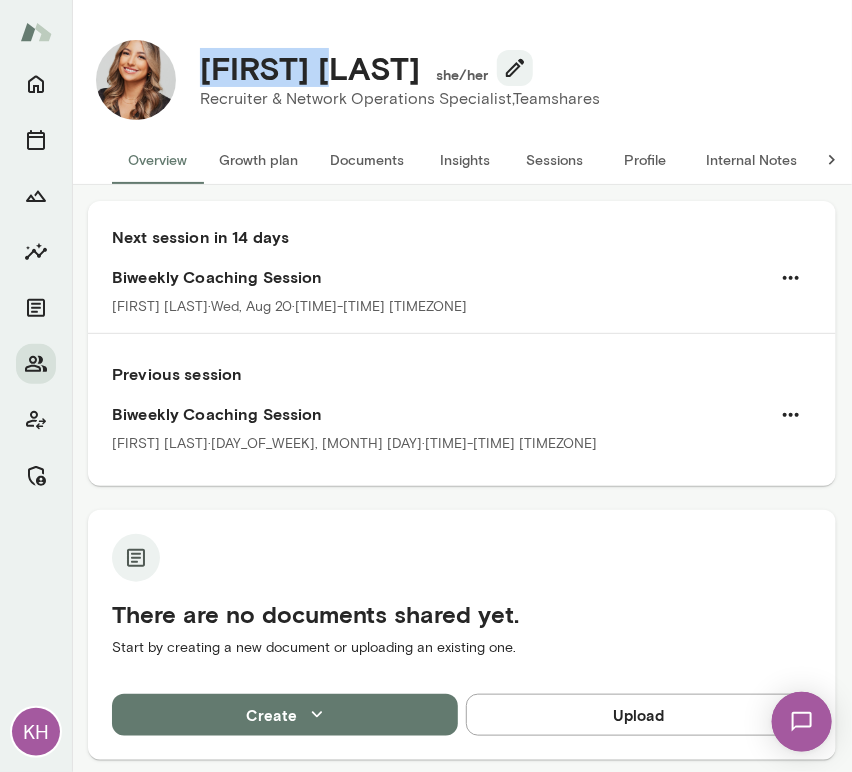 click on "Sessions" at bounding box center (555, 160) 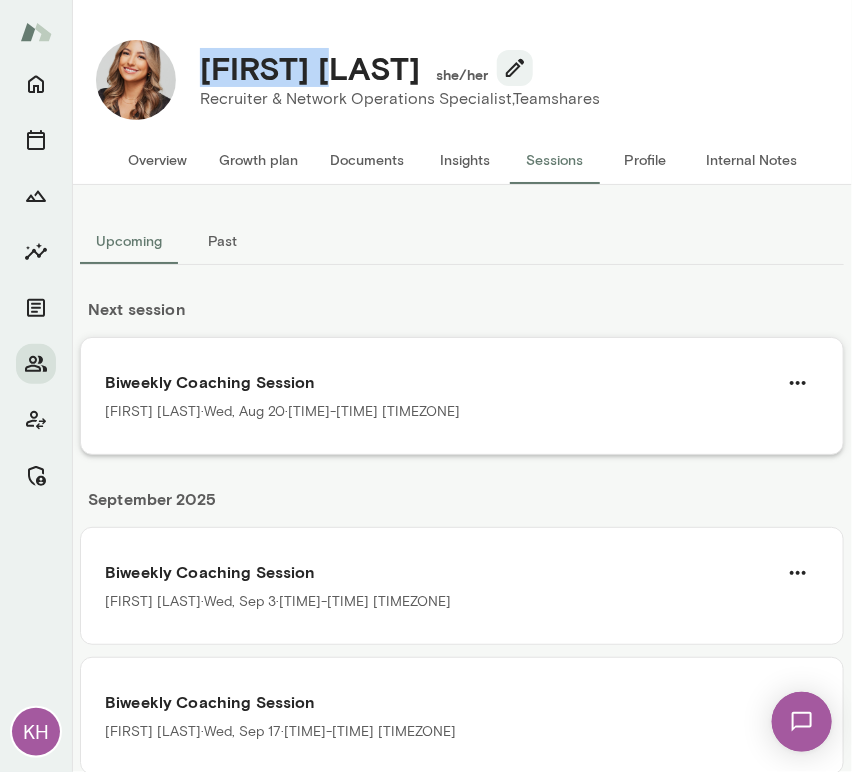 scroll, scrollTop: 57, scrollLeft: 0, axis: vertical 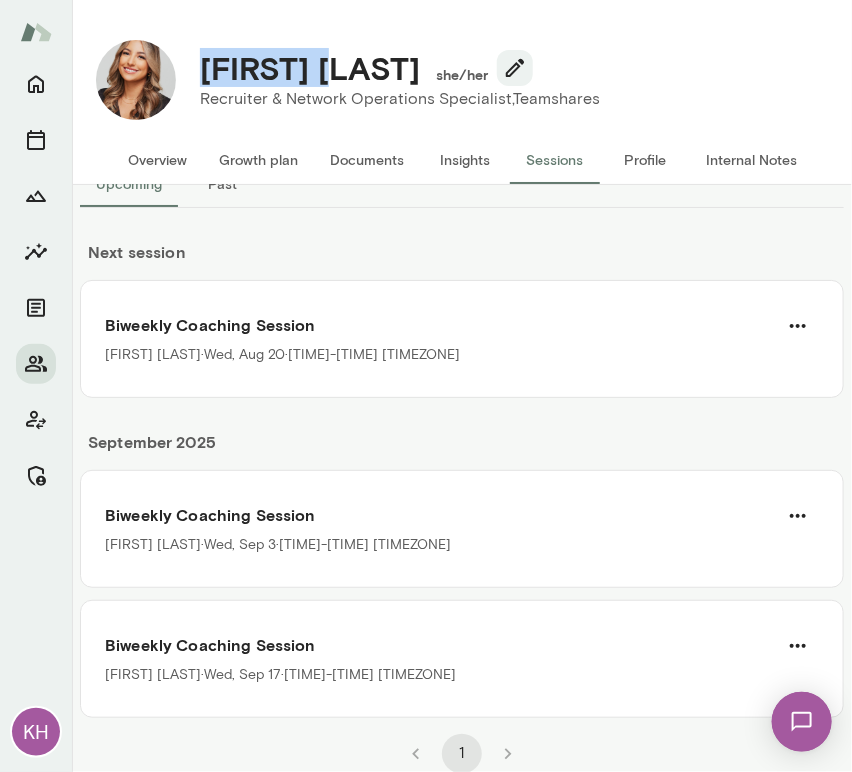 click on "Insights" at bounding box center (465, 160) 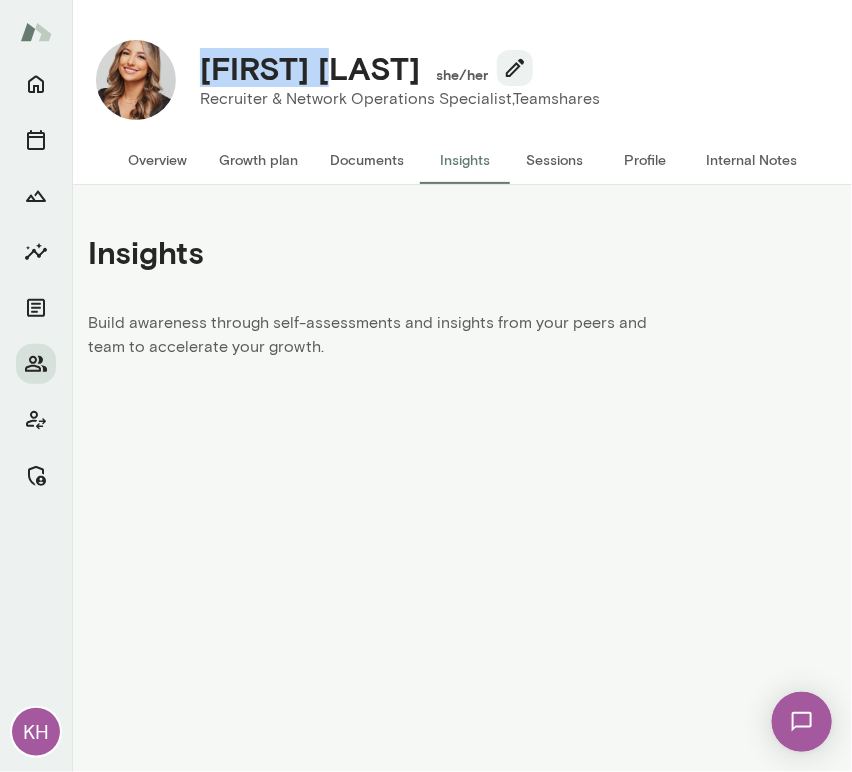 click on "Sessions" at bounding box center (555, 160) 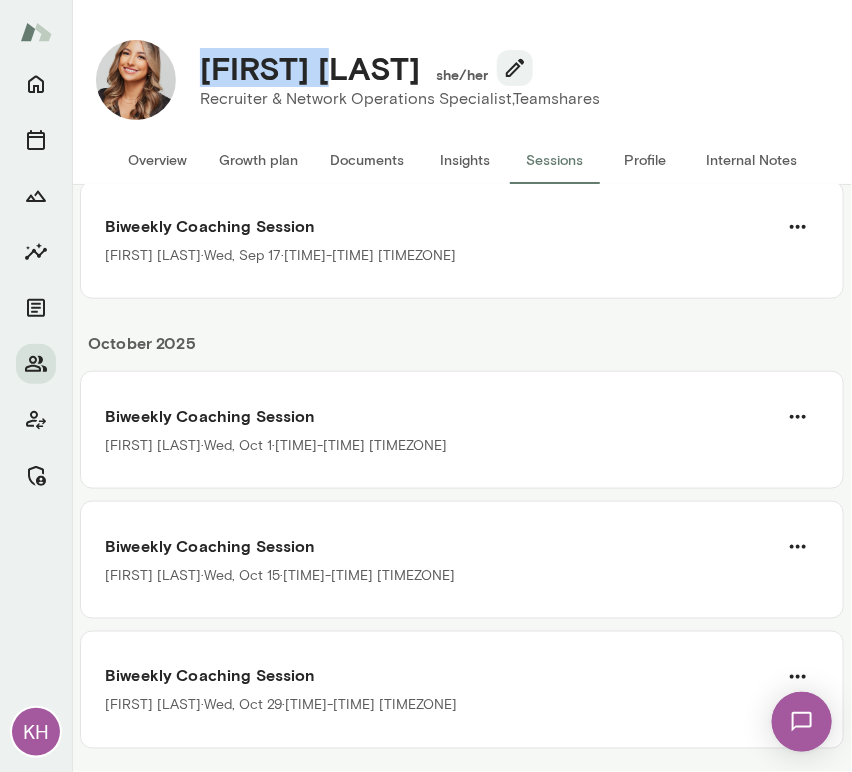 scroll, scrollTop: 478, scrollLeft: 0, axis: vertical 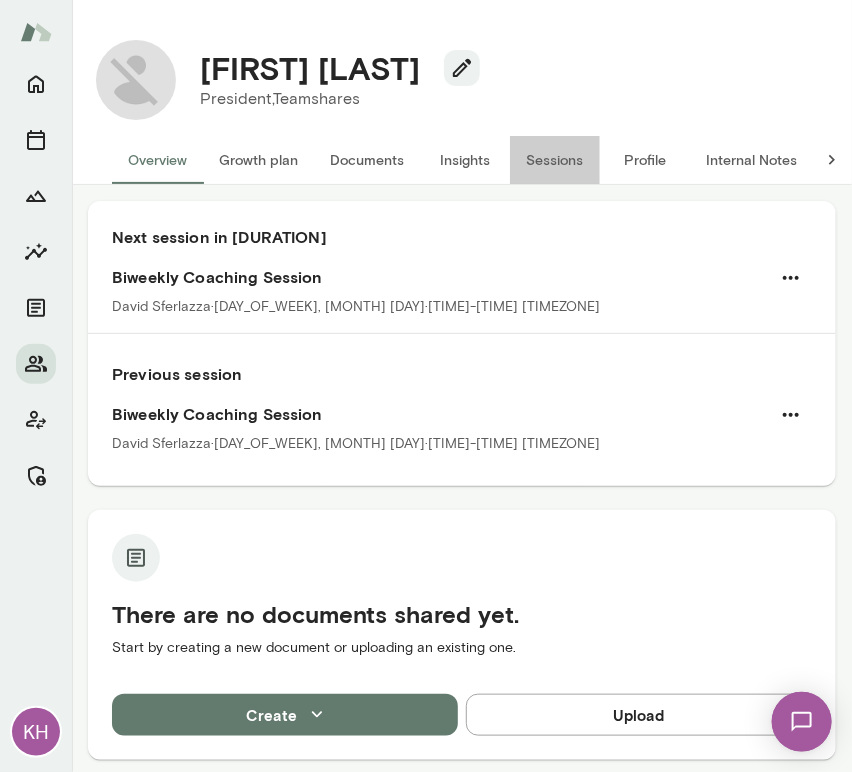 click on "Sessions" at bounding box center (555, 160) 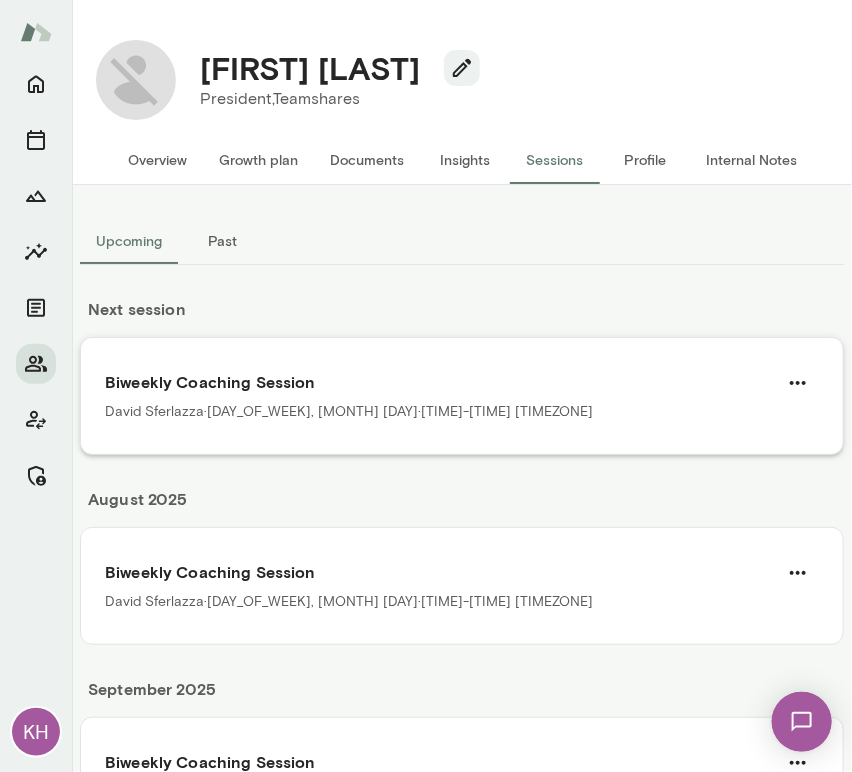 scroll, scrollTop: 248, scrollLeft: 0, axis: vertical 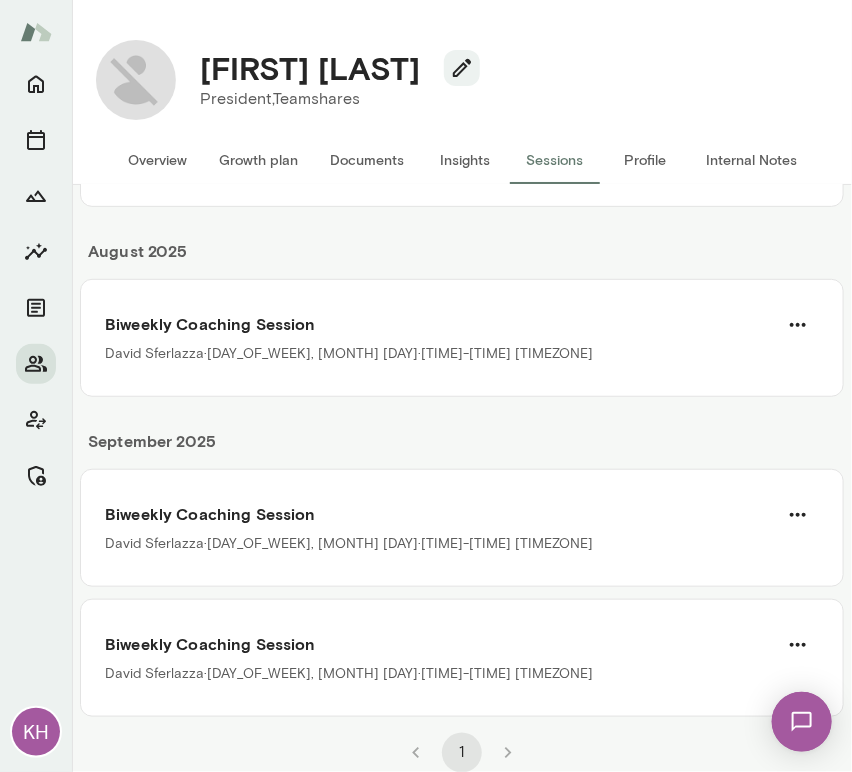 click on "September 2025" at bounding box center (462, 449) 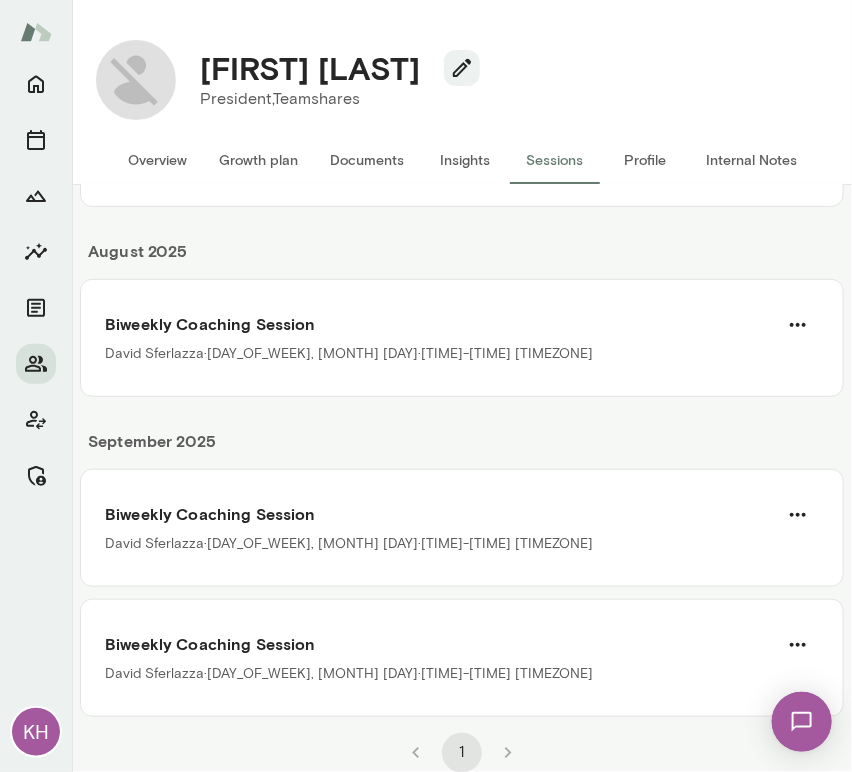 click on "1" at bounding box center (462, 745) 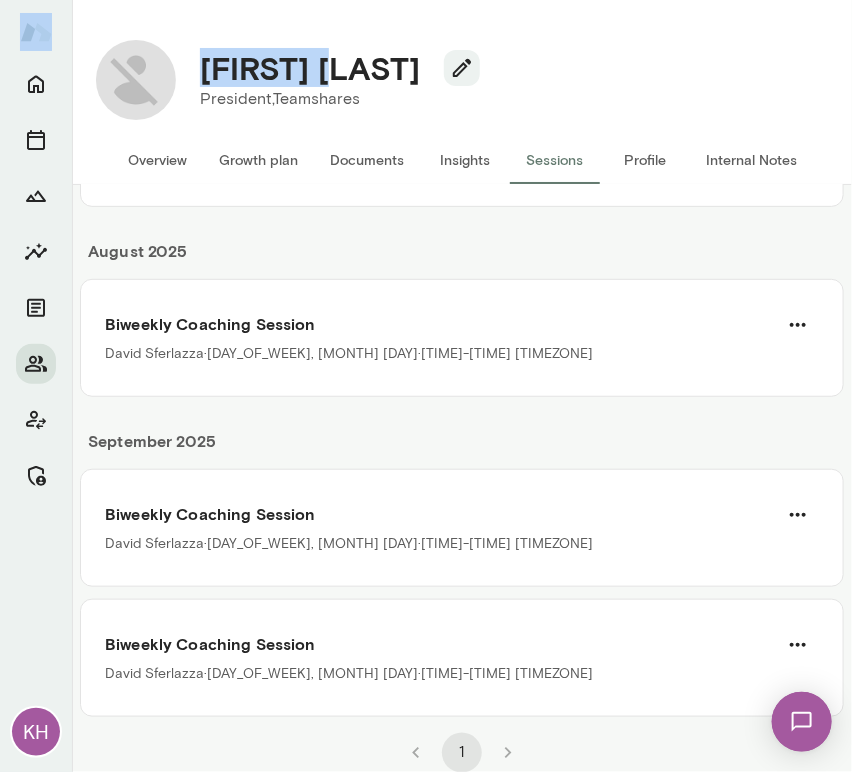 drag, startPoint x: 327, startPoint y: 70, endPoint x: 174, endPoint y: 65, distance: 153.08168 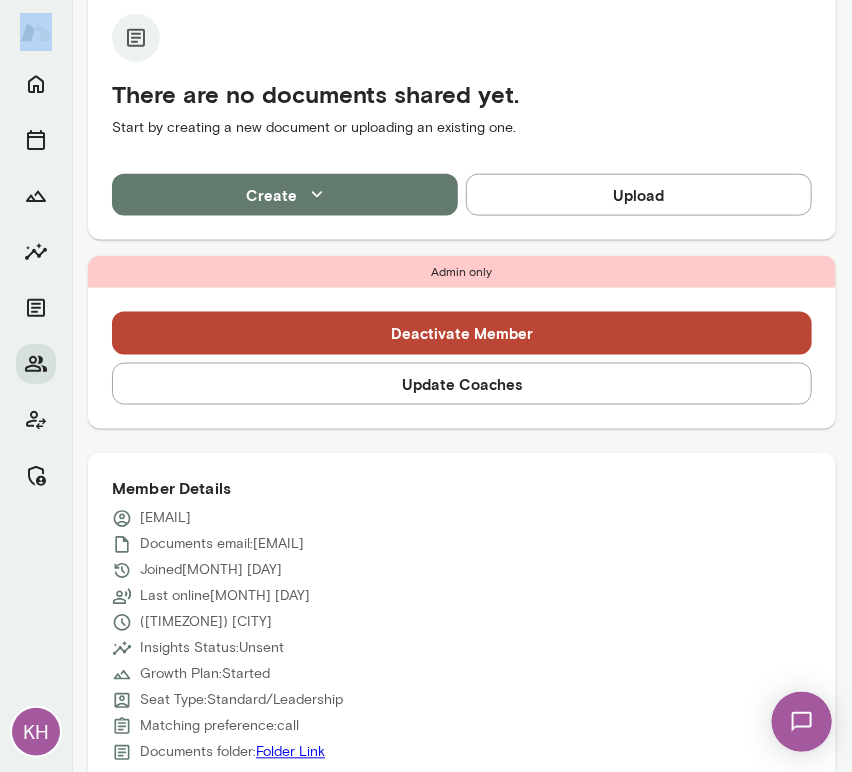 scroll, scrollTop: 523, scrollLeft: 0, axis: vertical 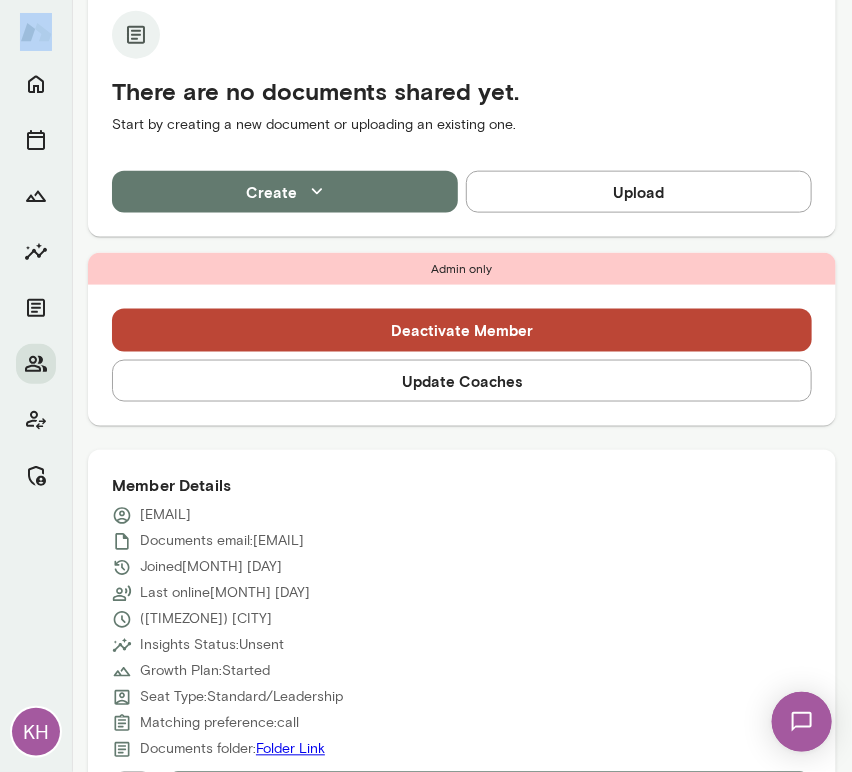 drag, startPoint x: 347, startPoint y: 515, endPoint x: 141, endPoint y: 518, distance: 206.02185 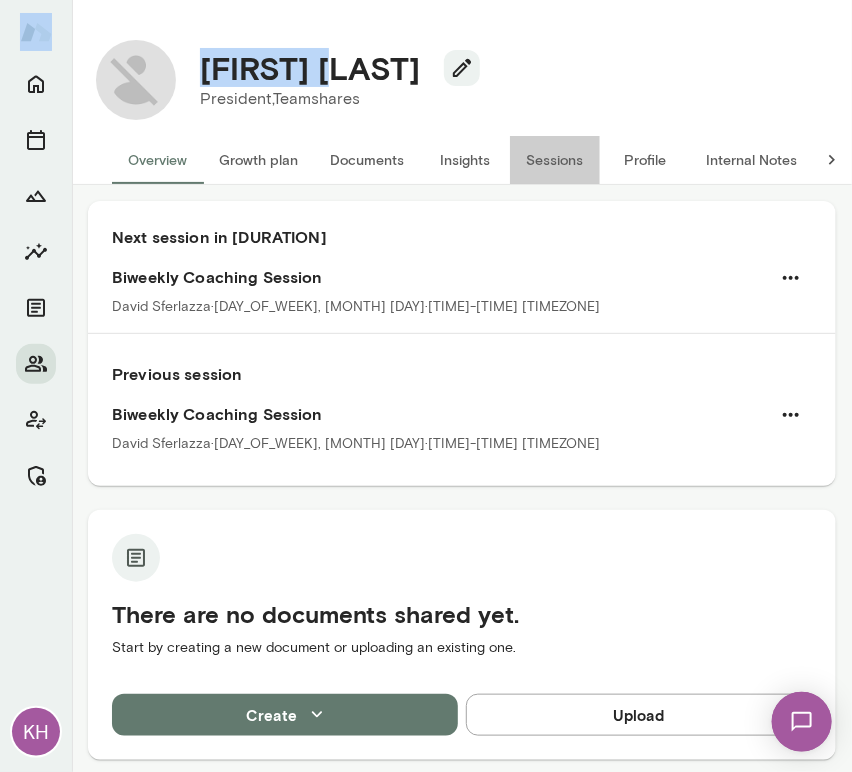 click on "Sessions" at bounding box center (555, 160) 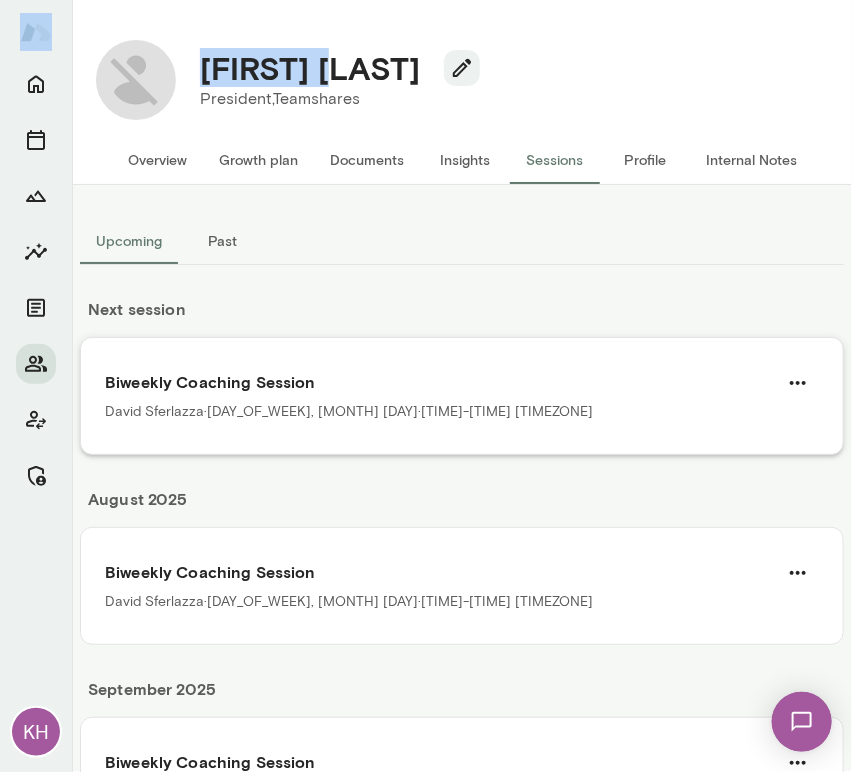 scroll, scrollTop: 248, scrollLeft: 0, axis: vertical 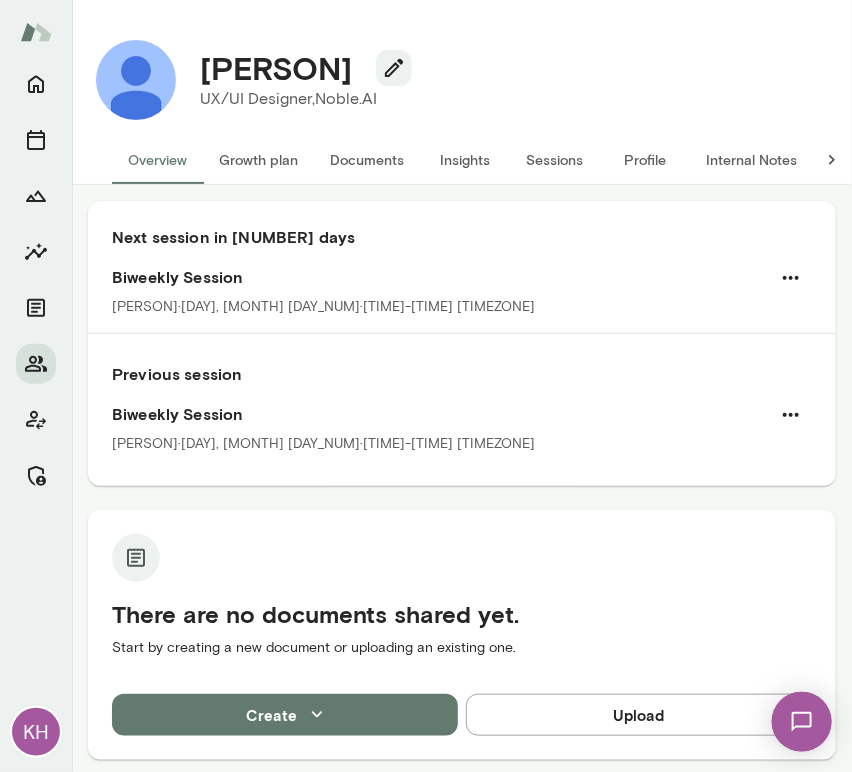 click on "Sessions" at bounding box center [555, 160] 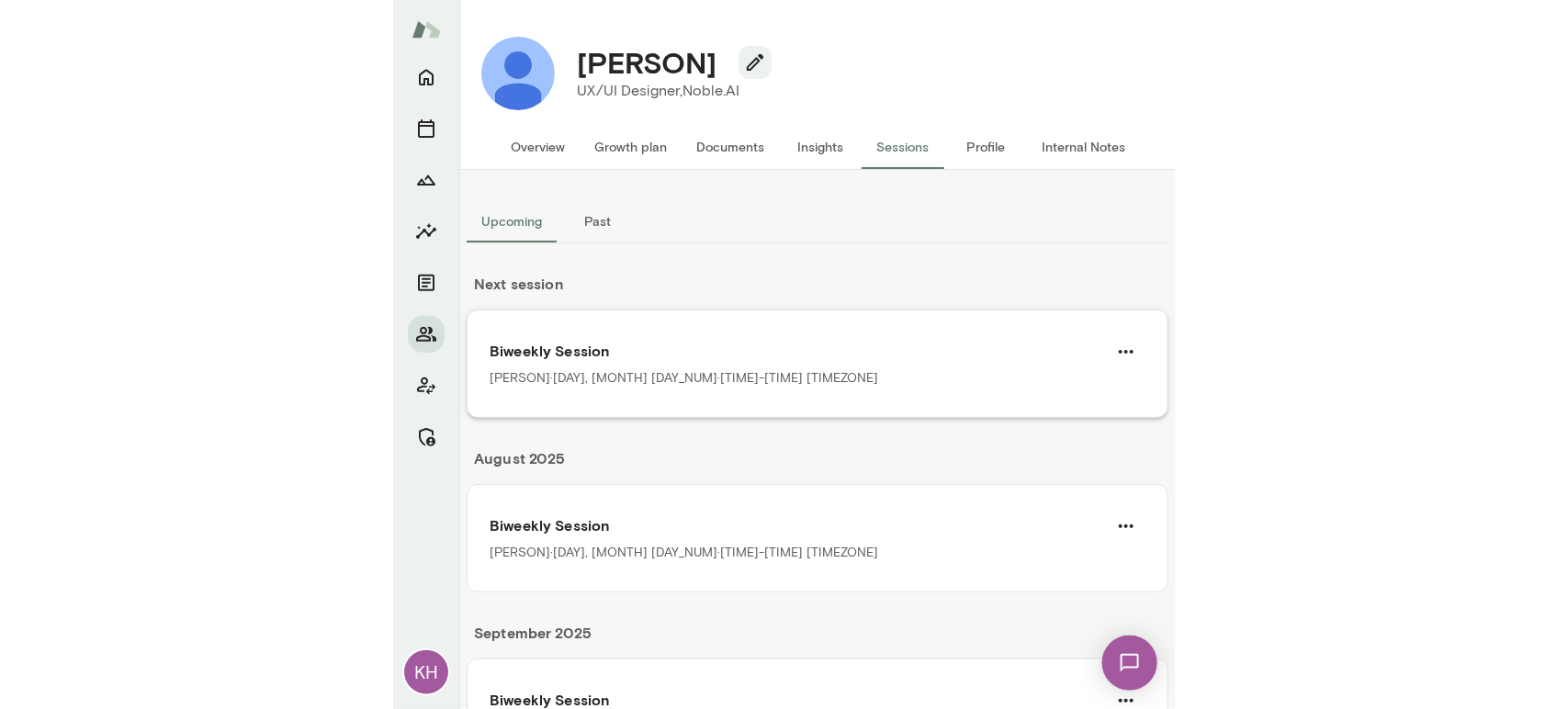 scroll, scrollTop: 228, scrollLeft: 0, axis: vertical 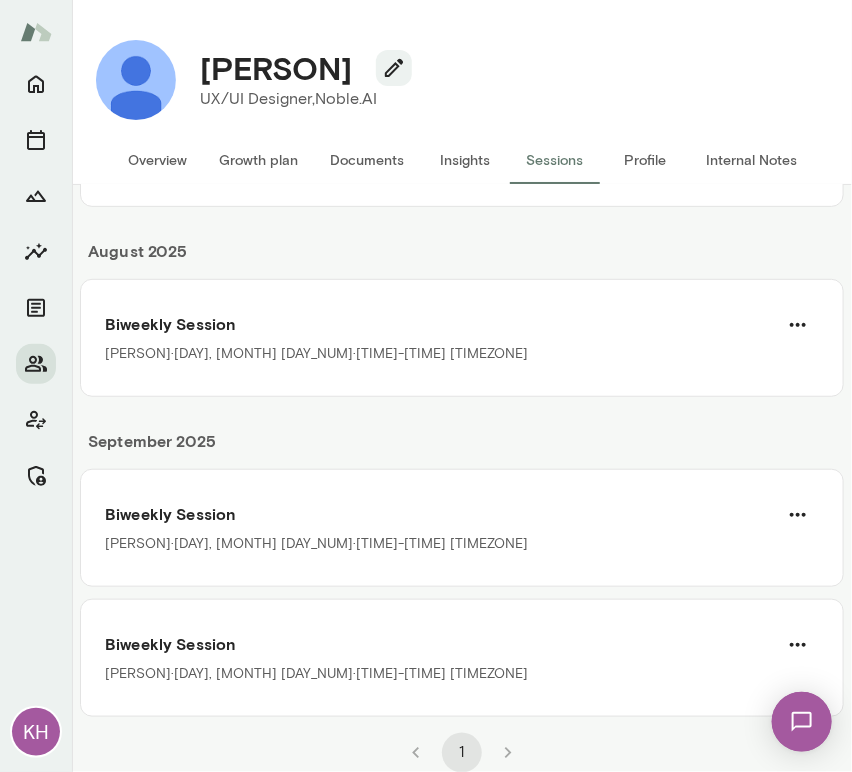 click on "September 2025" at bounding box center (462, 449) 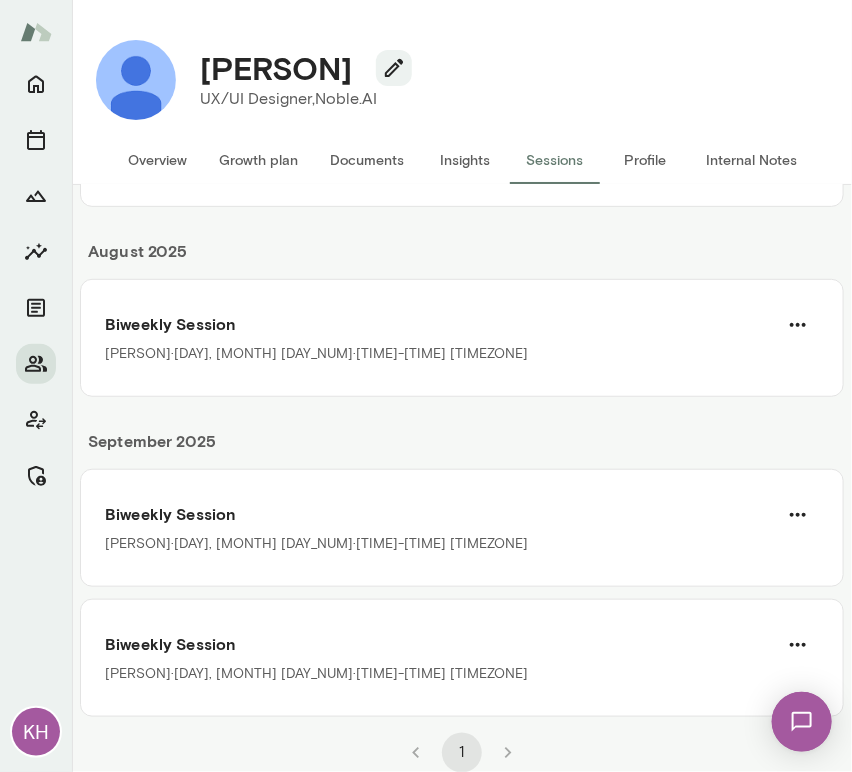 click on "September 2025 Biweekly Session Jered Odegard  ·  Mon, Sep 8  ·  3:30 PM-4:30 PM MST Biweekly Session Jered Odegard  ·  Mon, Sep 22  ·  3:30 PM-4:30 PM MST" at bounding box center (462, 557) 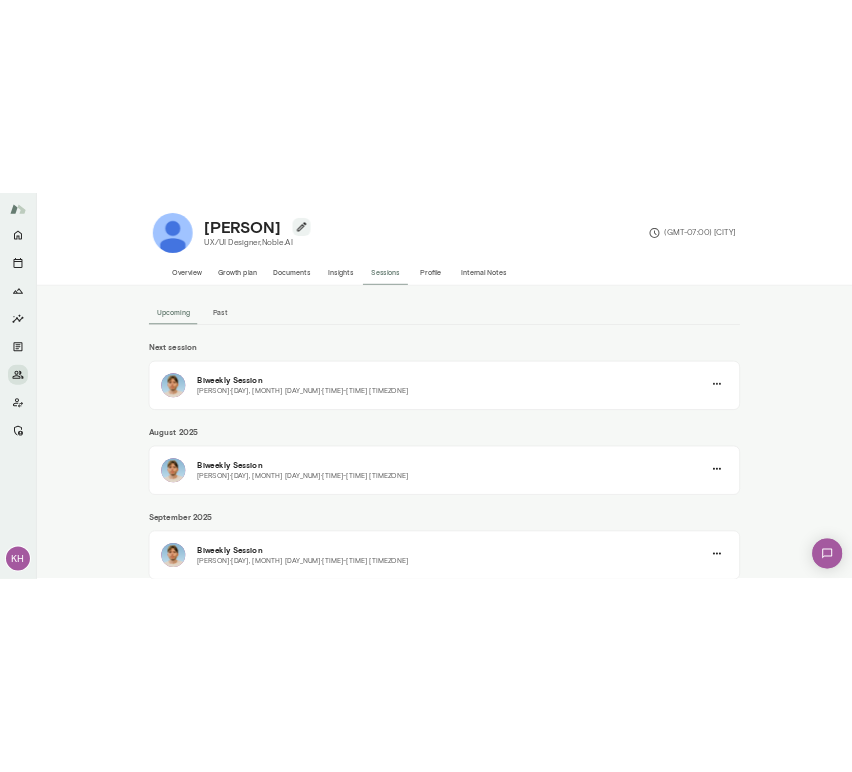 scroll, scrollTop: 168, scrollLeft: 0, axis: vertical 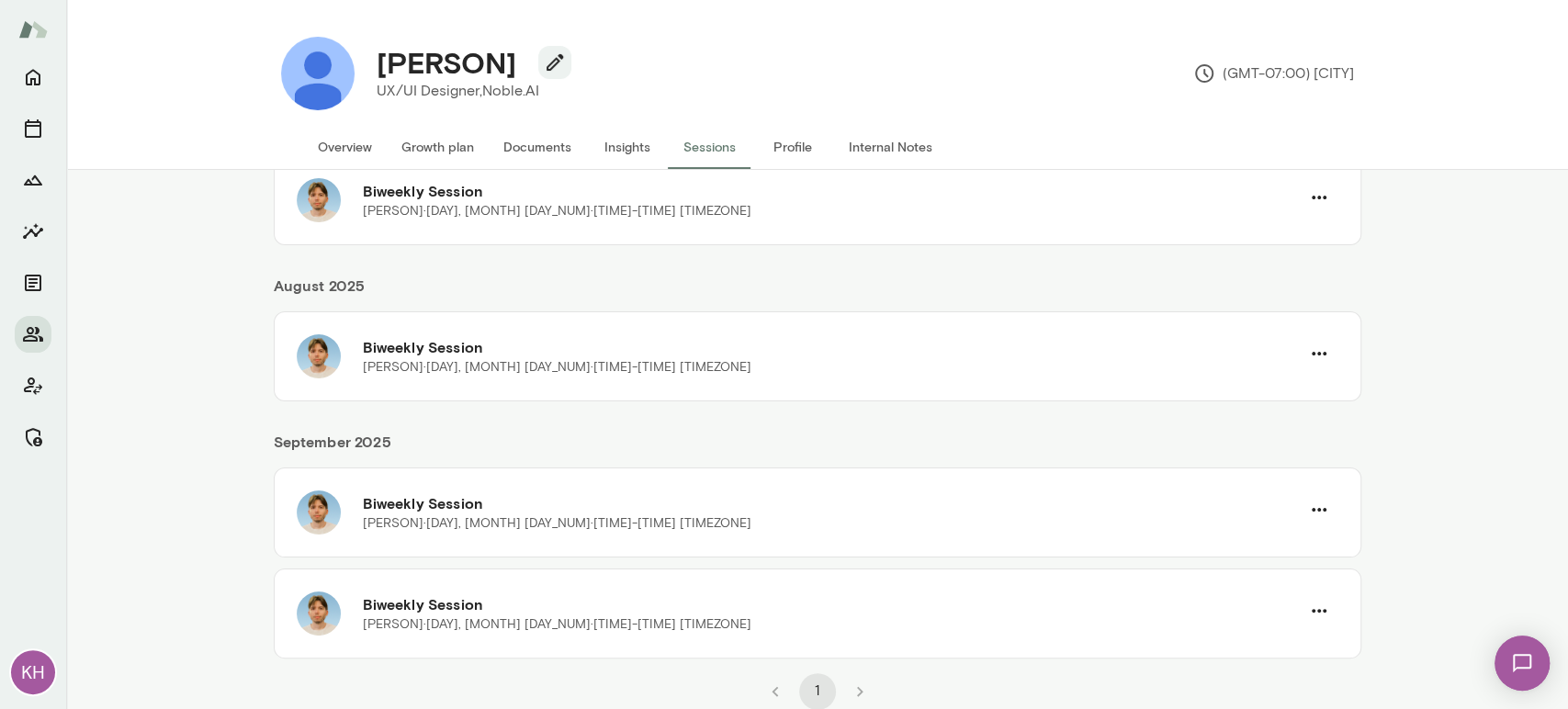 drag, startPoint x: 537, startPoint y: 73, endPoint x: 374, endPoint y: 73, distance: 163 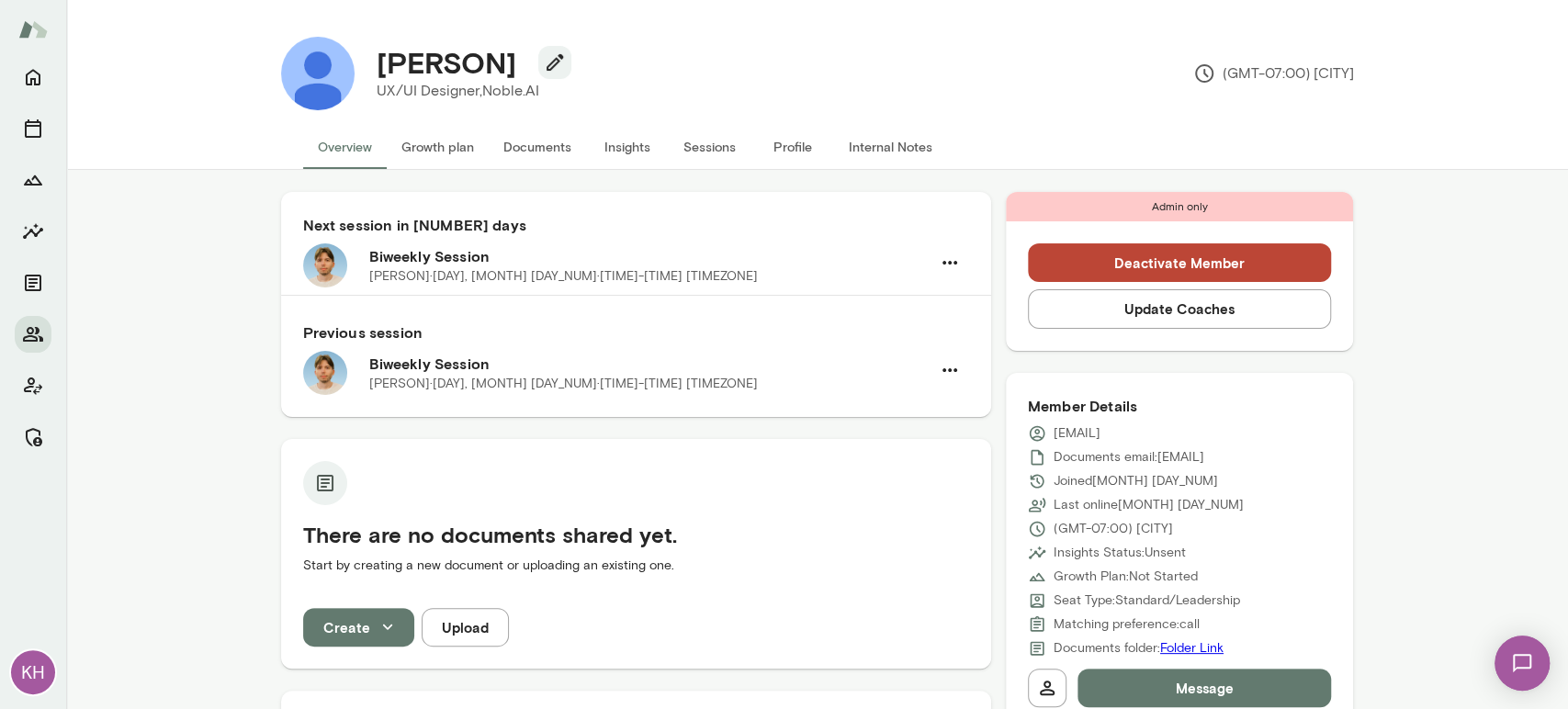 drag, startPoint x: 1190, startPoint y: 434, endPoint x: 1046, endPoint y: 440, distance: 144.12495 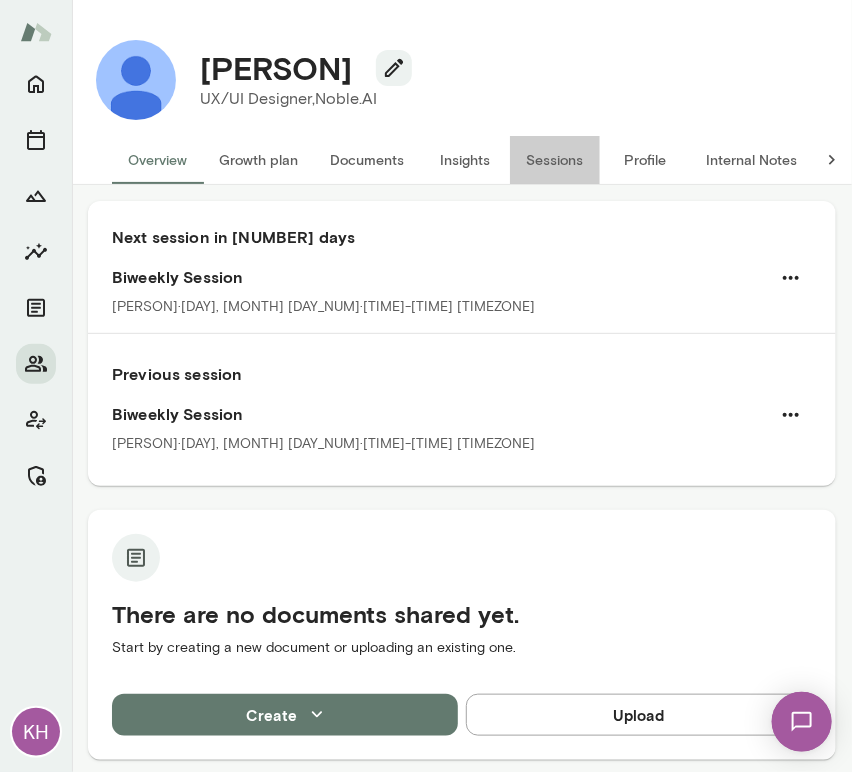 click on "Sessions" at bounding box center (555, 160) 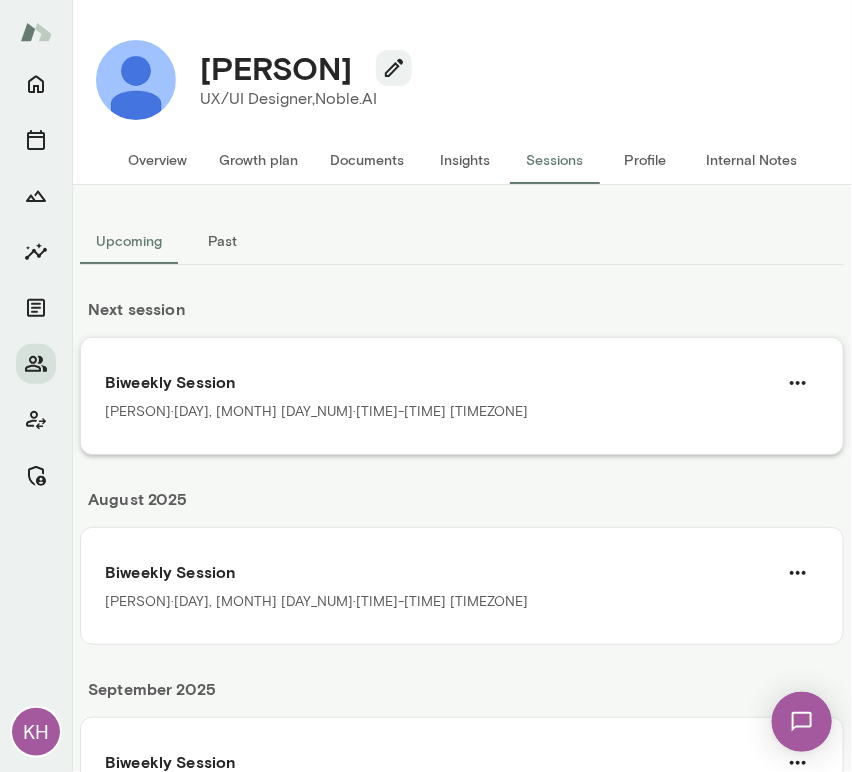 scroll, scrollTop: 248, scrollLeft: 0, axis: vertical 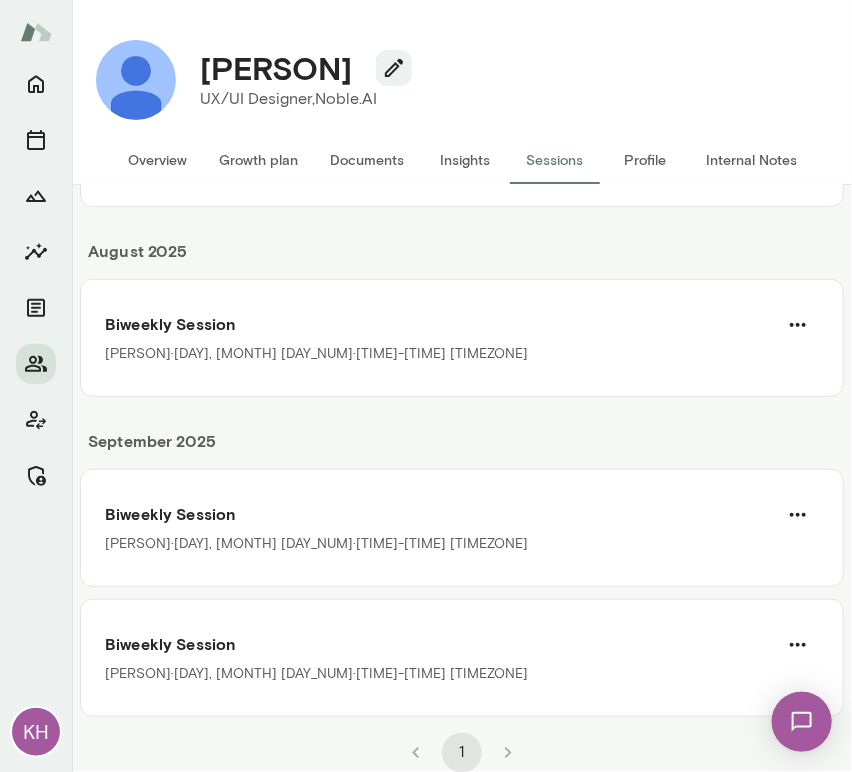 click on "Internal Notes" at bounding box center [751, 160] 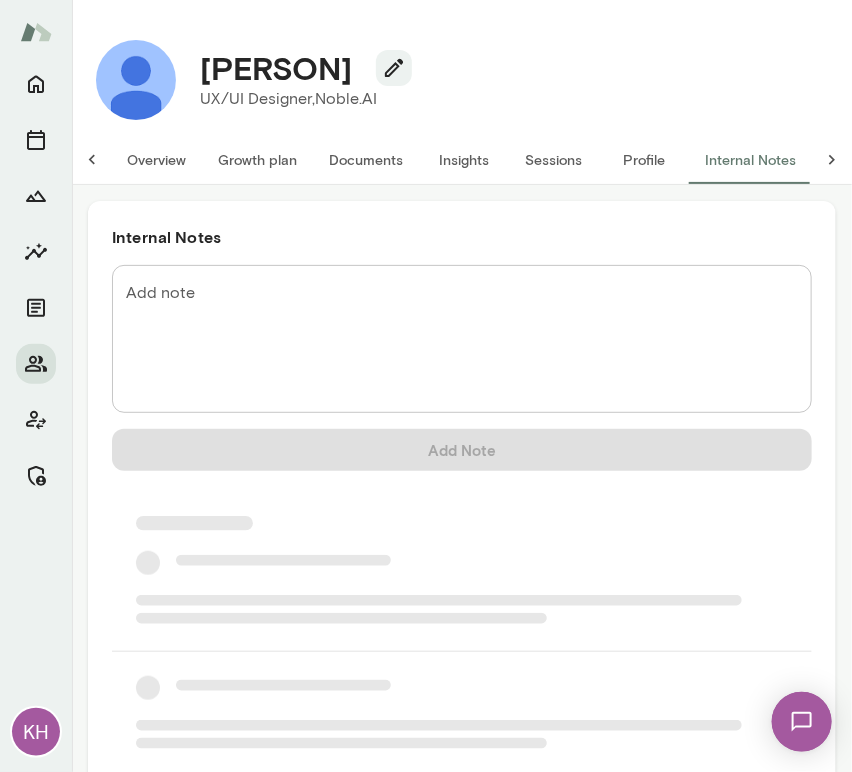 scroll, scrollTop: 0, scrollLeft: 16, axis: horizontal 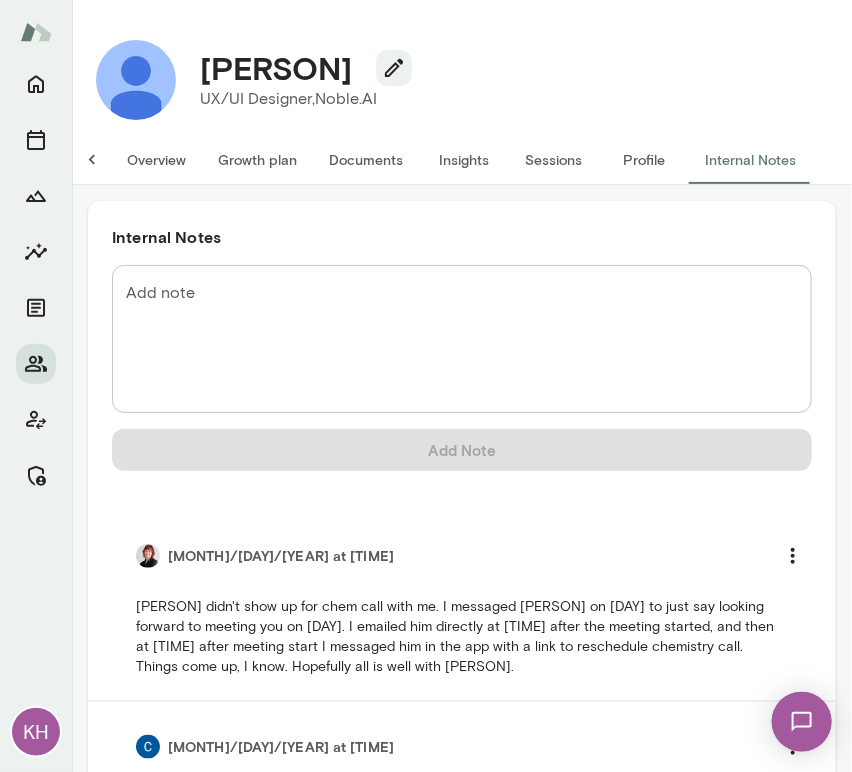 click on "Sessions" at bounding box center (554, 160) 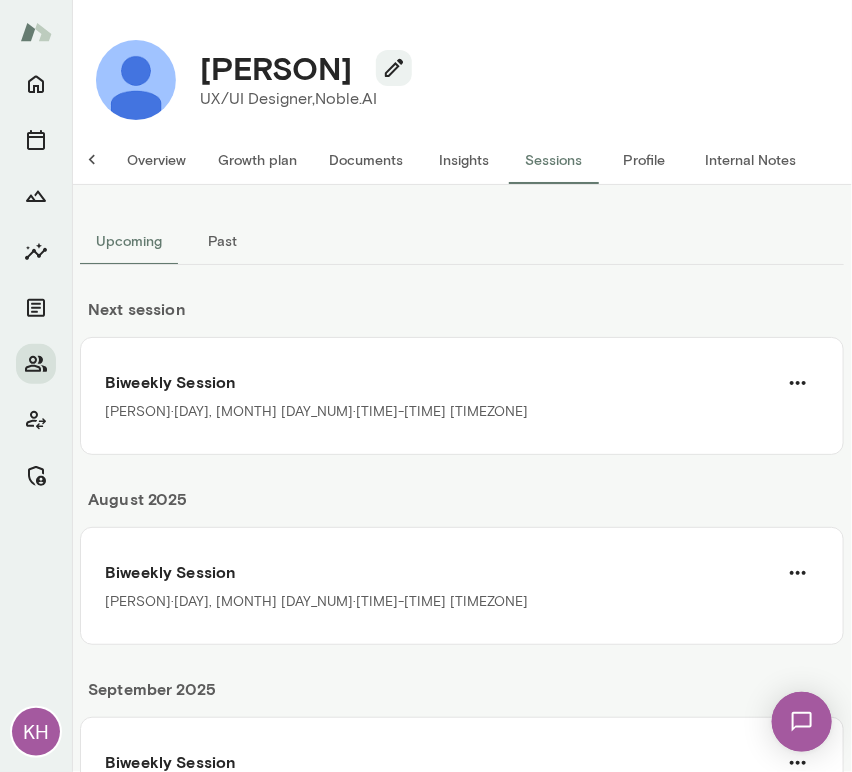 scroll, scrollTop: 0, scrollLeft: 0, axis: both 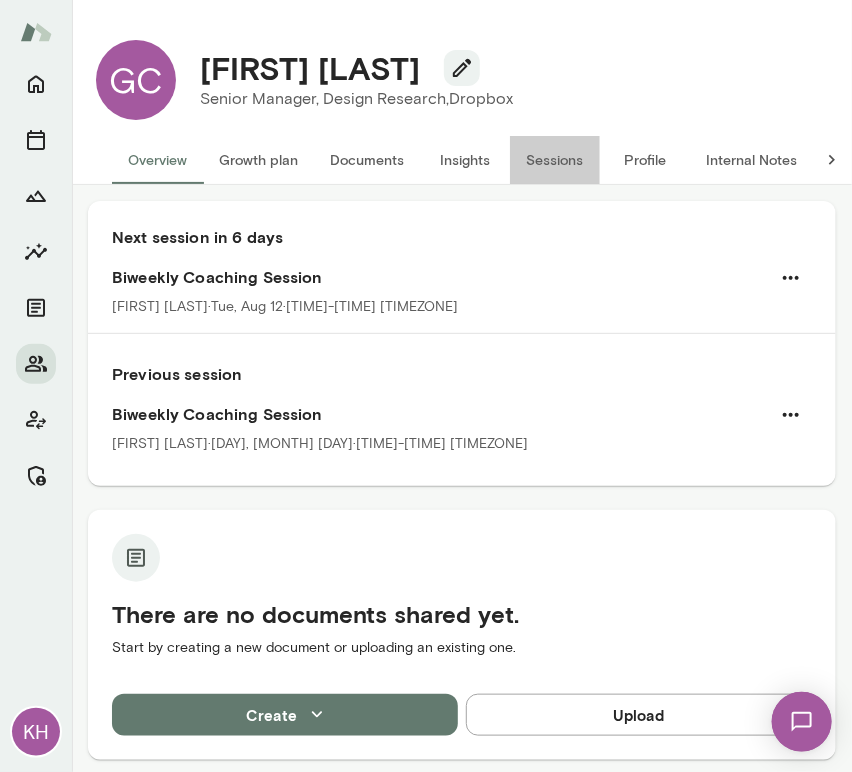 click on "Sessions" at bounding box center [555, 160] 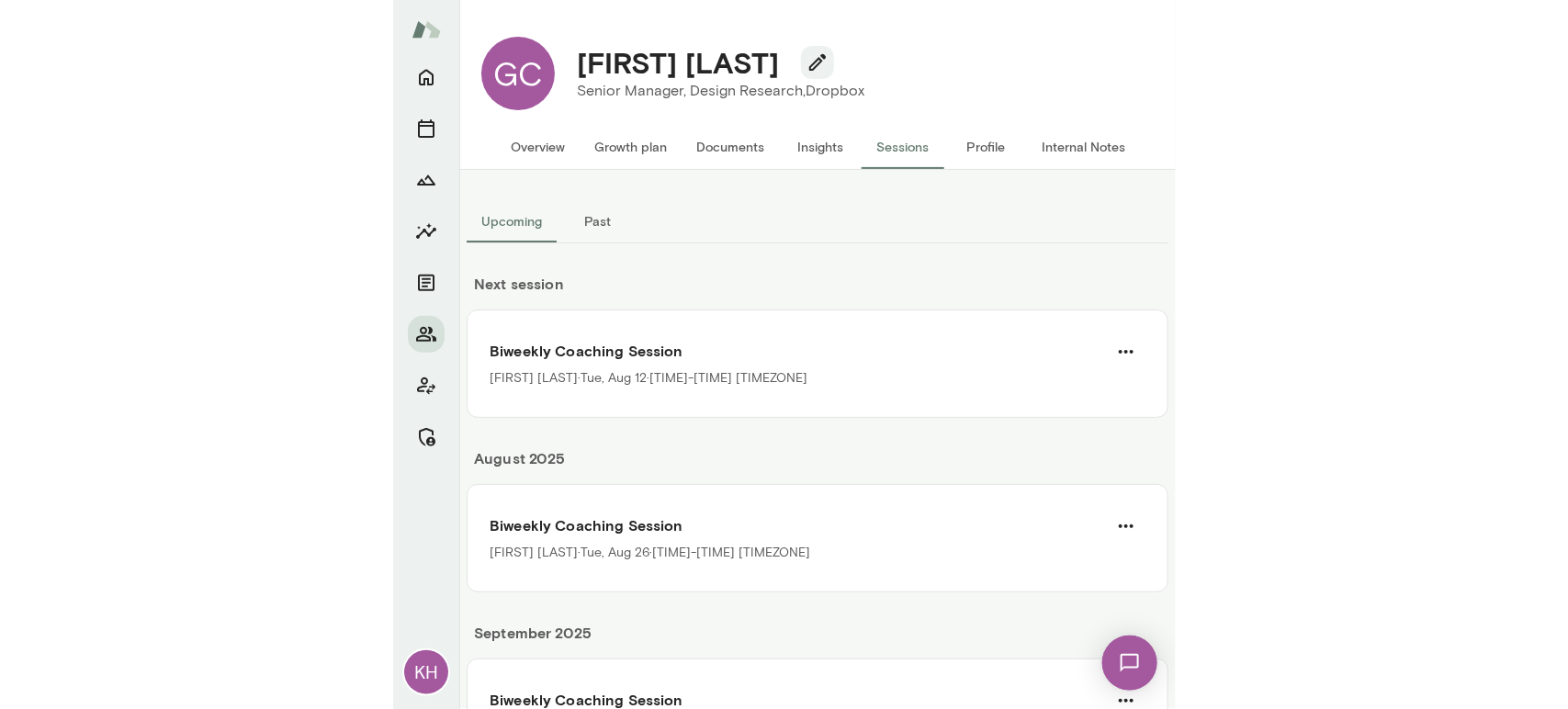scroll, scrollTop: 228, scrollLeft: 0, axis: vertical 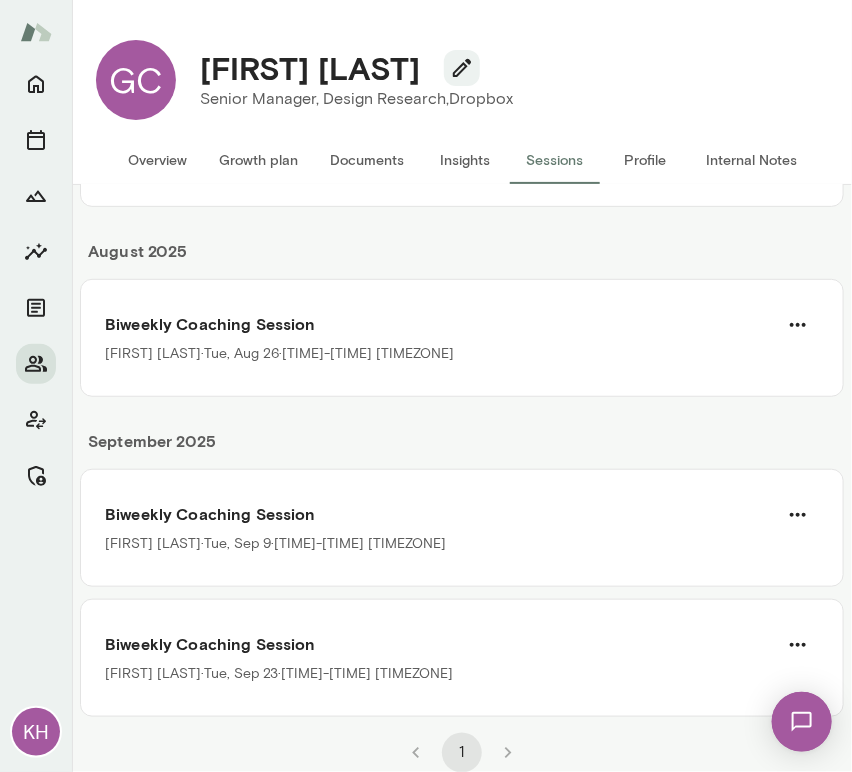 click on "[MONTH] [YEAR] [FREQUENCY] [EVENT_TYPE] [FIRST] [LAST]  ·  [DAY], [MONTH] [DAY]  ·  [TIME]-[TIME] [TIMEZONE] [EVENT_TYPE] [FIRST] [LAST]  ·  [DAY], [MONTH] [DAY]  ·  [TIME]-[TIME] [TIMEZONE]" at bounding box center (462, 557) 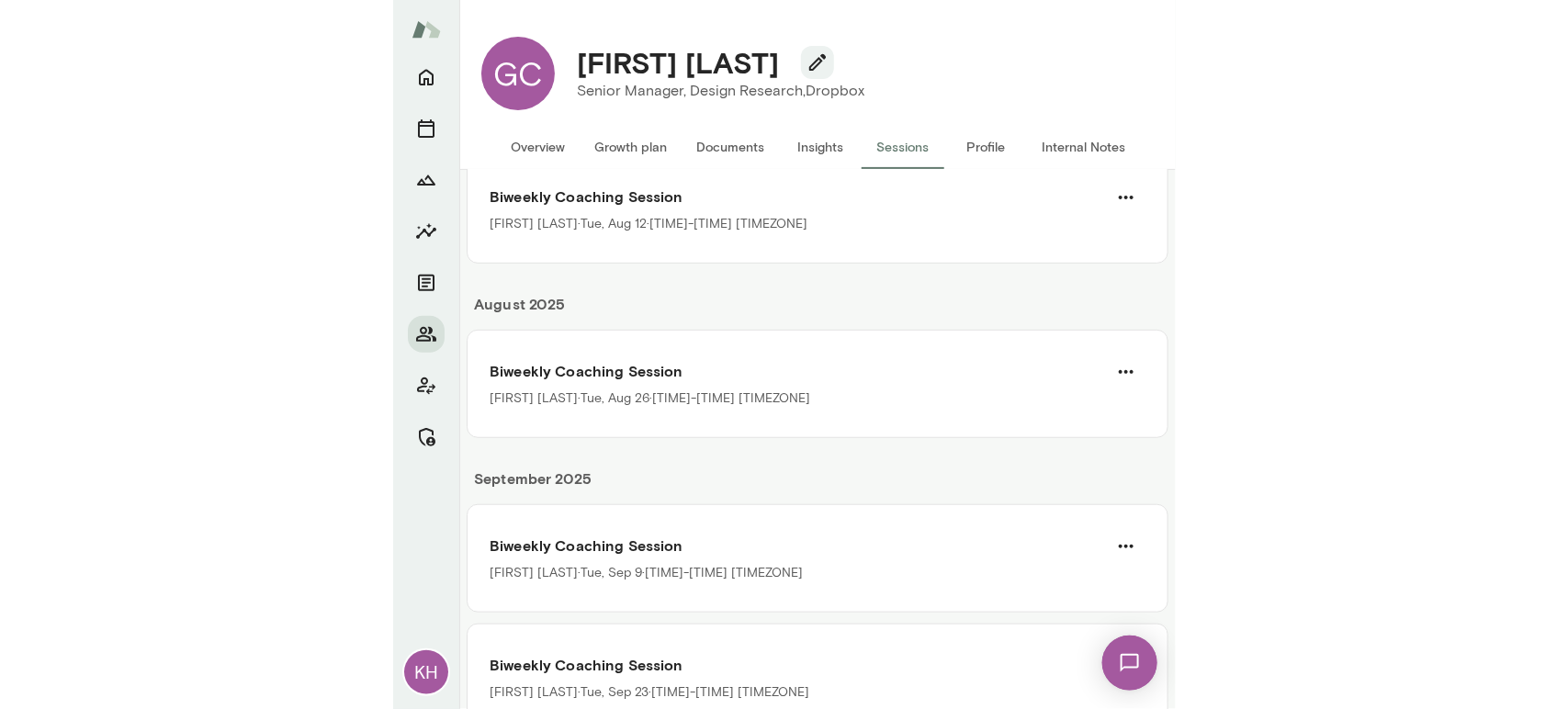 scroll, scrollTop: 228, scrollLeft: 0, axis: vertical 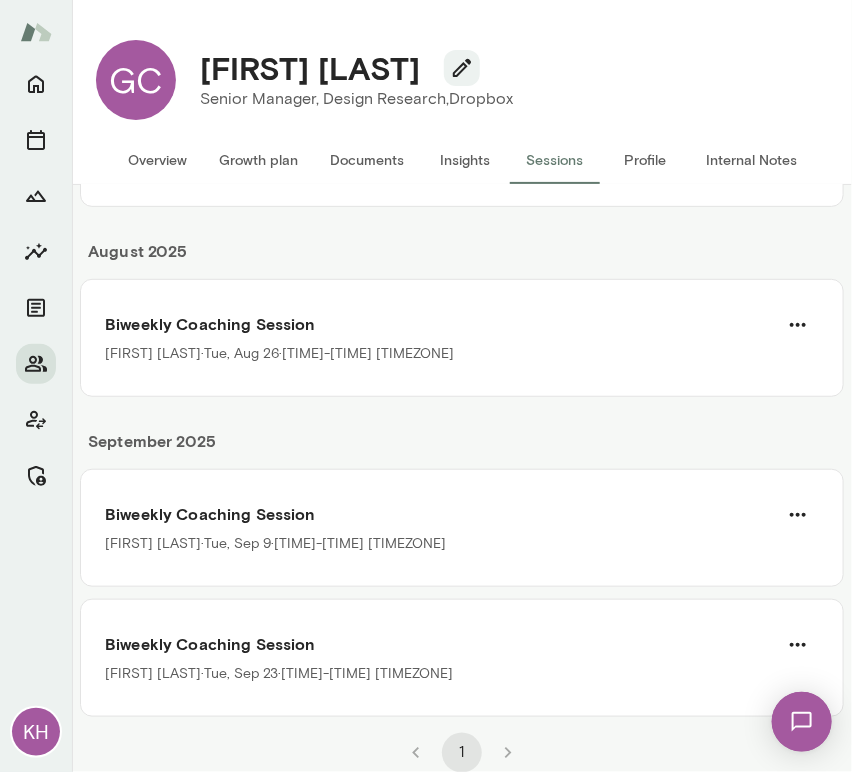 click on "1" at bounding box center (462, 745) 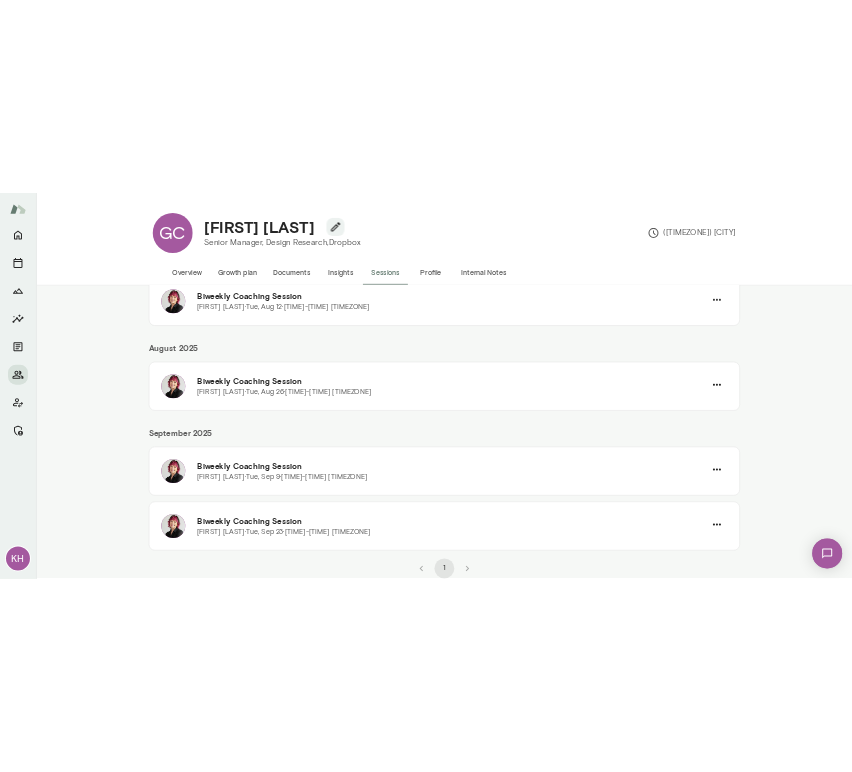 scroll, scrollTop: 168, scrollLeft: 0, axis: vertical 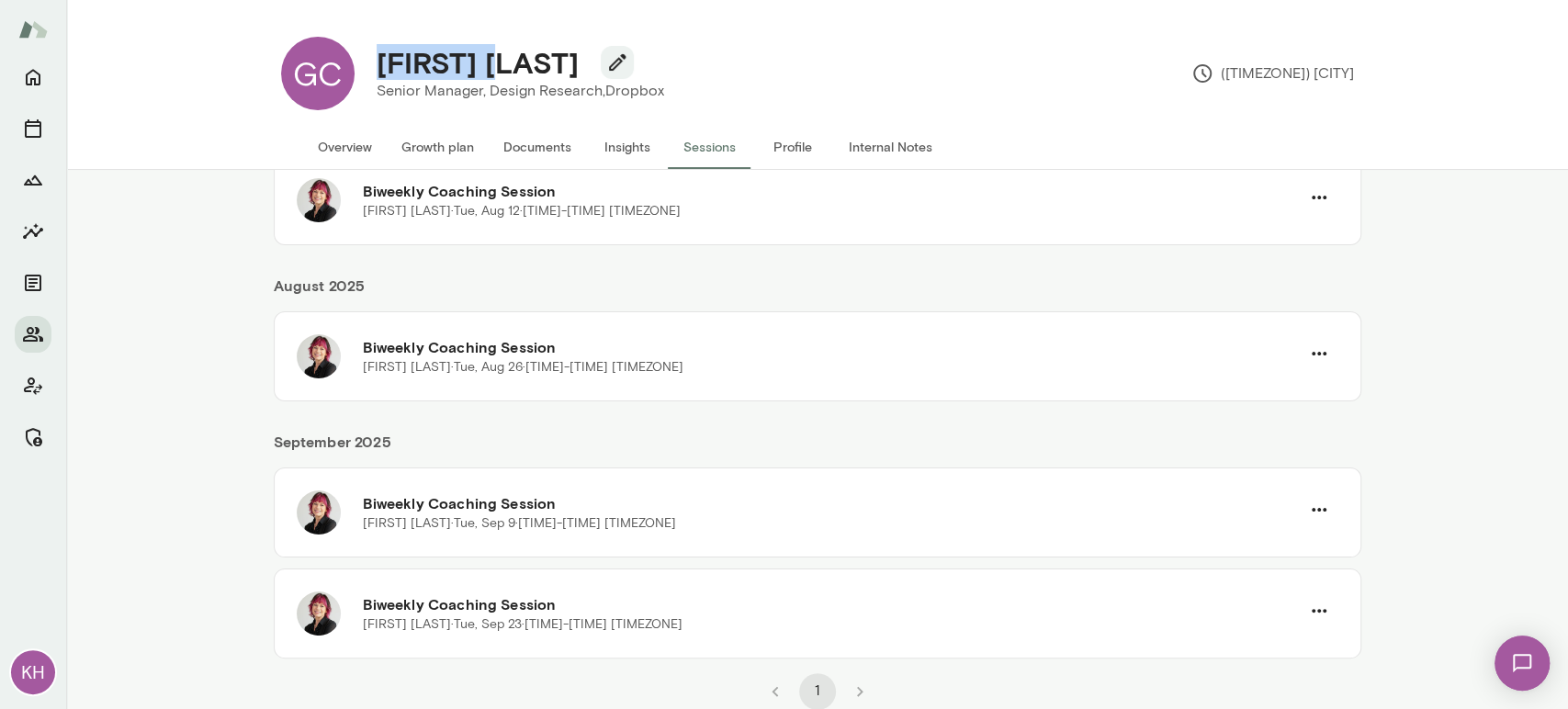 drag, startPoint x: 526, startPoint y: 56, endPoint x: 356, endPoint y: 59, distance: 170.02647 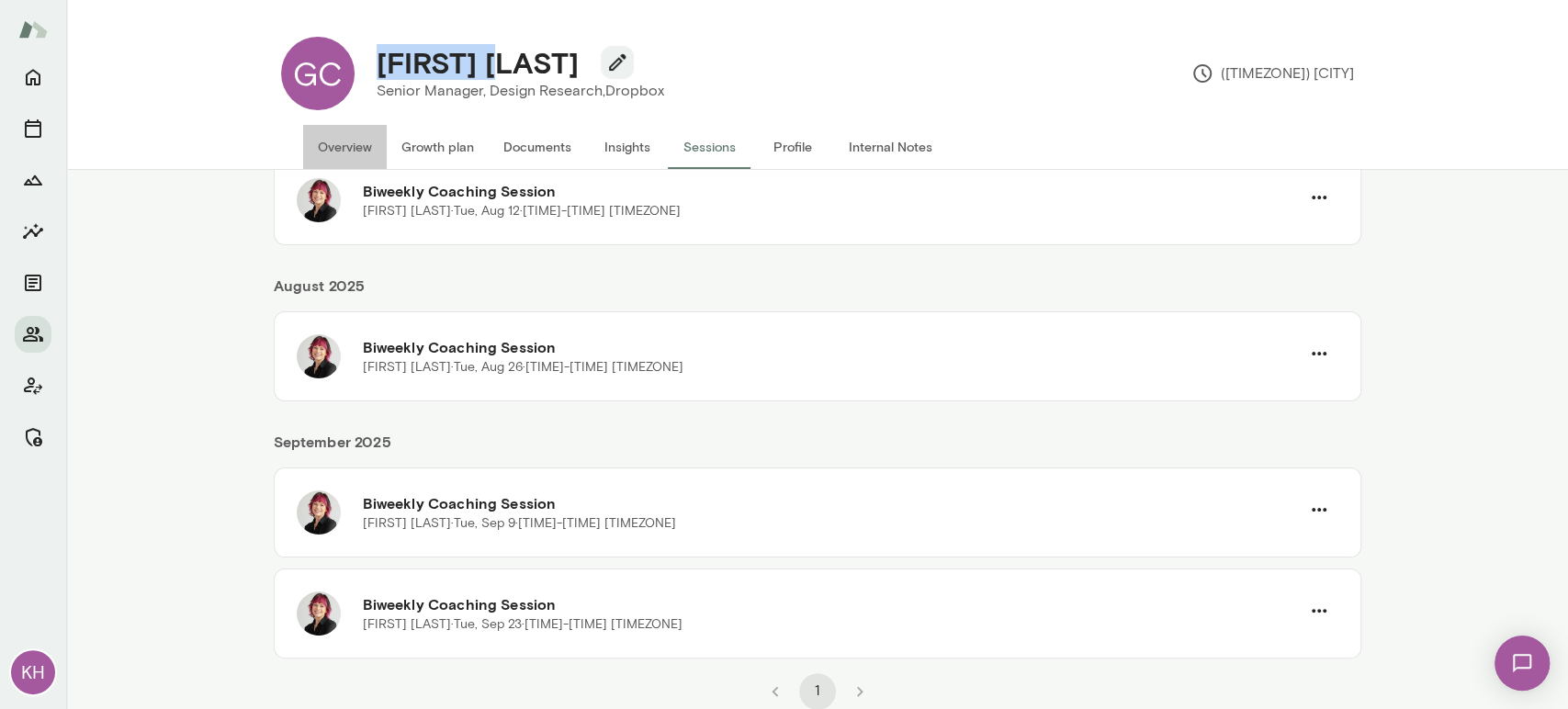 click on "Overview" at bounding box center (344, 147) 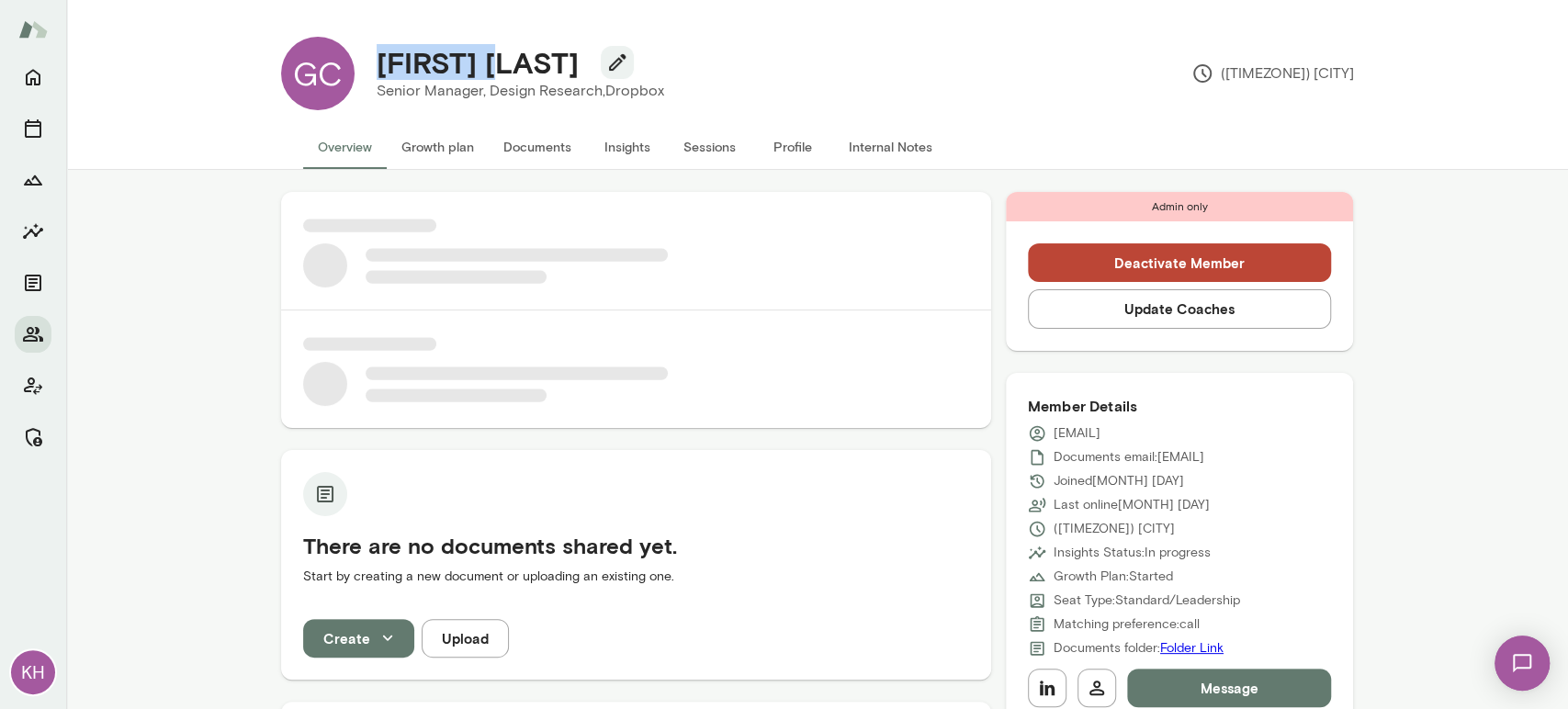 drag, startPoint x: 1212, startPoint y: 435, endPoint x: 1043, endPoint y: 439, distance: 169.04733 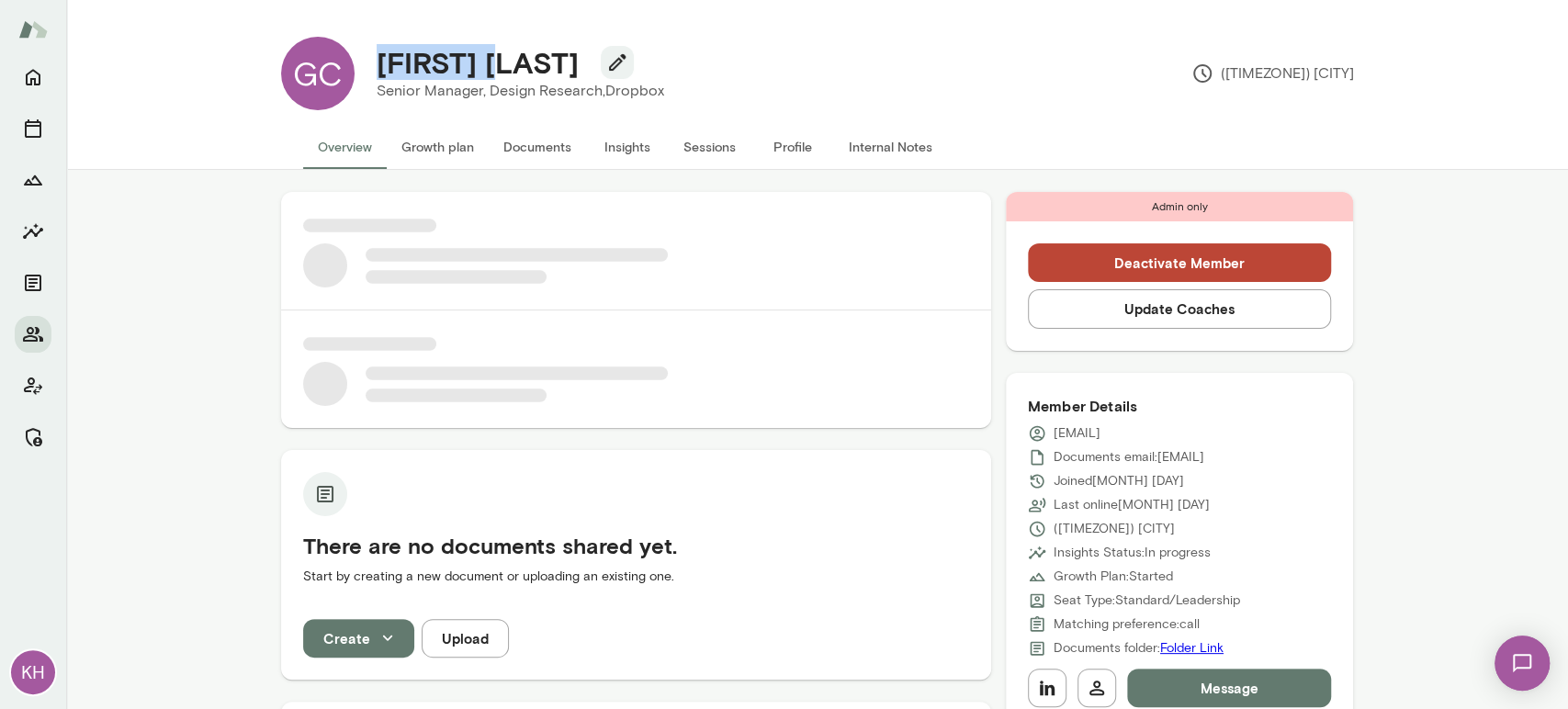 click on "[EMAIL]" at bounding box center (1179, 433) 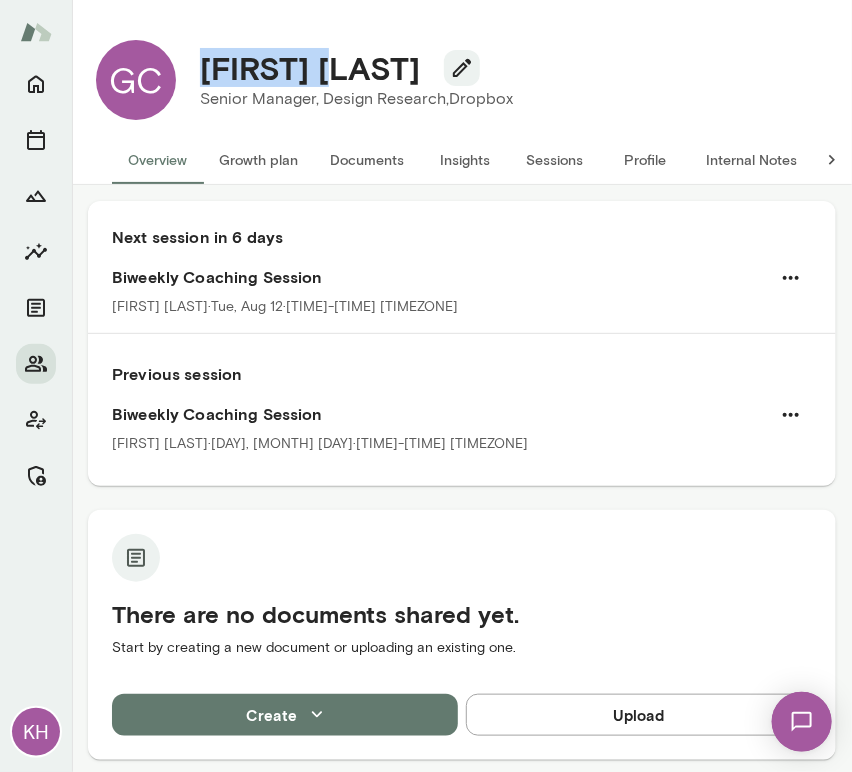 click on "Sessions" at bounding box center (555, 160) 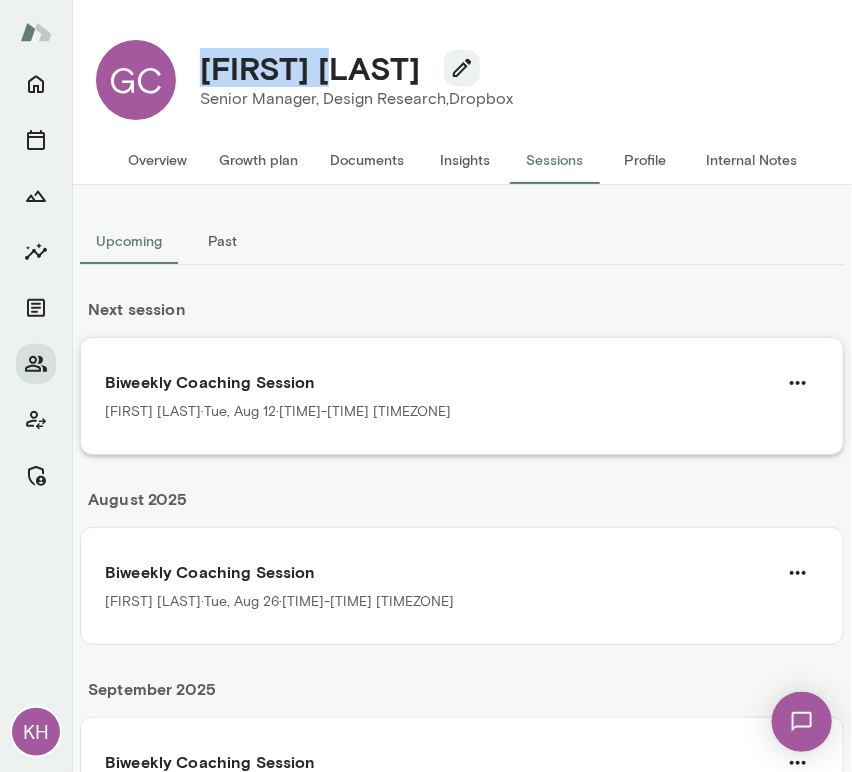 scroll, scrollTop: 248, scrollLeft: 0, axis: vertical 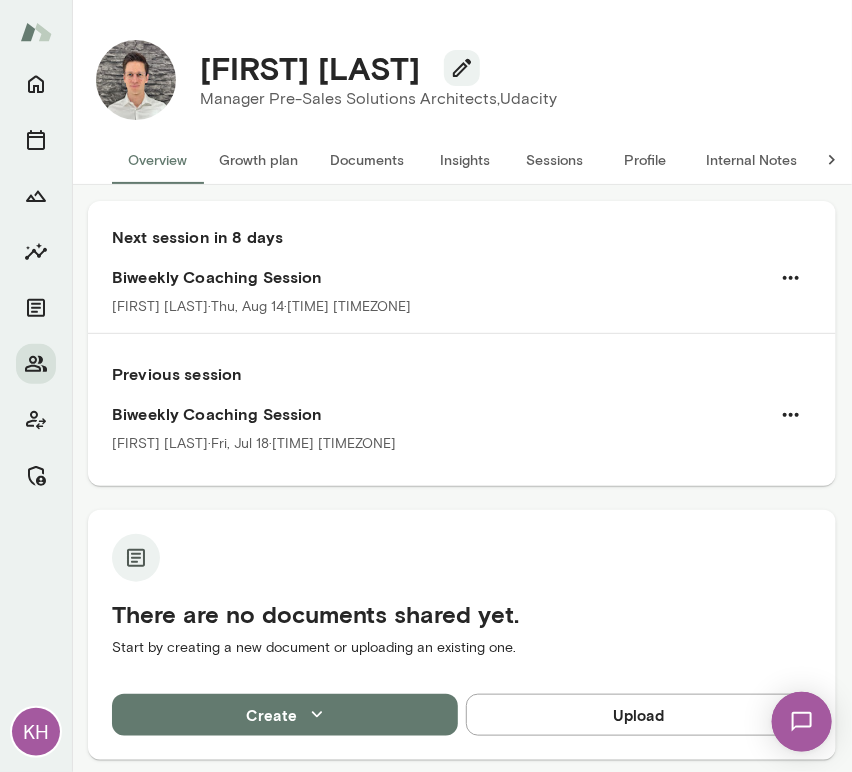 click on "Sessions" at bounding box center [555, 160] 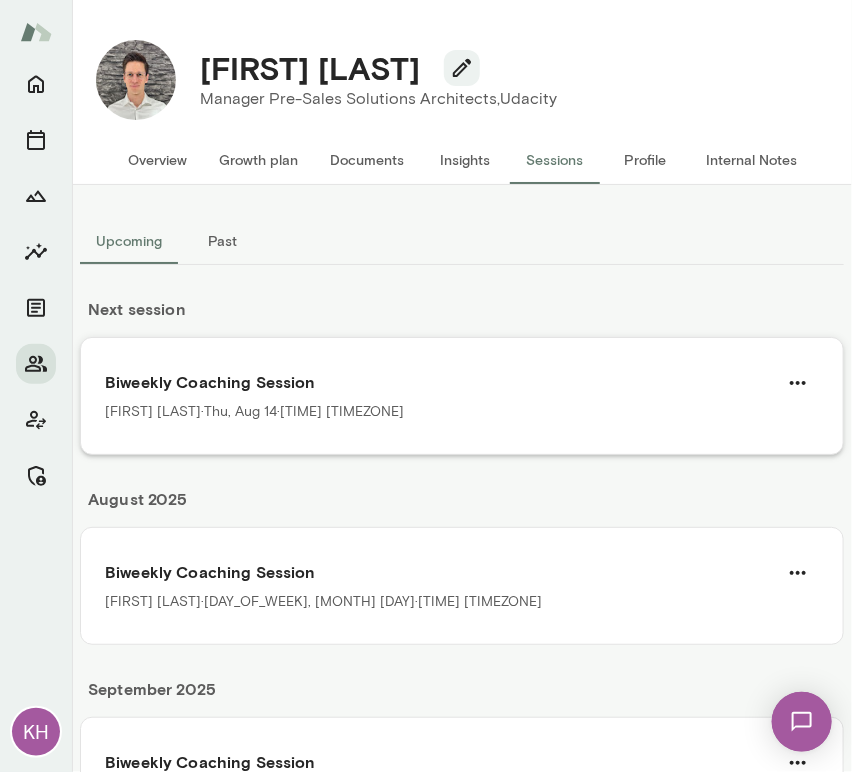 scroll, scrollTop: 248, scrollLeft: 0, axis: vertical 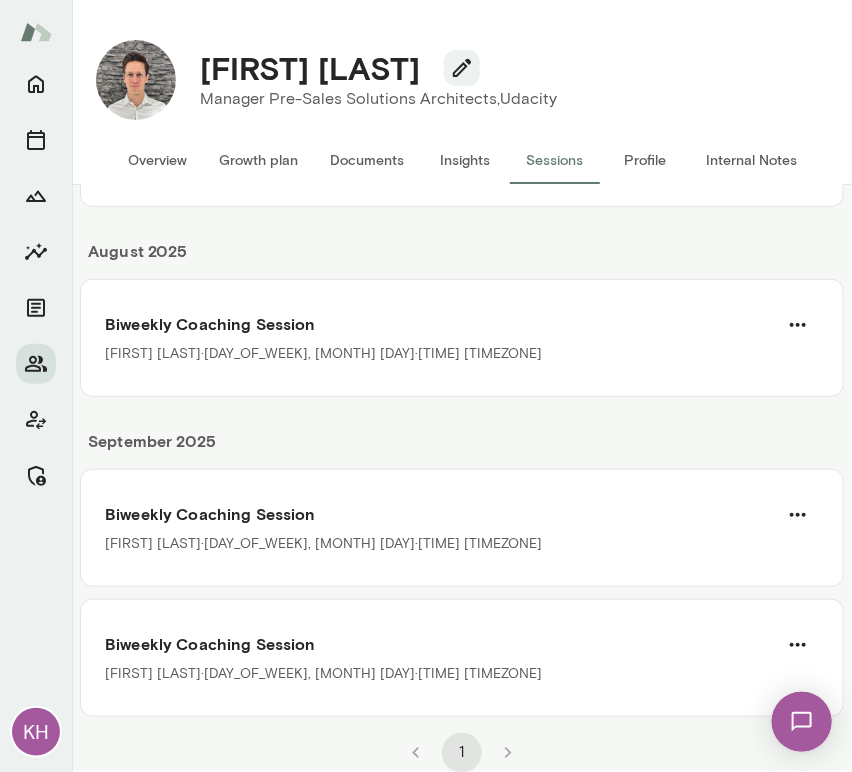 click on "September 2025" at bounding box center (462, 449) 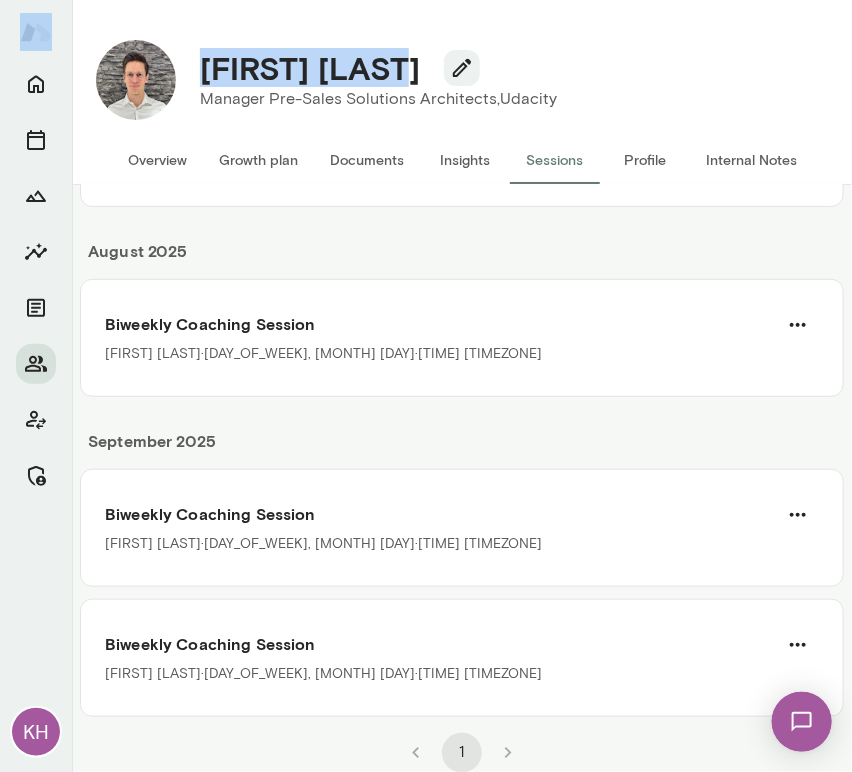 drag, startPoint x: 400, startPoint y: 79, endPoint x: 161, endPoint y: 71, distance: 239.13385 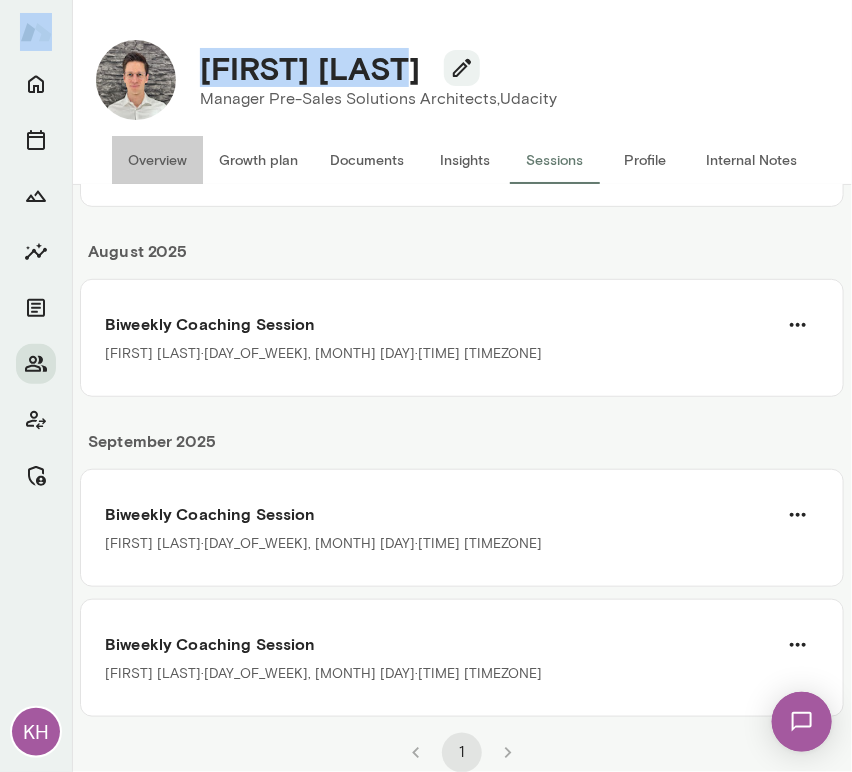 click on "Overview" at bounding box center (157, 160) 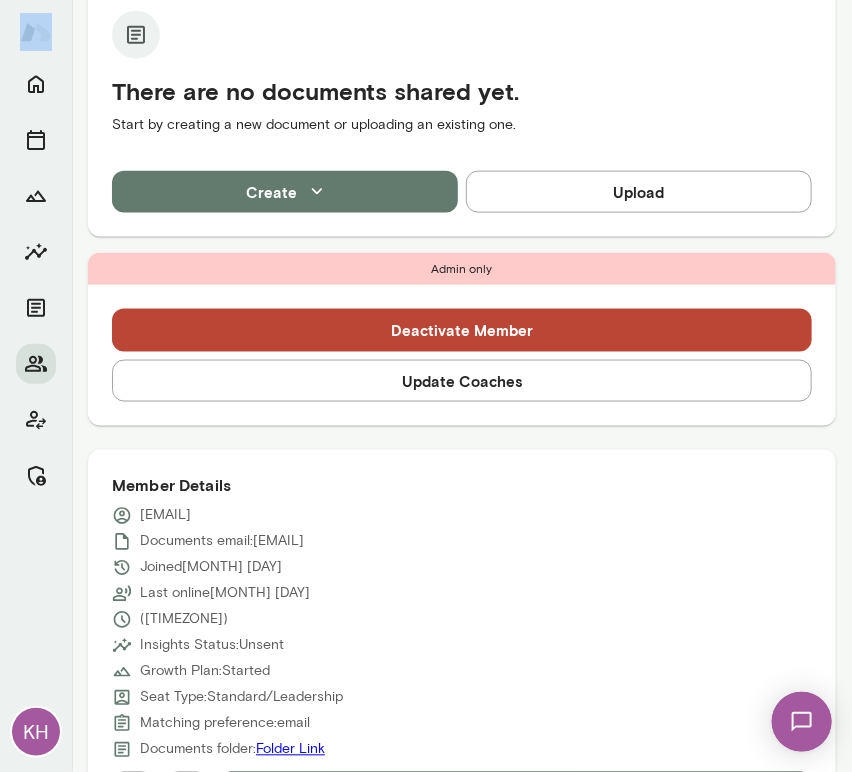 scroll, scrollTop: 527, scrollLeft: 0, axis: vertical 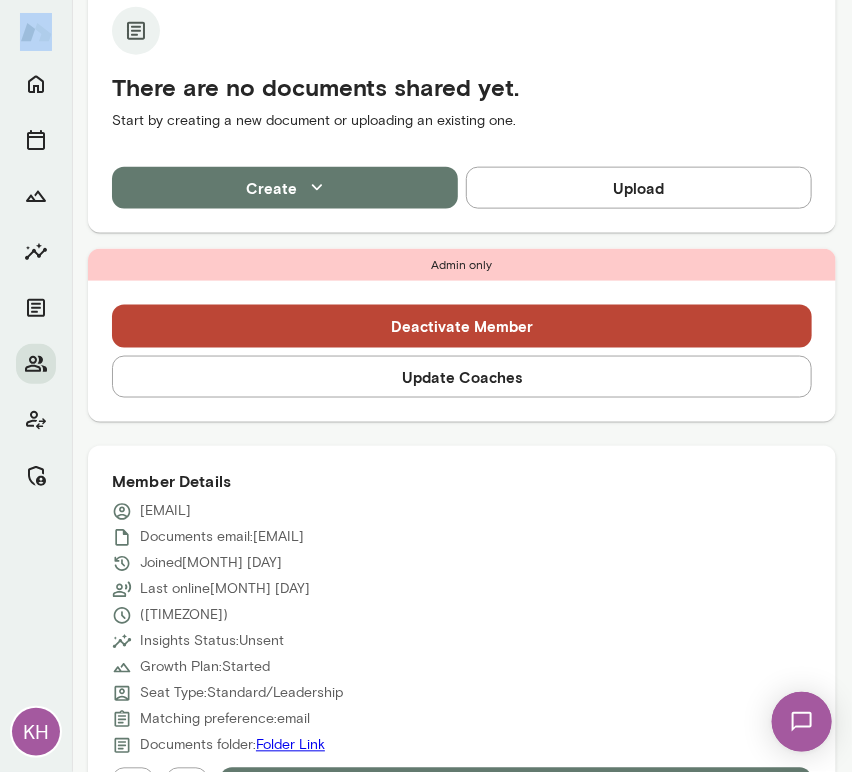 drag, startPoint x: 313, startPoint y: 515, endPoint x: 136, endPoint y: 506, distance: 177.22867 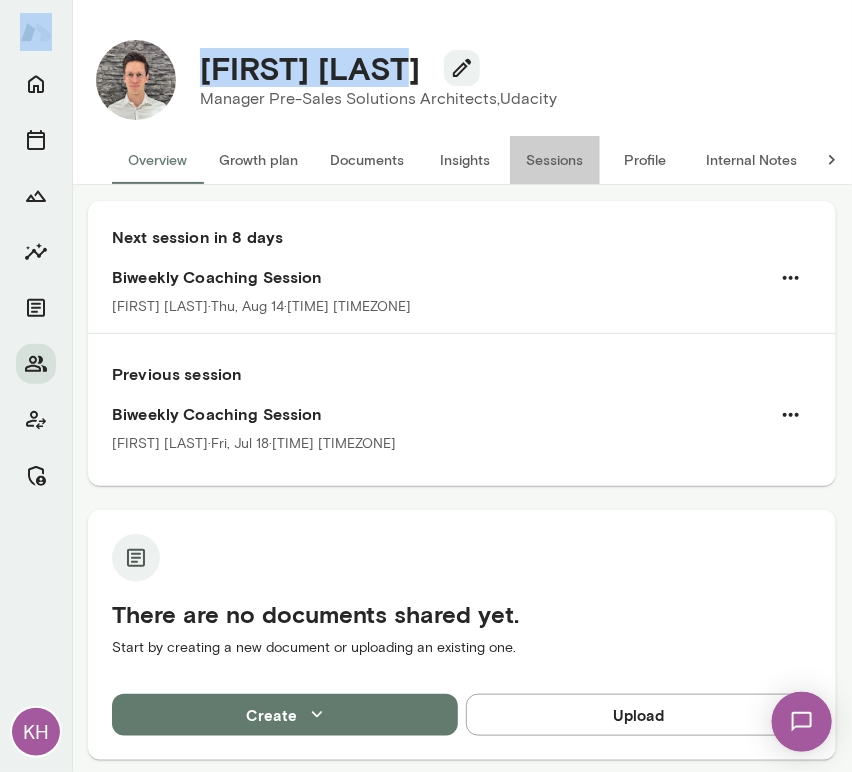 click on "Sessions" at bounding box center [555, 160] 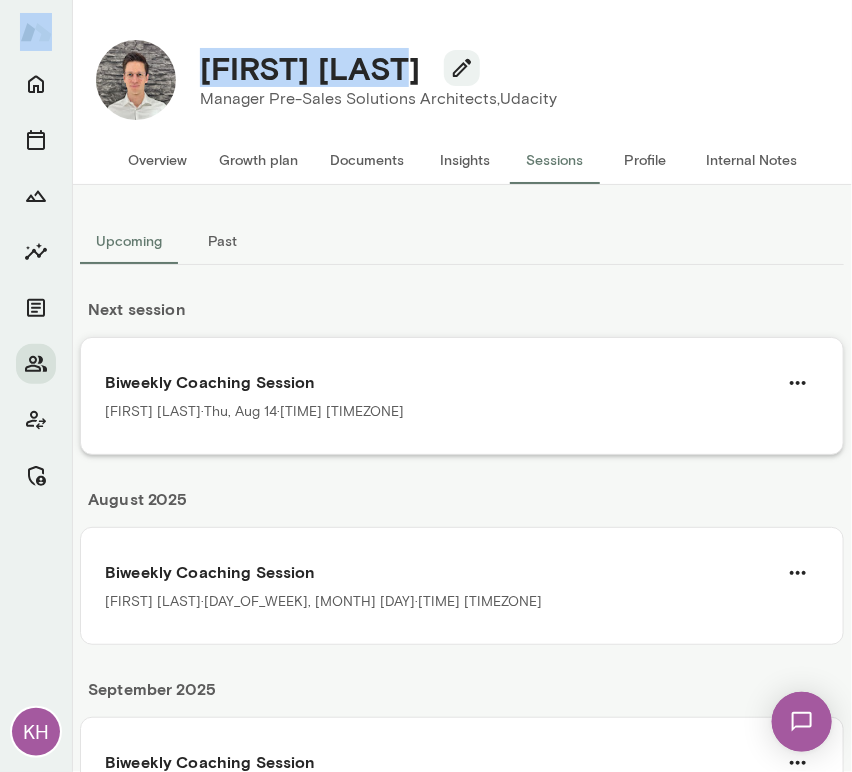 scroll, scrollTop: 248, scrollLeft: 0, axis: vertical 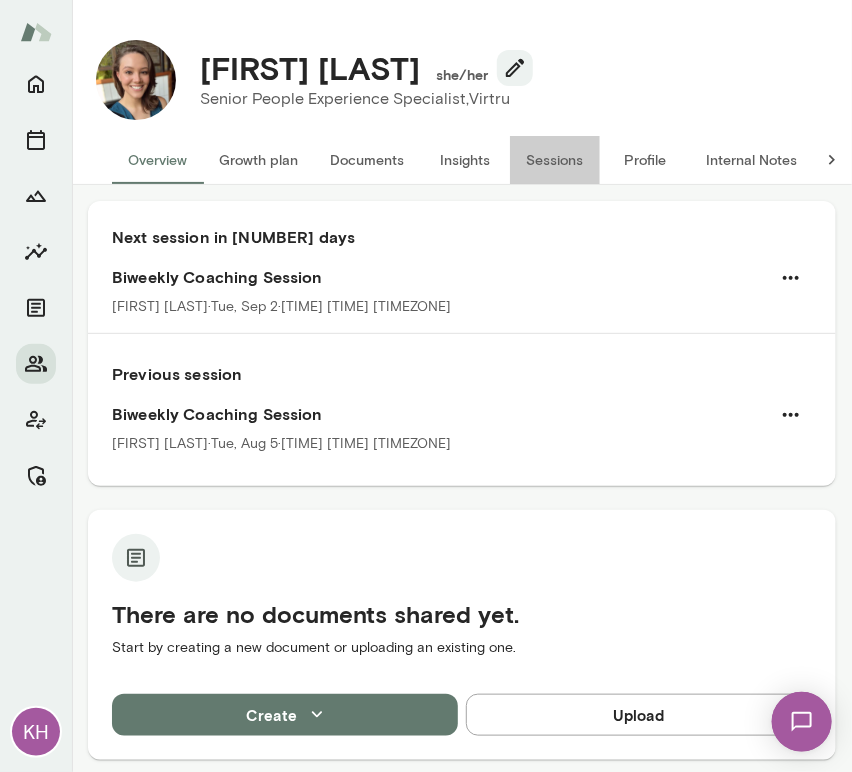 click on "Sessions" at bounding box center (555, 160) 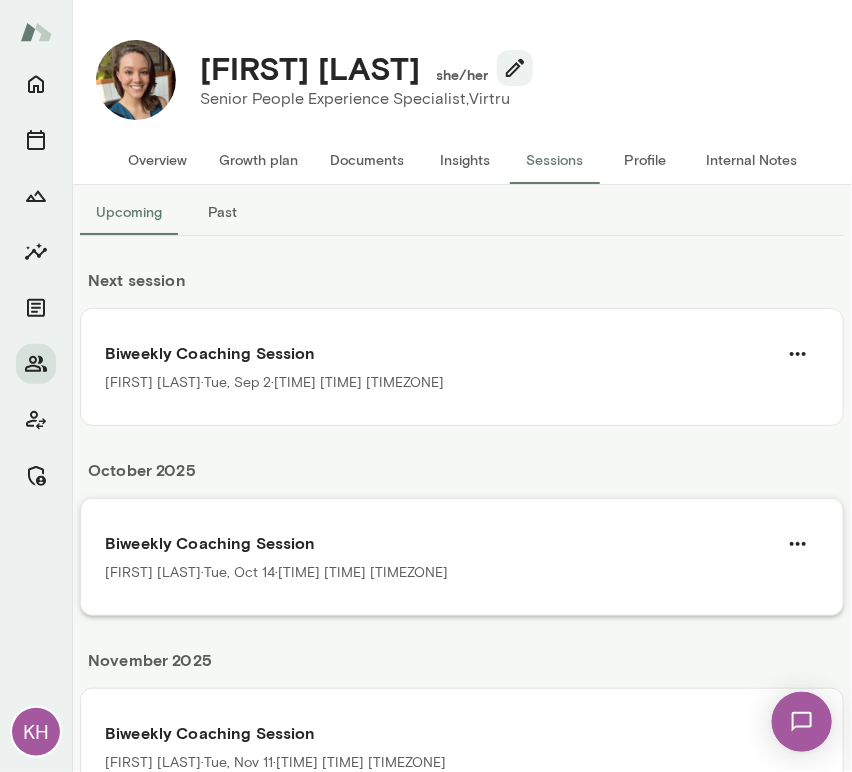 scroll, scrollTop: 118, scrollLeft: 0, axis: vertical 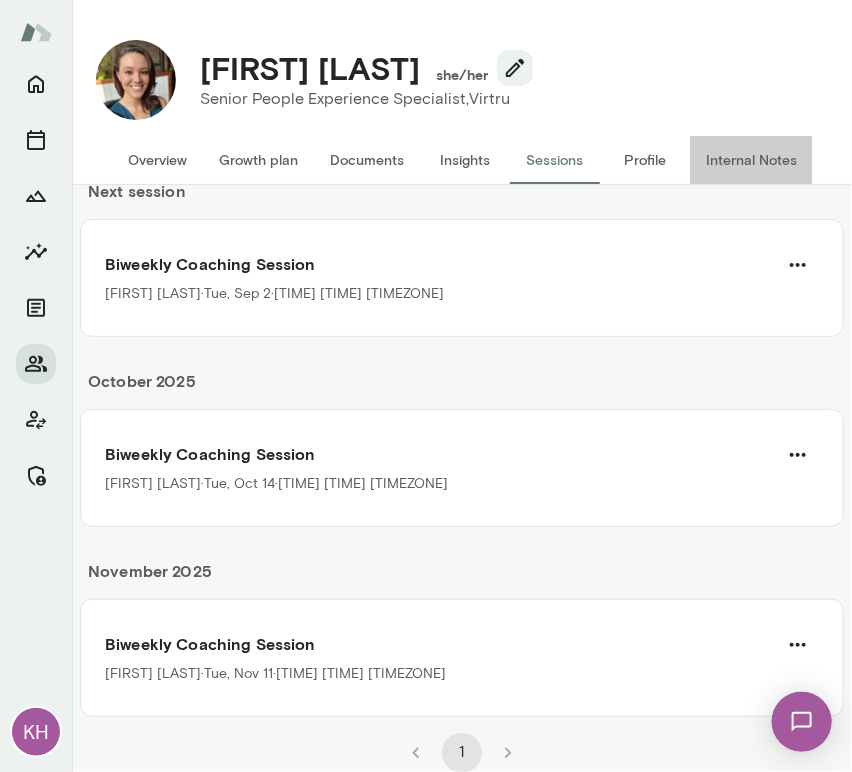 click on "Internal Notes" at bounding box center (751, 160) 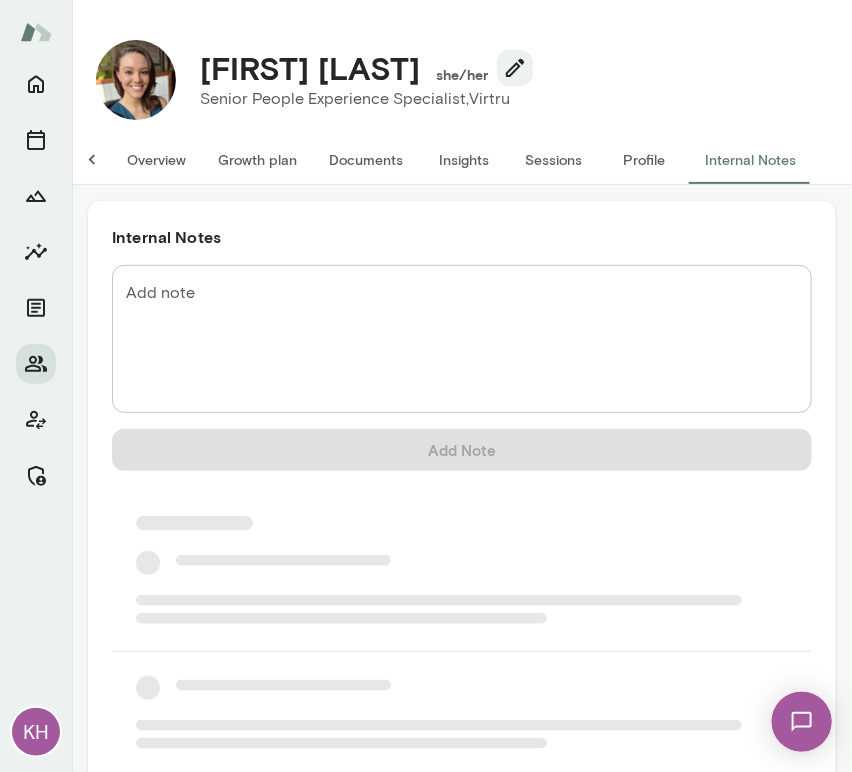 scroll, scrollTop: 0, scrollLeft: 16, axis: horizontal 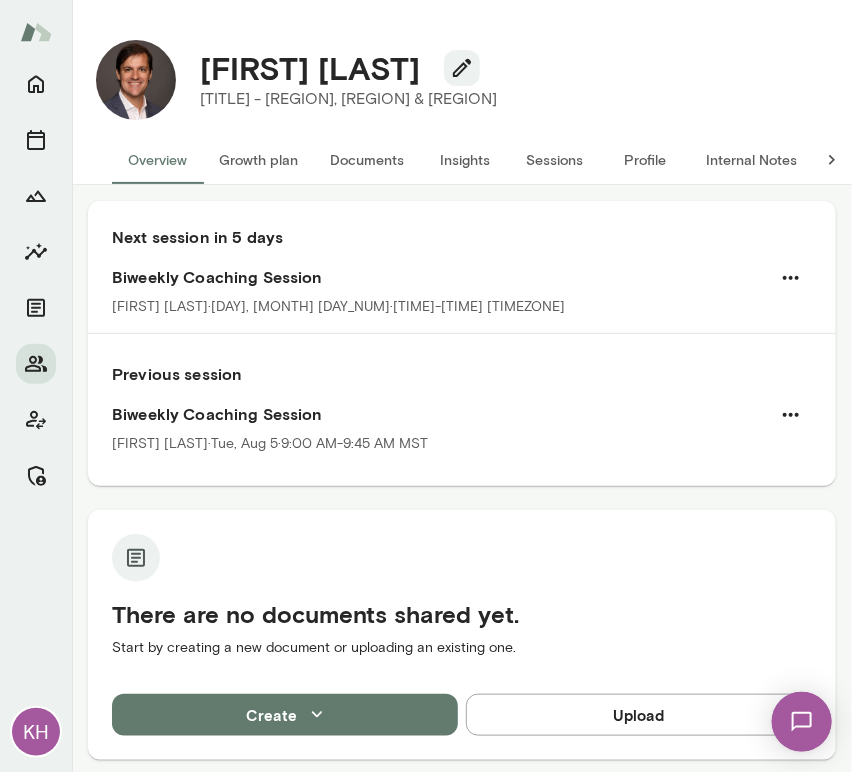 click on "Sessions" at bounding box center (555, 160) 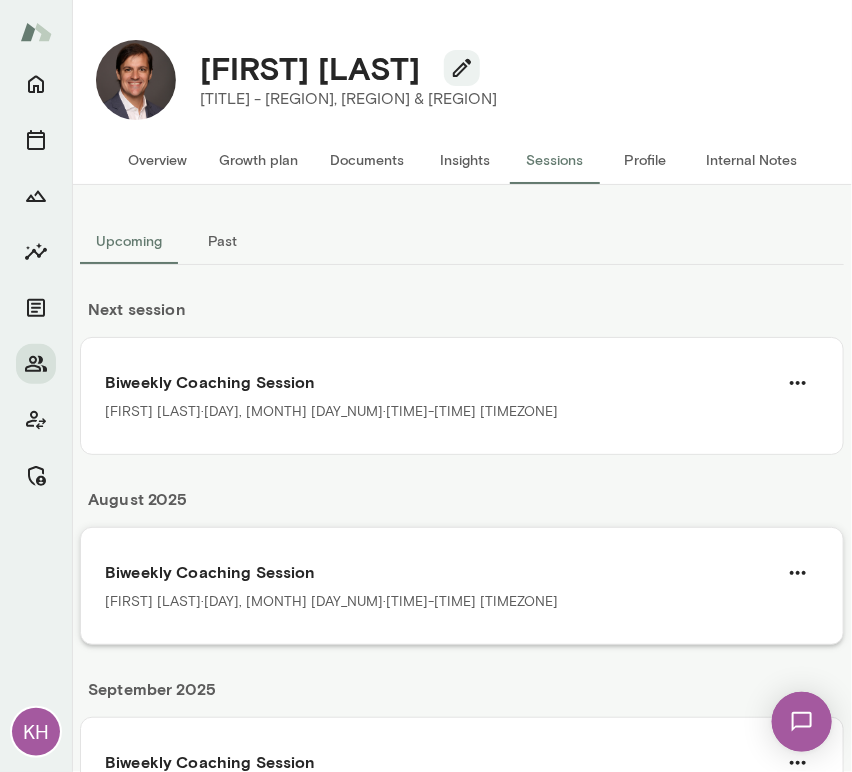 scroll, scrollTop: 118, scrollLeft: 0, axis: vertical 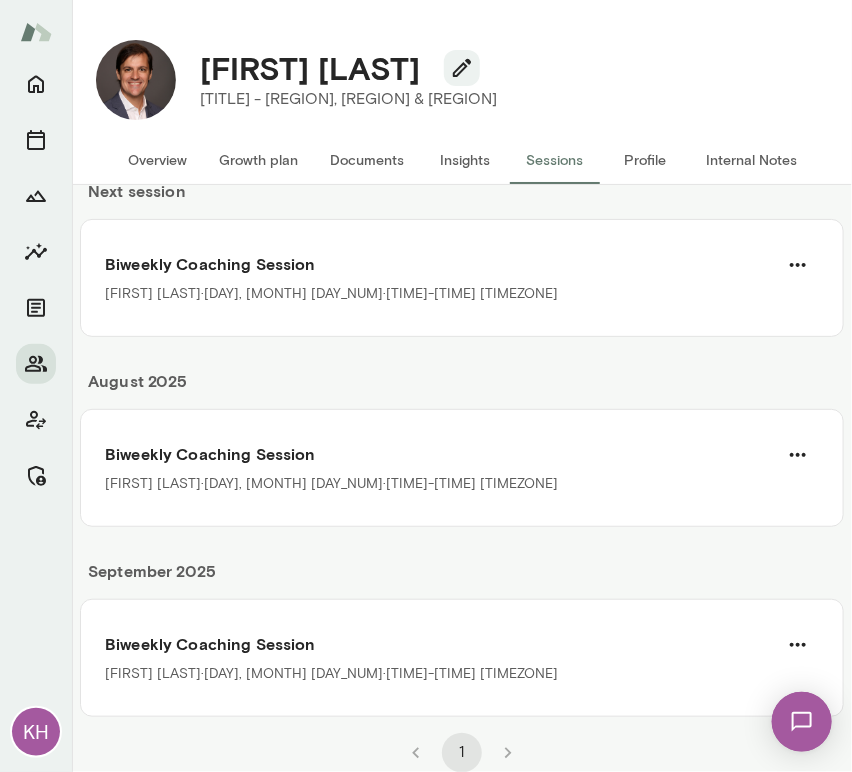 click on "September 2025 Biweekly Coaching Session Mike Lane  ·  Mon, Sep 8  ·  10:00 AM-10:45 AM MST" at bounding box center [462, 622] 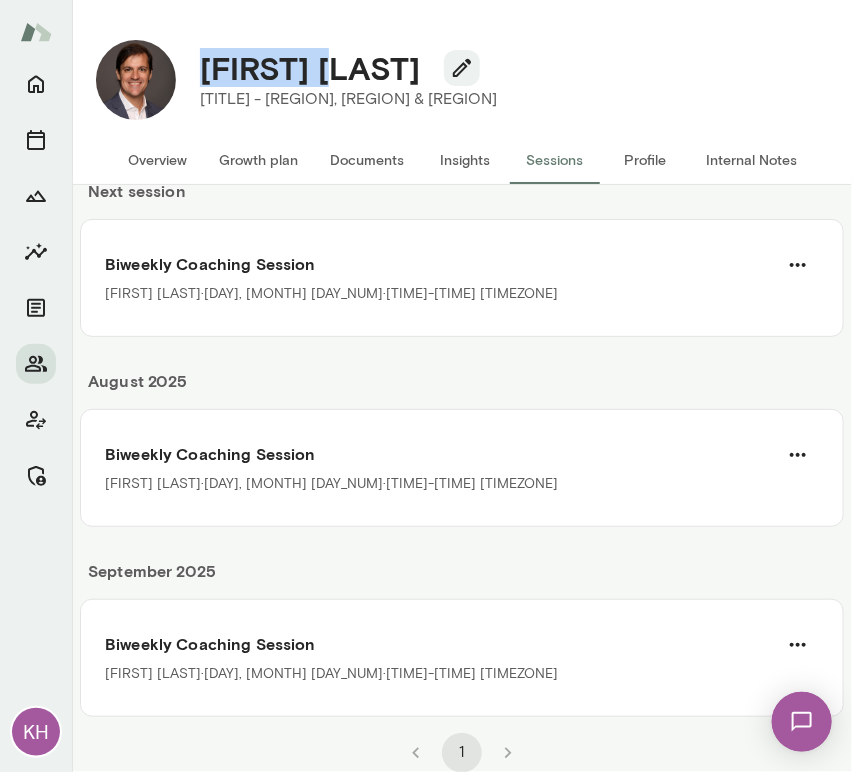 drag, startPoint x: 354, startPoint y: 69, endPoint x: 201, endPoint y: 70, distance: 153.00327 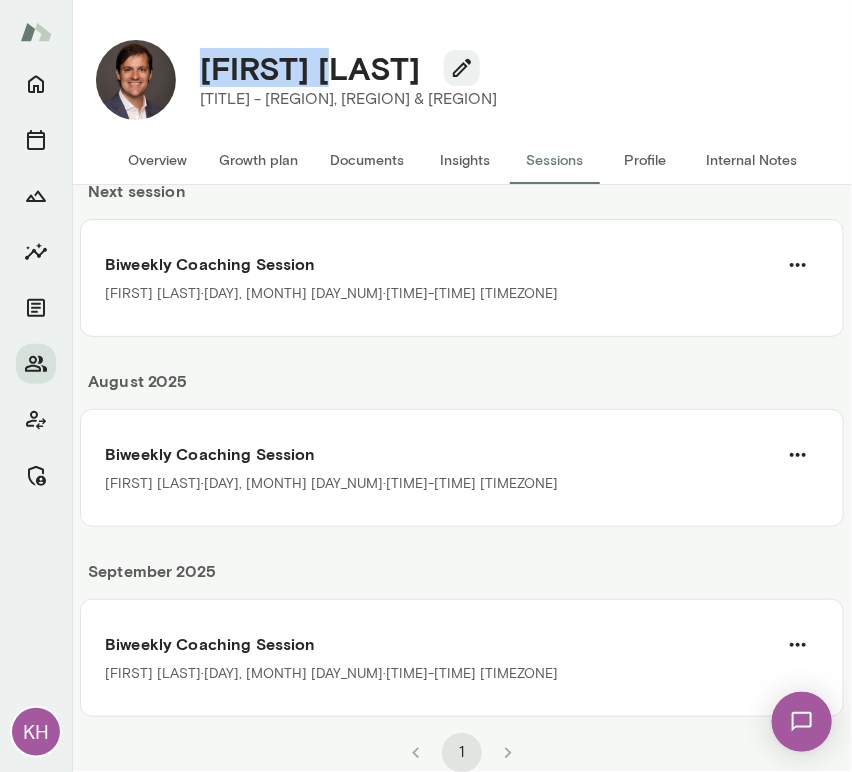 click on "Overview" at bounding box center (157, 160) 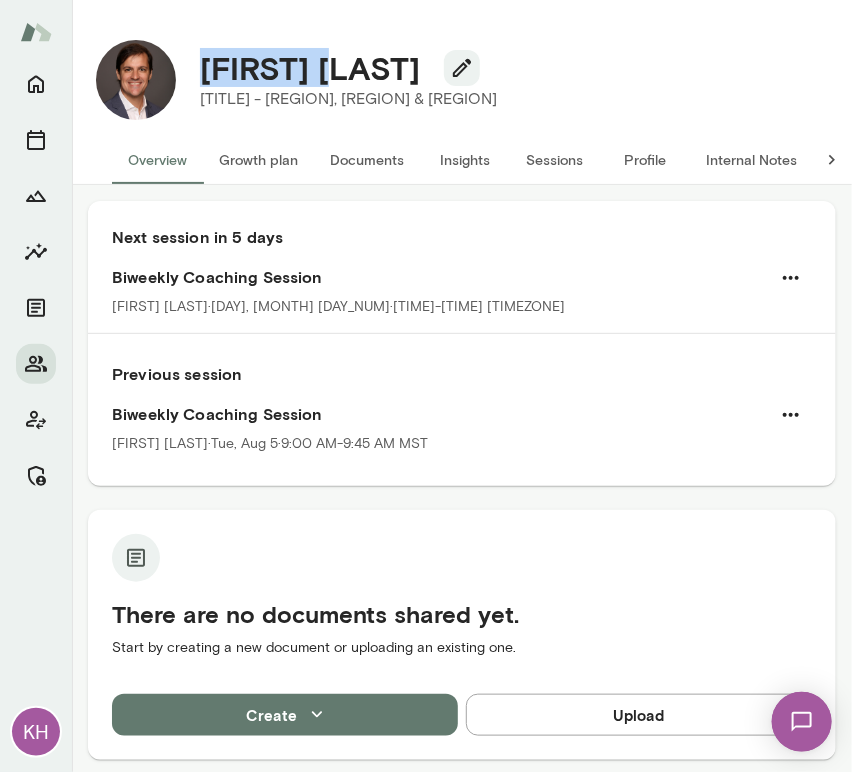 scroll, scrollTop: 560, scrollLeft: 0, axis: vertical 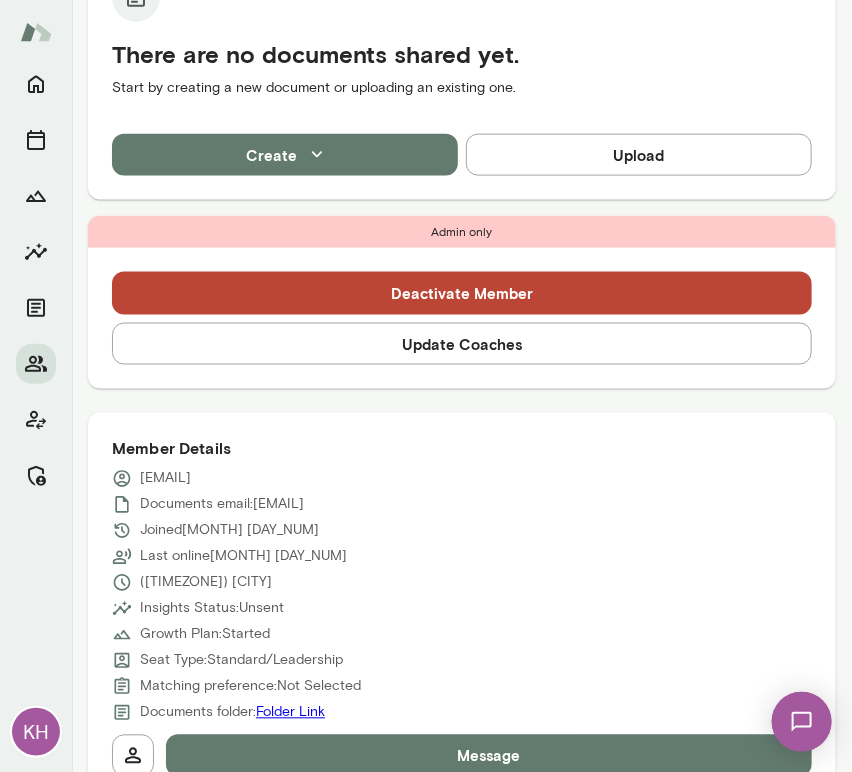drag, startPoint x: 271, startPoint y: 477, endPoint x: 136, endPoint y: 470, distance: 135.18137 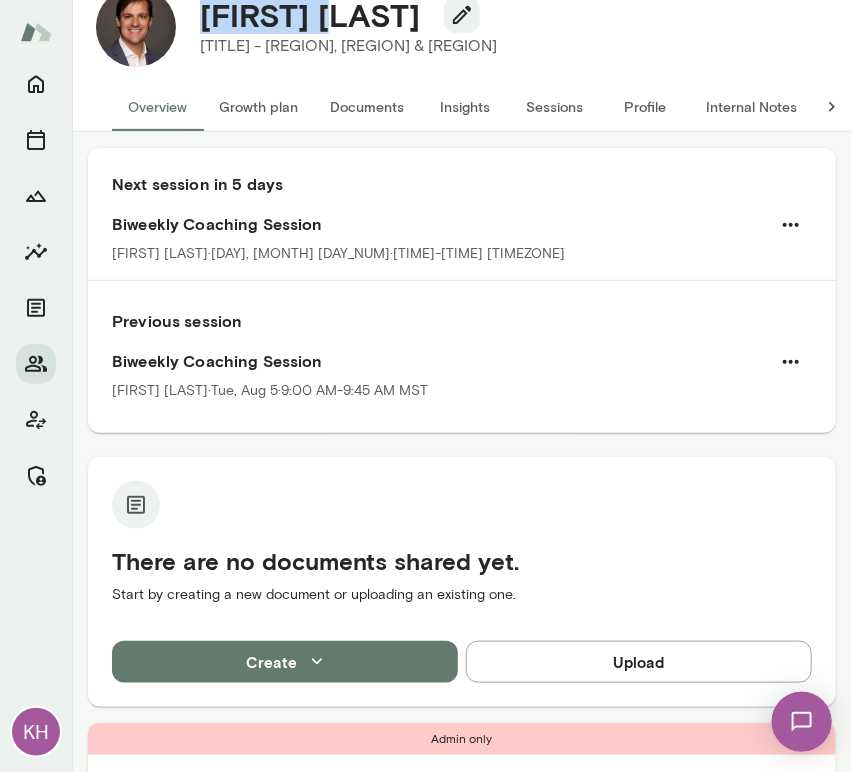 scroll, scrollTop: 0, scrollLeft: 0, axis: both 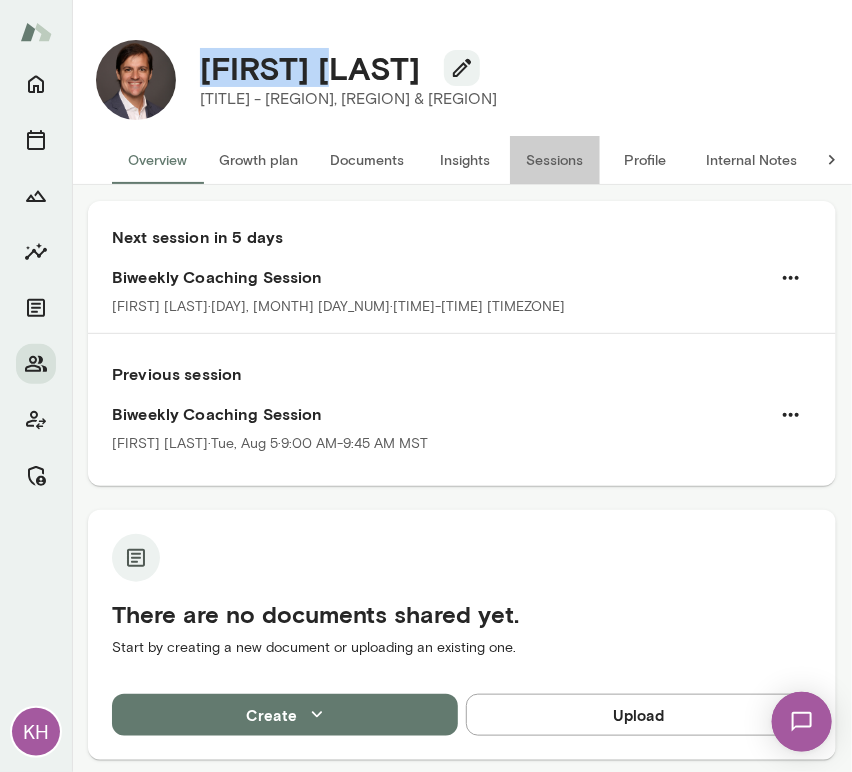 click on "Sessions" at bounding box center (555, 160) 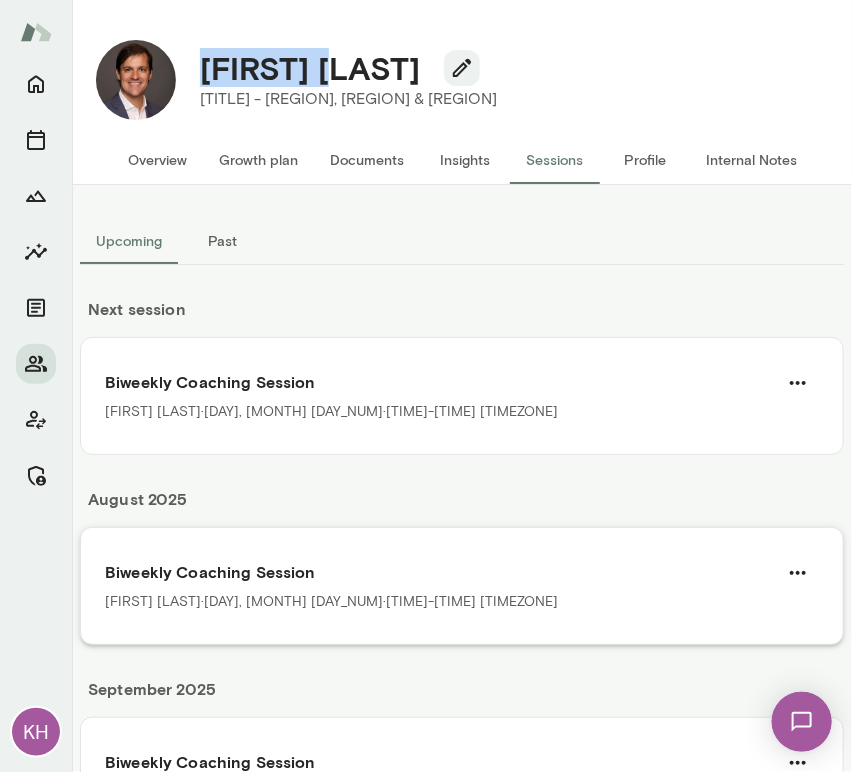 scroll, scrollTop: 118, scrollLeft: 0, axis: vertical 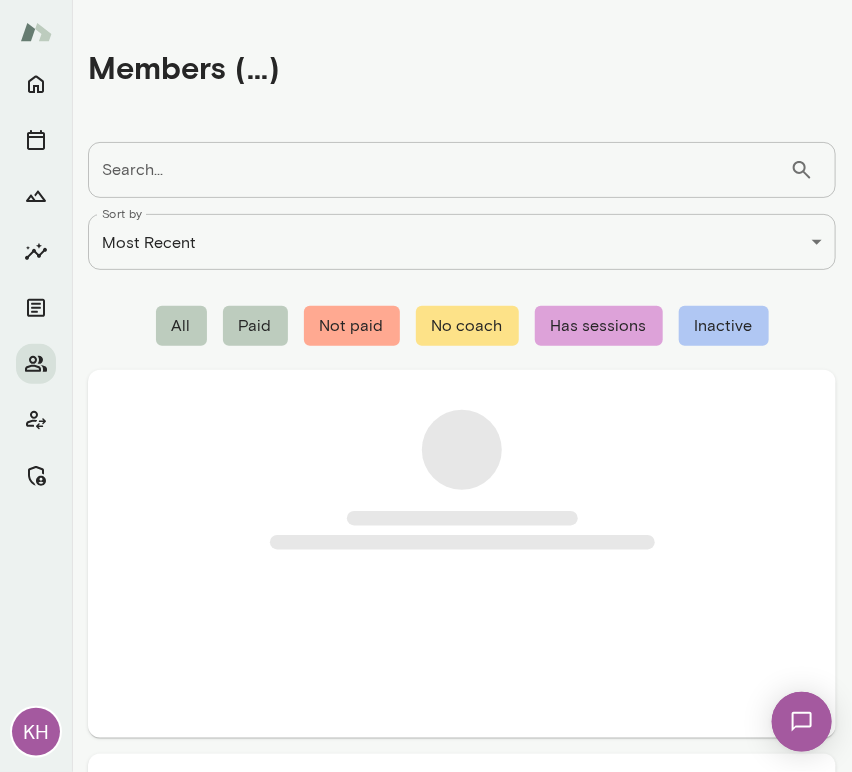 click on "Search..." at bounding box center (439, 170) 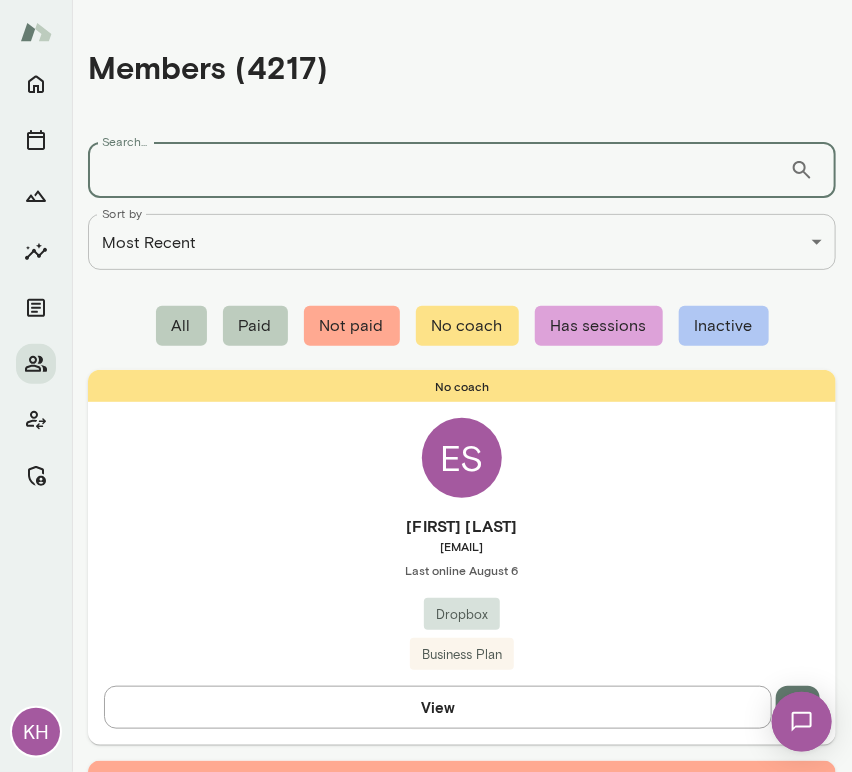 paste on "**********" 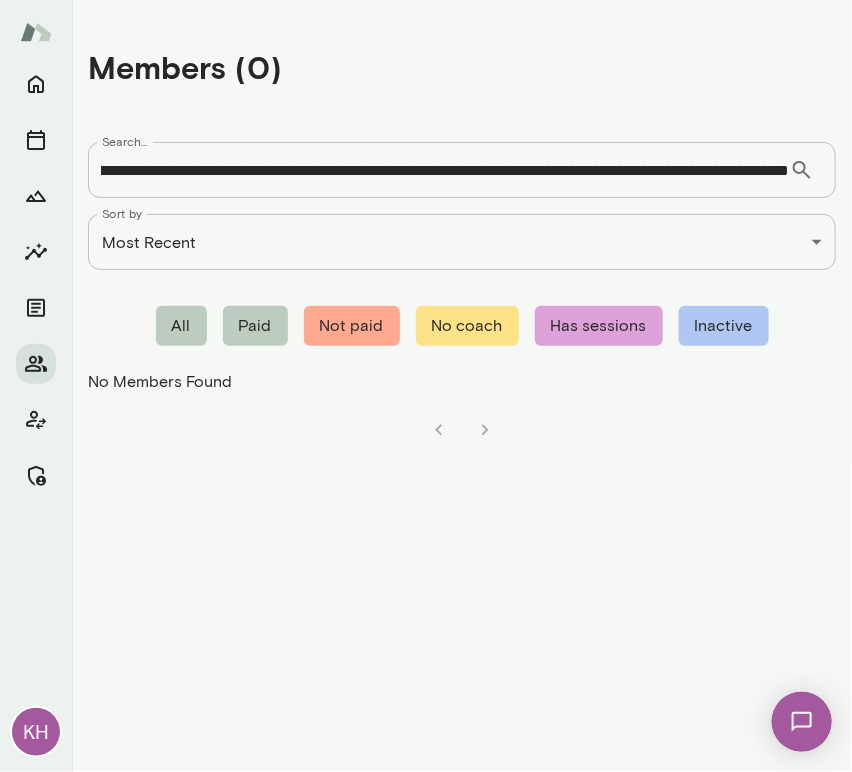 scroll, scrollTop: 0, scrollLeft: 0, axis: both 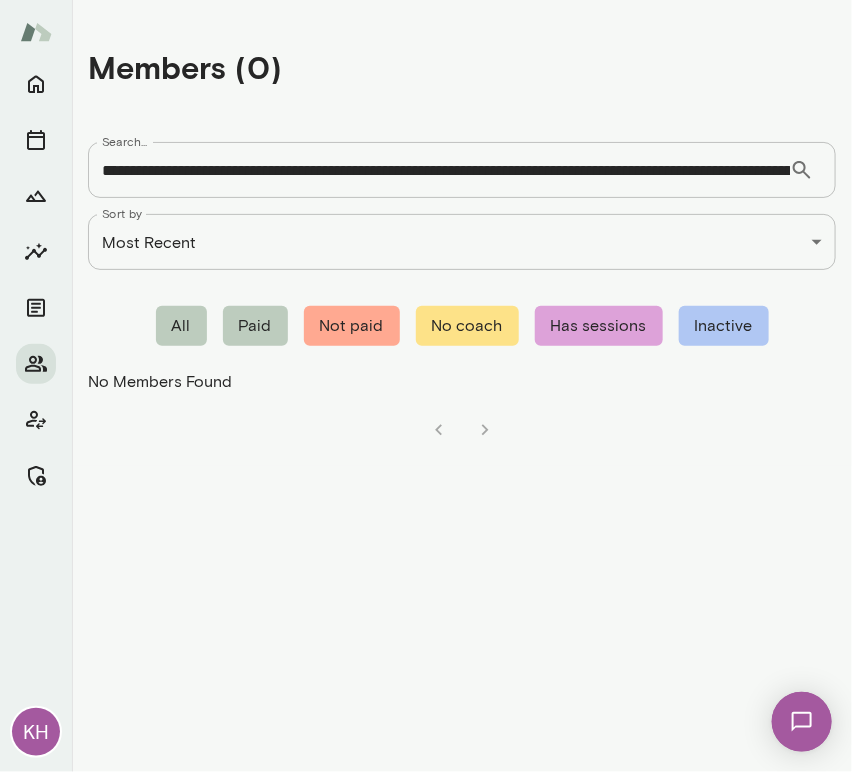 click on "**********" at bounding box center [439, 170] 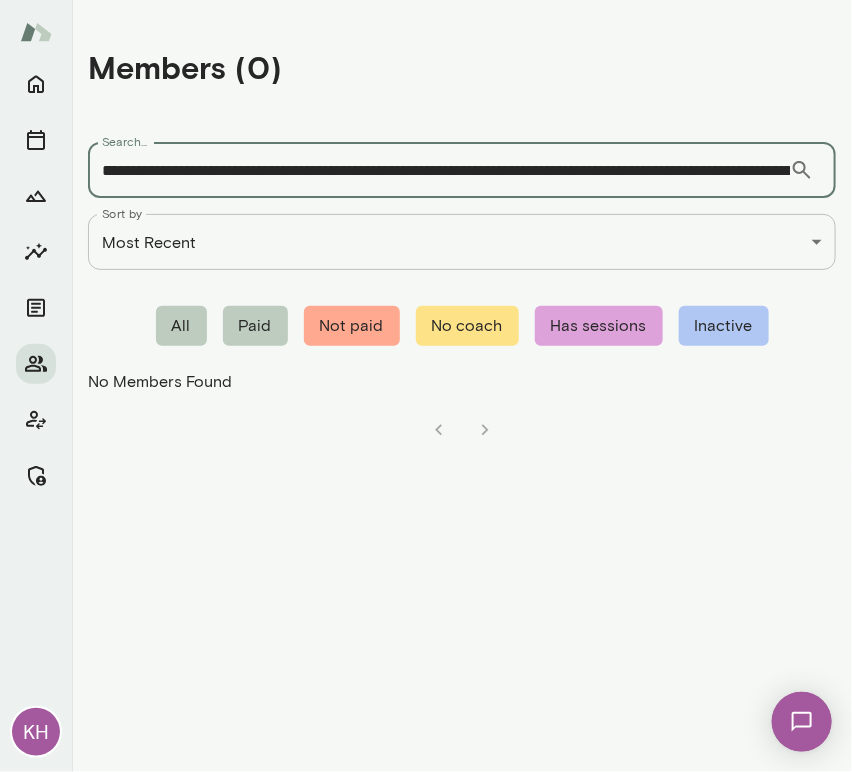 paste 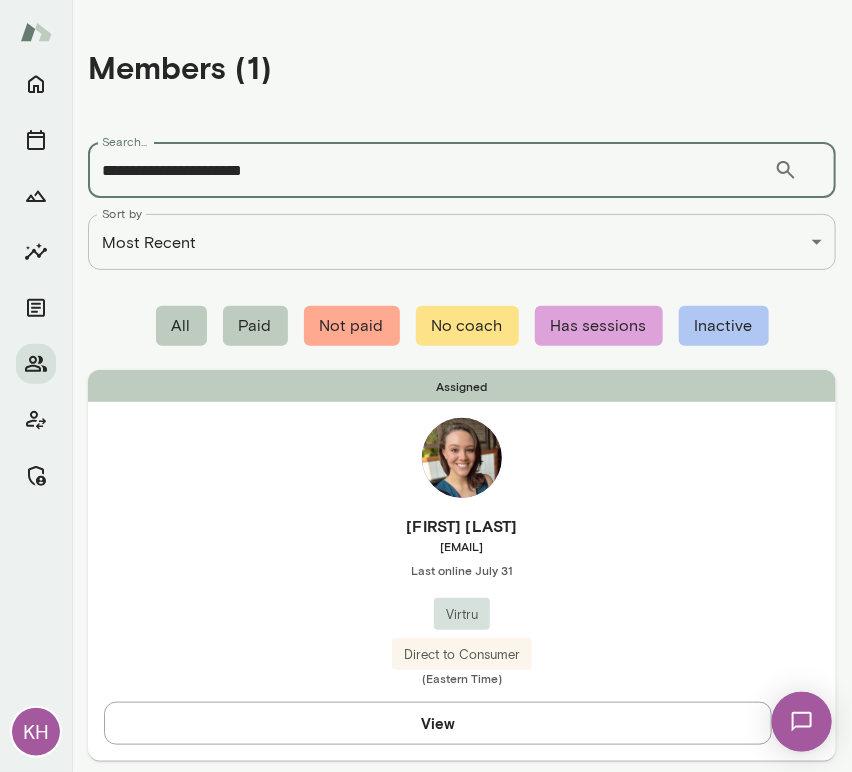 type on "**********" 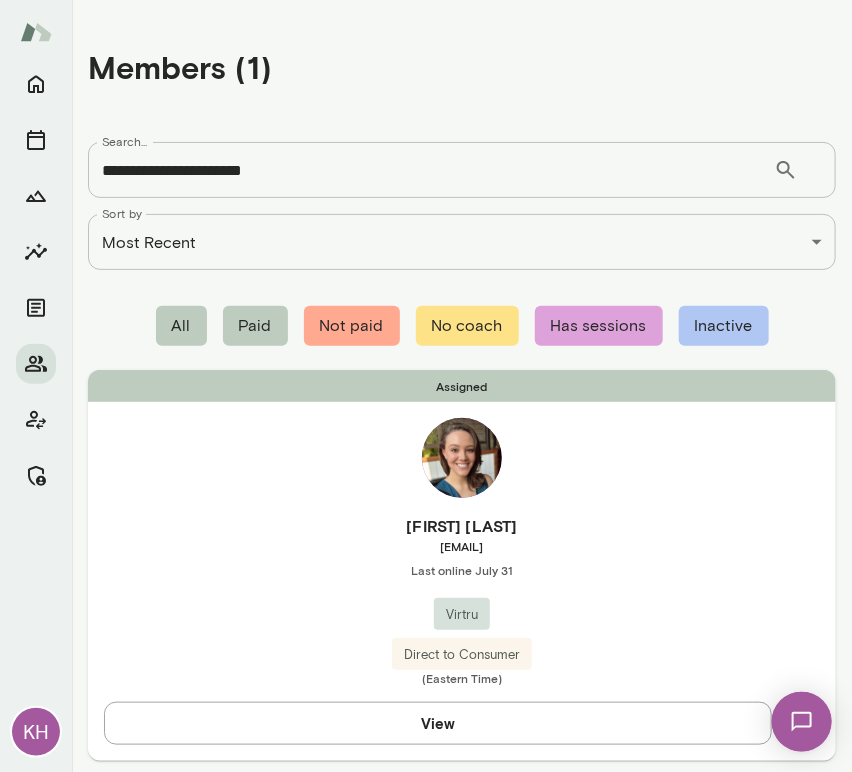 click on "Assigned Laurel Stonebraker lstonebraker@virtru.com Last online July 31 Virtru Direct to Consumer (Eastern Time) View" at bounding box center (462, 565) 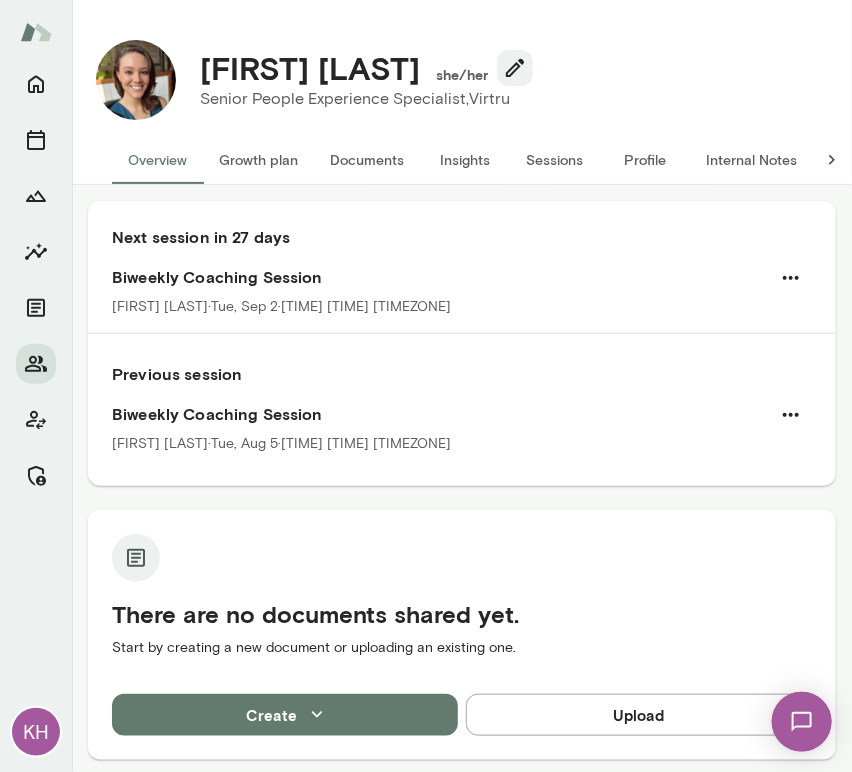 drag, startPoint x: 489, startPoint y: 71, endPoint x: 201, endPoint y: 77, distance: 288.0625 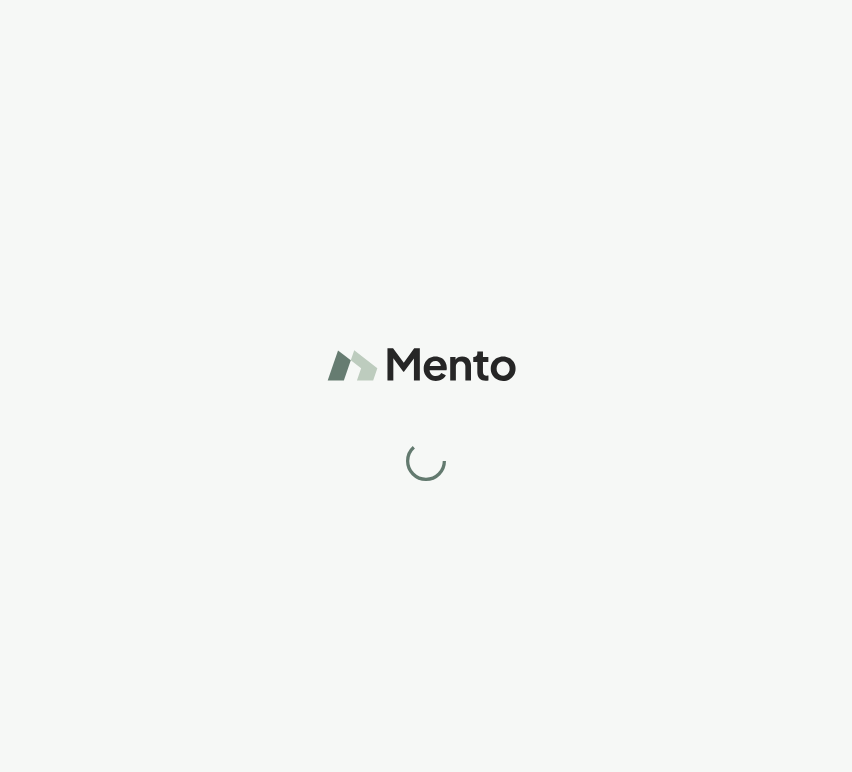 scroll, scrollTop: 0, scrollLeft: 0, axis: both 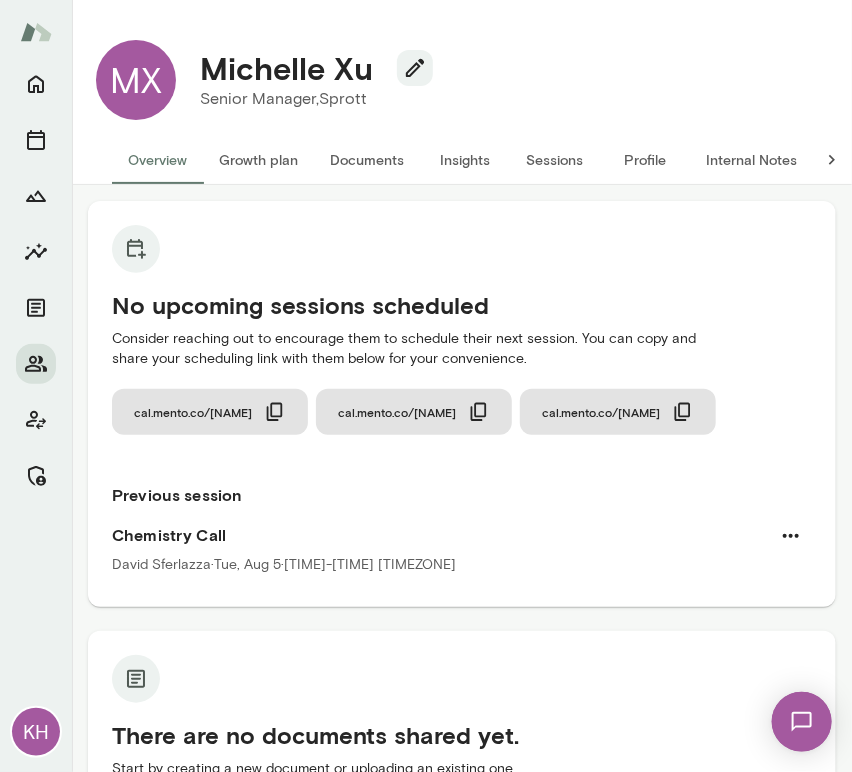click on "Sessions" at bounding box center (555, 160) 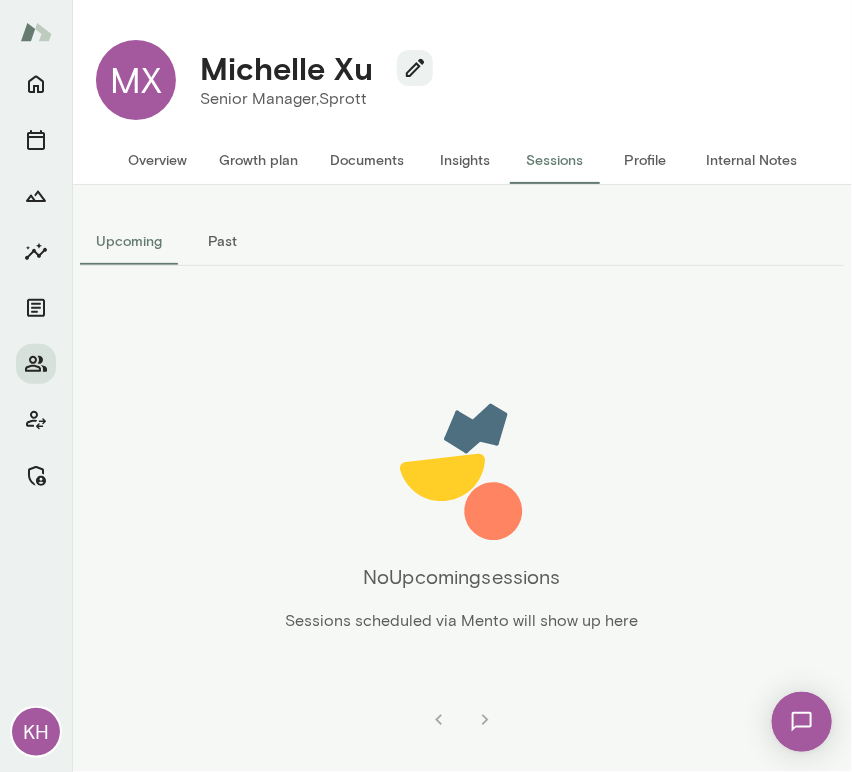 click on "Past" at bounding box center [223, 241] 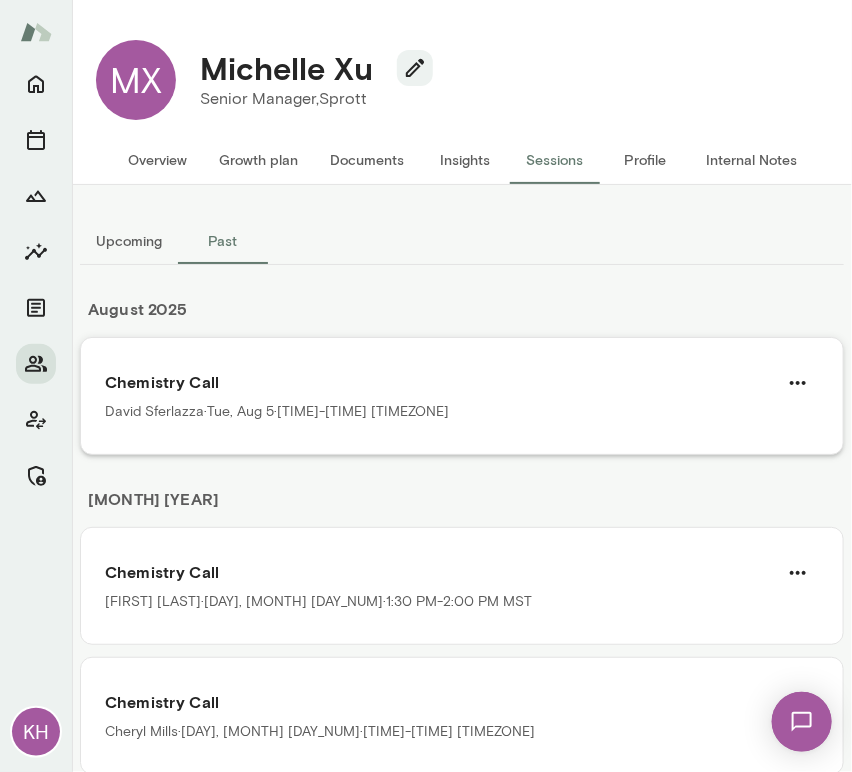 scroll, scrollTop: 57, scrollLeft: 0, axis: vertical 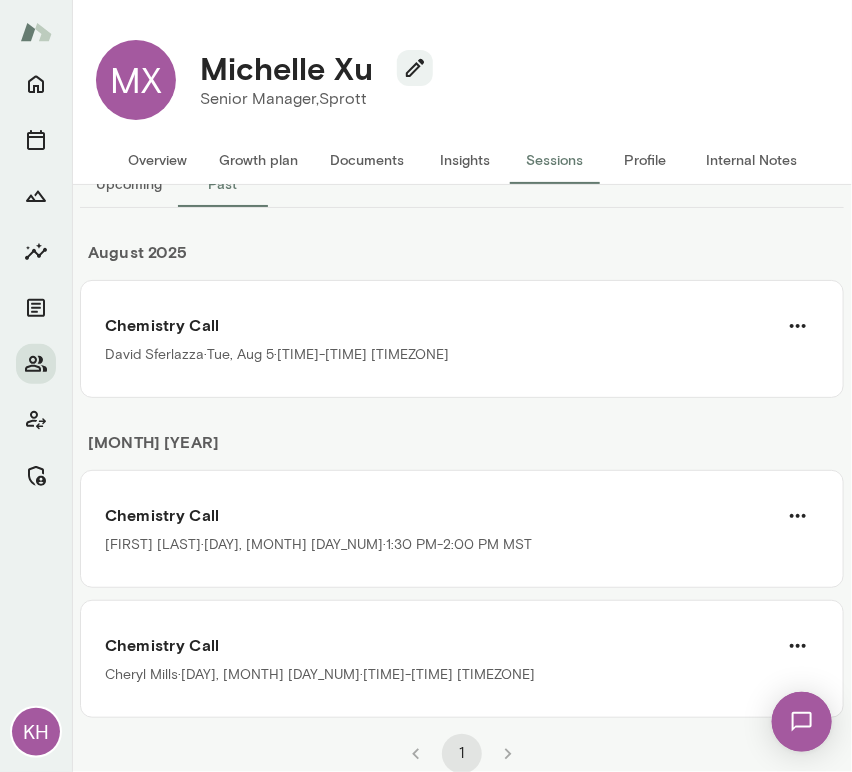 click on "Overview" at bounding box center [157, 160] 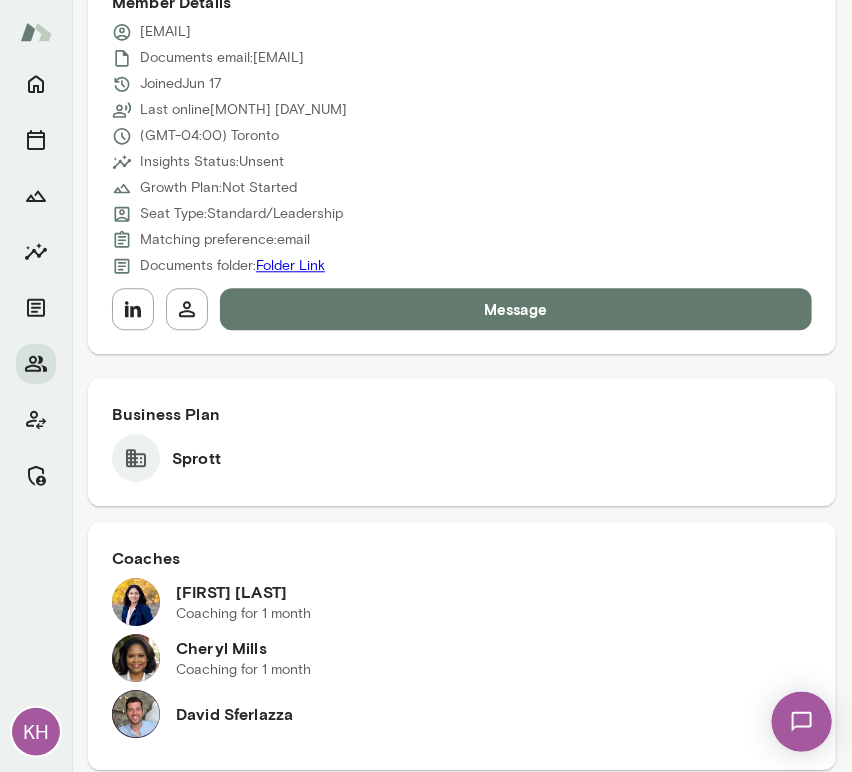 scroll, scrollTop: 0, scrollLeft: 0, axis: both 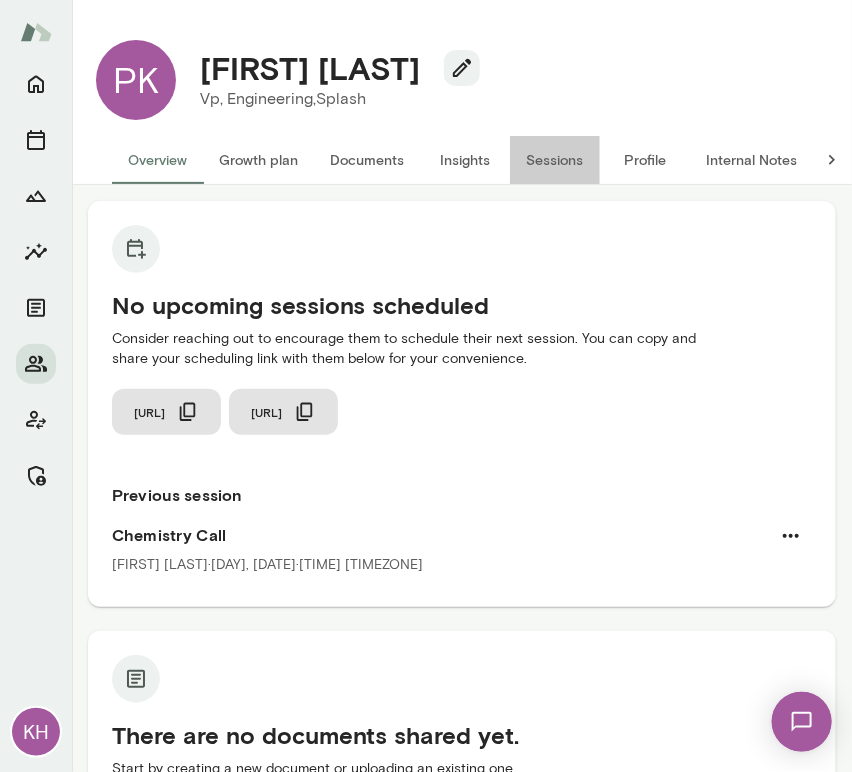 click on "Sessions" at bounding box center (555, 160) 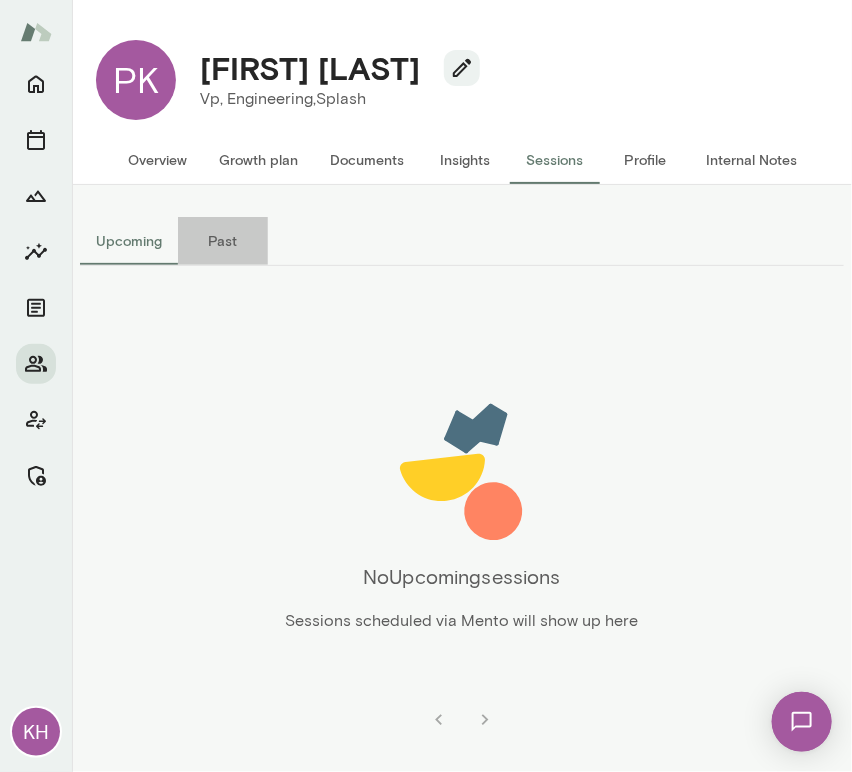 click on "Past" at bounding box center [223, 241] 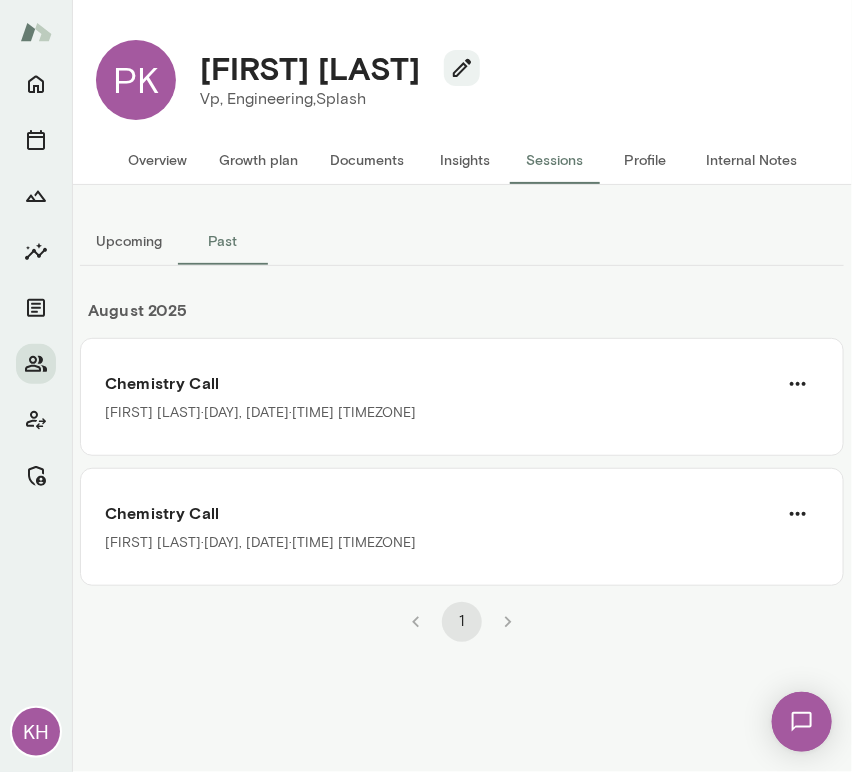 click on "Internal Notes" at bounding box center (751, 160) 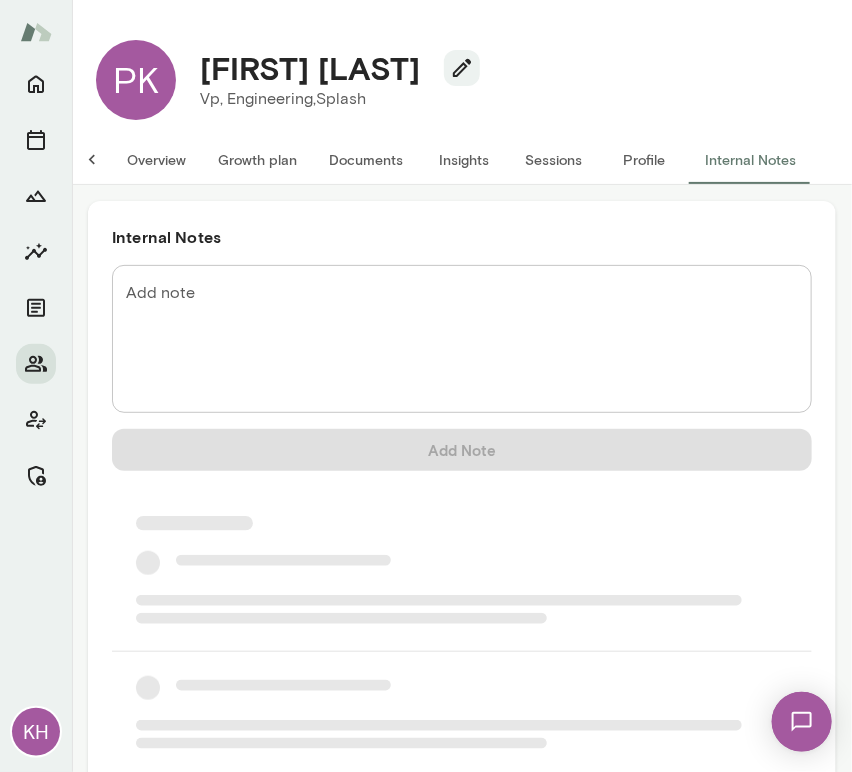 scroll, scrollTop: 0, scrollLeft: 16, axis: horizontal 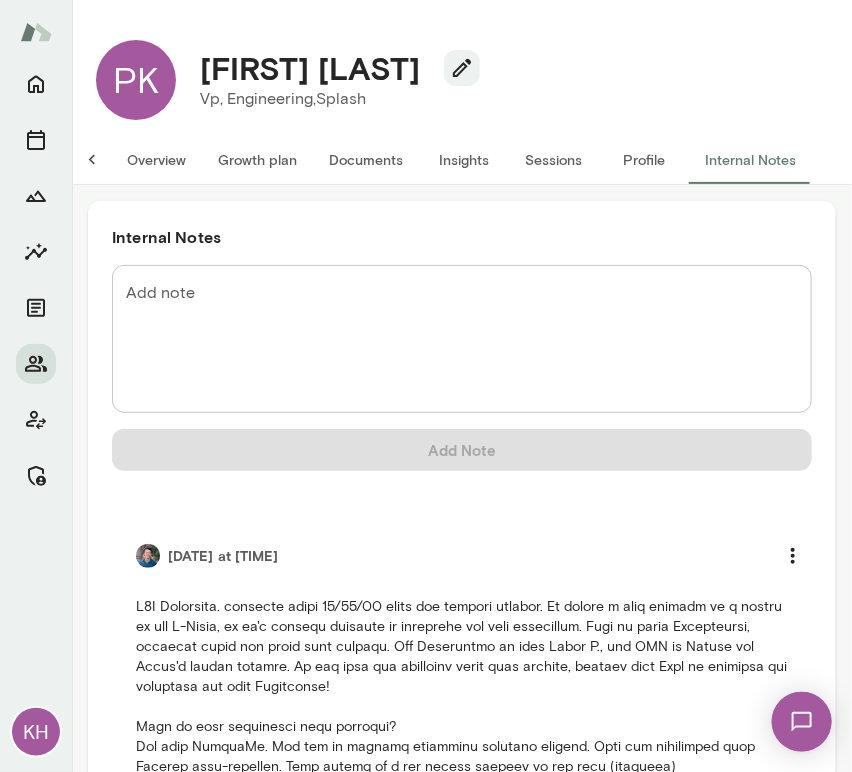 click on "Overview" at bounding box center [156, 160] 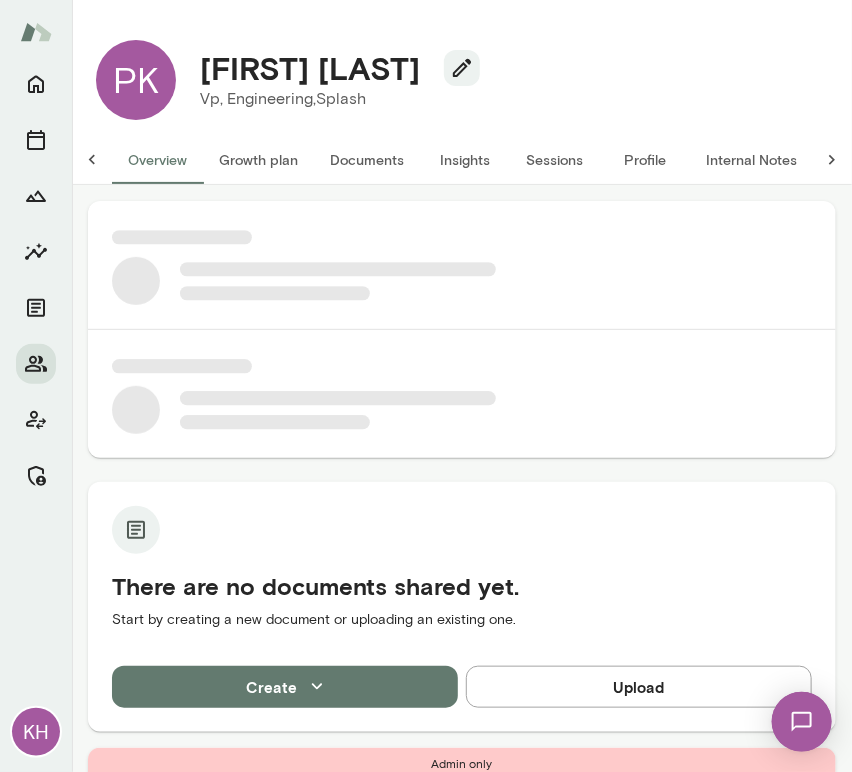 scroll, scrollTop: 0, scrollLeft: 0, axis: both 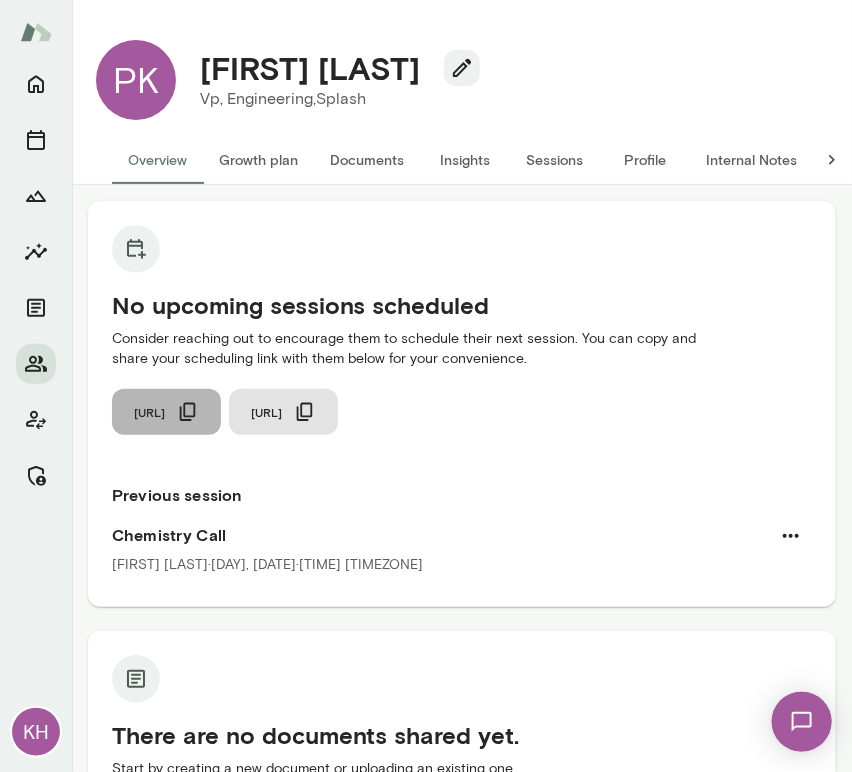 click 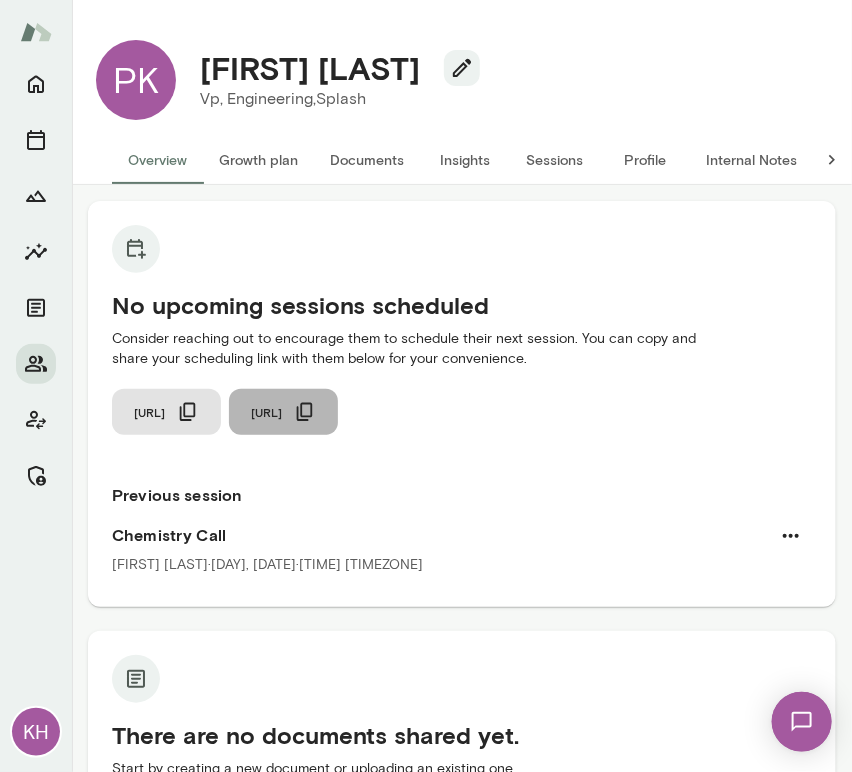 click 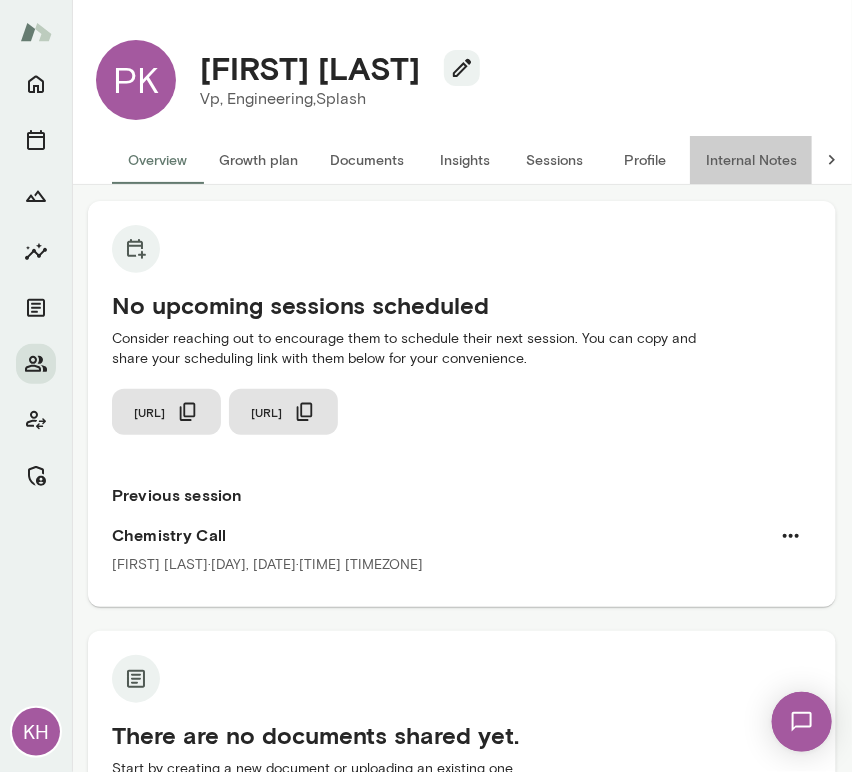 click on "Internal Notes" at bounding box center [751, 160] 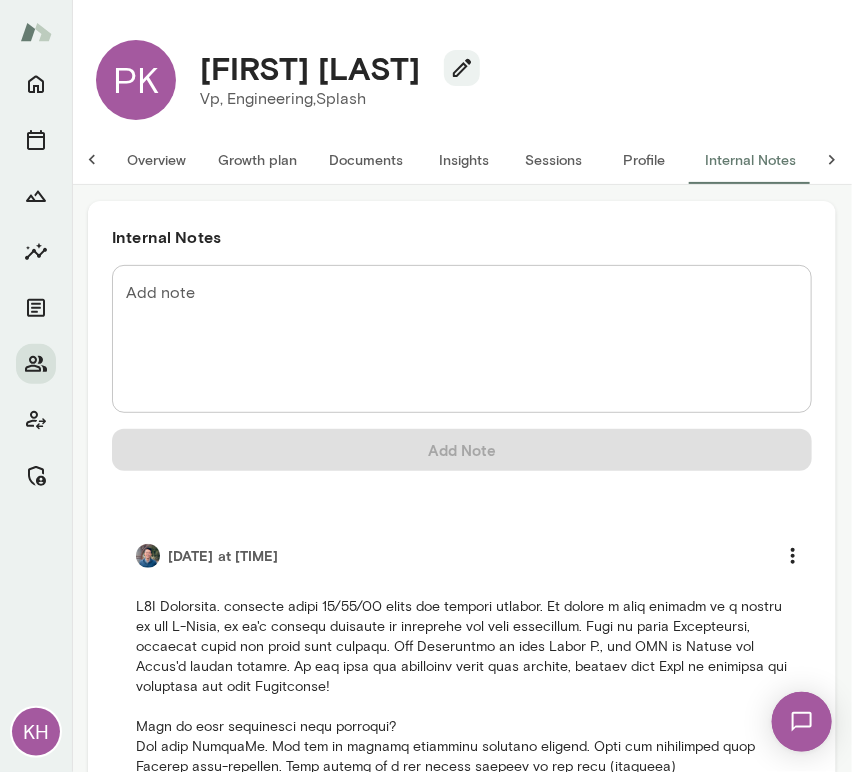 scroll, scrollTop: 0, scrollLeft: 16, axis: horizontal 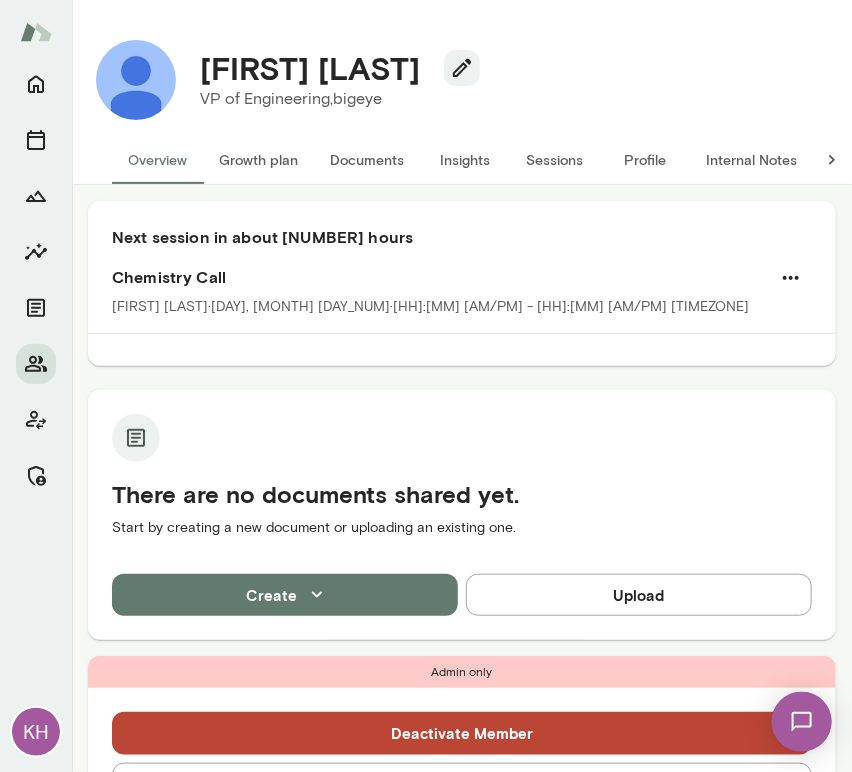 click on "Sessions" at bounding box center [555, 160] 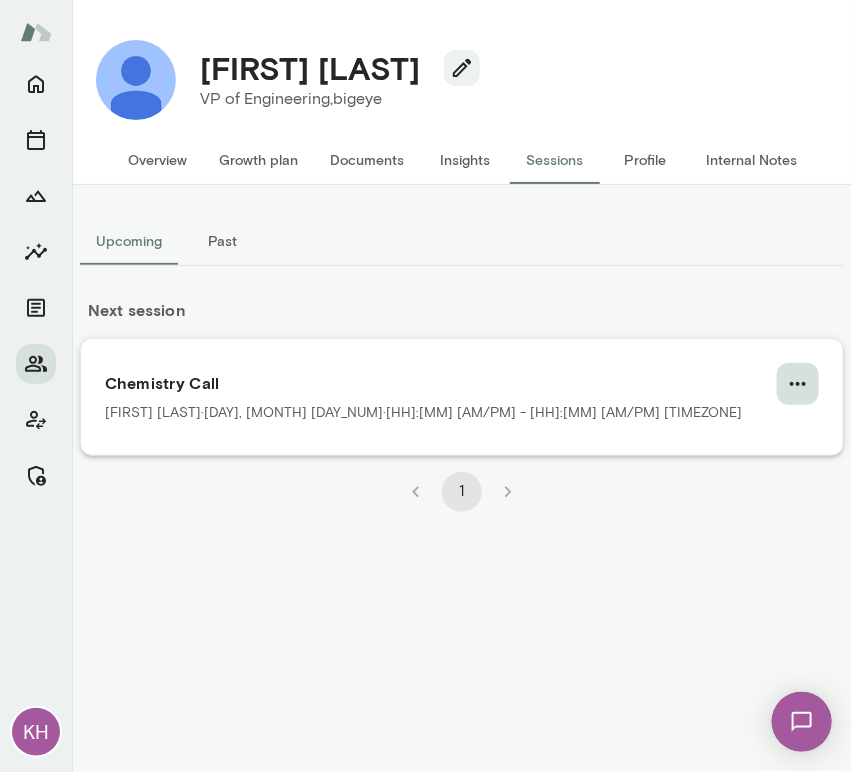 click 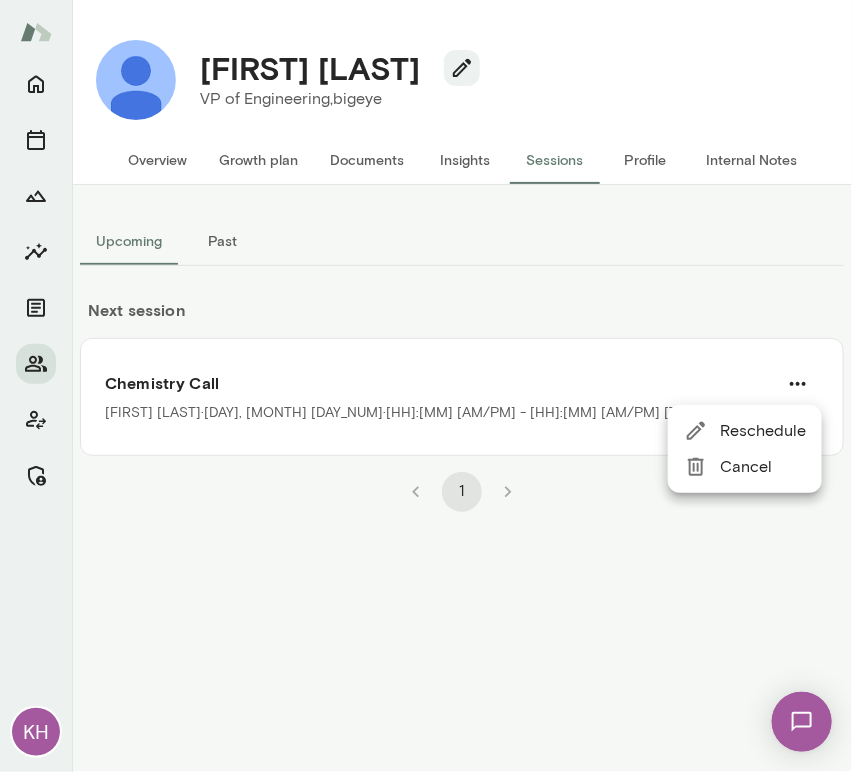 click on "Cancel" at bounding box center [763, 467] 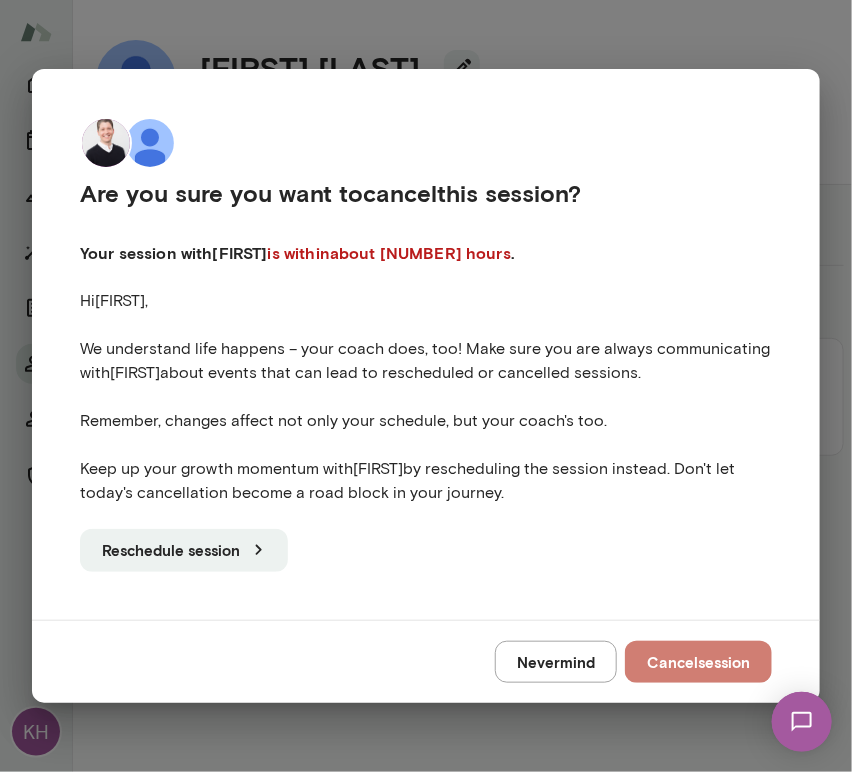 click on "Cancel  session" at bounding box center [698, 662] 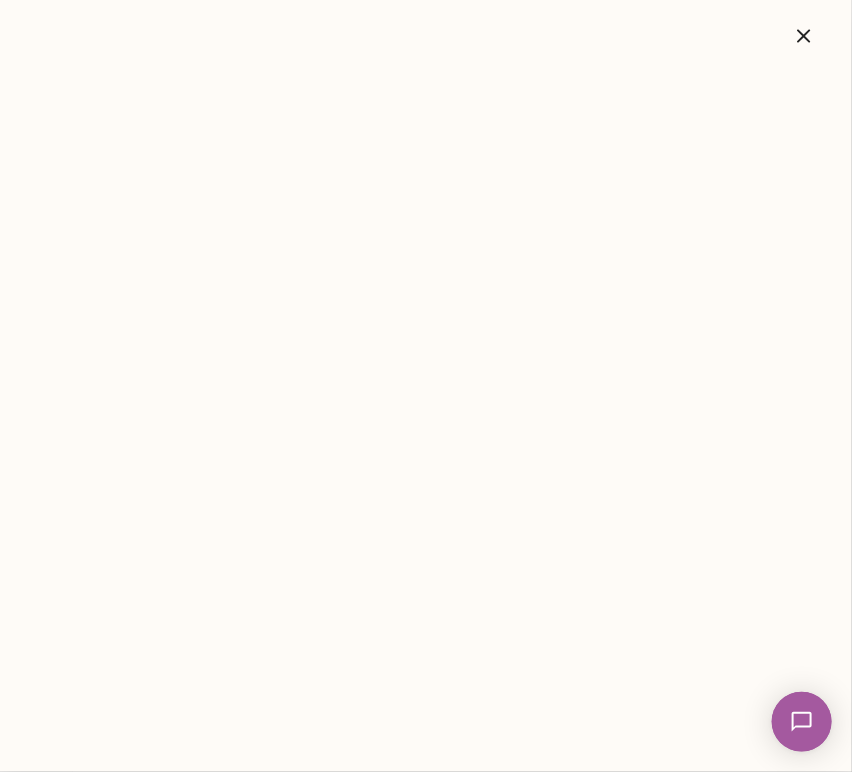 click 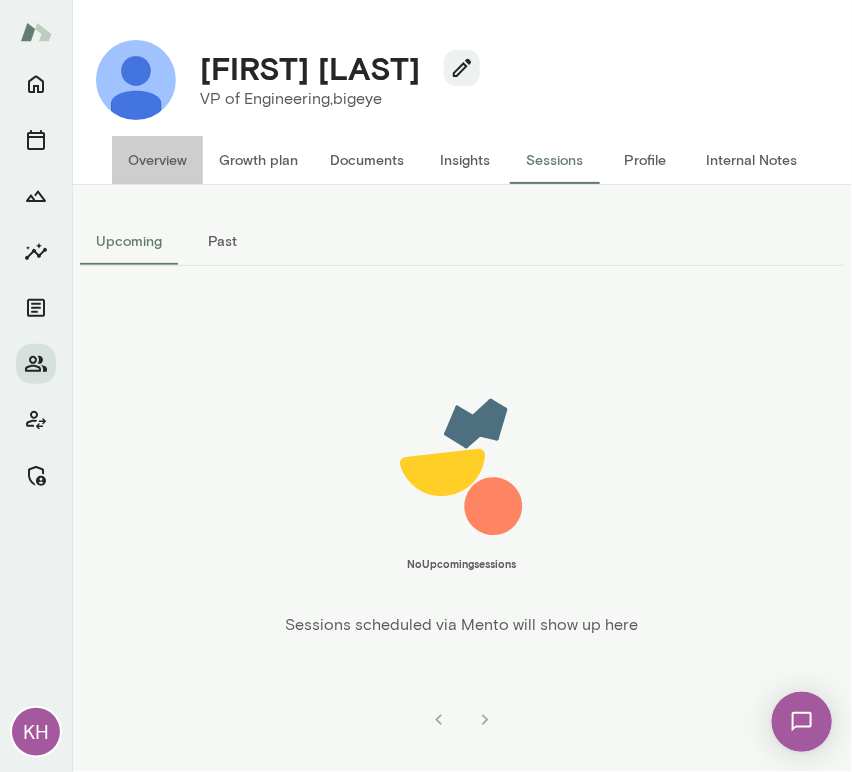 click on "Overview" at bounding box center [157, 160] 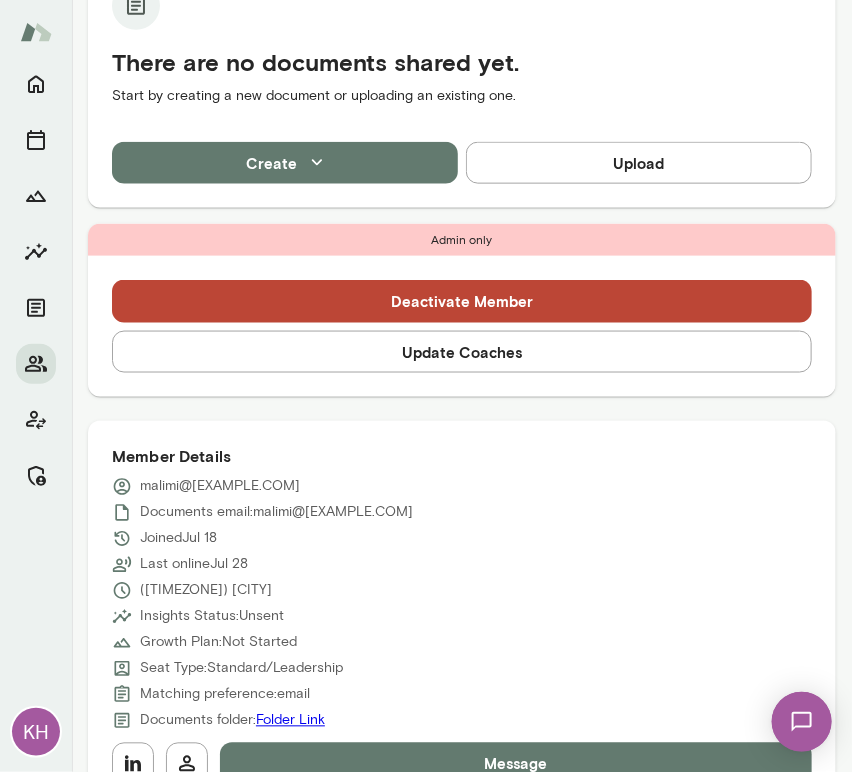 scroll, scrollTop: 533, scrollLeft: 0, axis: vertical 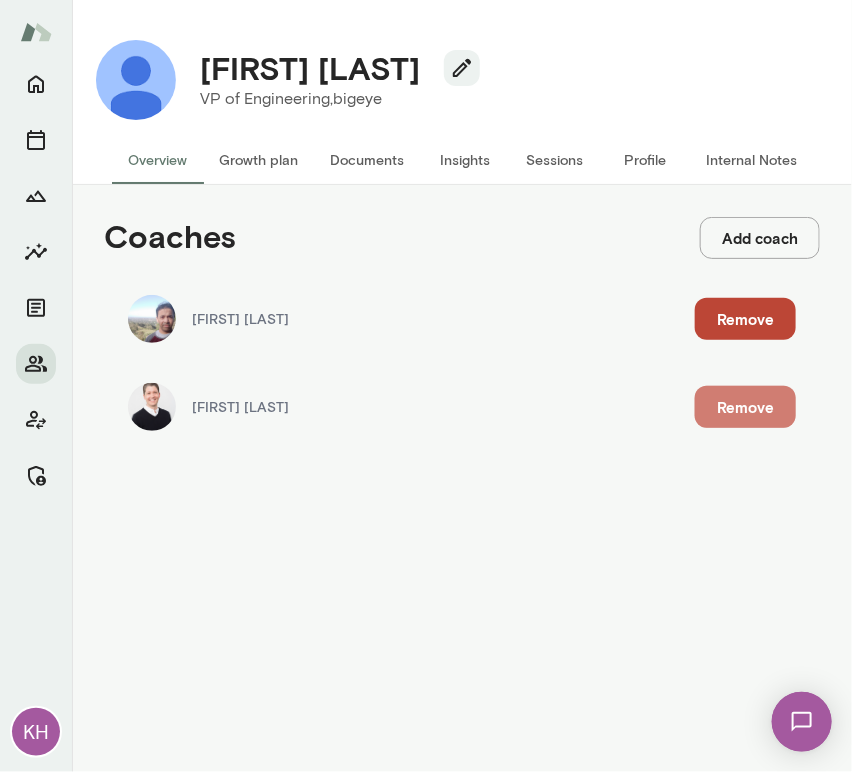 click on "Remove" at bounding box center [745, 407] 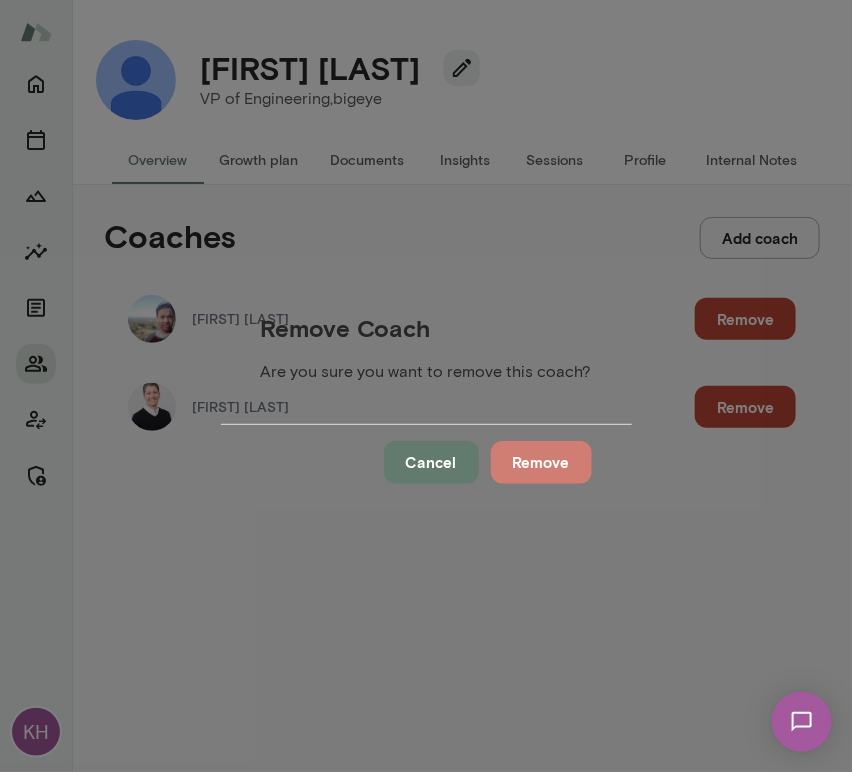 click on "Remove" at bounding box center (541, 462) 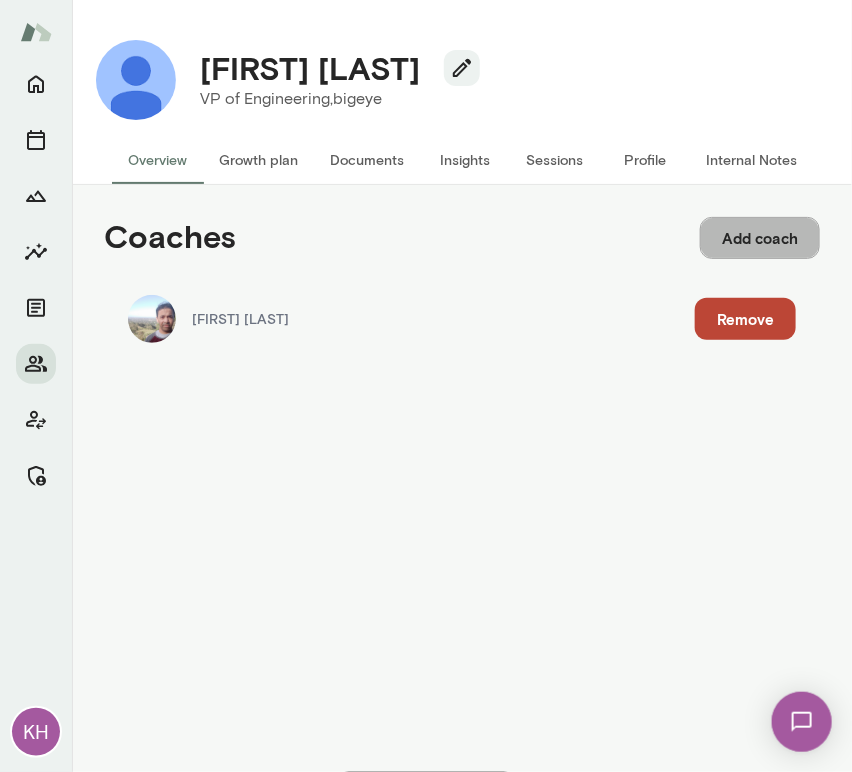 click on "Add coach" at bounding box center (760, 238) 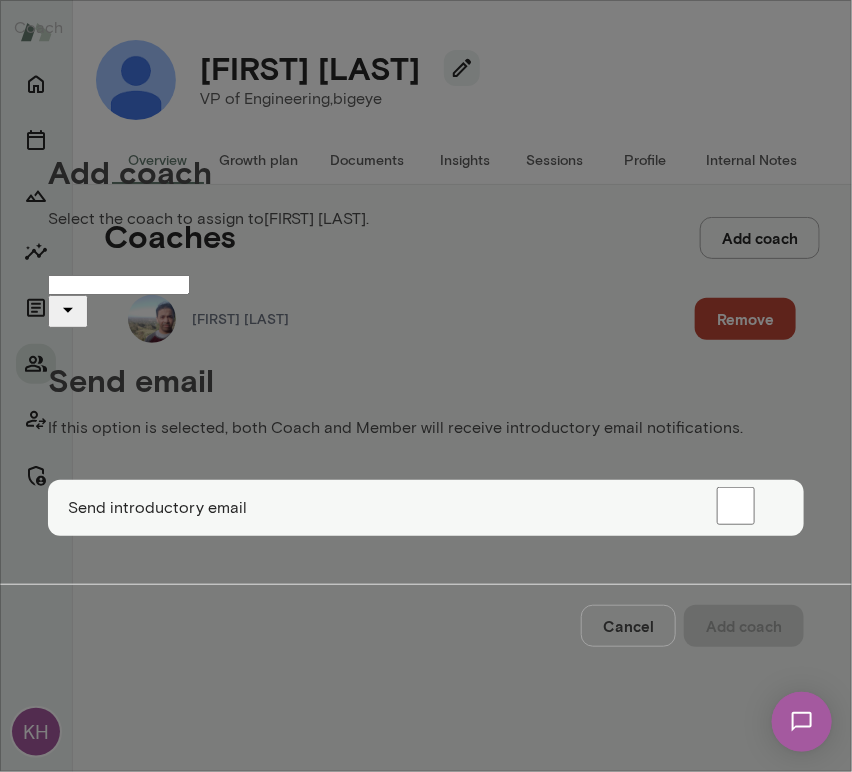 click on "Coach" at bounding box center (119, 285) 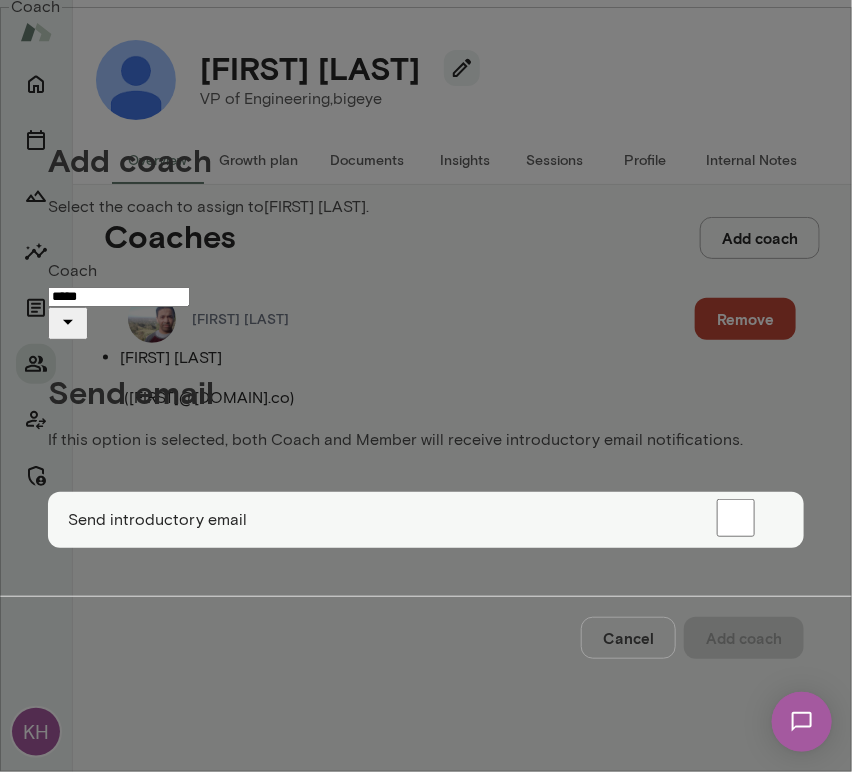 click on "Derrick Mar ( derrickmar@mento.co )" at bounding box center [446, 378] 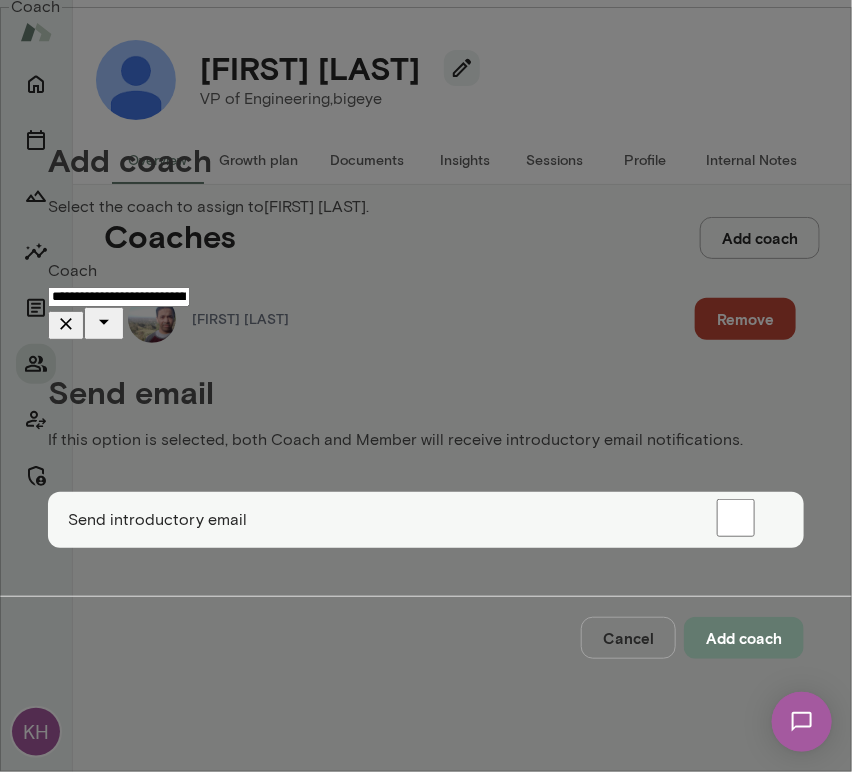 type on "**********" 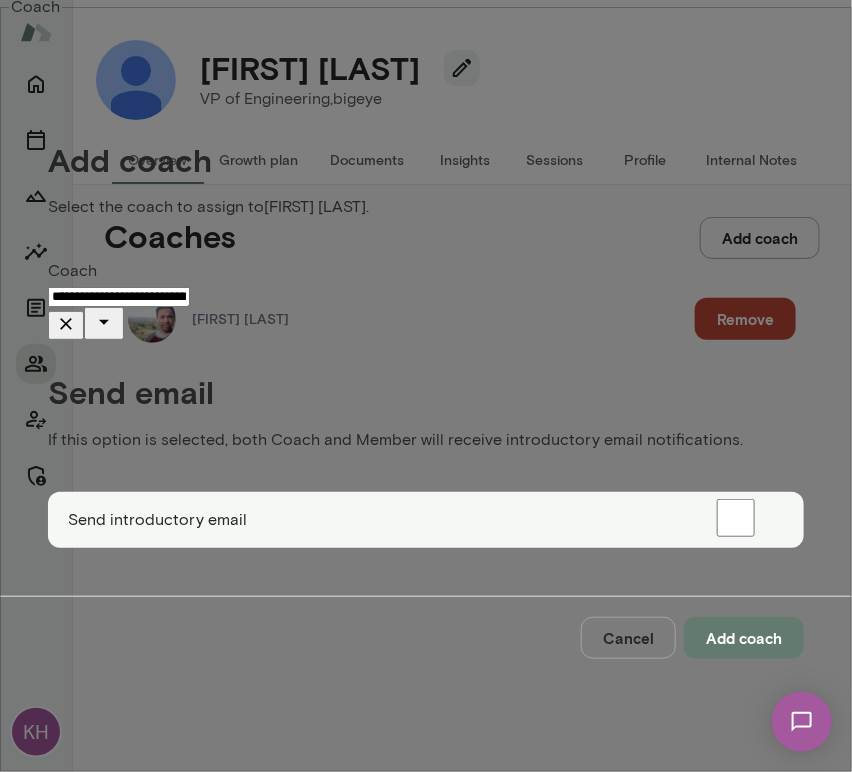 click on "Add coach" at bounding box center (744, 638) 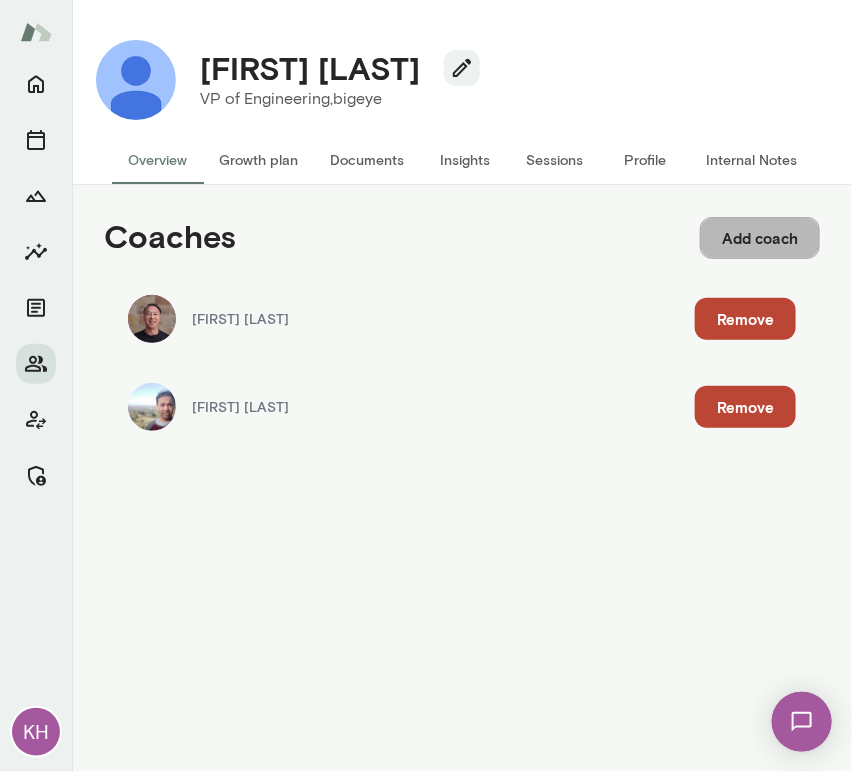 click on "Add coach" at bounding box center (760, 238) 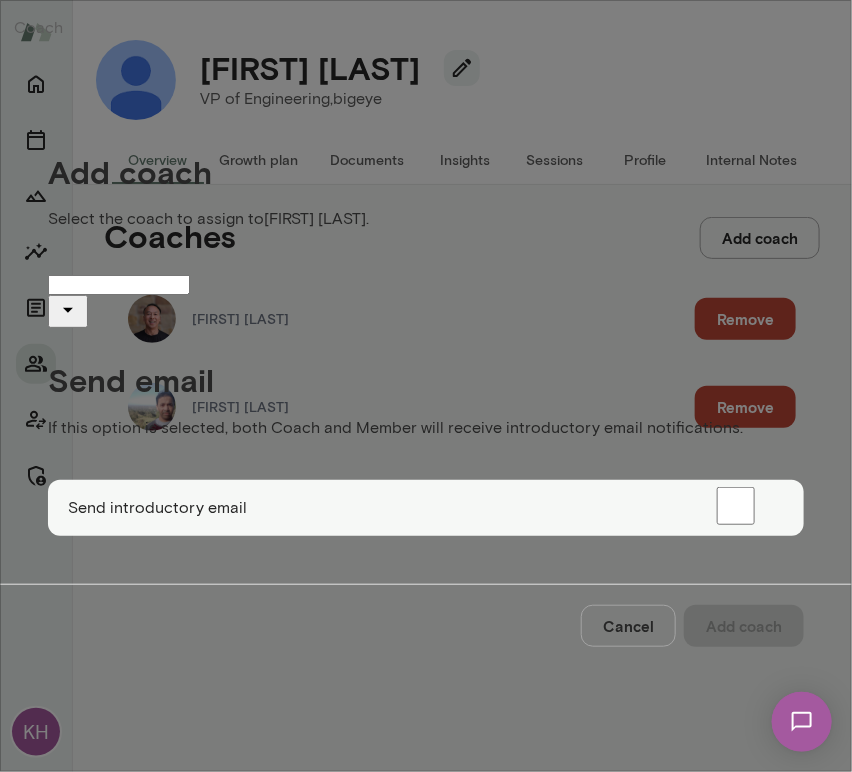 click on "Coach" at bounding box center [119, 285] 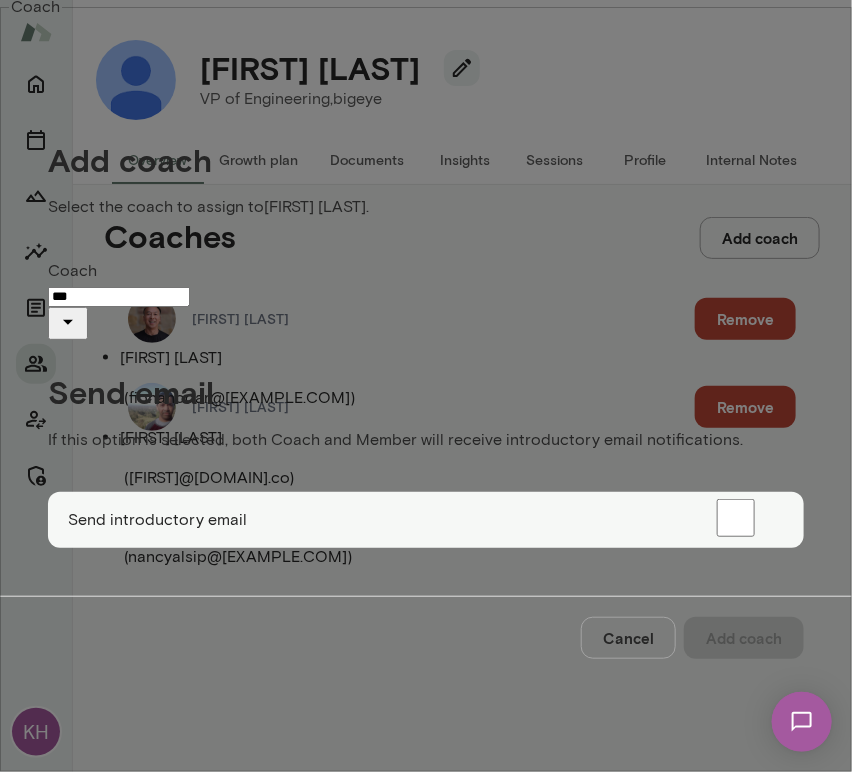 click on "( nancyalsip@mento.co )" at bounding box center (238, 557) 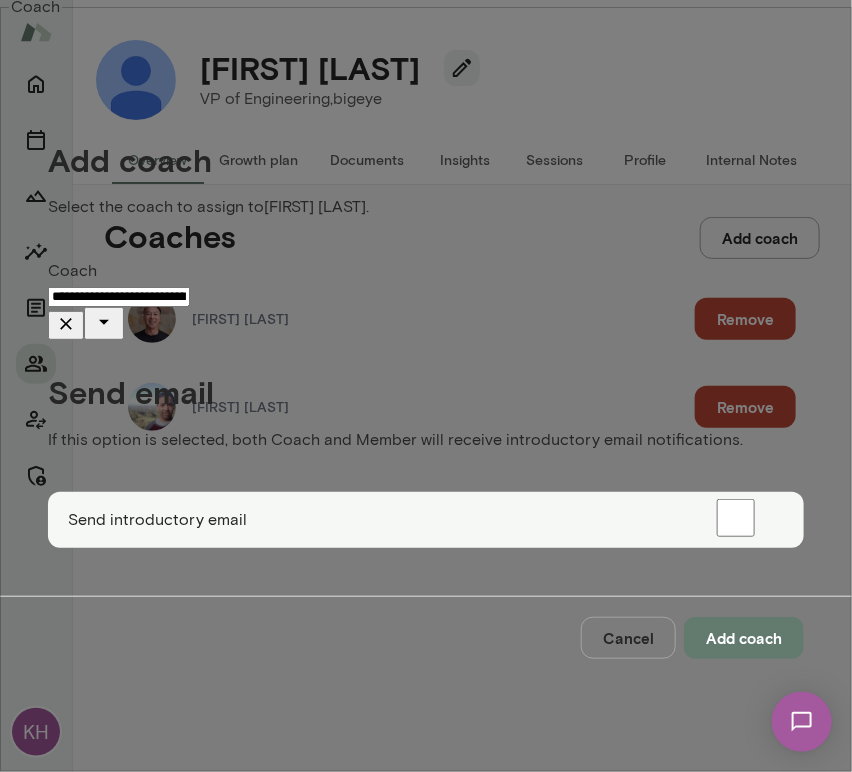 type on "**********" 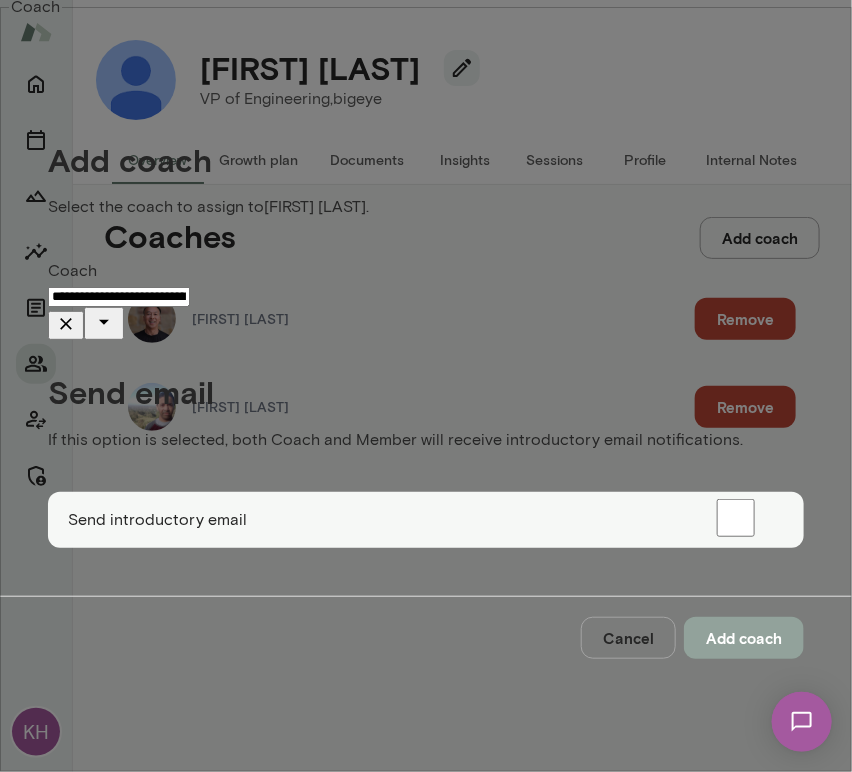 click on "Add coach" at bounding box center (744, 638) 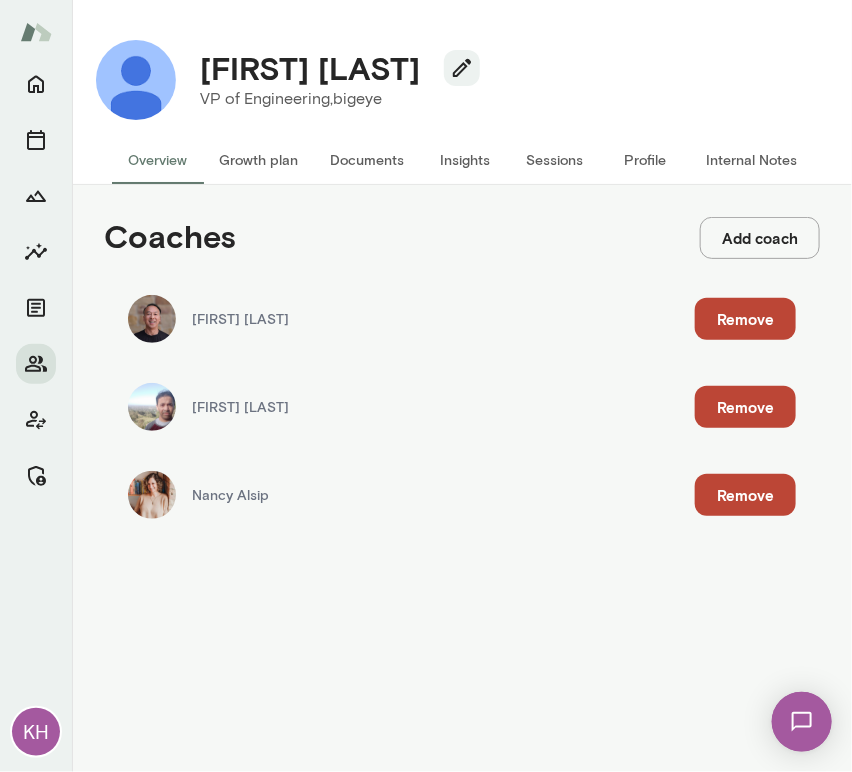 click on "Internal Notes" at bounding box center [751, 160] 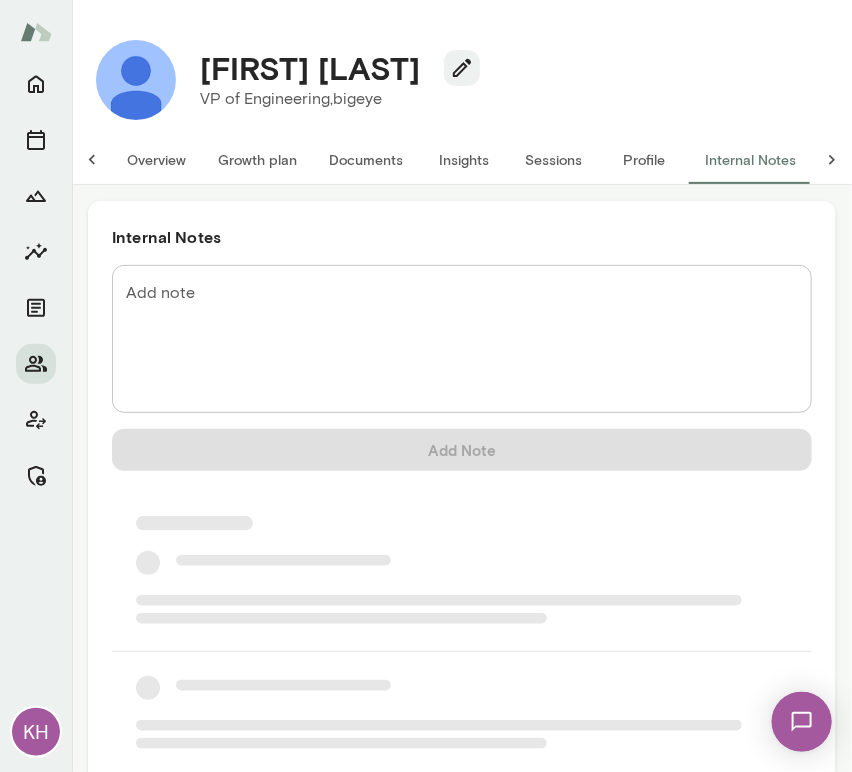 scroll, scrollTop: 0, scrollLeft: 16, axis: horizontal 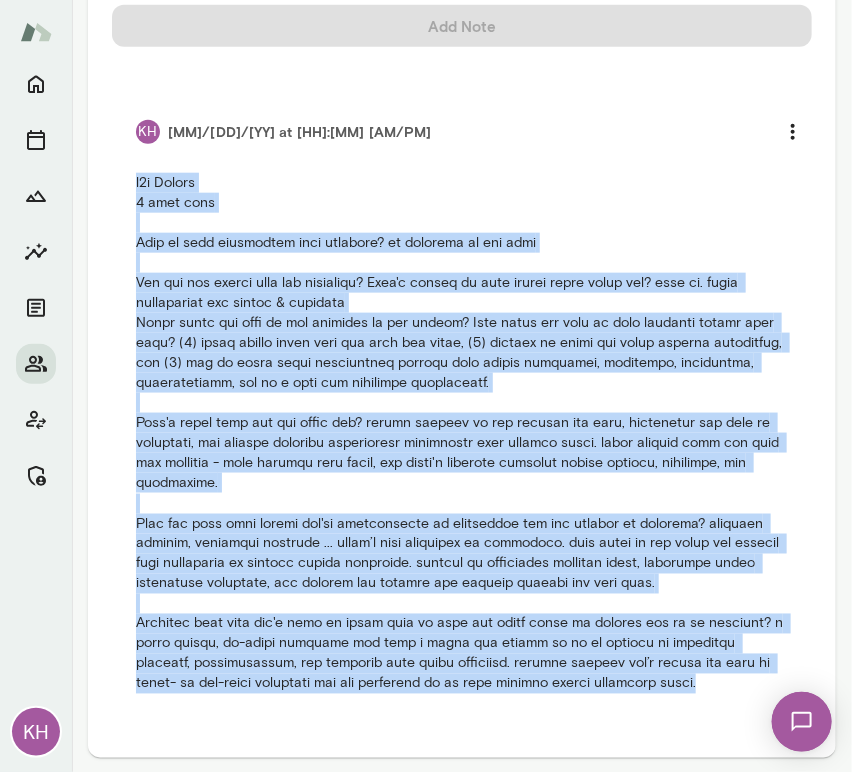 drag, startPoint x: 136, startPoint y: 602, endPoint x: 720, endPoint y: 691, distance: 590.74274 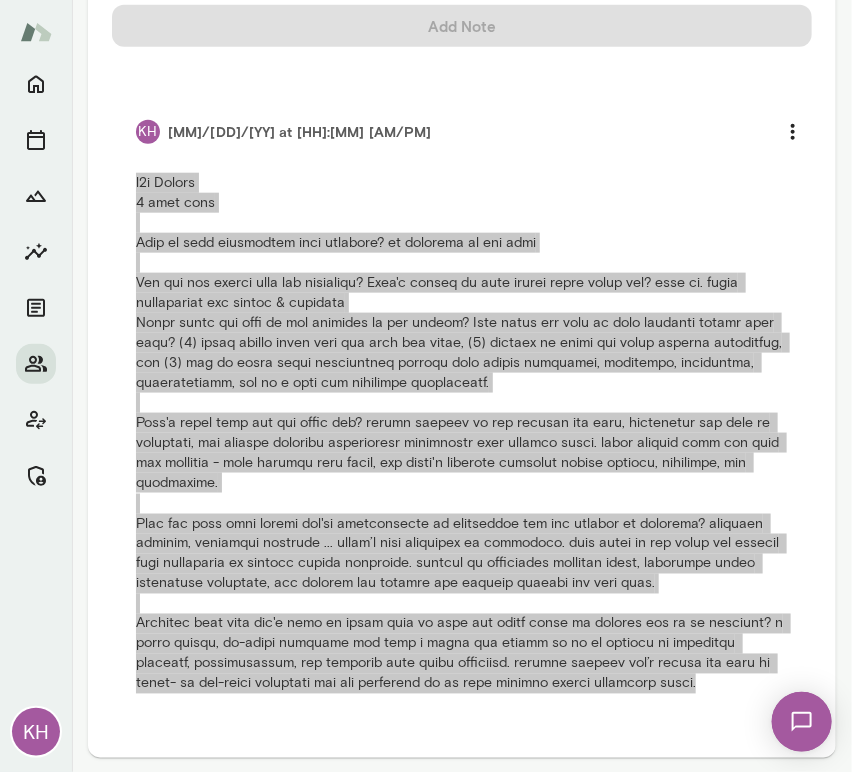 scroll, scrollTop: 0, scrollLeft: 0, axis: both 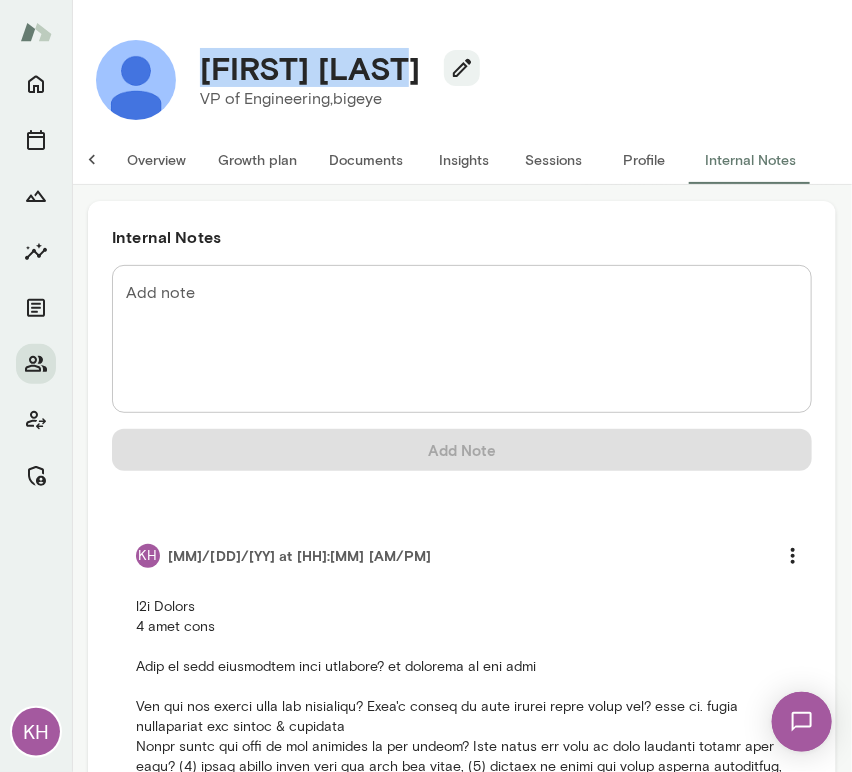 drag, startPoint x: 407, startPoint y: 63, endPoint x: 208, endPoint y: 70, distance: 199.12308 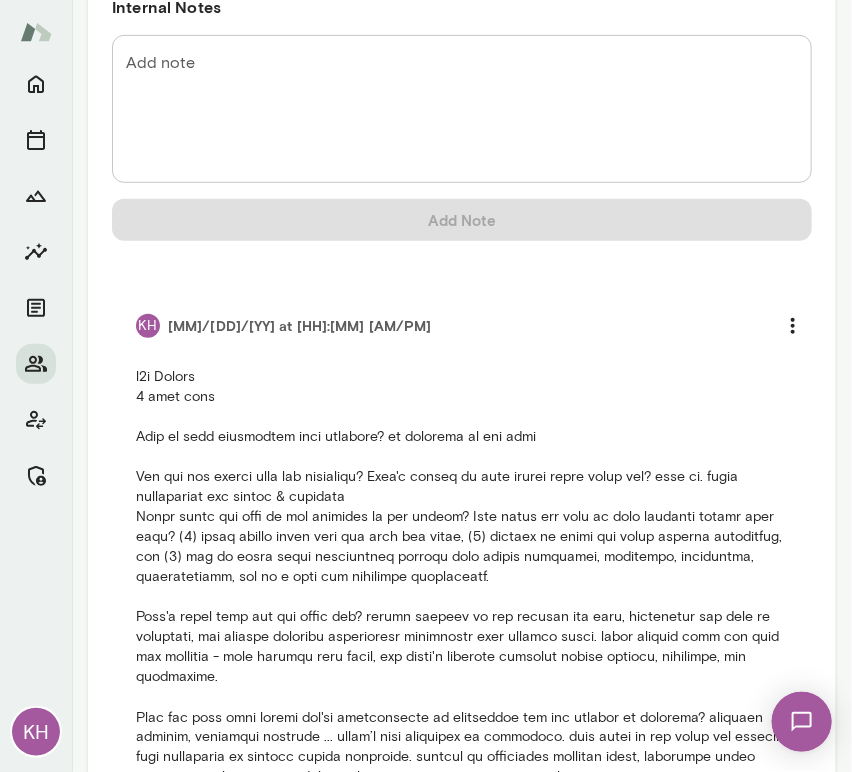 scroll, scrollTop: 272, scrollLeft: 0, axis: vertical 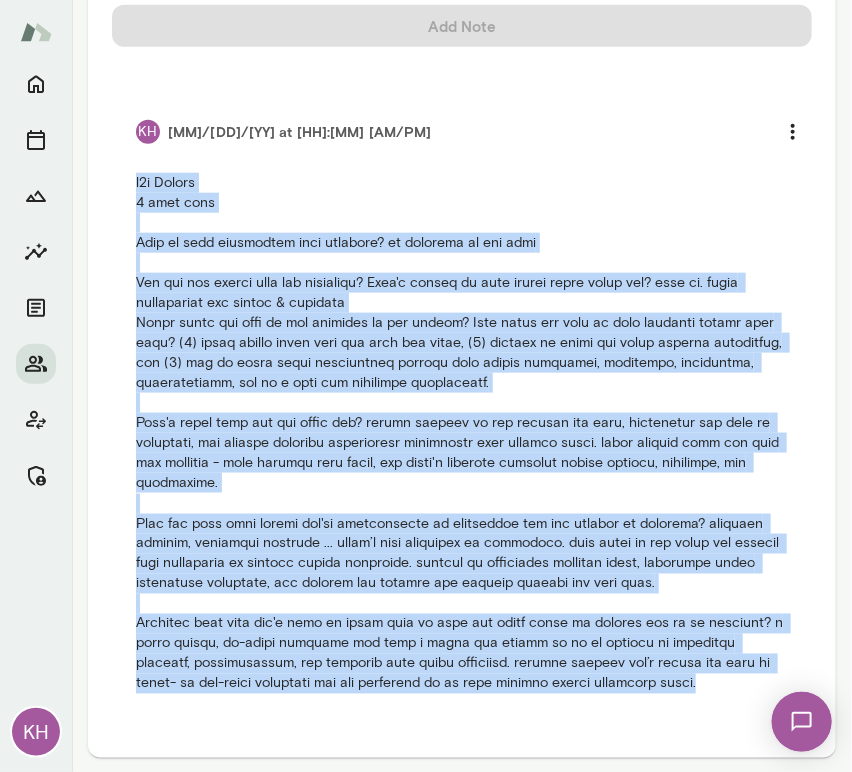 drag, startPoint x: 139, startPoint y: 329, endPoint x: 712, endPoint y: 704, distance: 684.8022 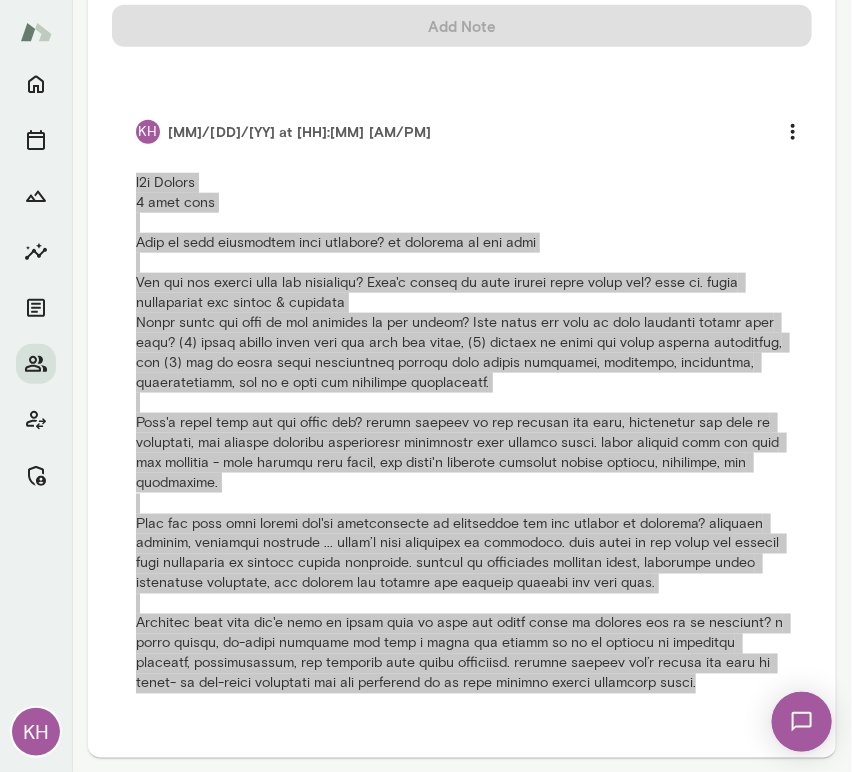 scroll, scrollTop: 0, scrollLeft: 0, axis: both 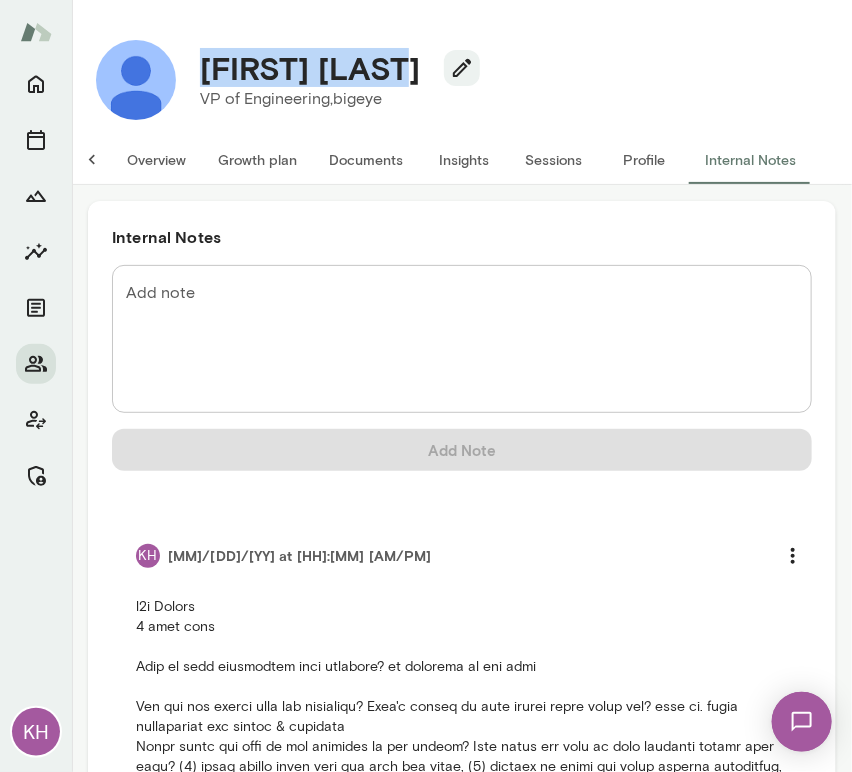 drag, startPoint x: 442, startPoint y: 55, endPoint x: 205, endPoint y: 78, distance: 238.11342 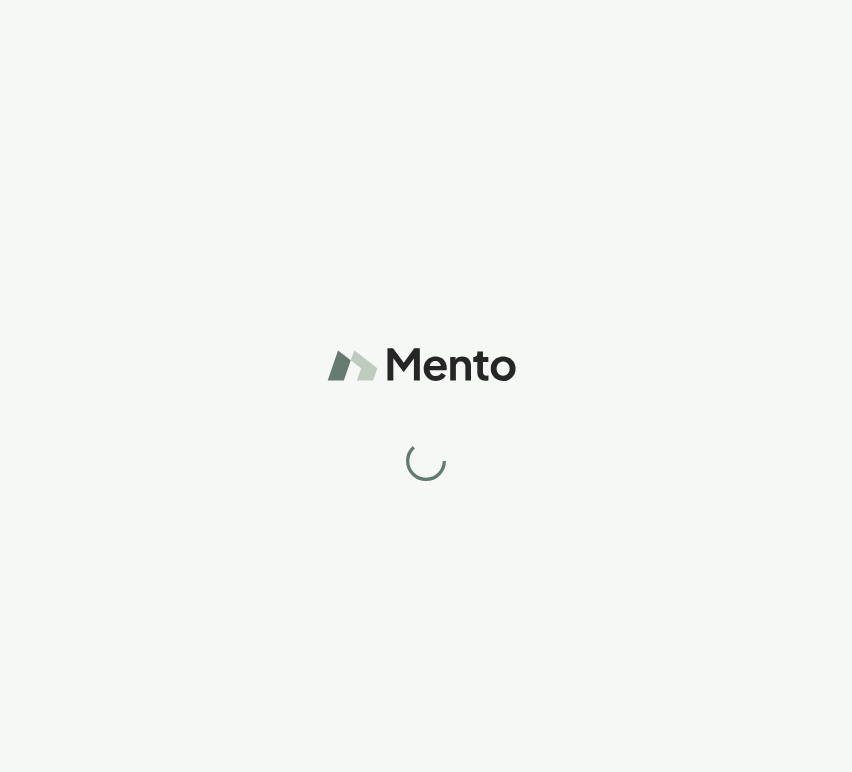 scroll, scrollTop: 0, scrollLeft: 0, axis: both 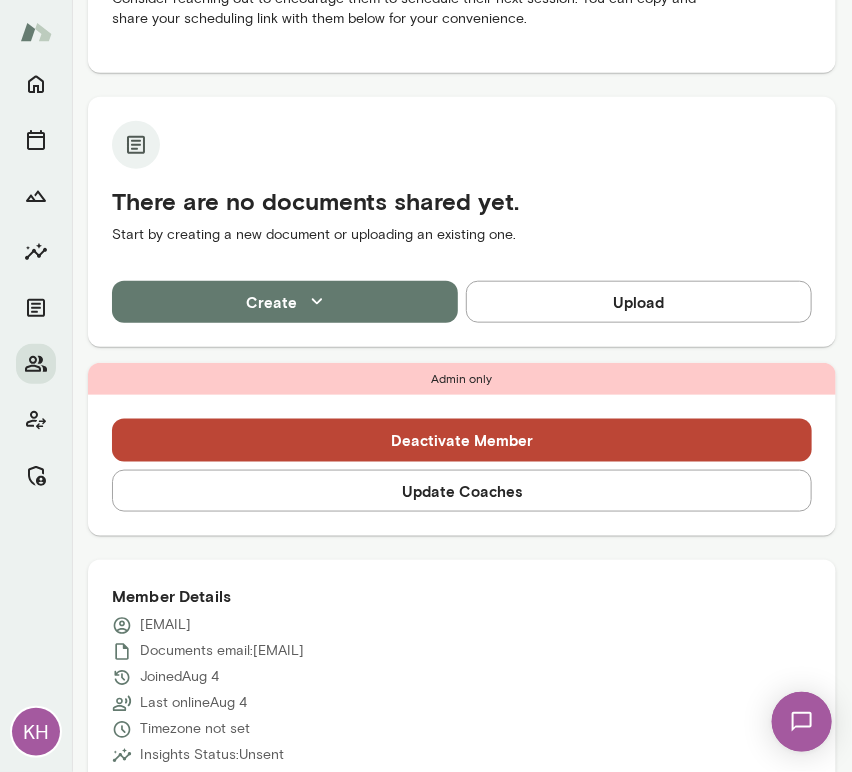 click on "Update Coaches" at bounding box center [462, 491] 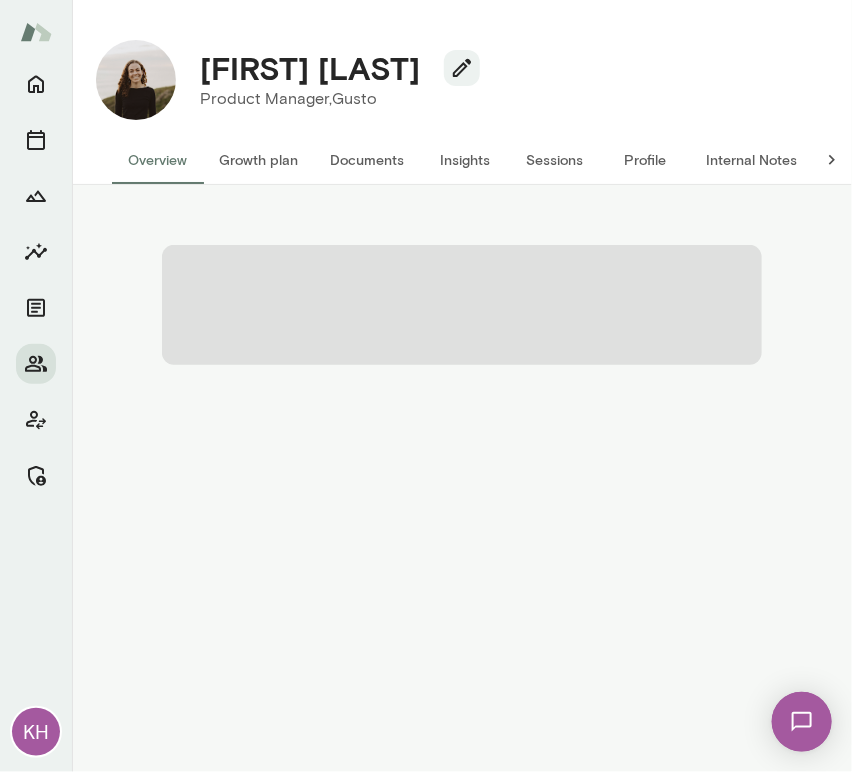 scroll, scrollTop: 0, scrollLeft: 0, axis: both 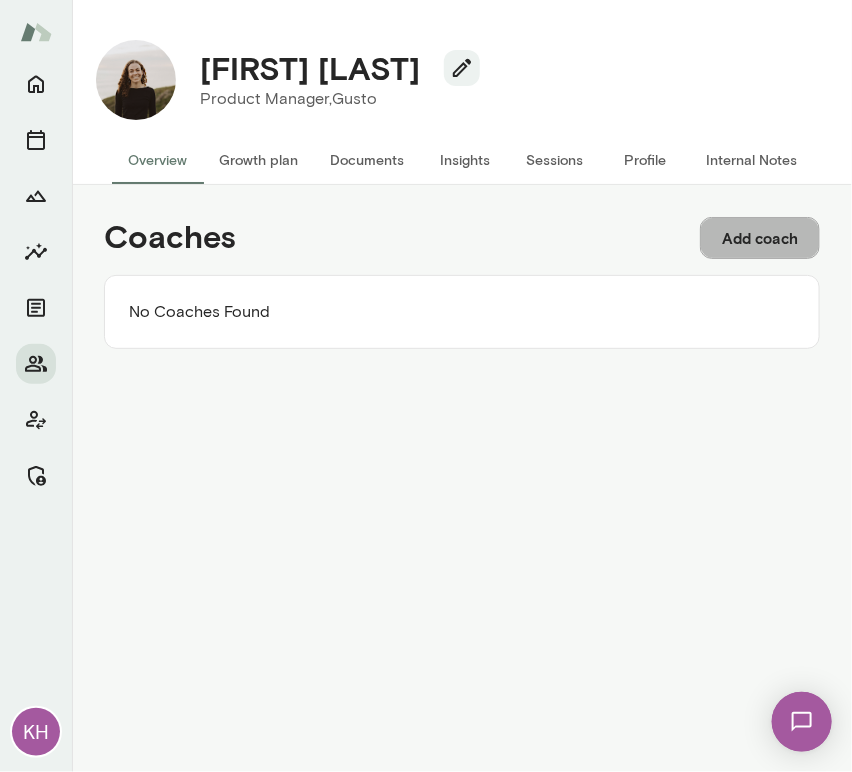 click on "Add coach" at bounding box center (760, 238) 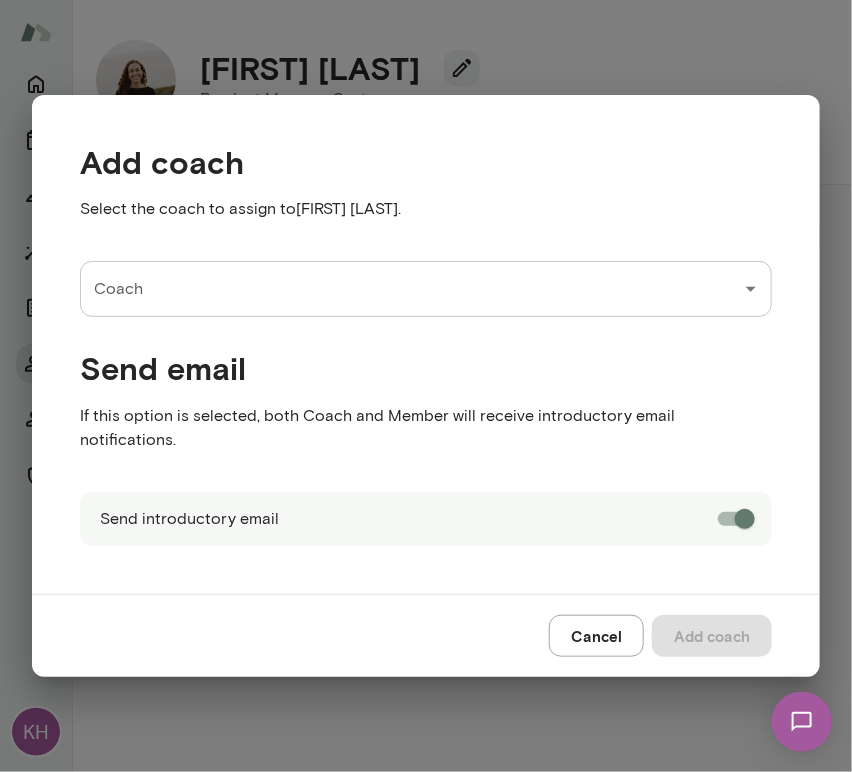 click on "Coach Coach" at bounding box center [426, 289] 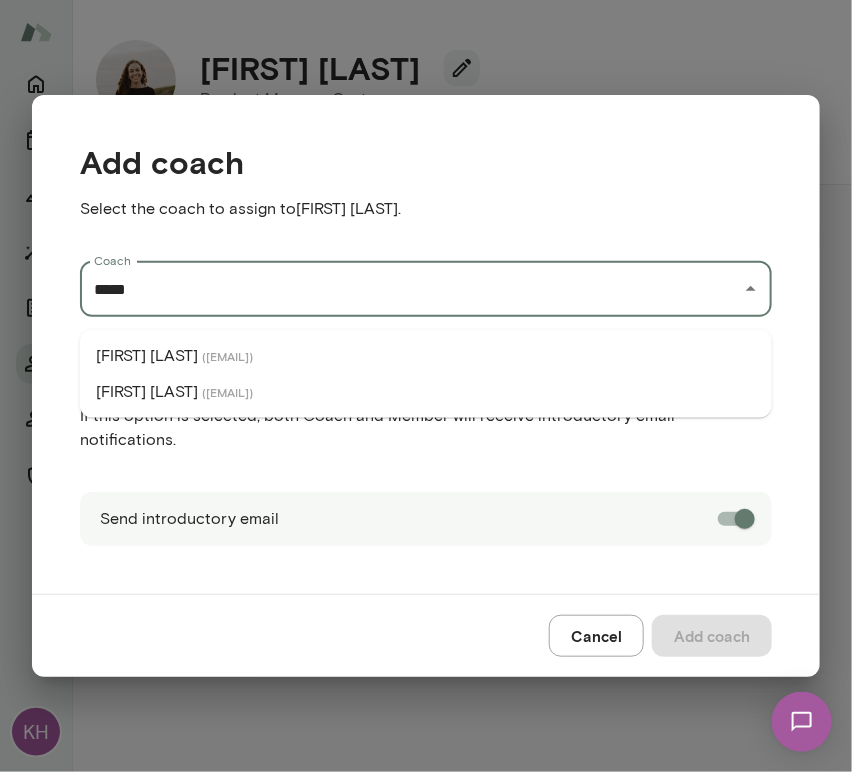 click on "[FIRST] [LAST]" at bounding box center [147, 392] 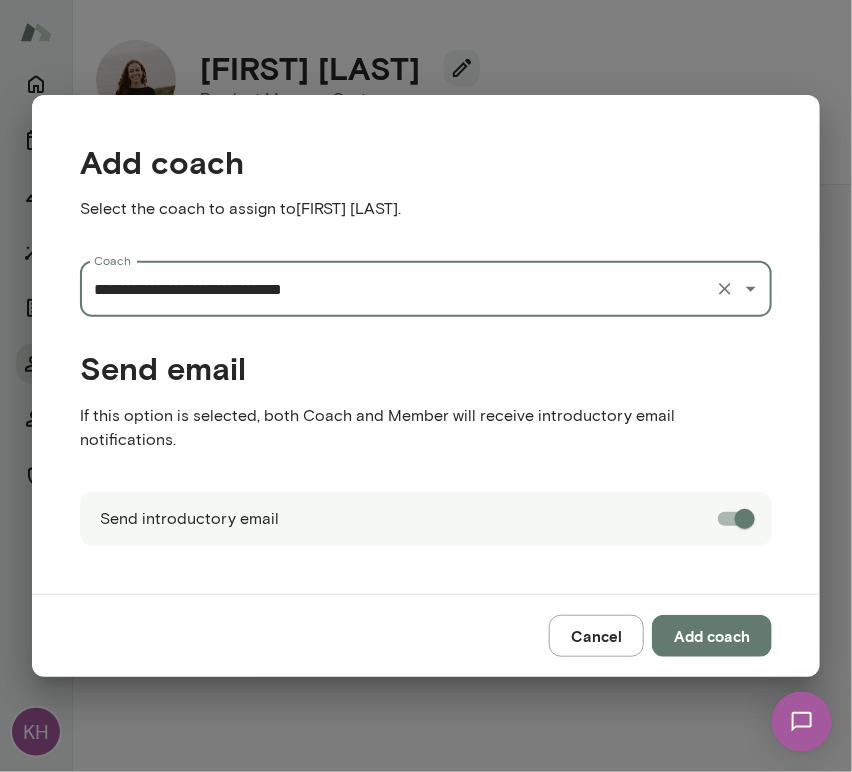 type on "**********" 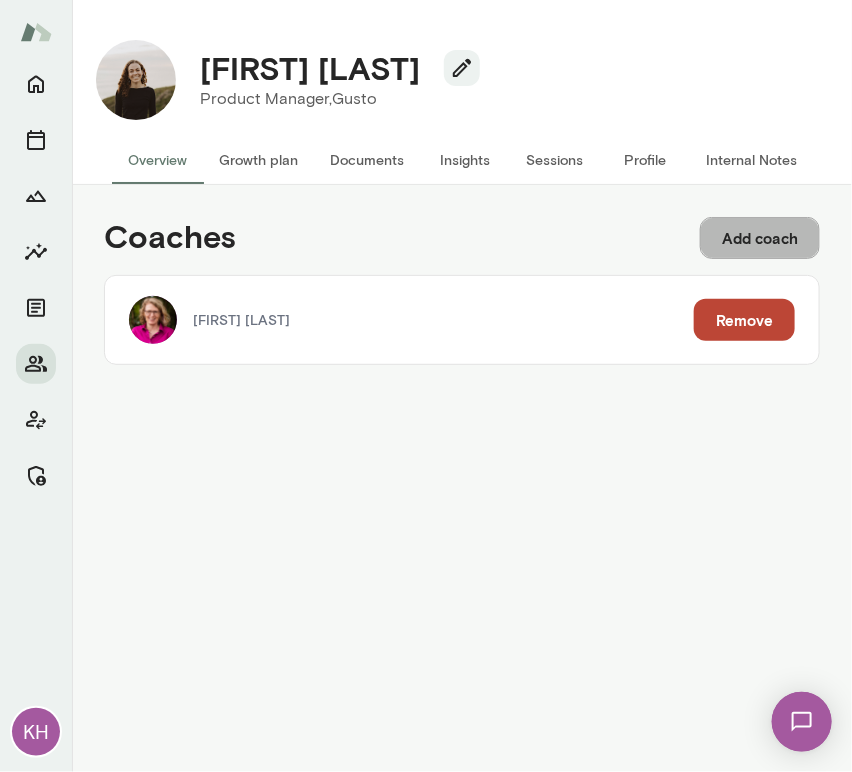 click on "Add coach" at bounding box center (760, 238) 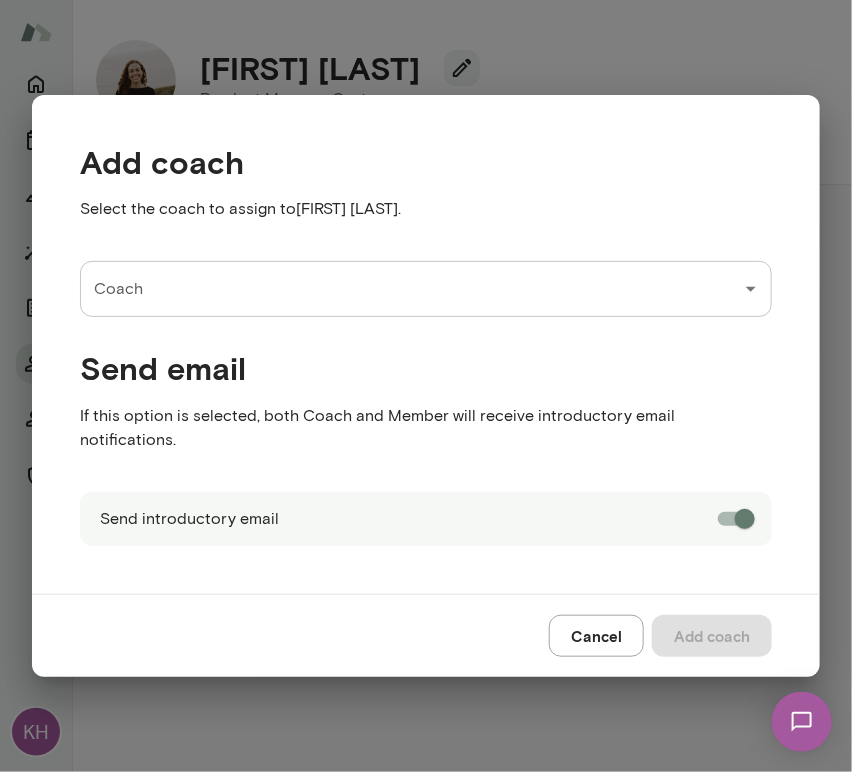 click on "Coach" at bounding box center [411, 289] 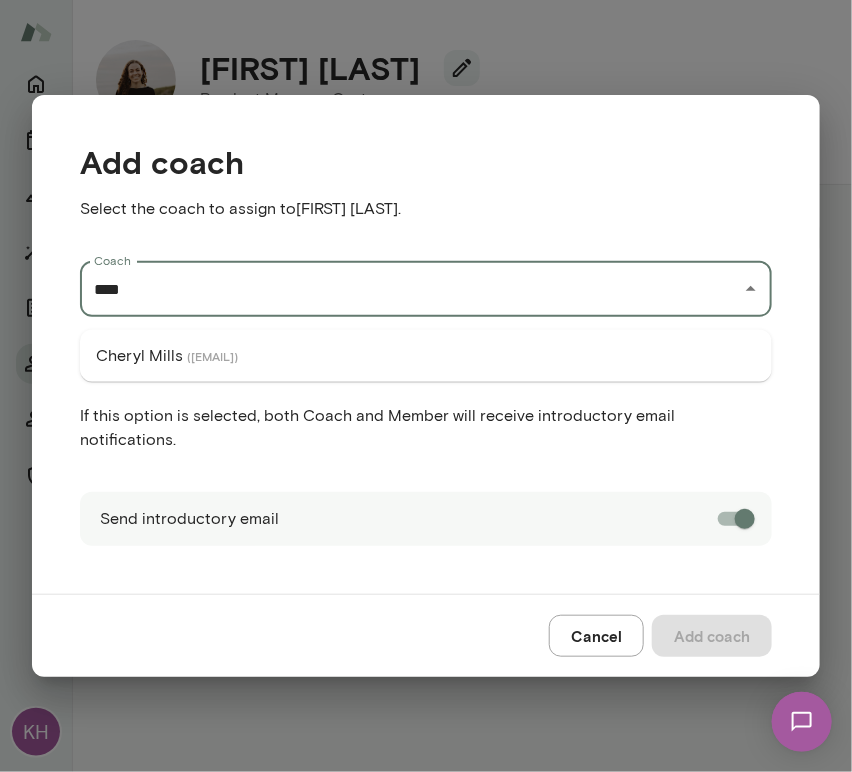 click on "[FIRST] [LAST] ( [EMAIL] )" at bounding box center (426, 356) 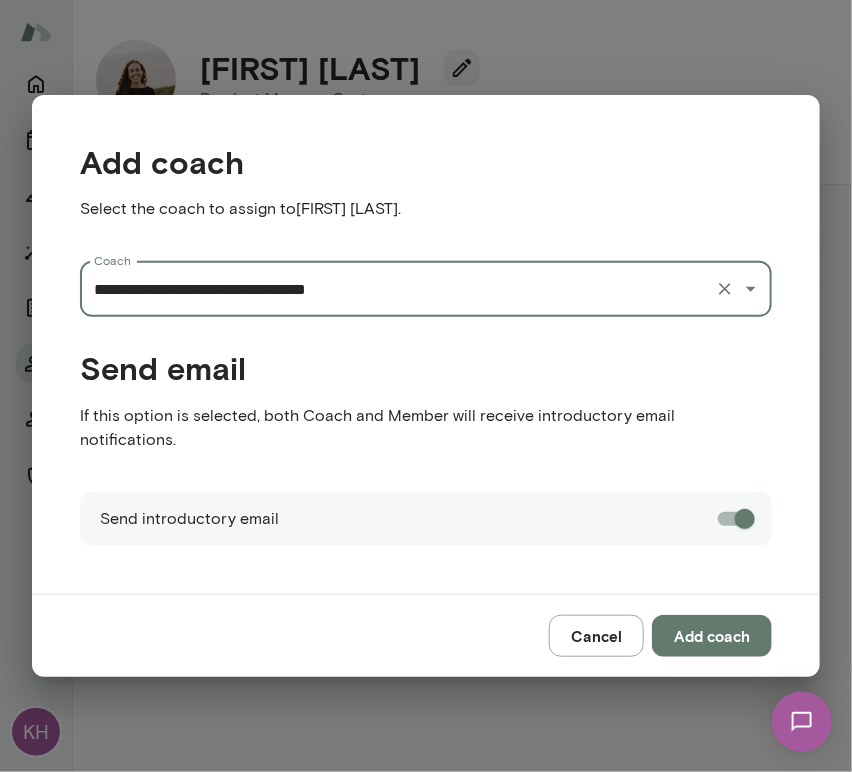 type on "**********" 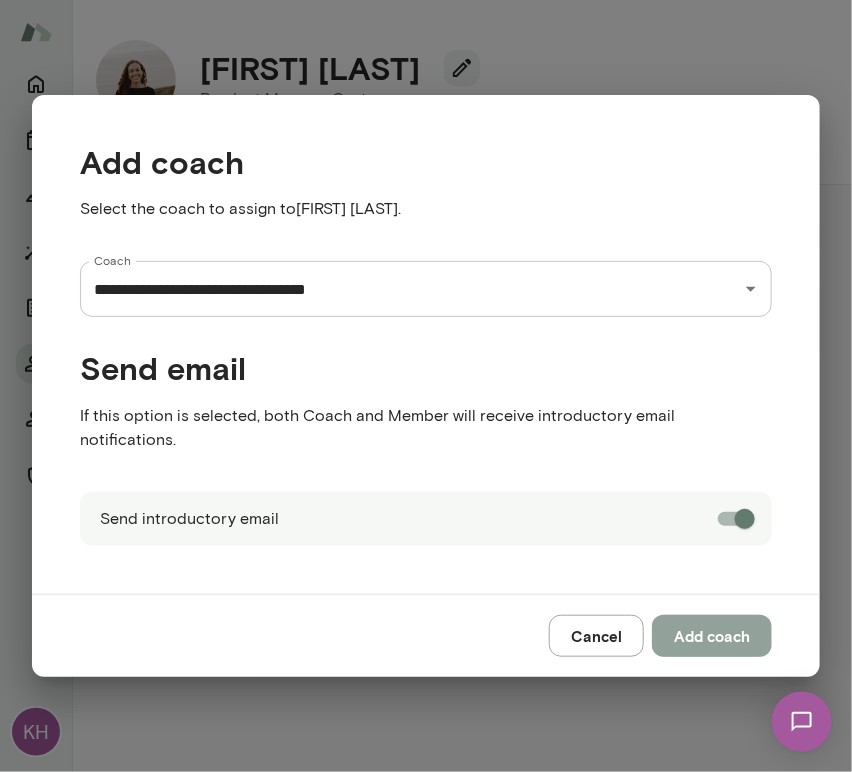 click on "Add coach" at bounding box center [712, 636] 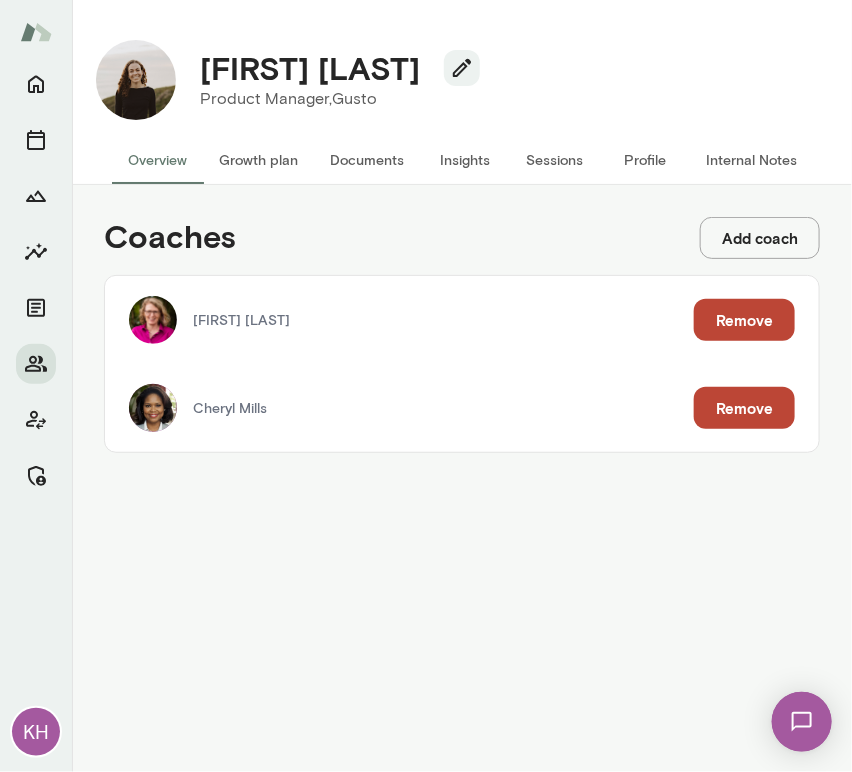 click on "Internal Notes" at bounding box center [751, 160] 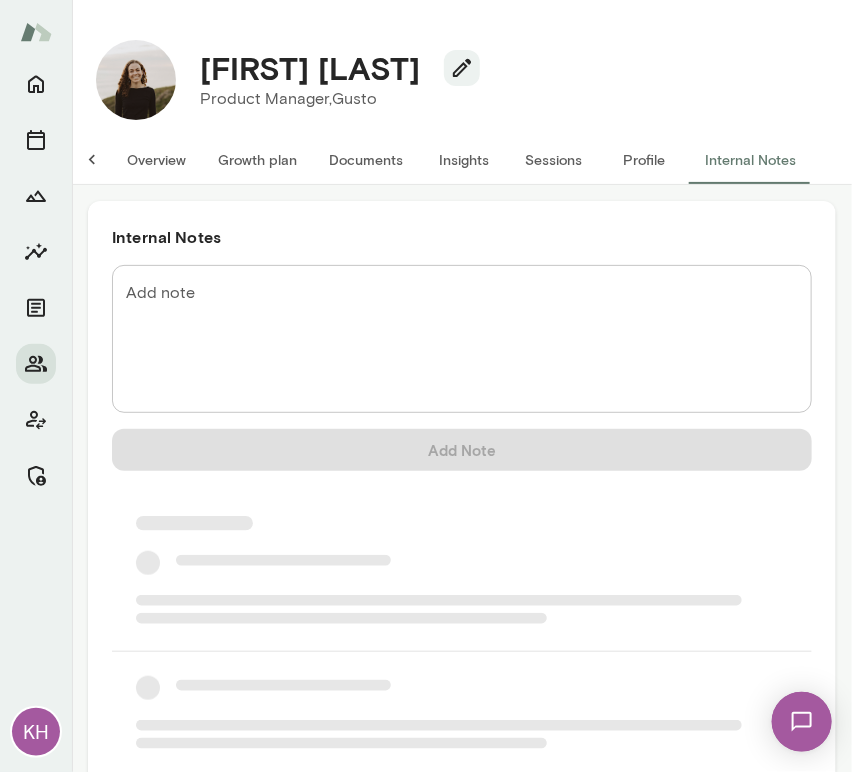scroll, scrollTop: 0, scrollLeft: 16, axis: horizontal 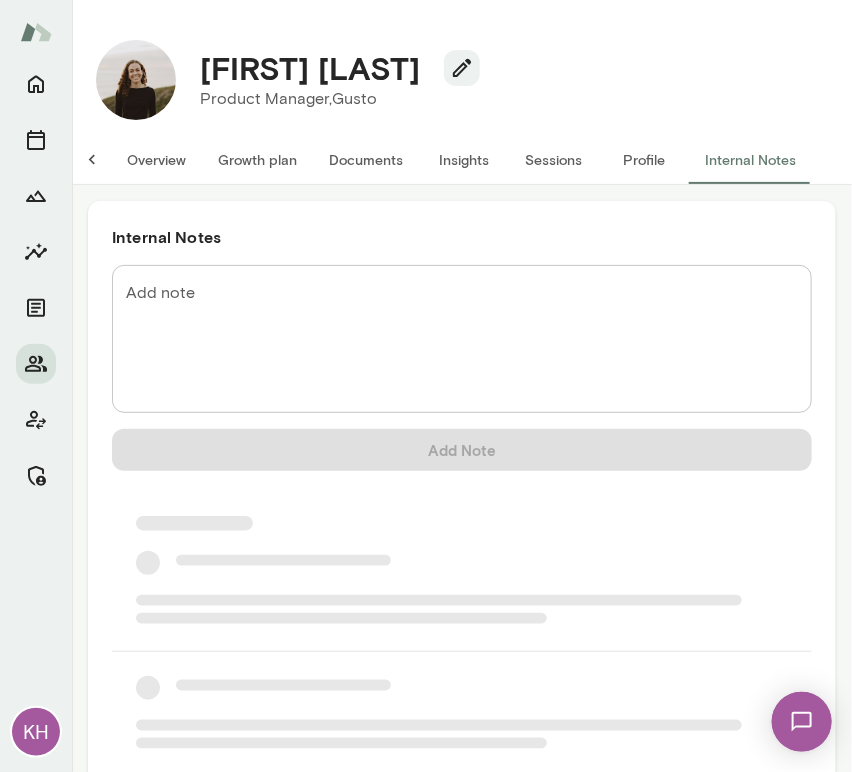 click on "Add note" at bounding box center (462, 339) 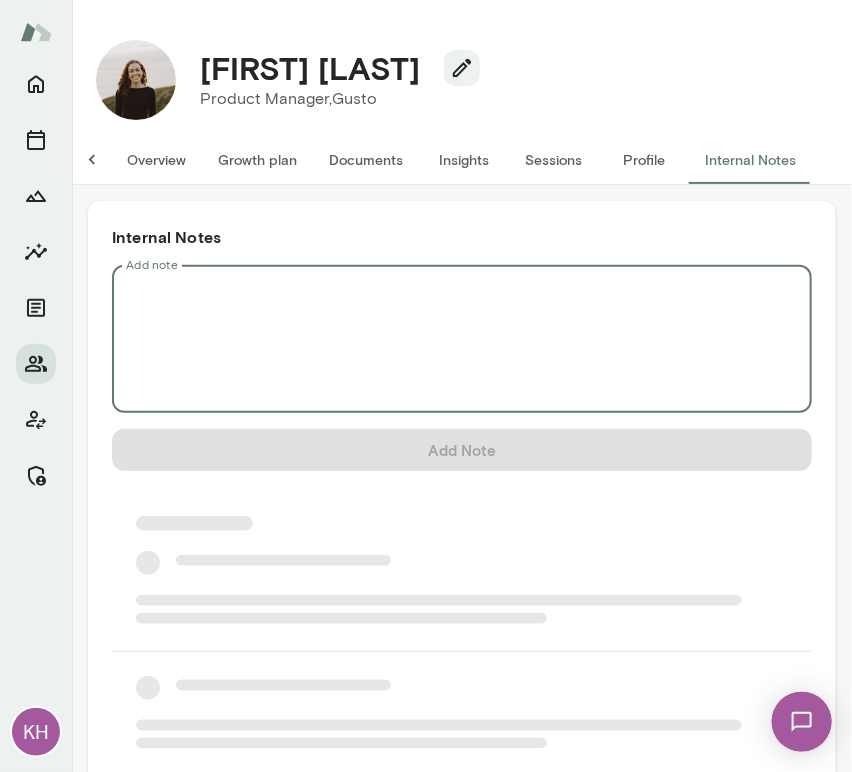 scroll, scrollTop: 0, scrollLeft: 0, axis: both 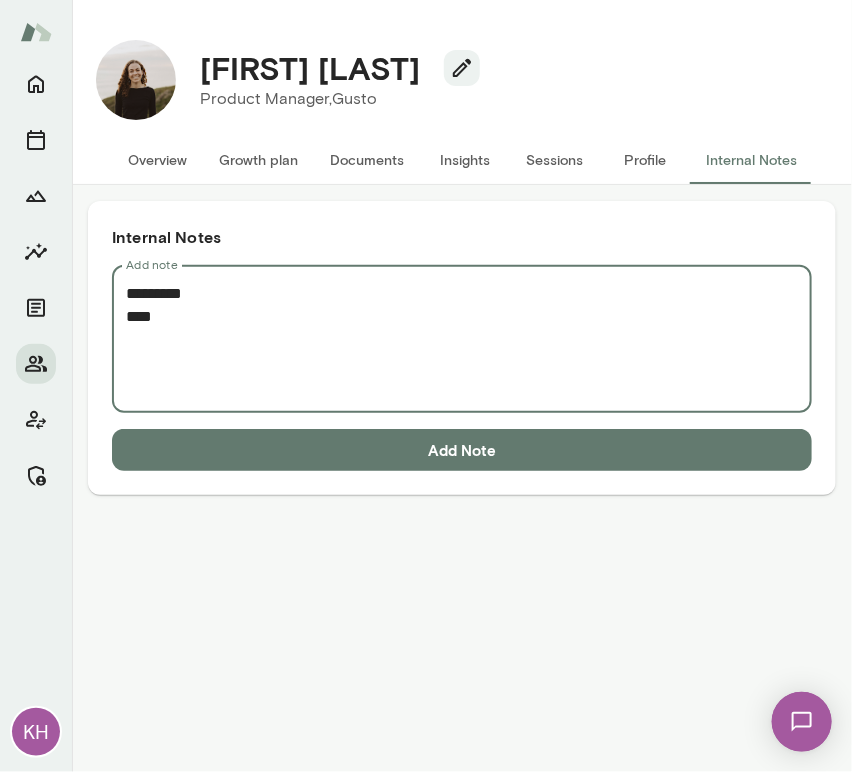 type on "*********" 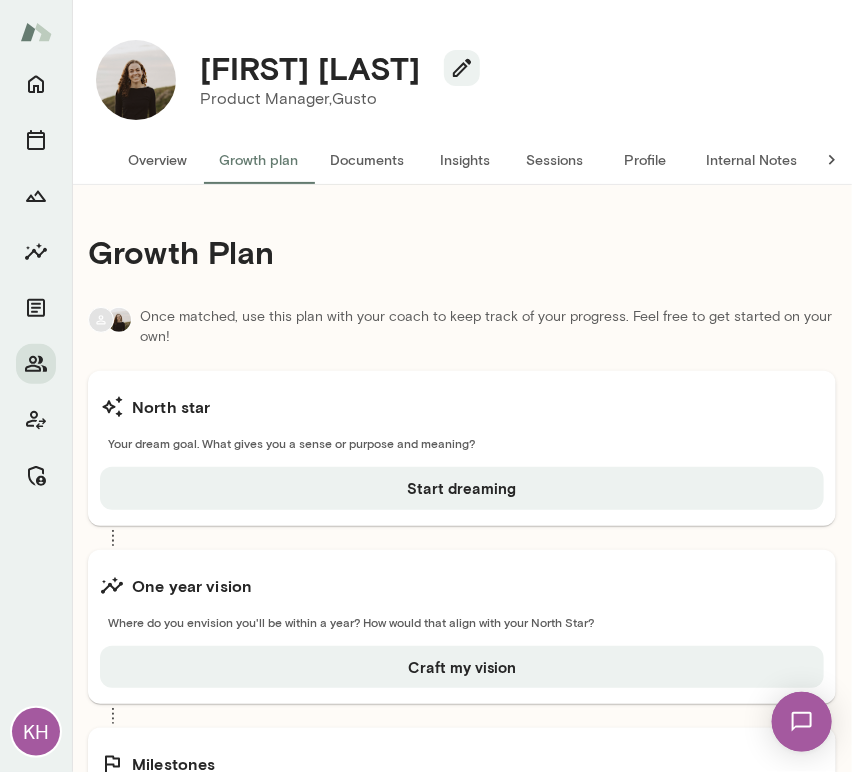 click on "Sessions" at bounding box center [555, 160] 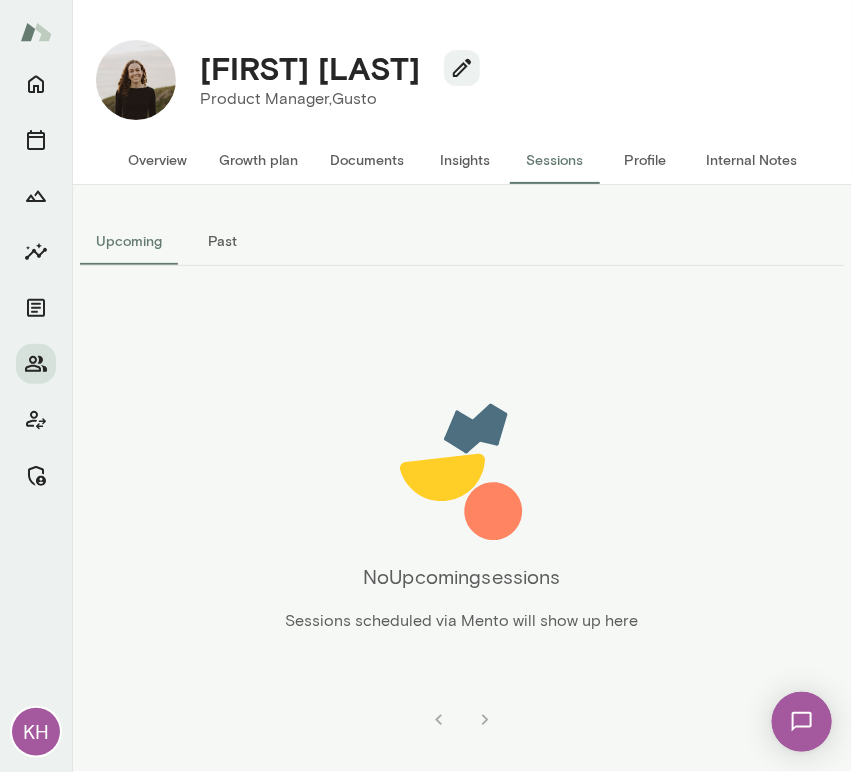 click on "Overview" at bounding box center (157, 160) 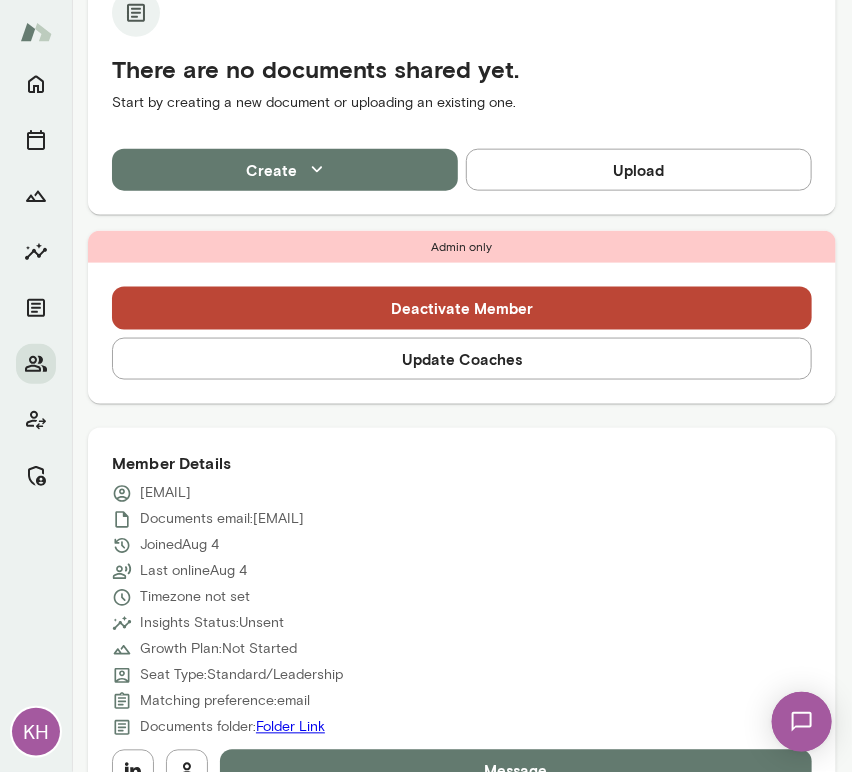 scroll, scrollTop: 510, scrollLeft: 0, axis: vertical 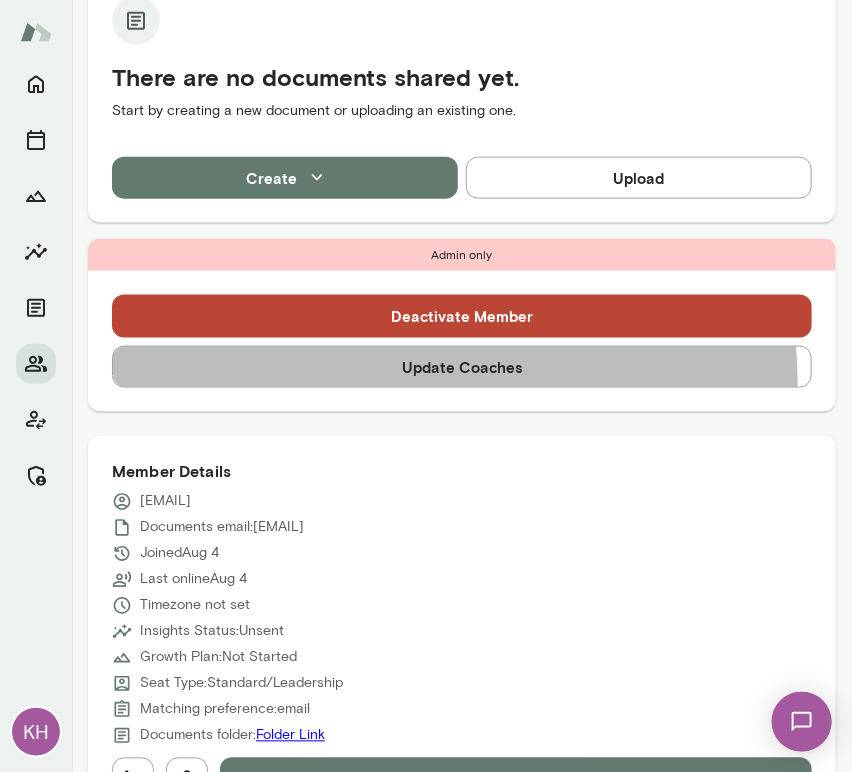 click on "Update Coaches" at bounding box center (462, 367) 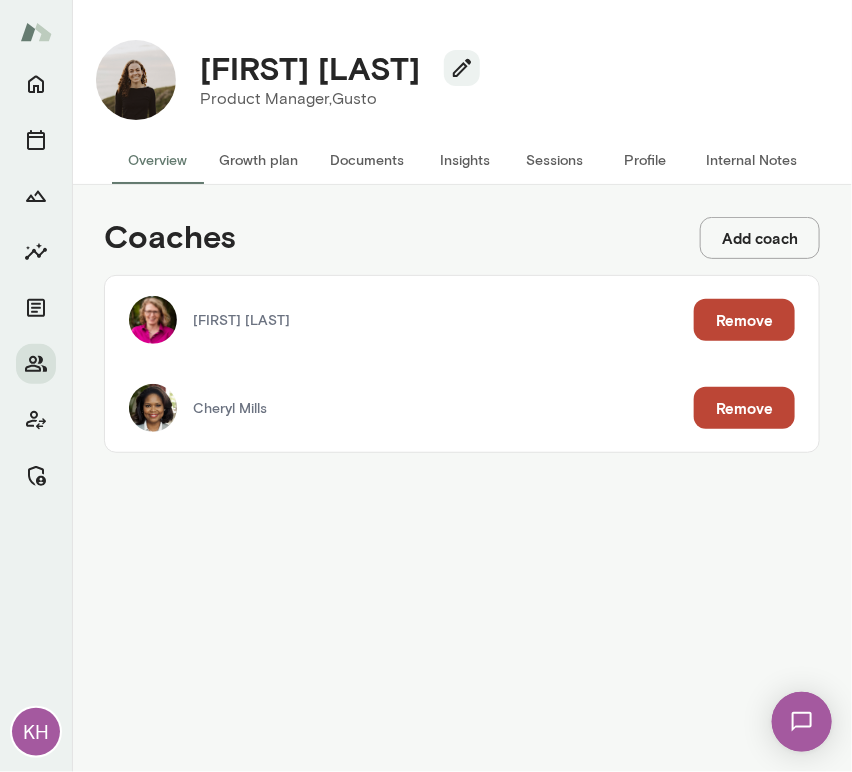 scroll, scrollTop: 0, scrollLeft: 0, axis: both 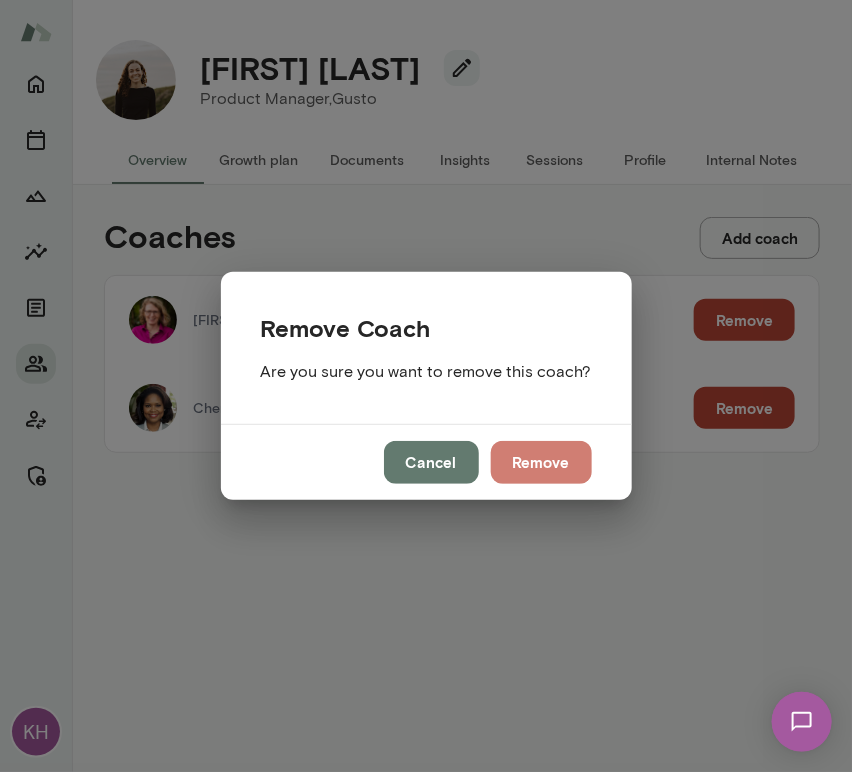 click on "Remove" at bounding box center (541, 462) 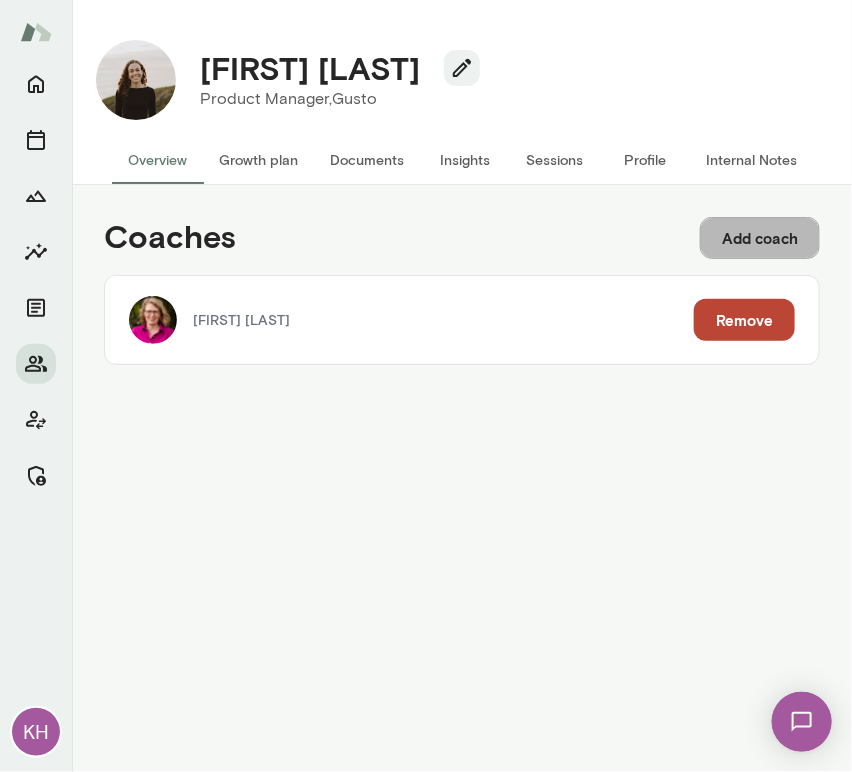click on "Add coach" at bounding box center [760, 238] 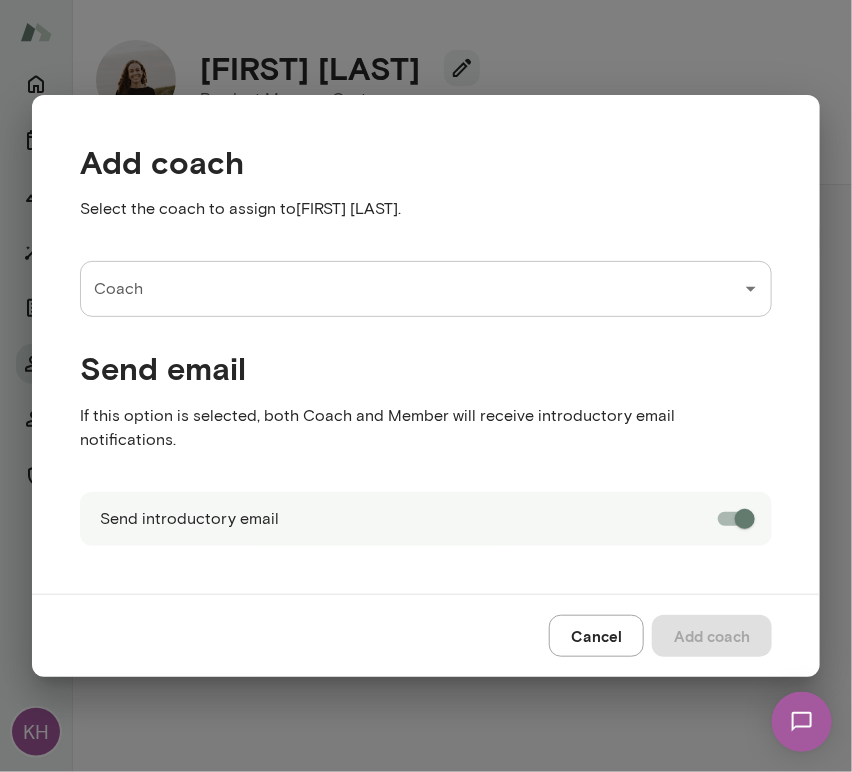 click on "Coach" at bounding box center [411, 289] 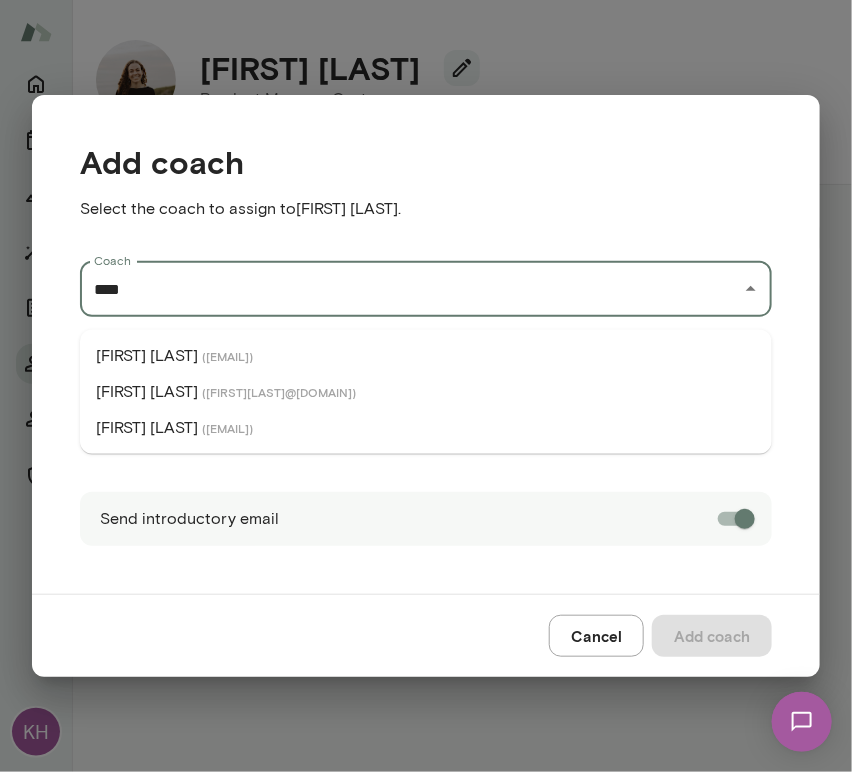 click on "[FIRST] [LAST] ( [EMAIL] )" at bounding box center [426, 392] 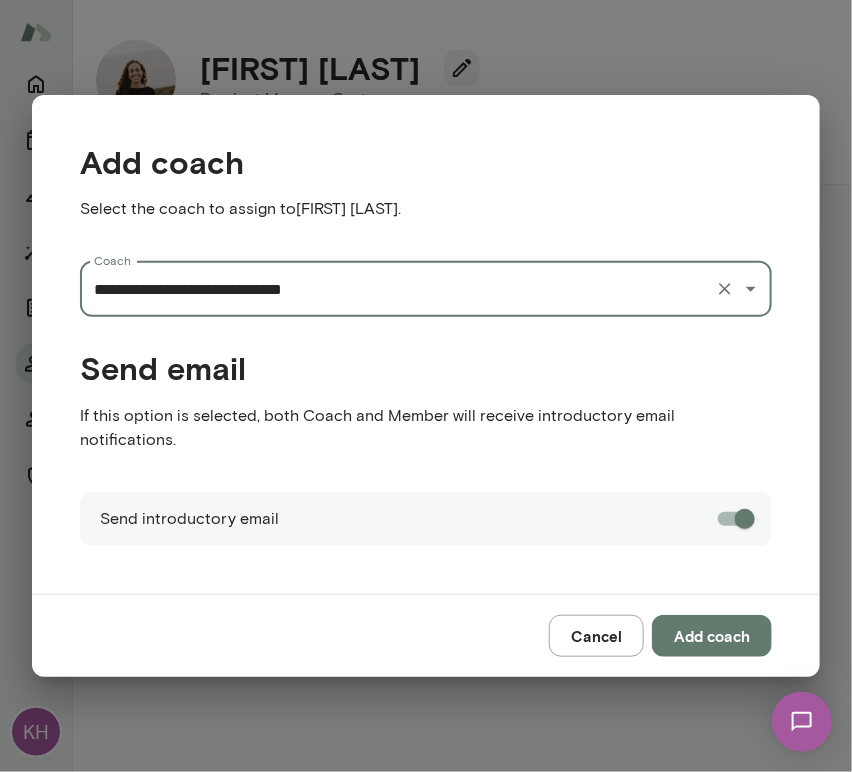 type on "**********" 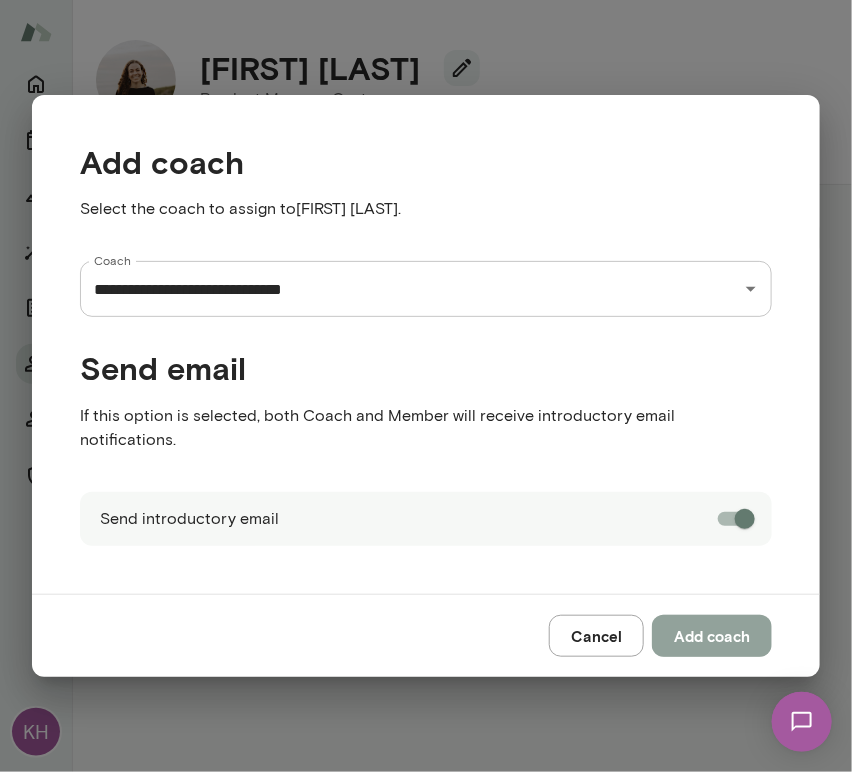 click on "Add coach" at bounding box center (712, 636) 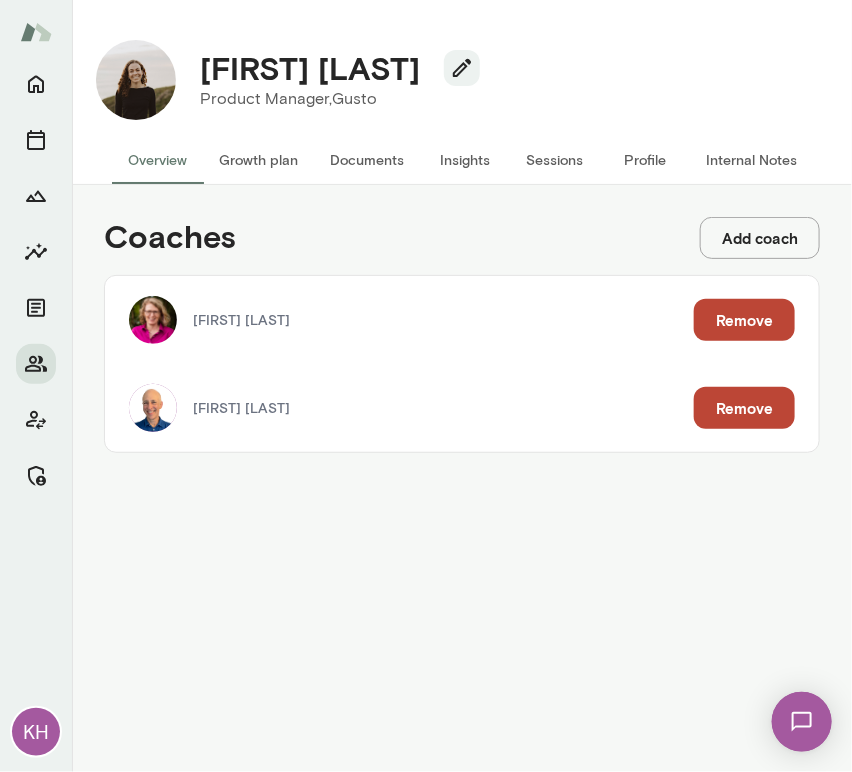 click on "Internal Notes" at bounding box center (751, 160) 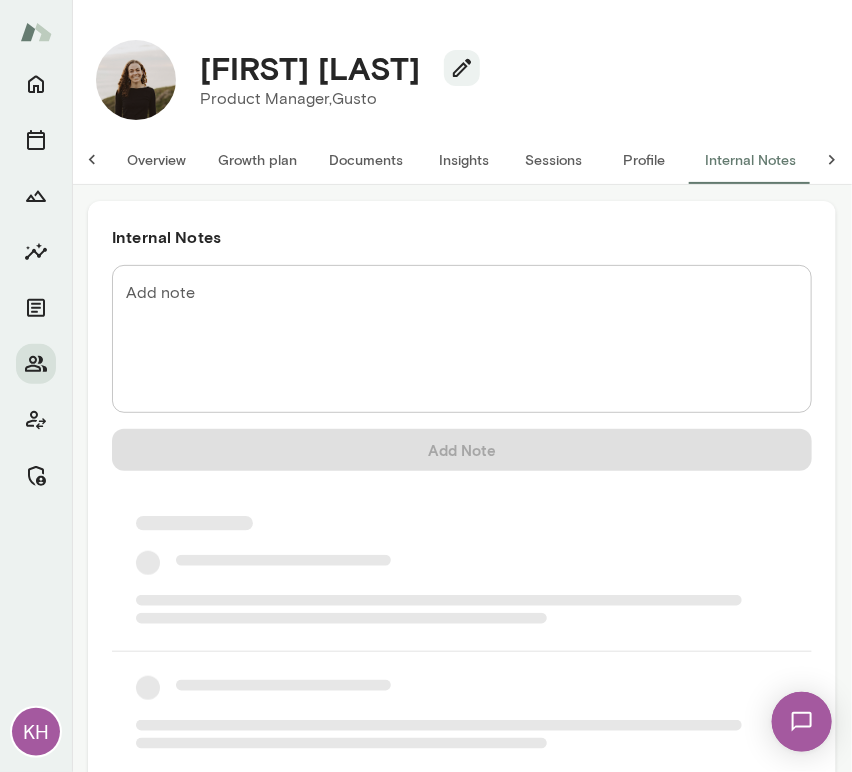 scroll, scrollTop: 0, scrollLeft: 16, axis: horizontal 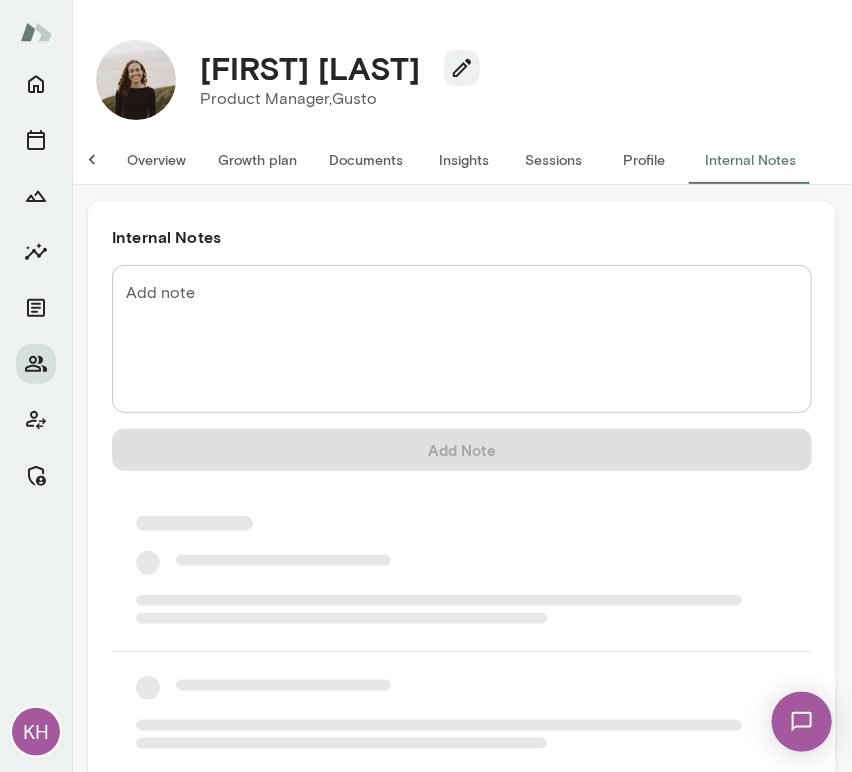 click on "Add note" at bounding box center (462, 339) 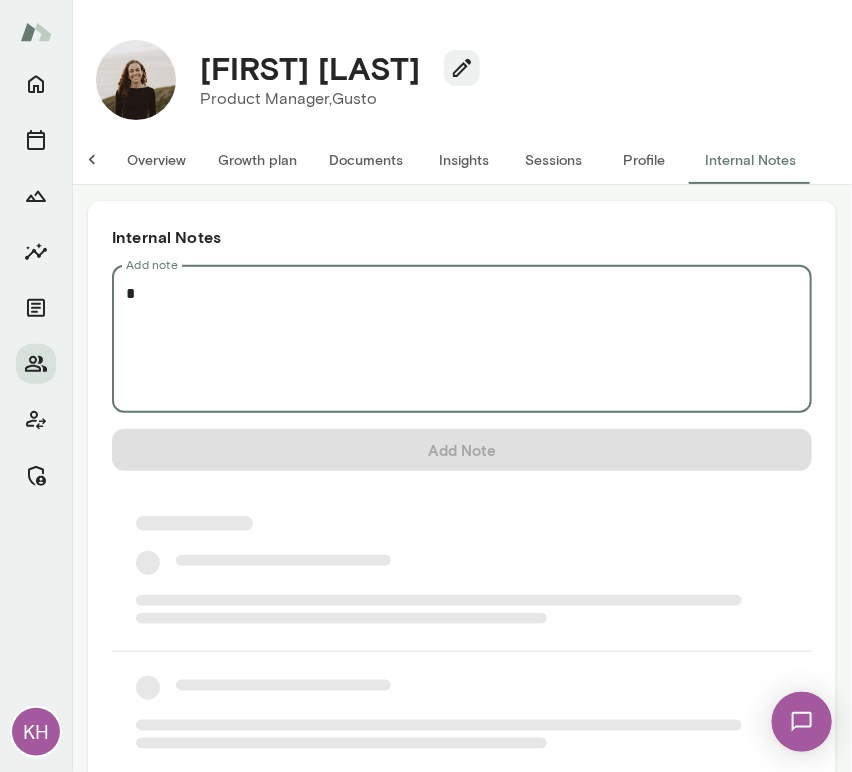 scroll, scrollTop: 0, scrollLeft: 0, axis: both 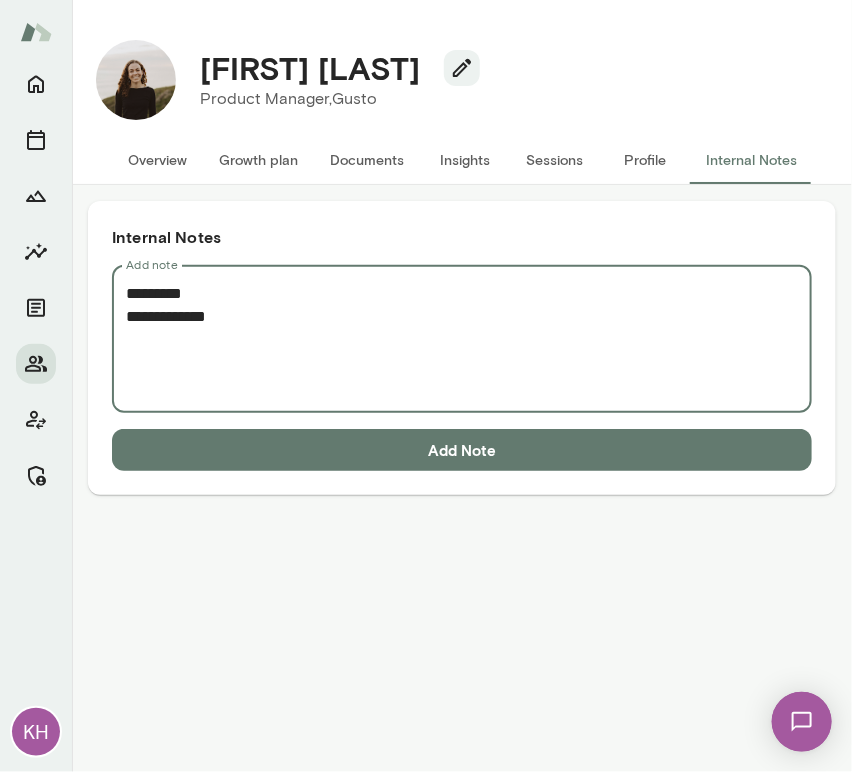 paste on "**********" 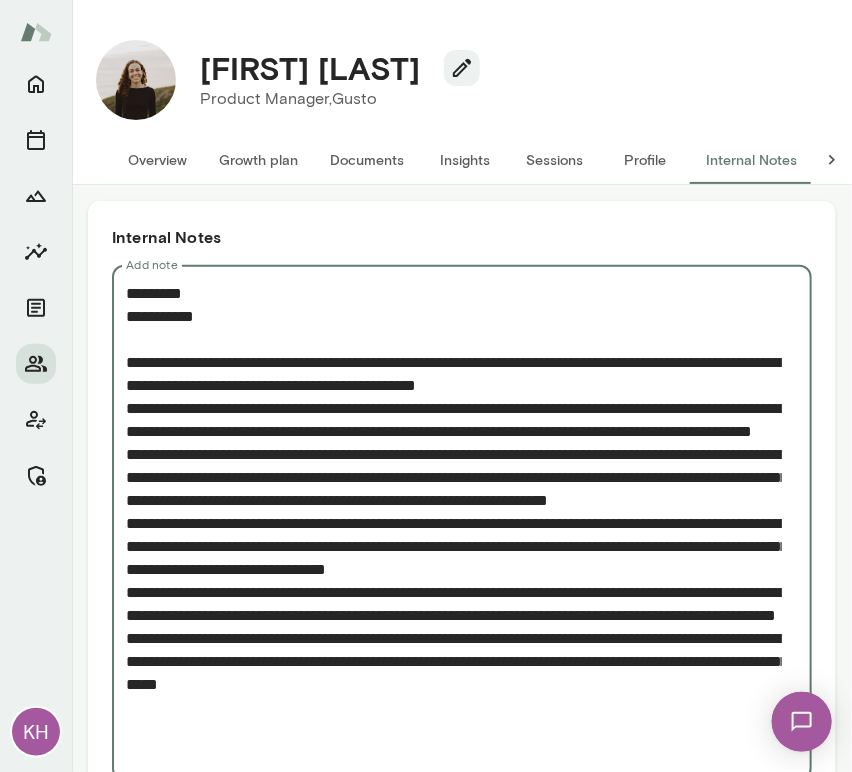 click on "Add note" at bounding box center (454, 523) 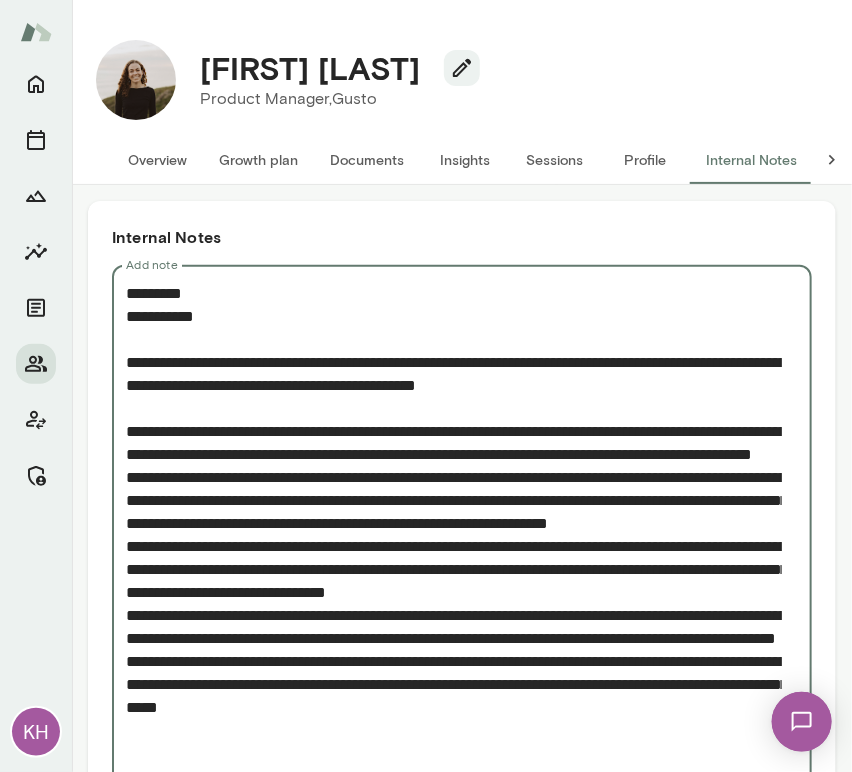 click on "* Add note" at bounding box center [462, 534] 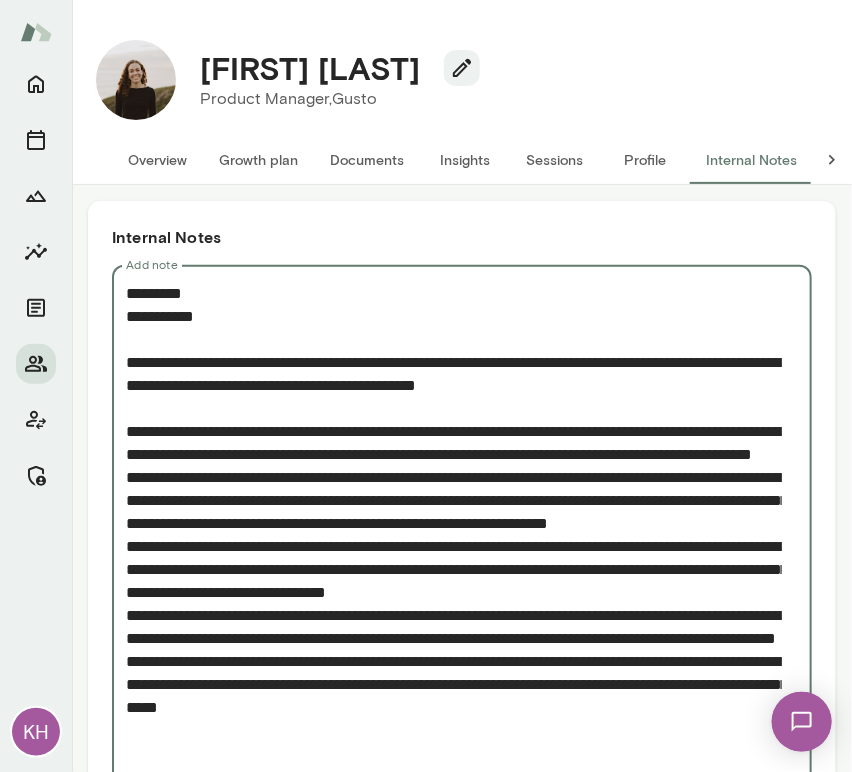 click on "Add note" at bounding box center (454, 535) 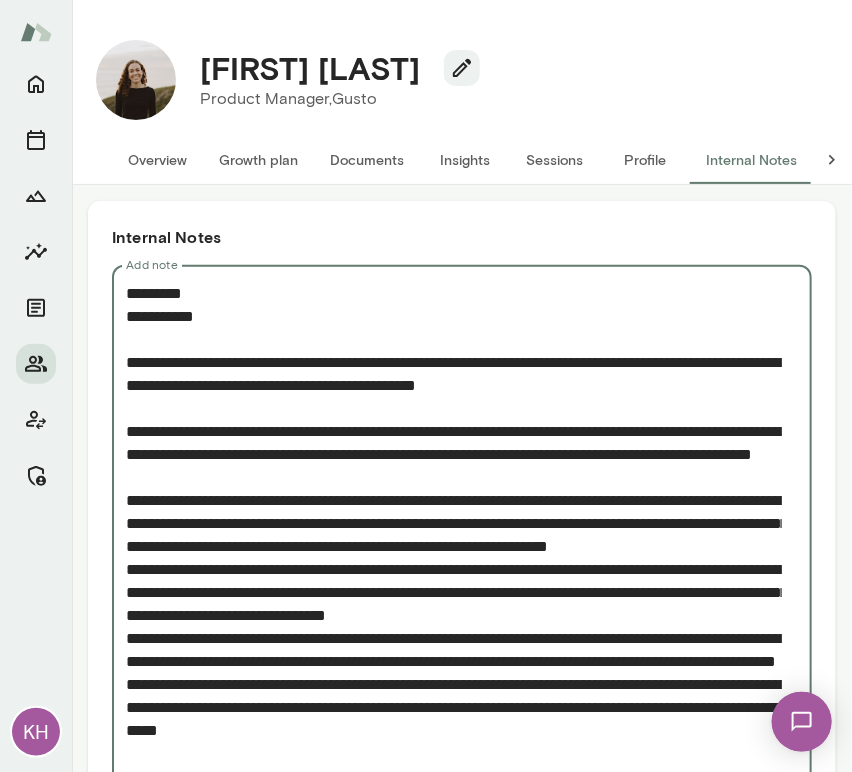 scroll, scrollTop: 84, scrollLeft: 0, axis: vertical 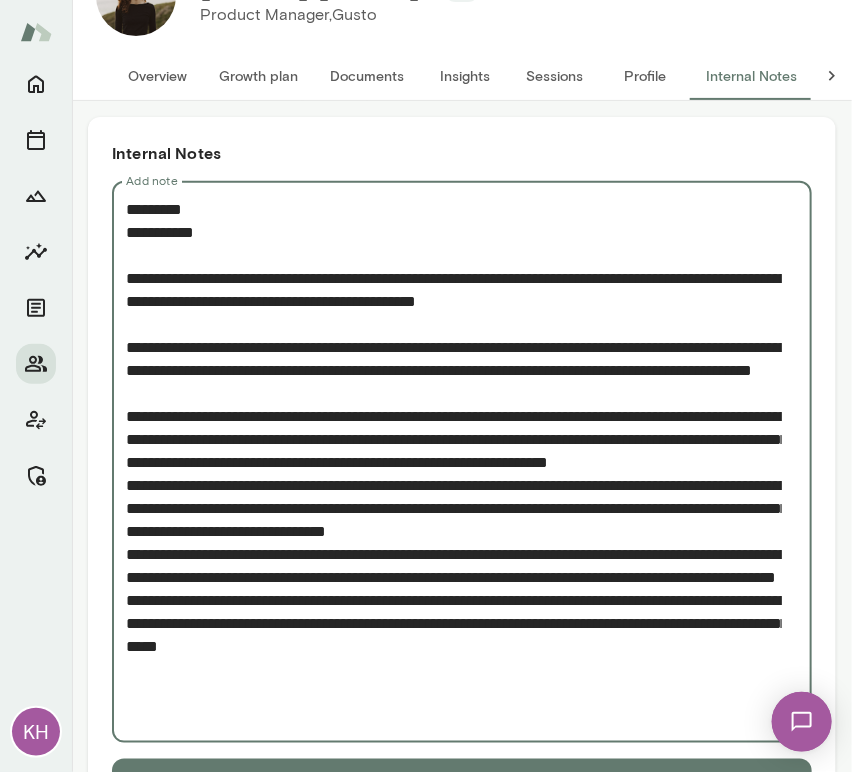 click on "Add note" at bounding box center [454, 462] 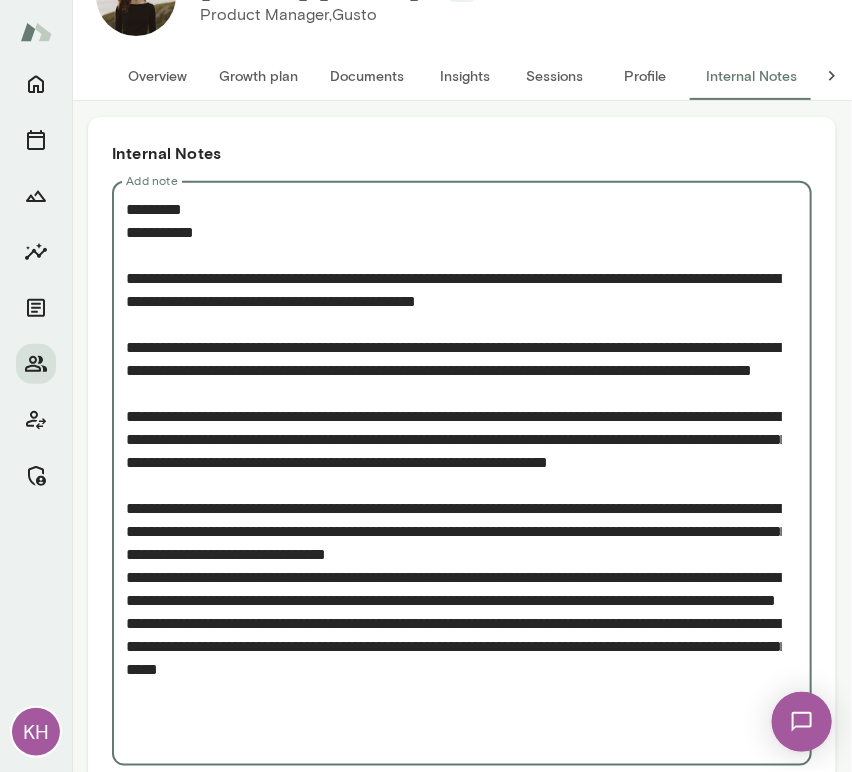 scroll, scrollTop: 120, scrollLeft: 0, axis: vertical 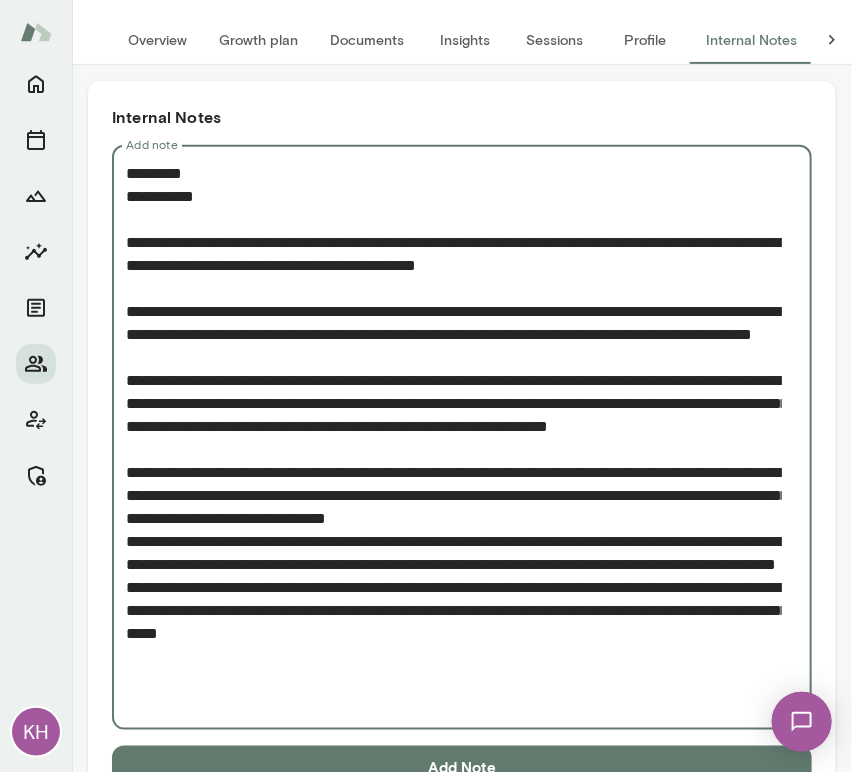 click on "Add note" at bounding box center (454, 438) 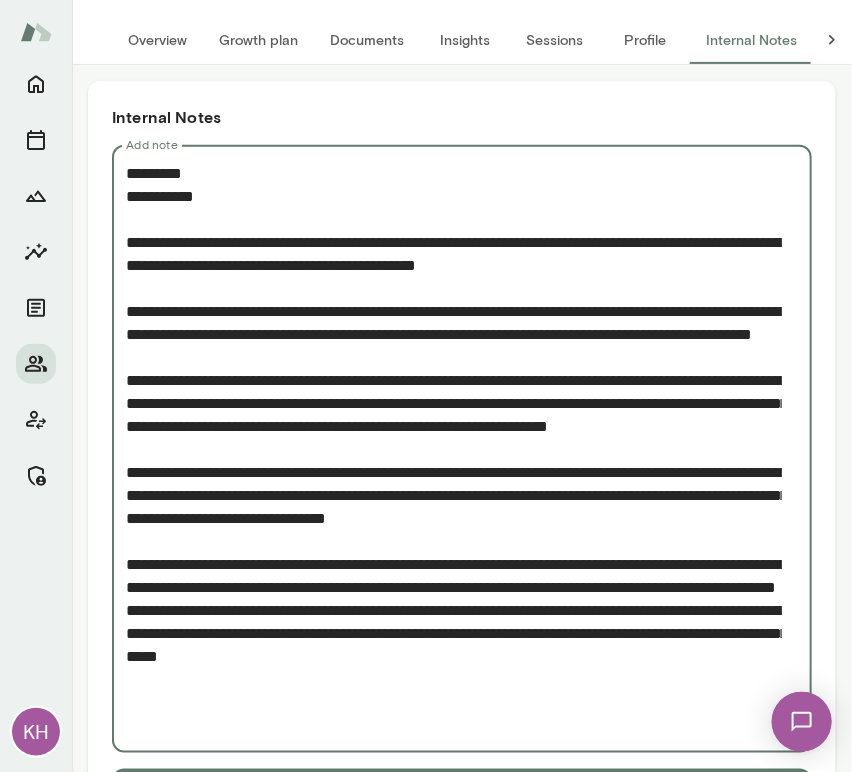 scroll, scrollTop: 199, scrollLeft: 0, axis: vertical 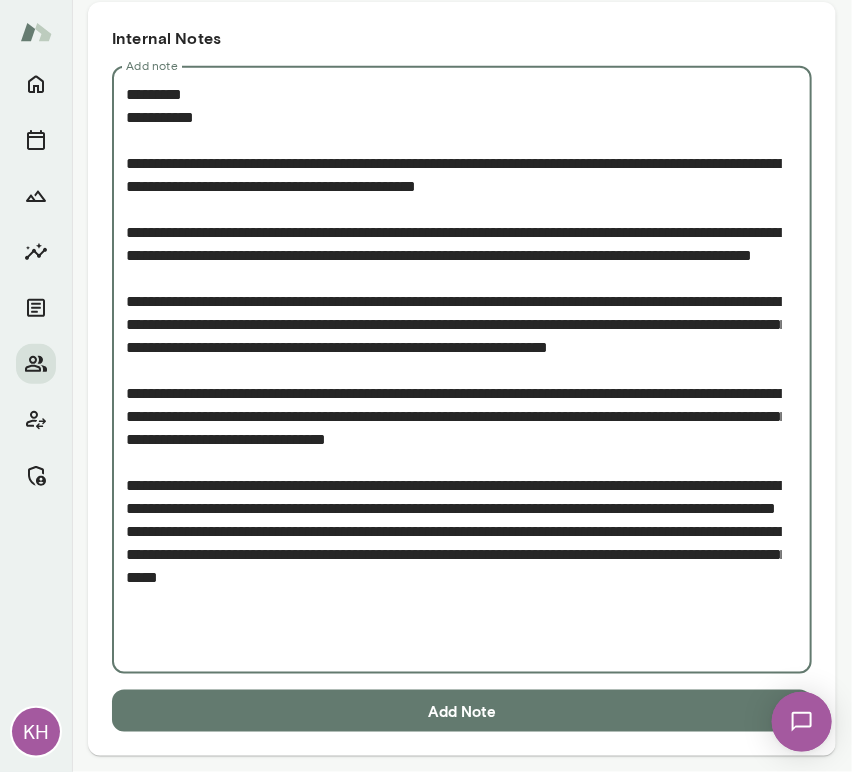 click on "Add note" at bounding box center [454, 370] 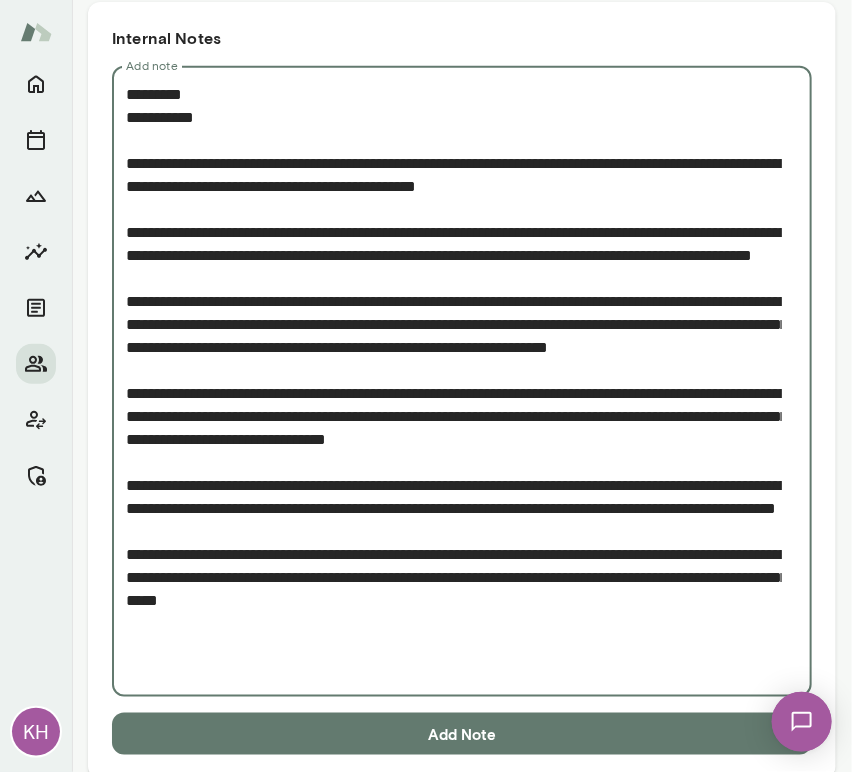 scroll, scrollTop: 221, scrollLeft: 0, axis: vertical 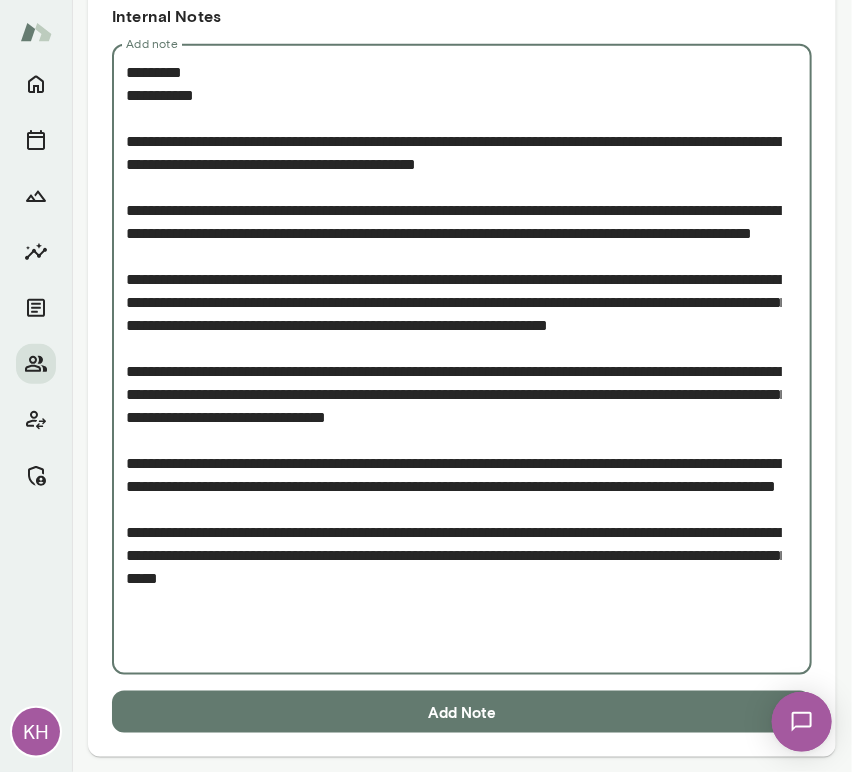 type on "*********" 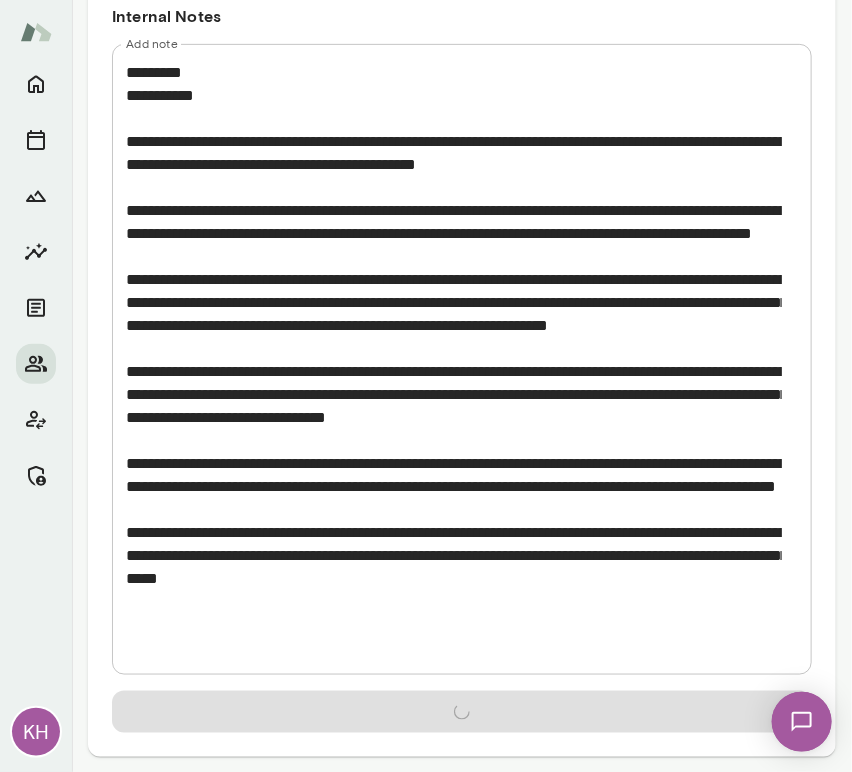 type 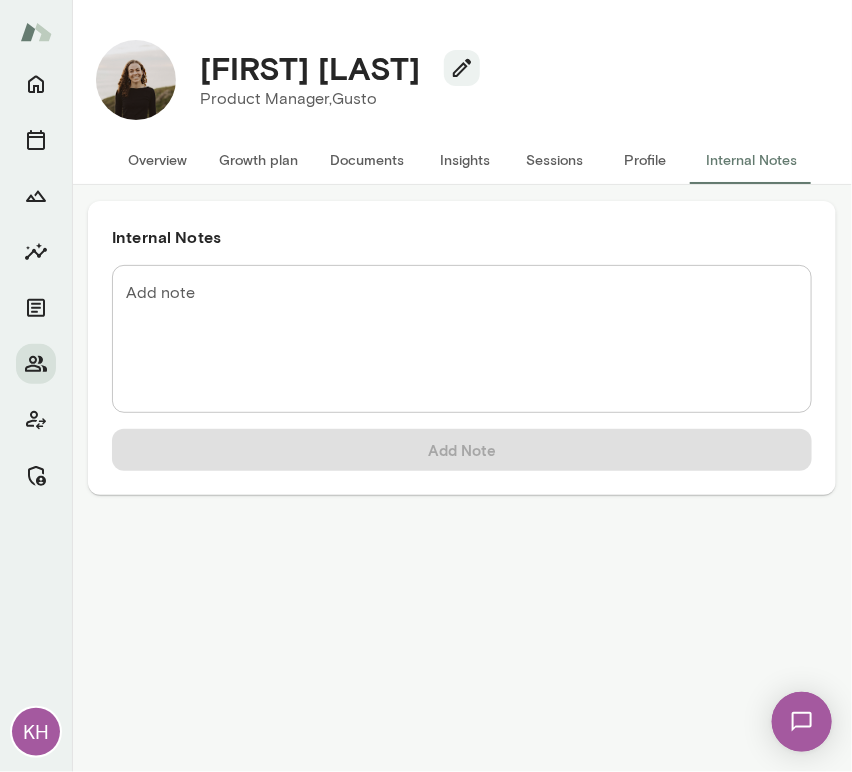 scroll, scrollTop: 0, scrollLeft: 0, axis: both 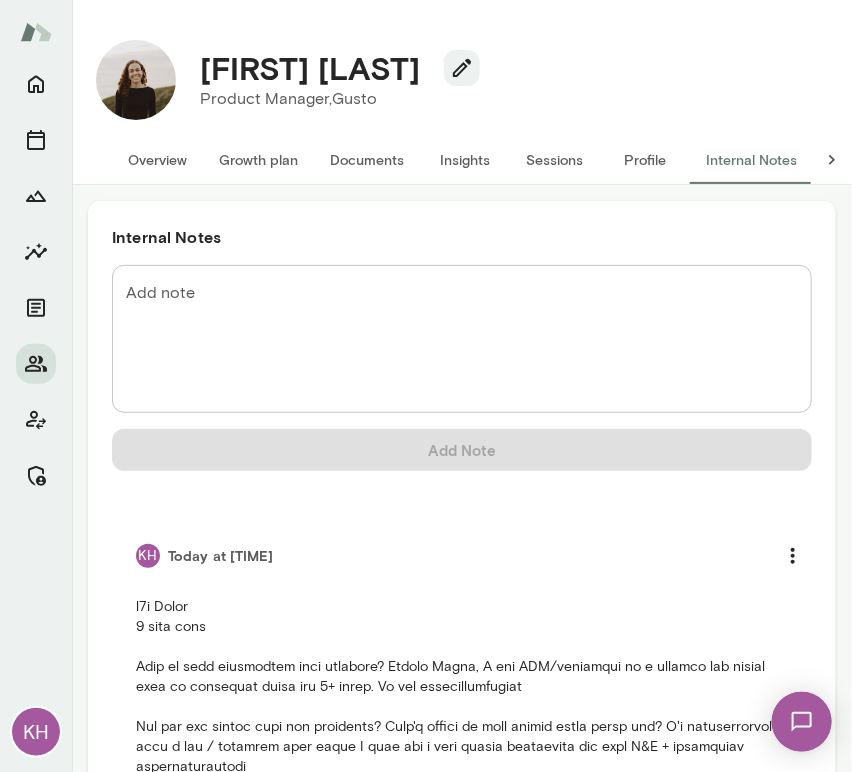 click on "Overview" at bounding box center (157, 160) 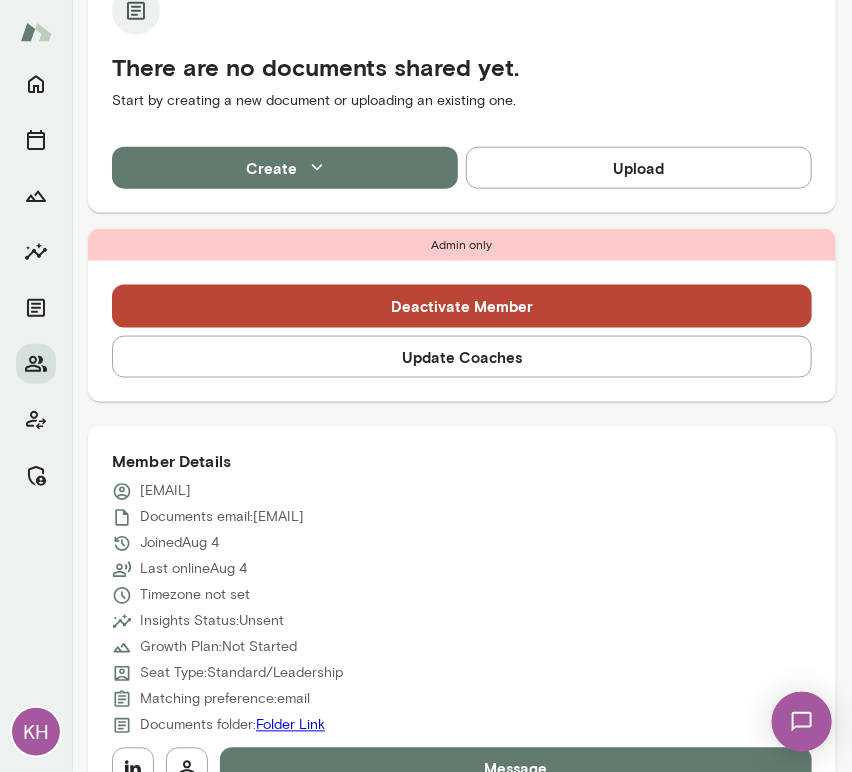 scroll, scrollTop: 523, scrollLeft: 0, axis: vertical 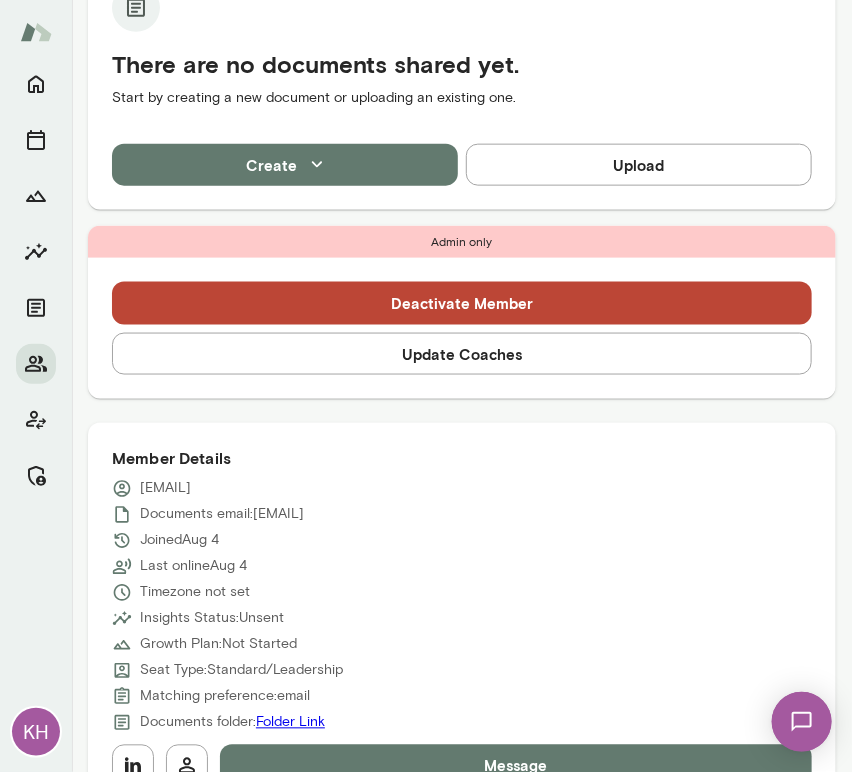 drag, startPoint x: 323, startPoint y: 486, endPoint x: 139, endPoint y: 491, distance: 184.06792 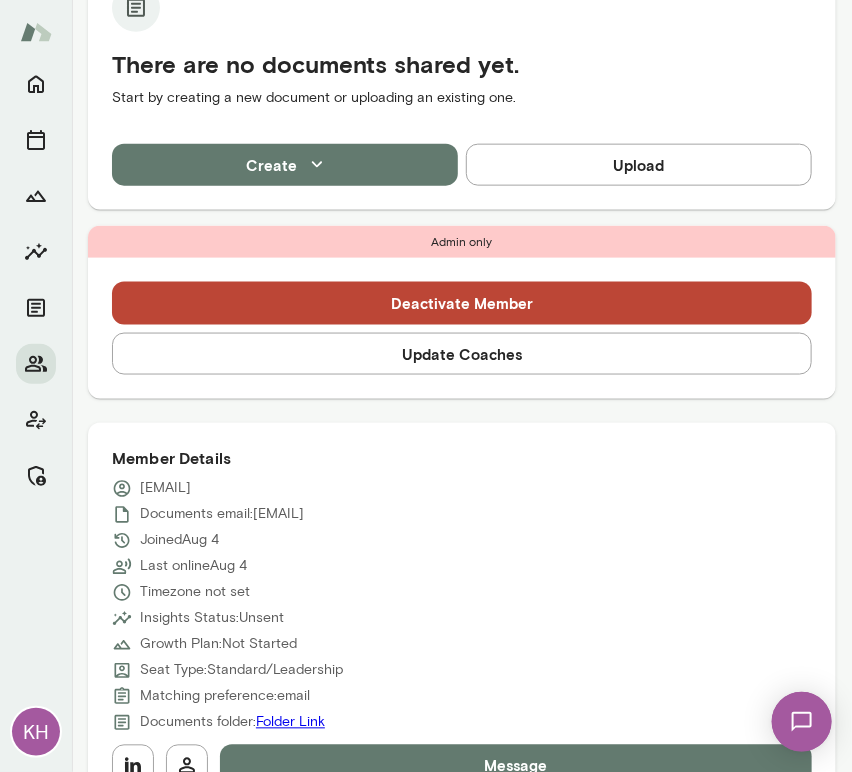 scroll, scrollTop: 0, scrollLeft: 0, axis: both 